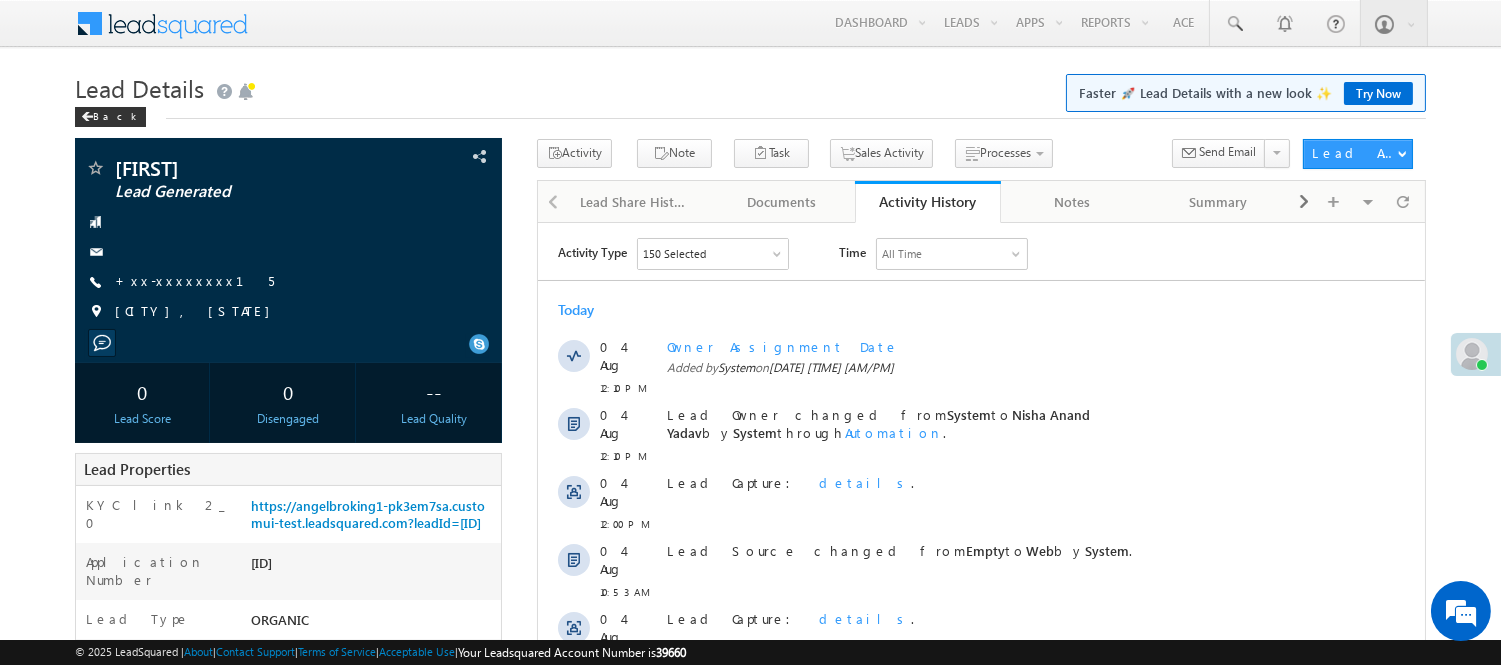 scroll, scrollTop: 0, scrollLeft: 0, axis: both 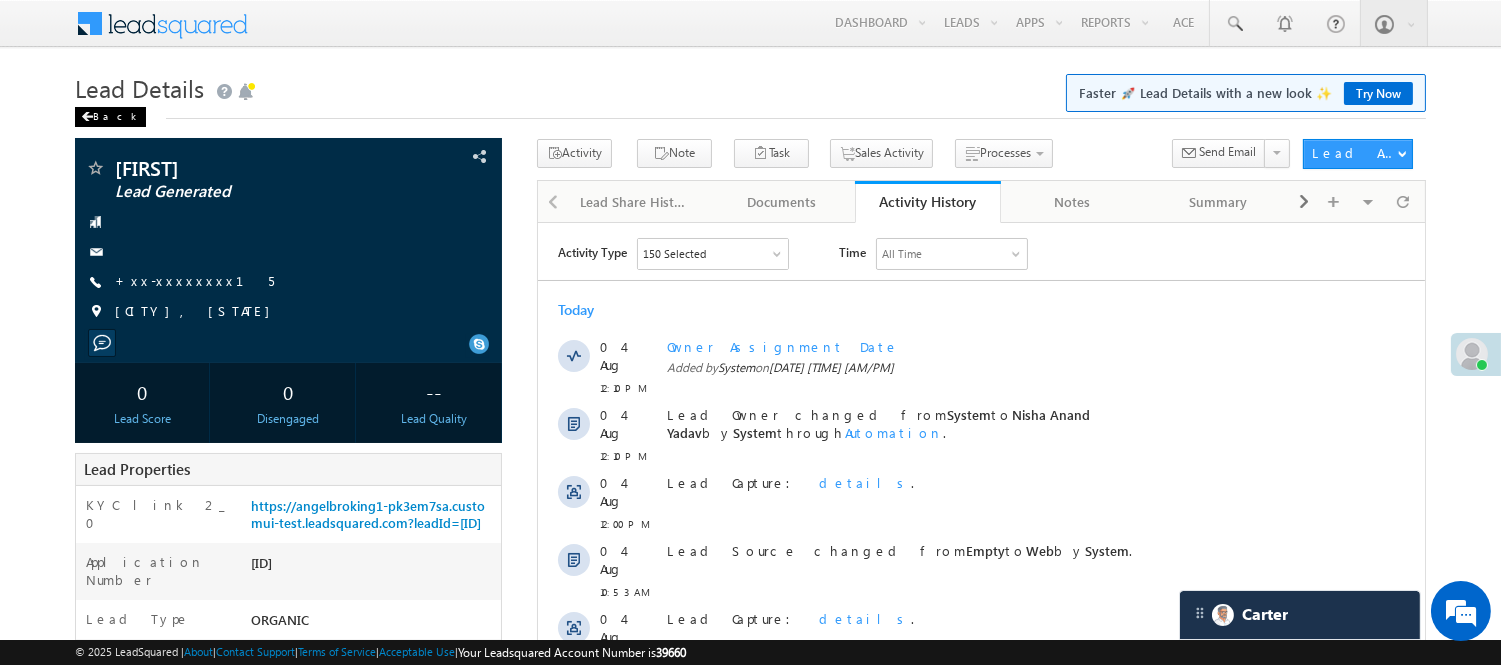 click on "Back" at bounding box center [110, 117] 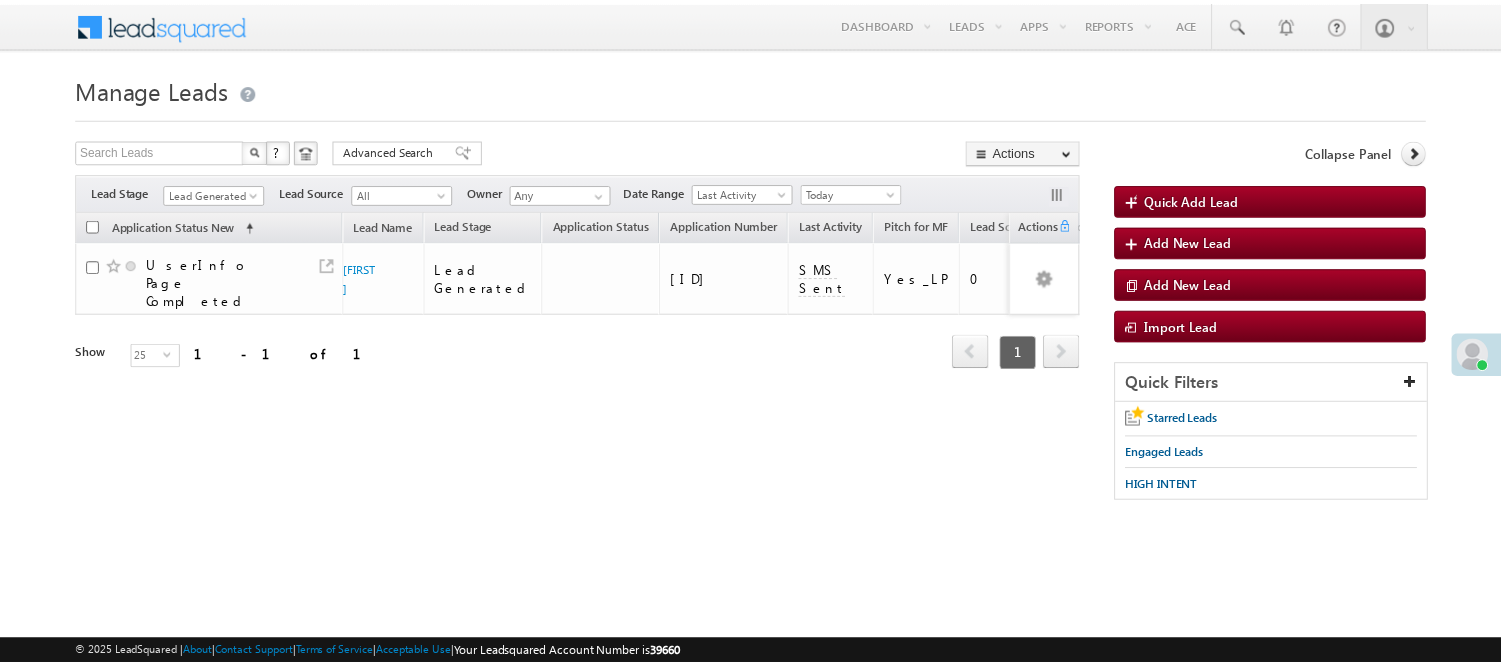 scroll, scrollTop: 0, scrollLeft: 0, axis: both 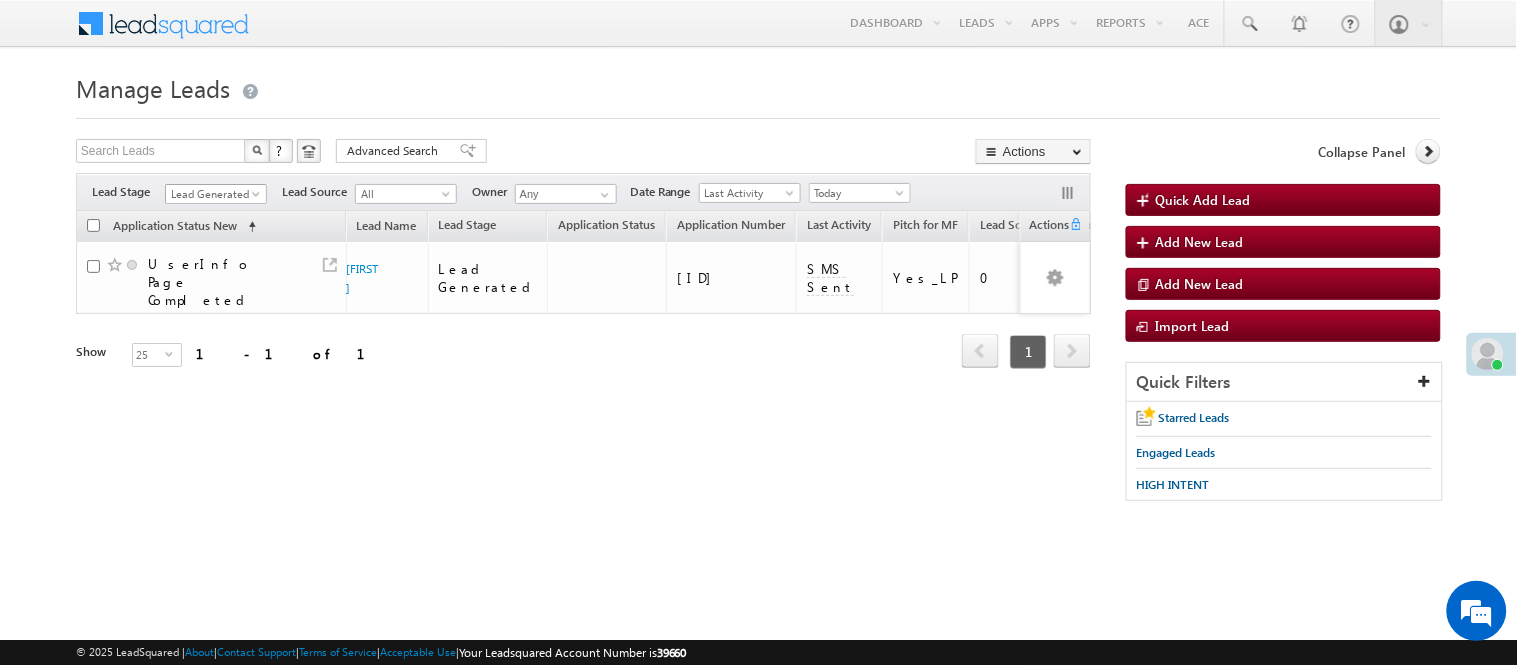 click on "Lead Generated" at bounding box center (213, 194) 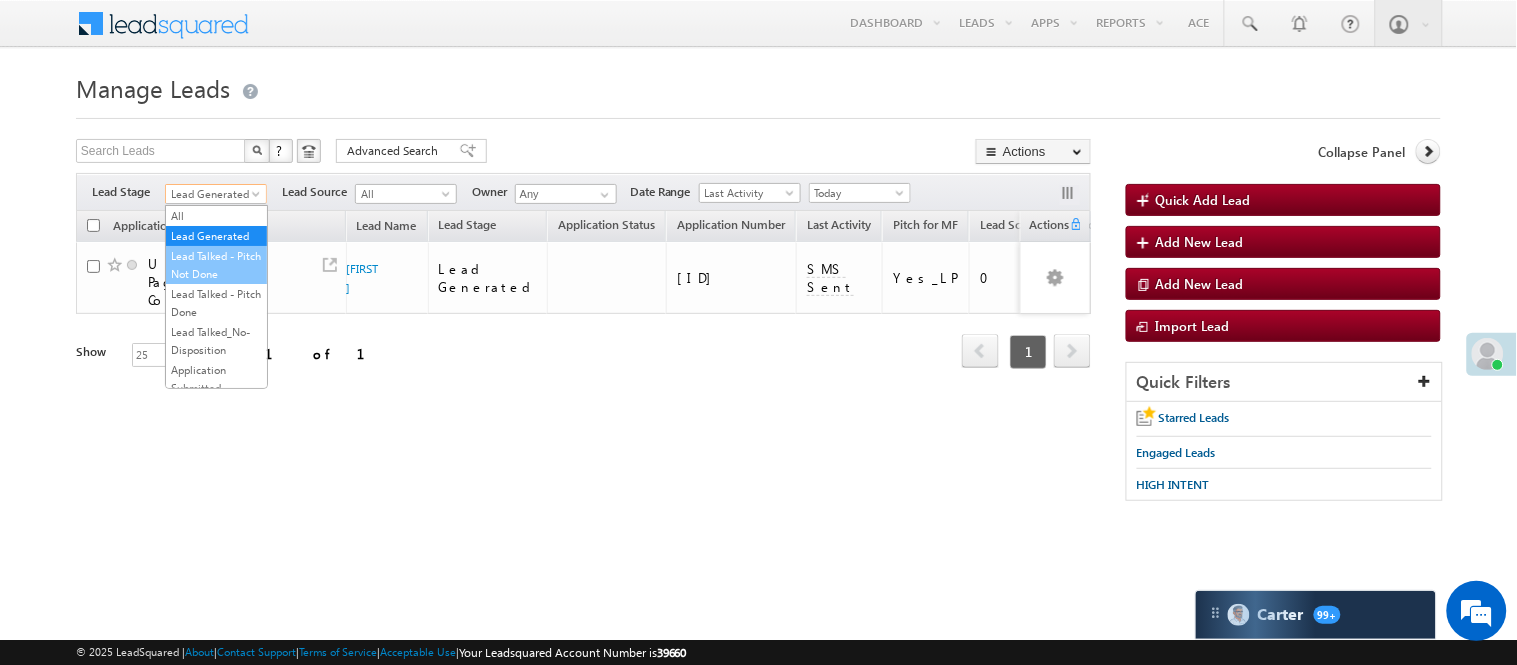 click on "Lead Talked - Pitch Not Done" at bounding box center (216, 265) 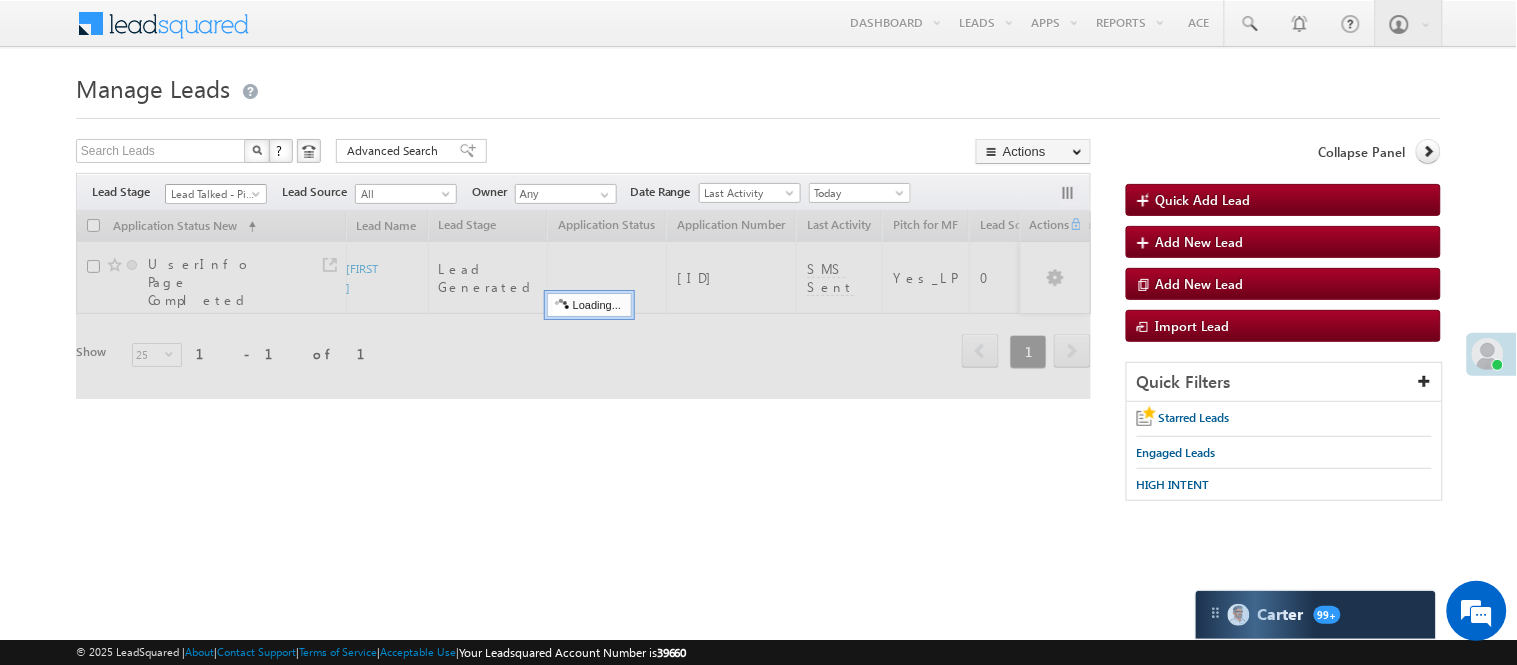 click on "Lead Talked - Pitch Not Done" at bounding box center [213, 194] 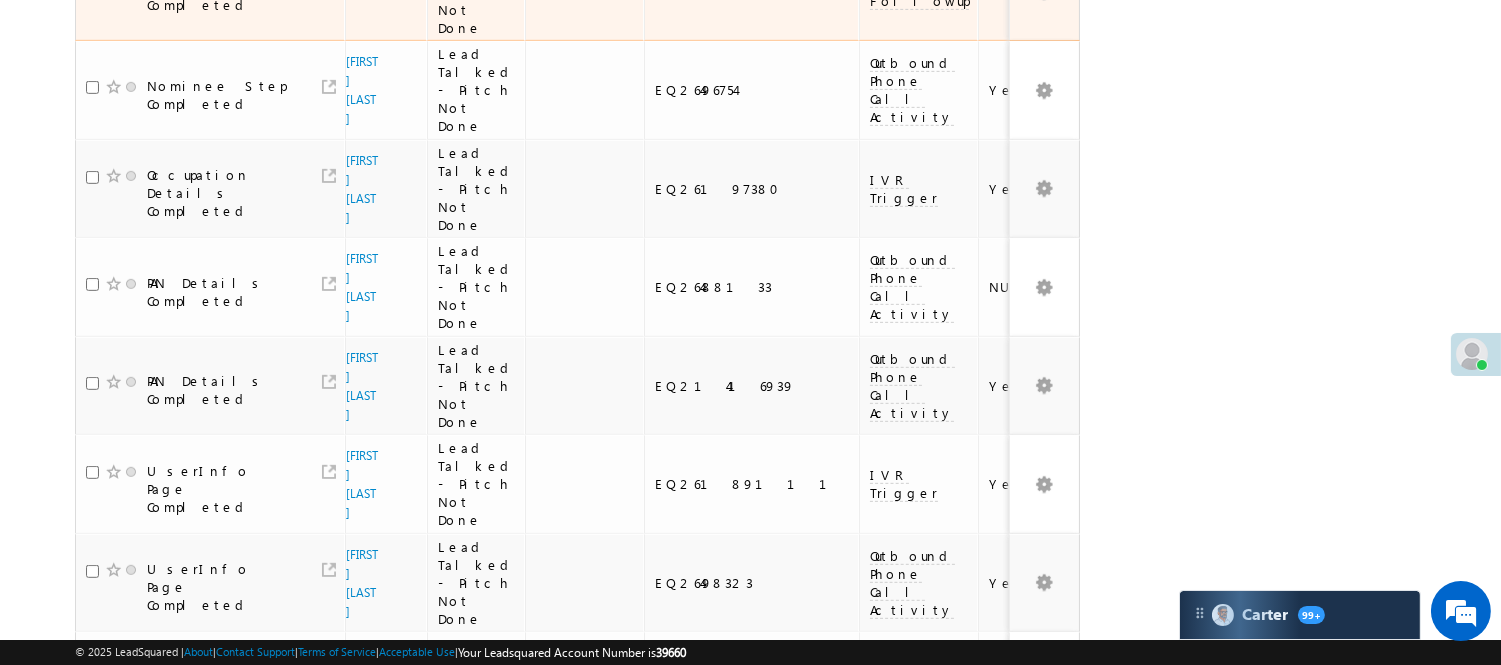 scroll, scrollTop: 1222, scrollLeft: 0, axis: vertical 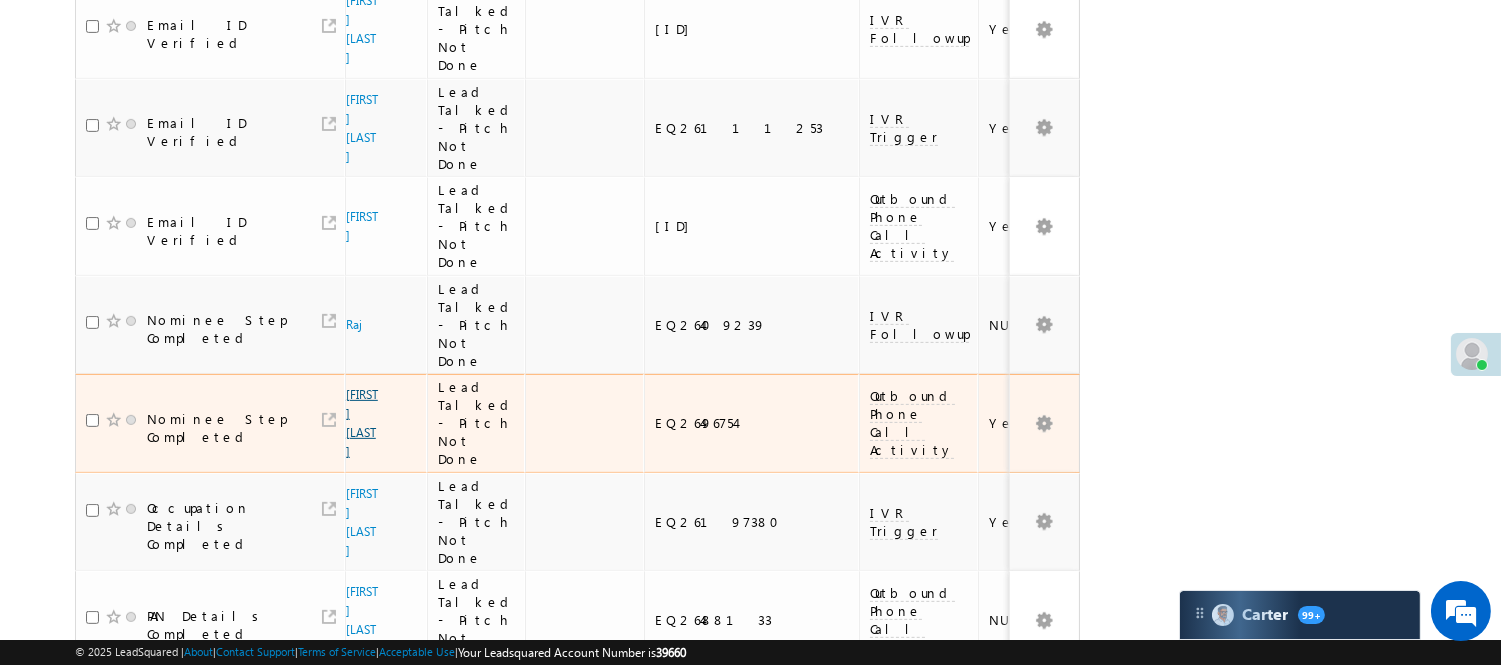 click on "Nitin Gunjal" at bounding box center [362, 423] 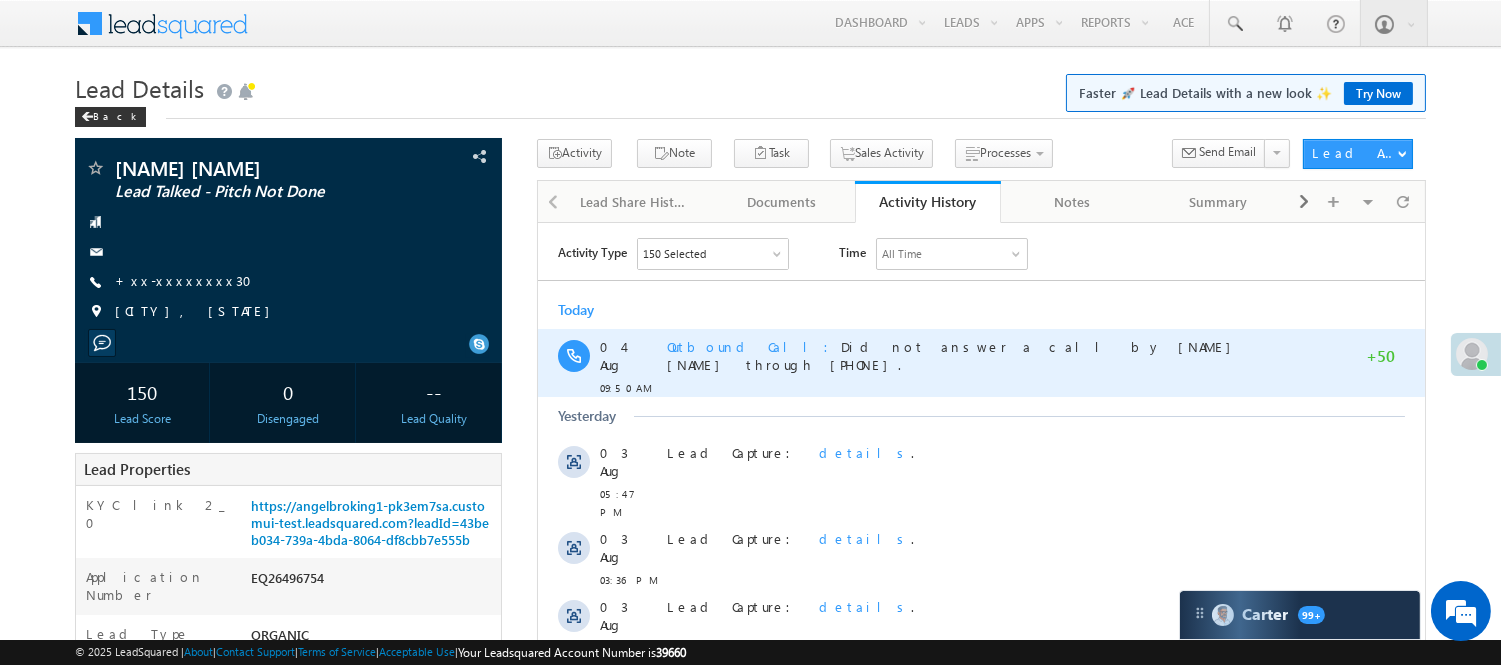 scroll, scrollTop: 333, scrollLeft: 0, axis: vertical 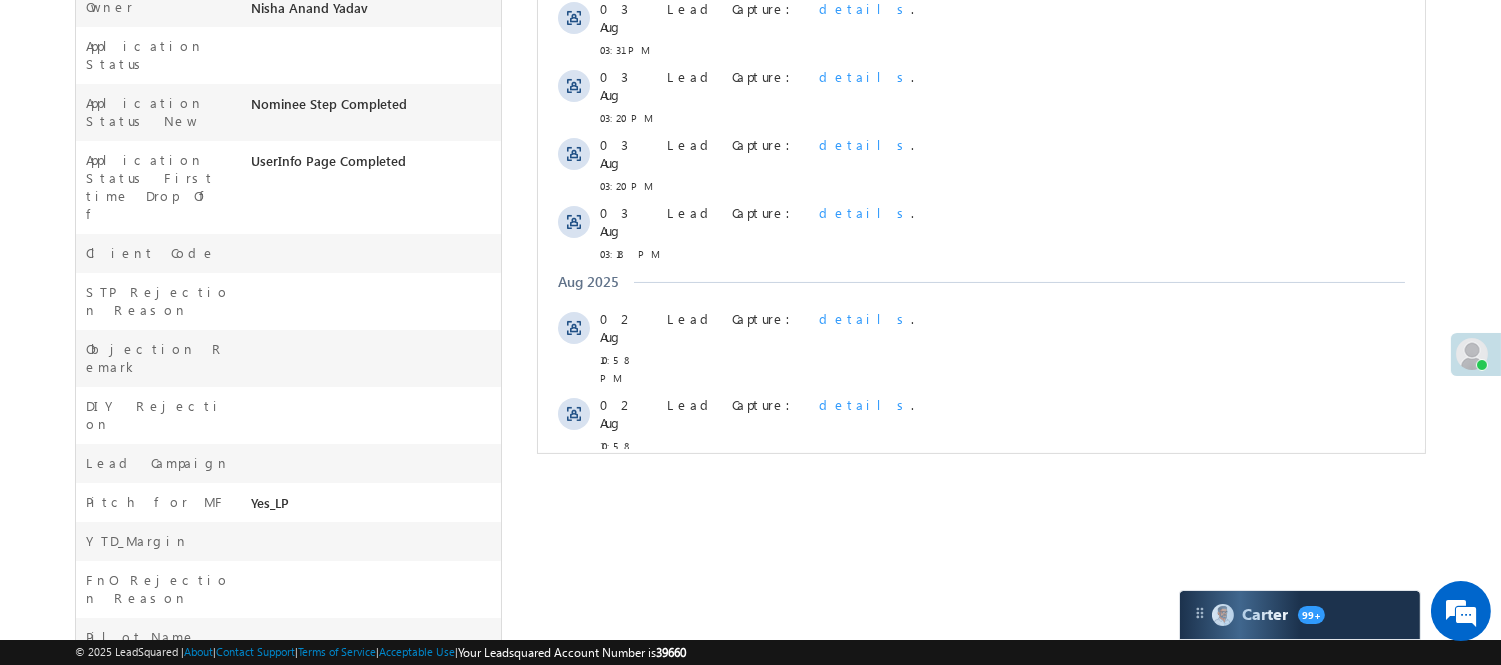 click on "Show More" at bounding box center (980, 508) 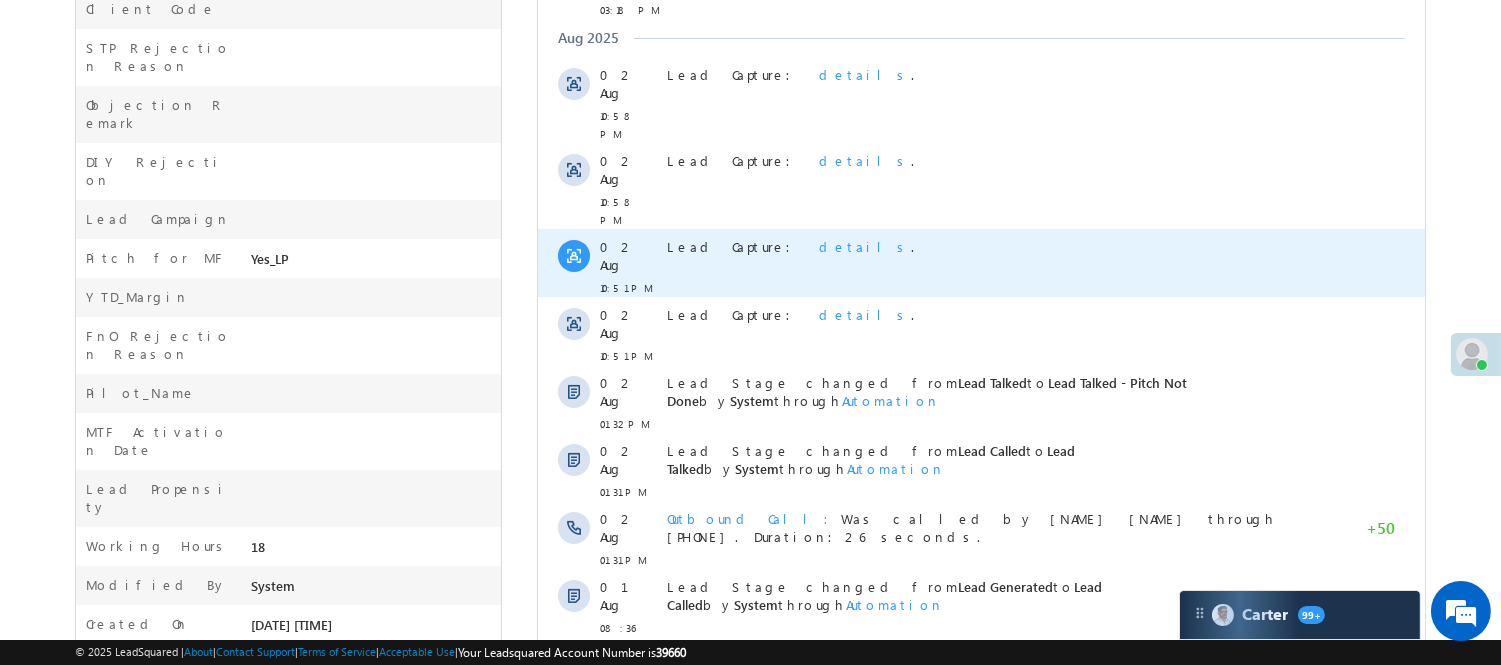 scroll, scrollTop: 1076, scrollLeft: 0, axis: vertical 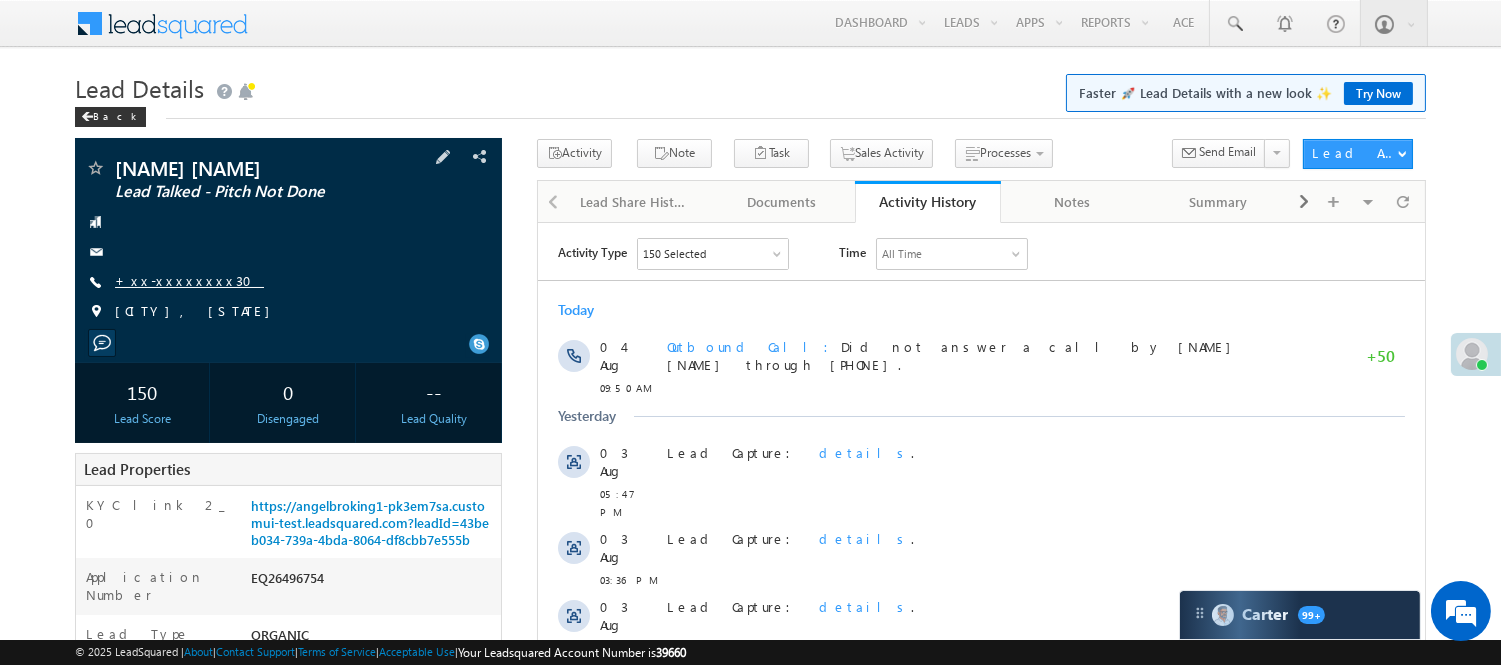 click on "+xx-xxxxxxxx30" at bounding box center [189, 280] 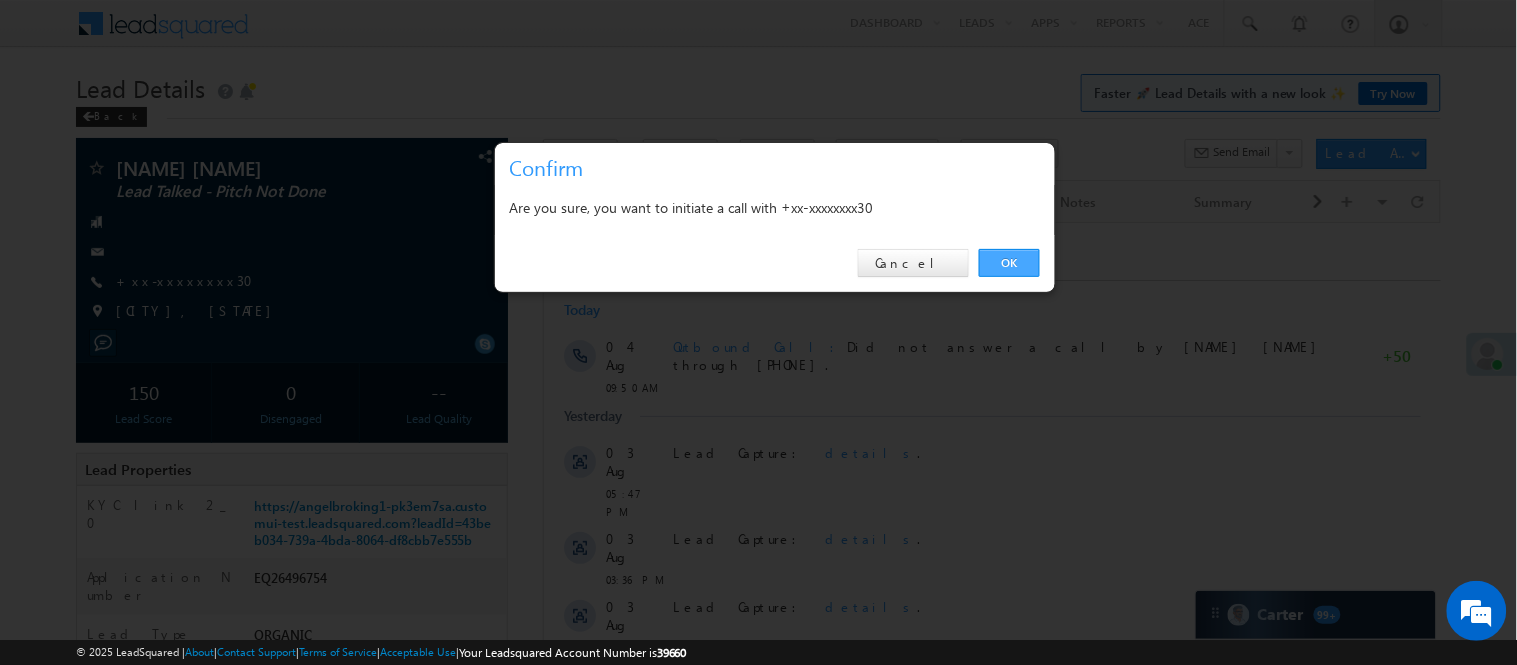 click on "OK" at bounding box center [1009, 263] 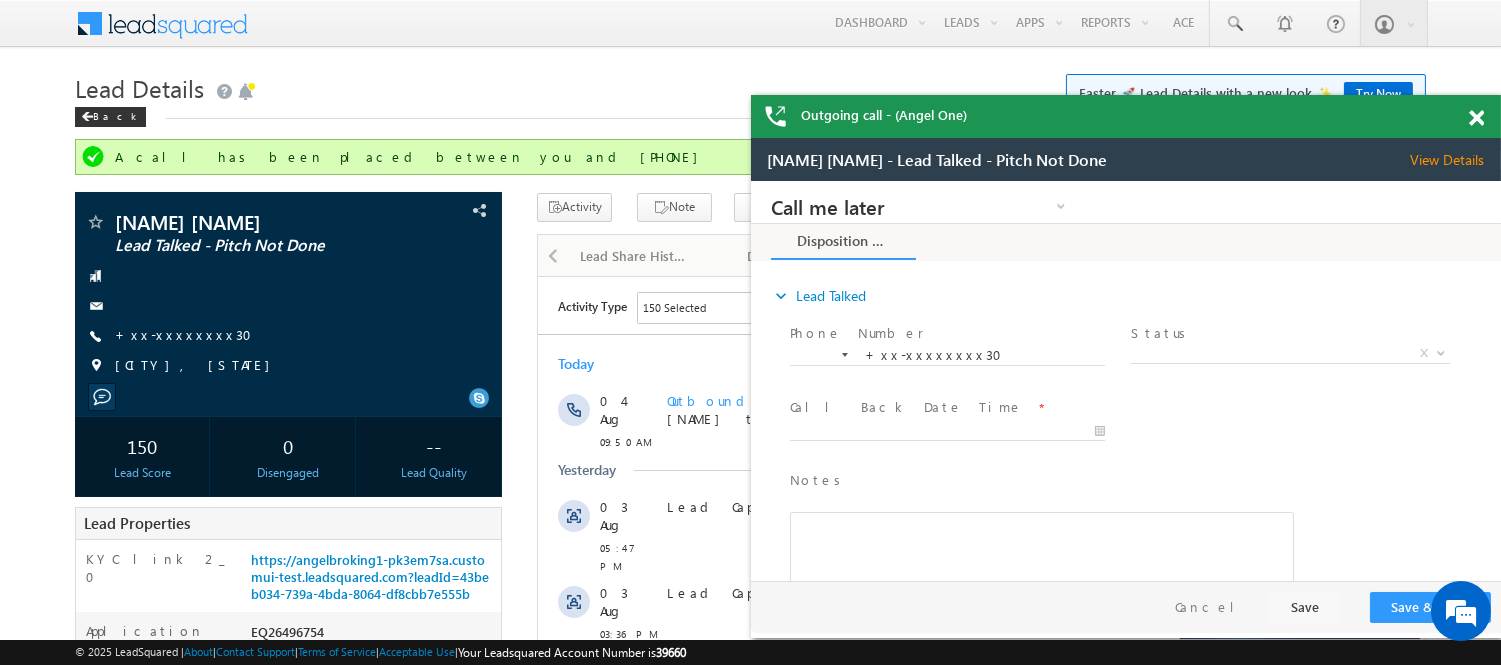 scroll, scrollTop: 0, scrollLeft: 0, axis: both 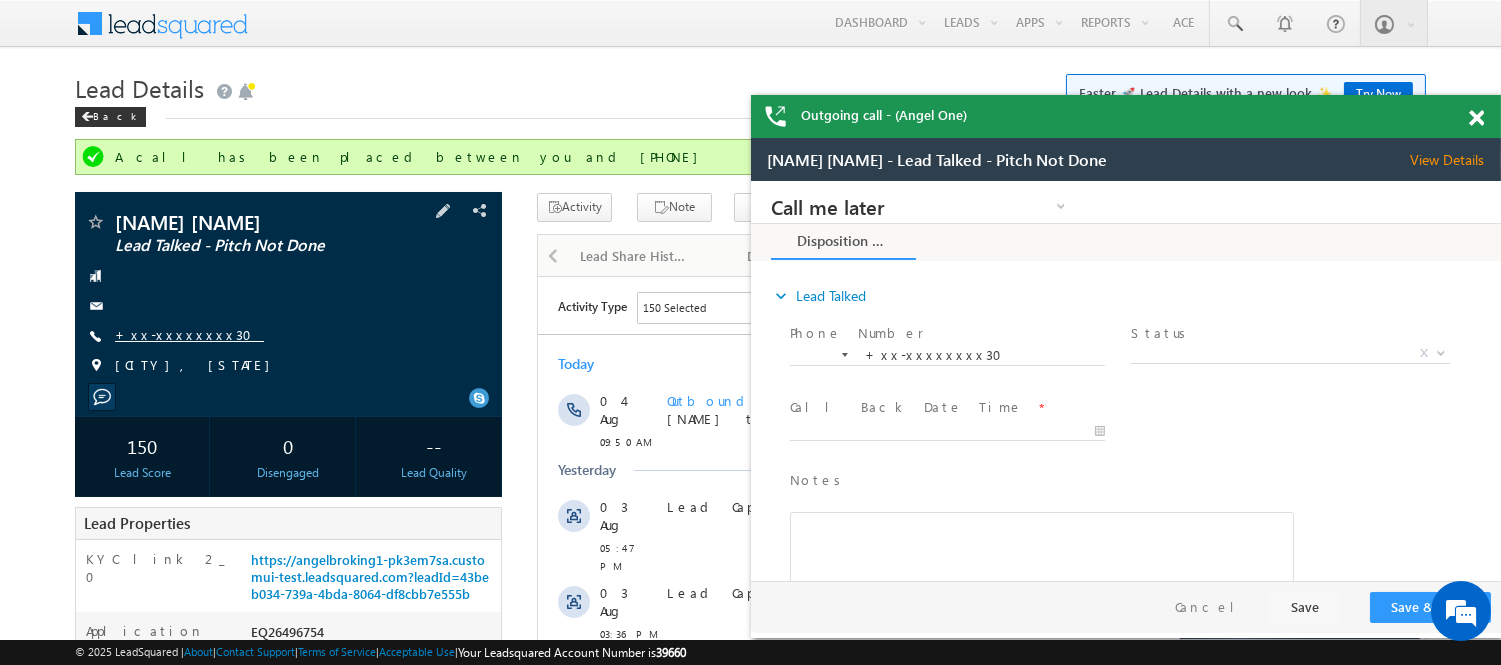 click on "+xx-xxxxxxxx30" at bounding box center [189, 334] 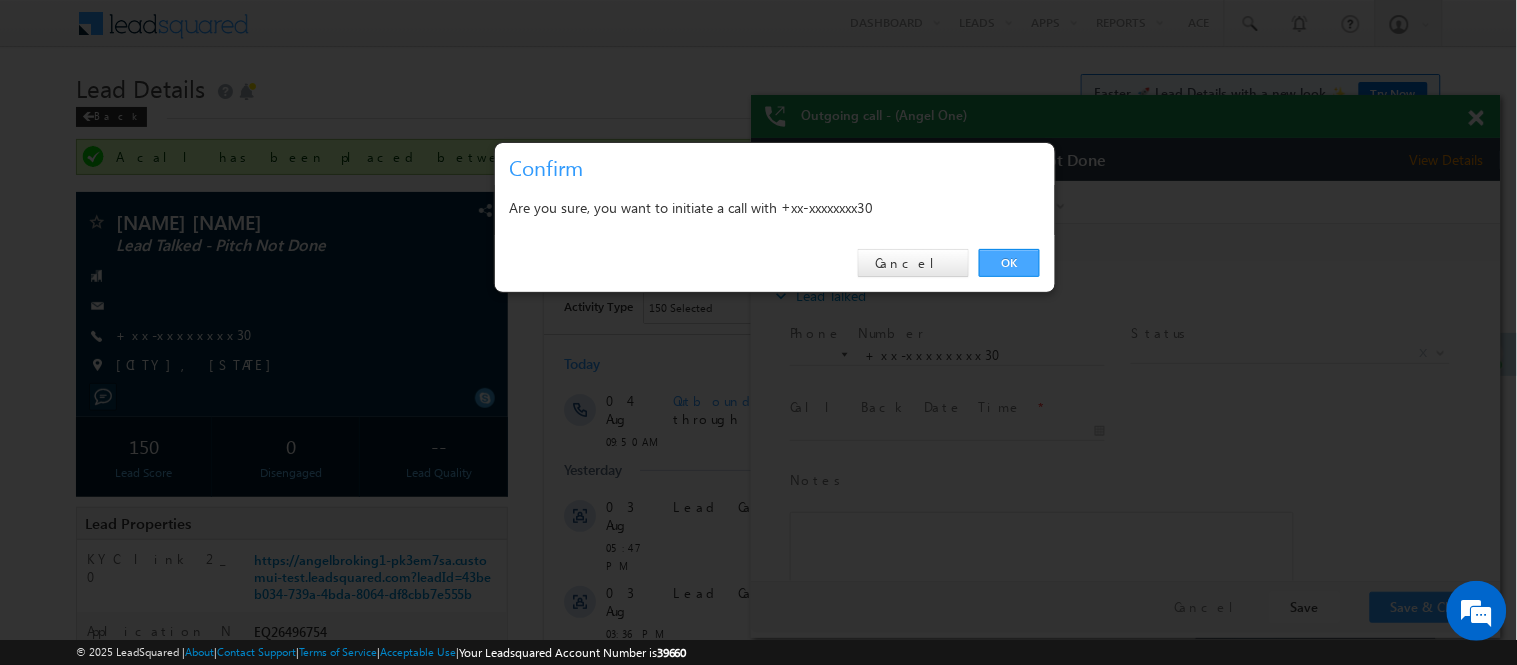 click on "OK" at bounding box center (1009, 263) 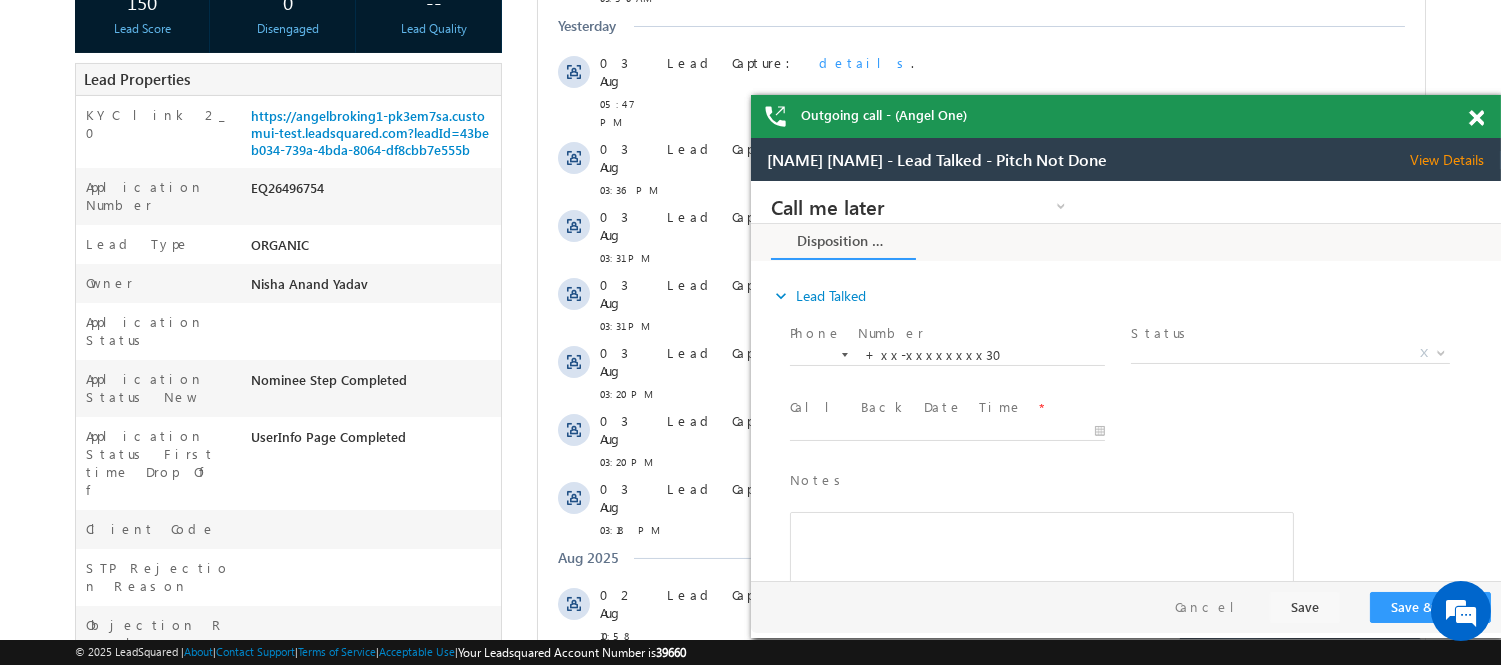 scroll, scrollTop: 222, scrollLeft: 0, axis: vertical 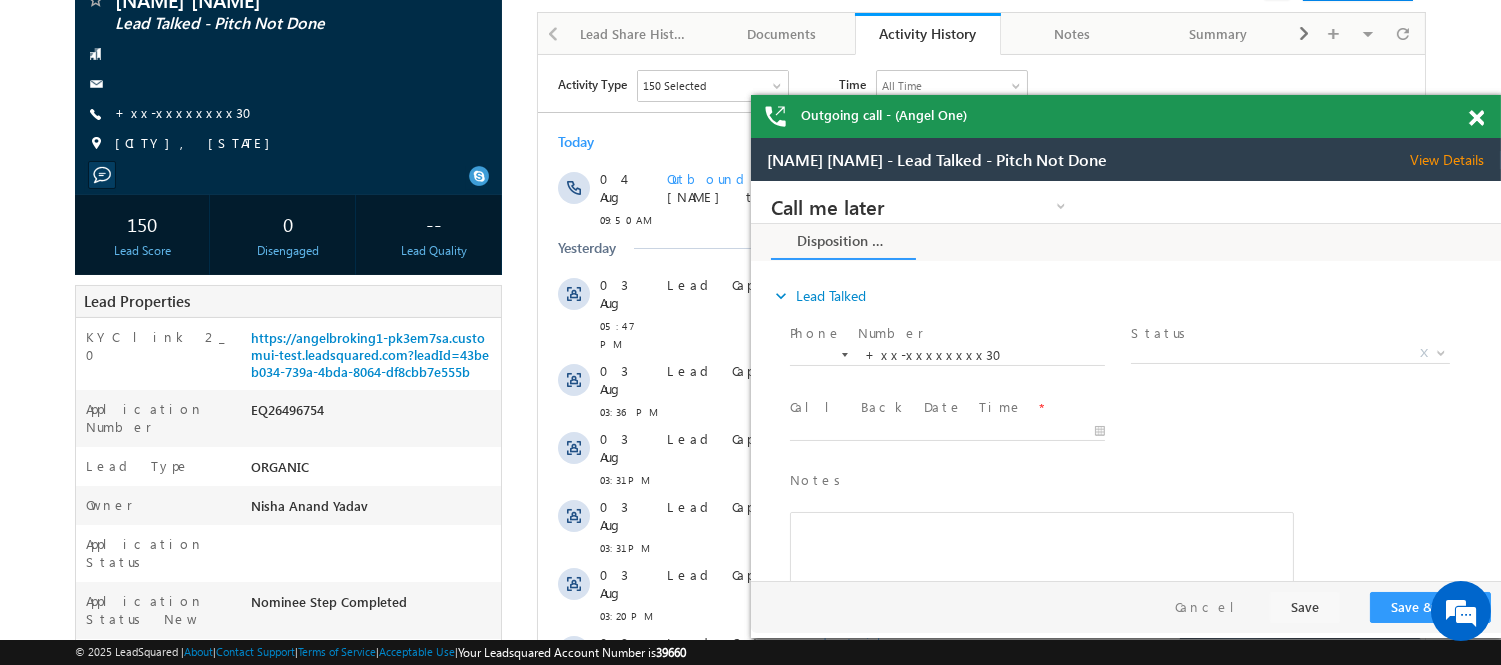 click at bounding box center (1476, 118) 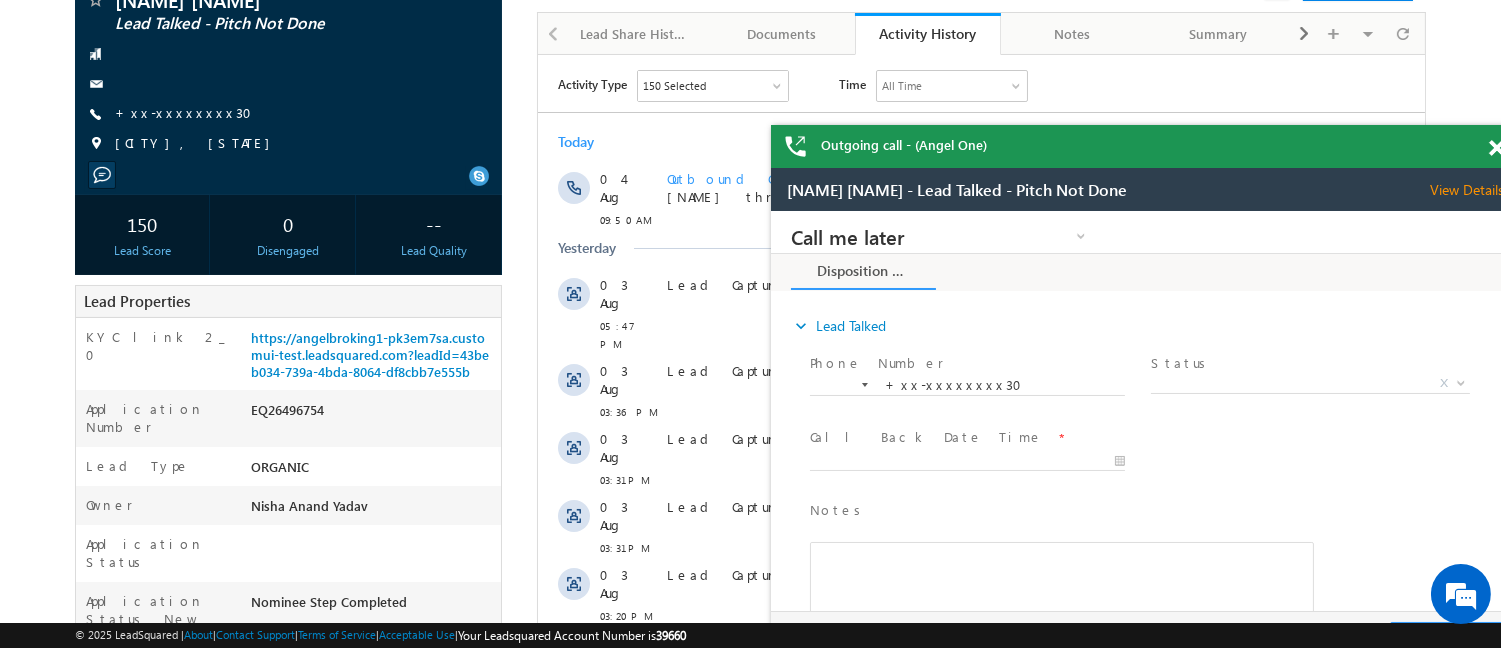 click at bounding box center [1496, 148] 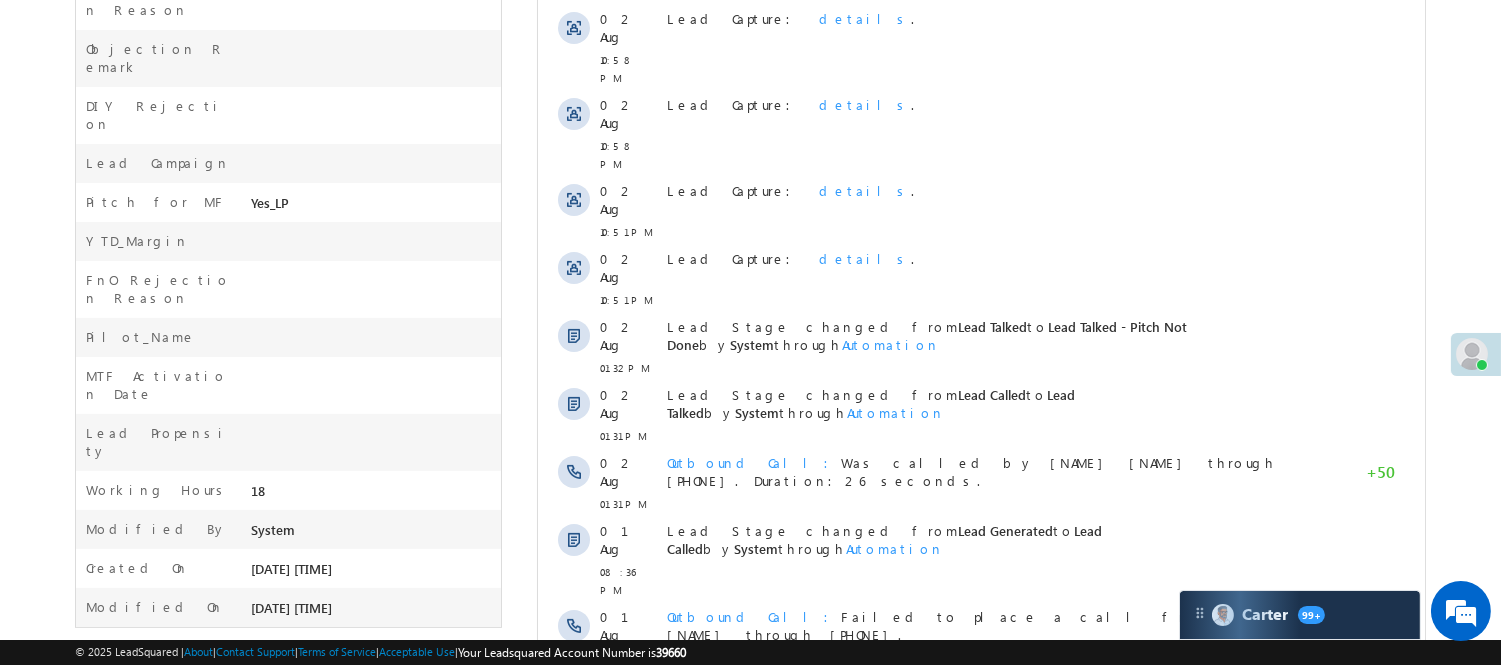scroll, scrollTop: 1131, scrollLeft: 0, axis: vertical 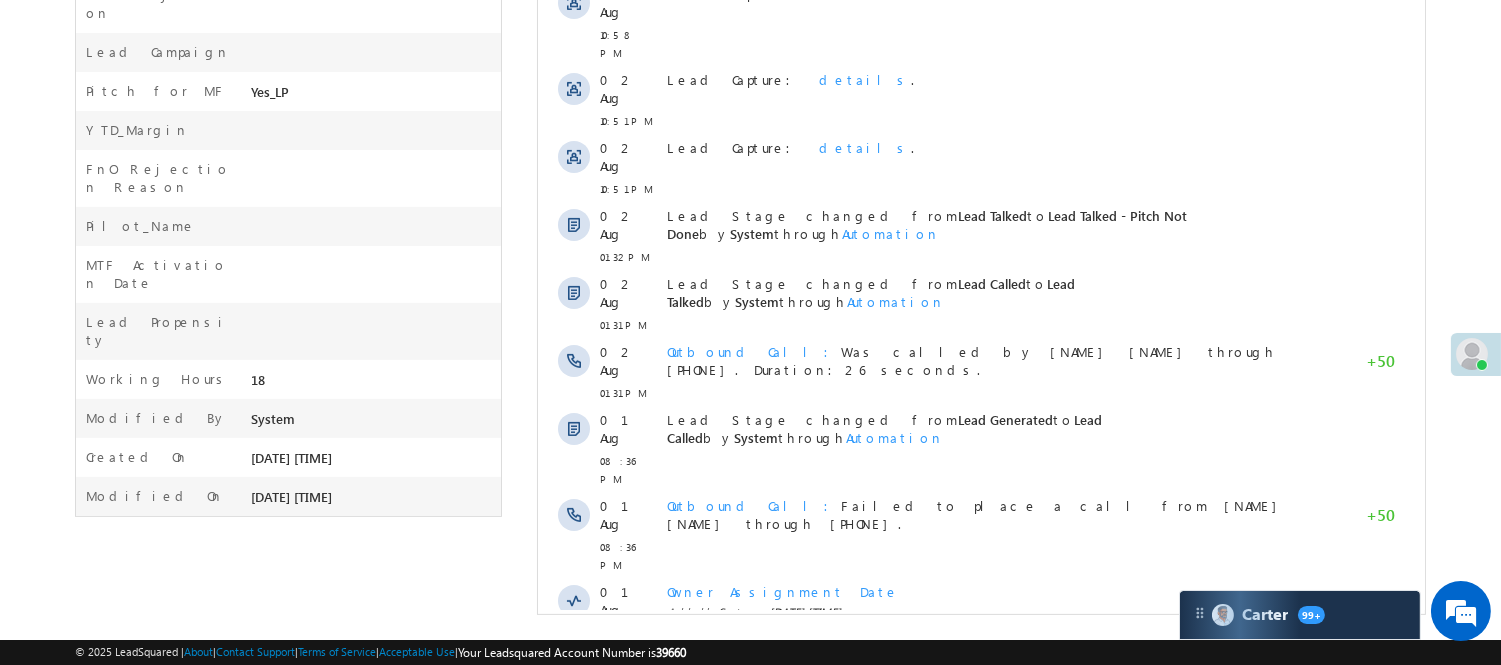 click on "Show More" at bounding box center (980, 813) 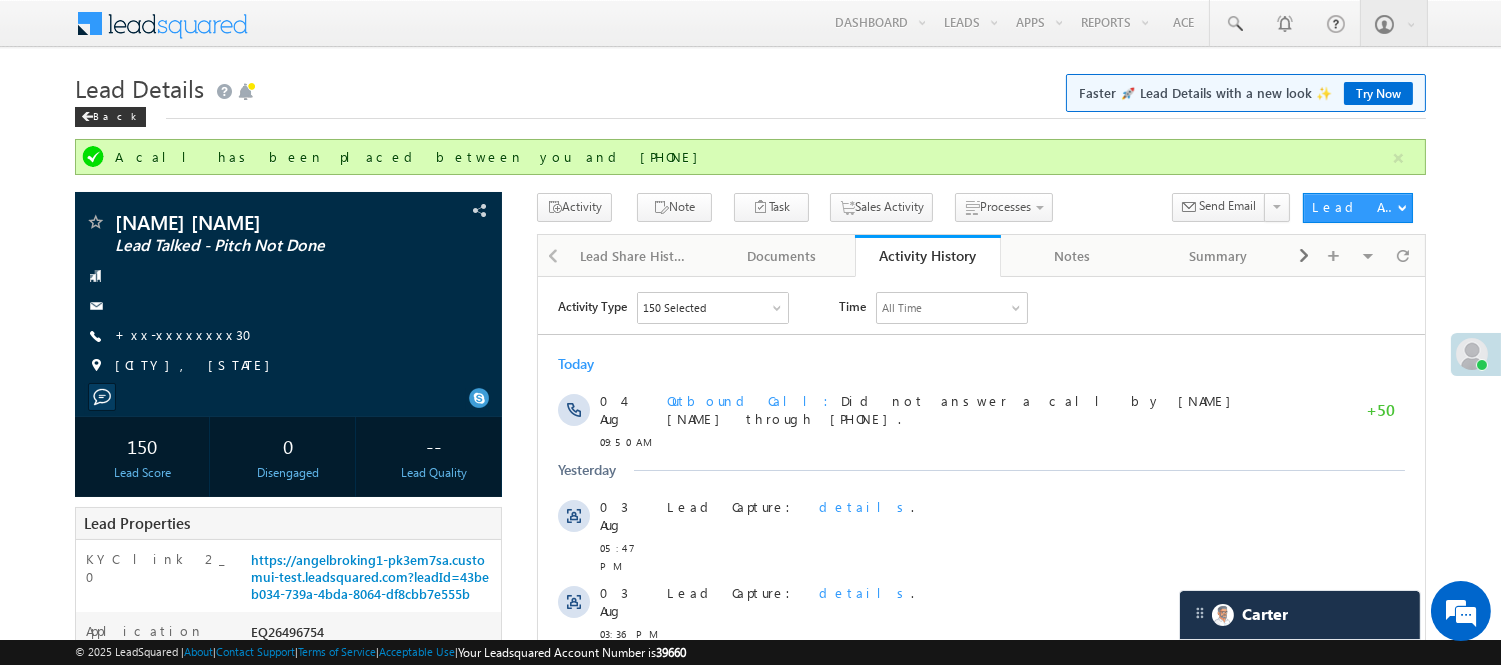 scroll, scrollTop: 111, scrollLeft: 0, axis: vertical 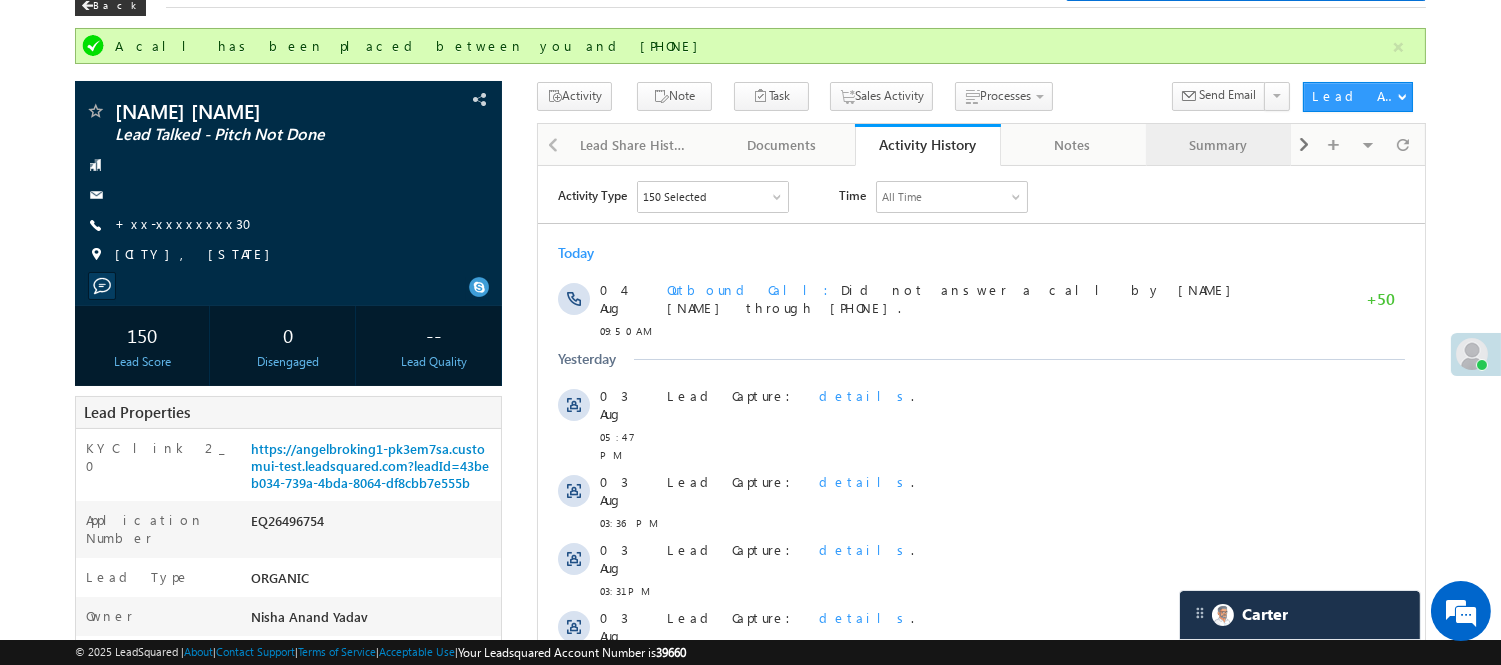 click on "Summary" at bounding box center [1217, 145] 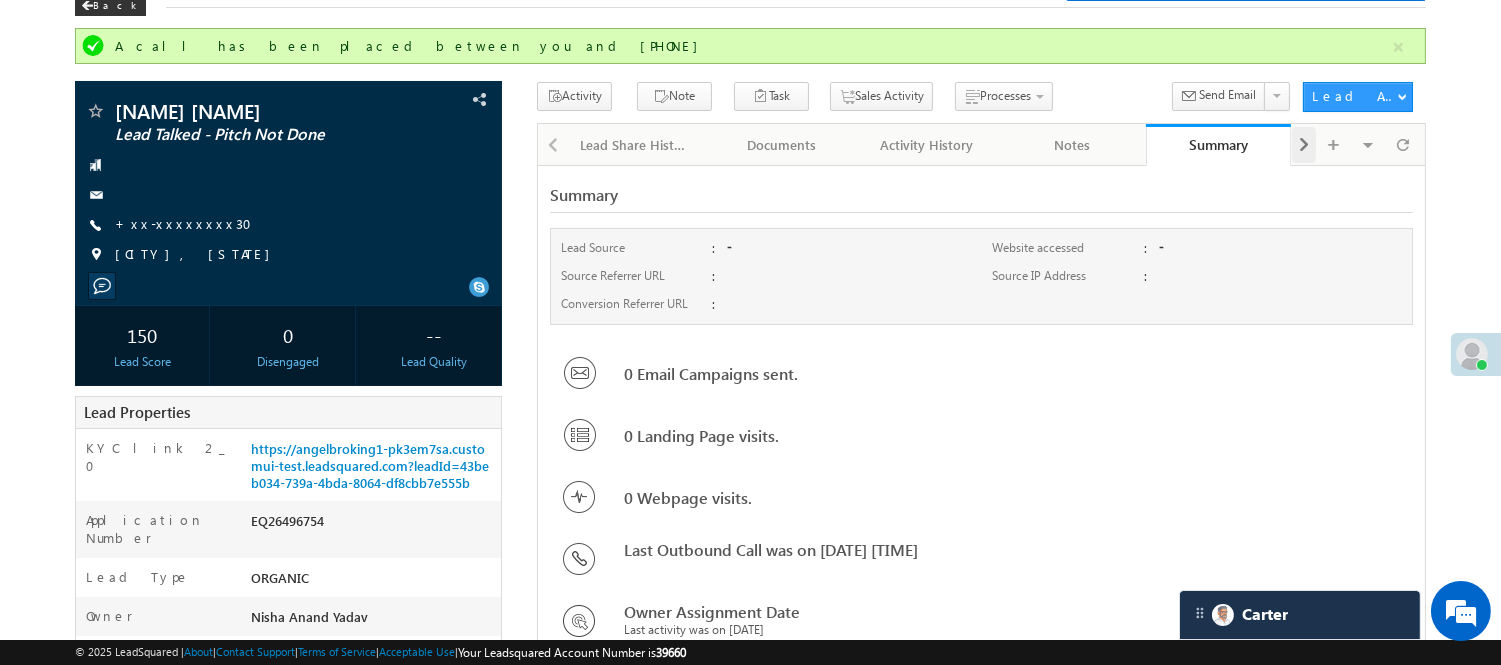 click at bounding box center (1304, 145) 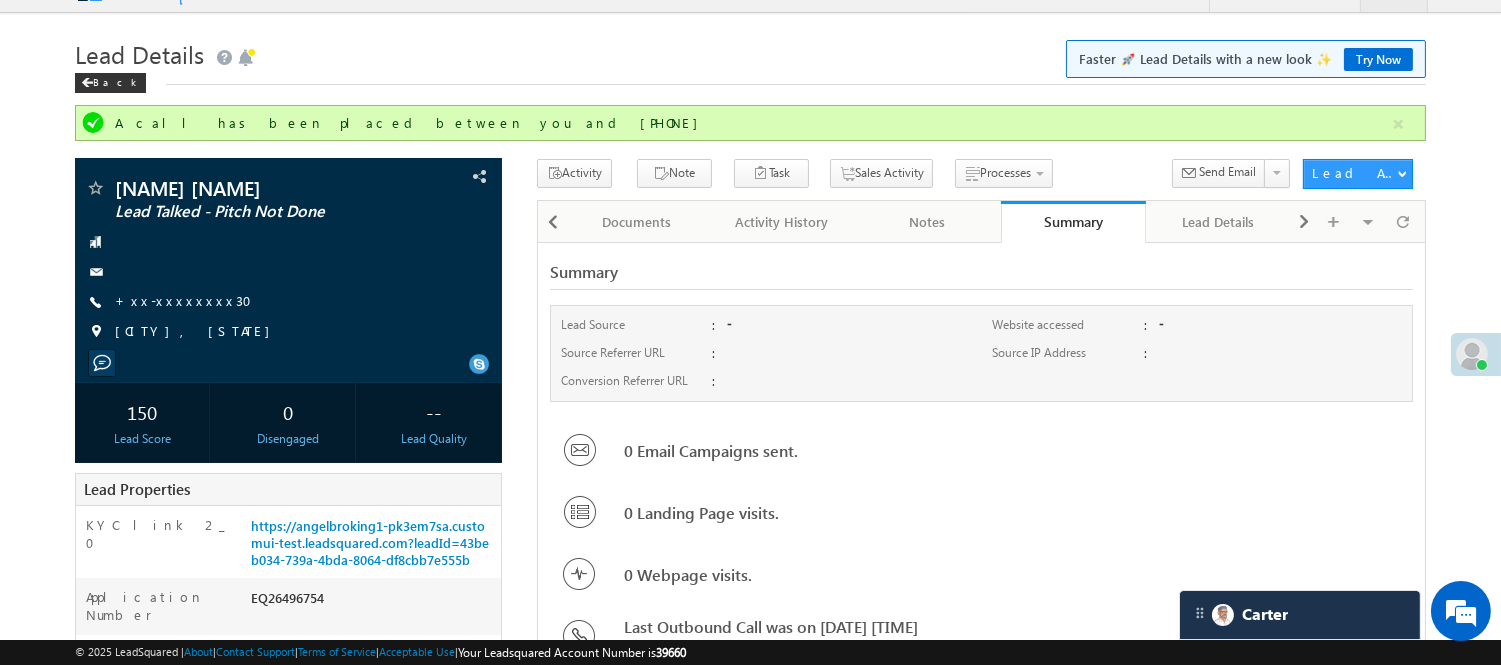 scroll, scrollTop: 0, scrollLeft: 0, axis: both 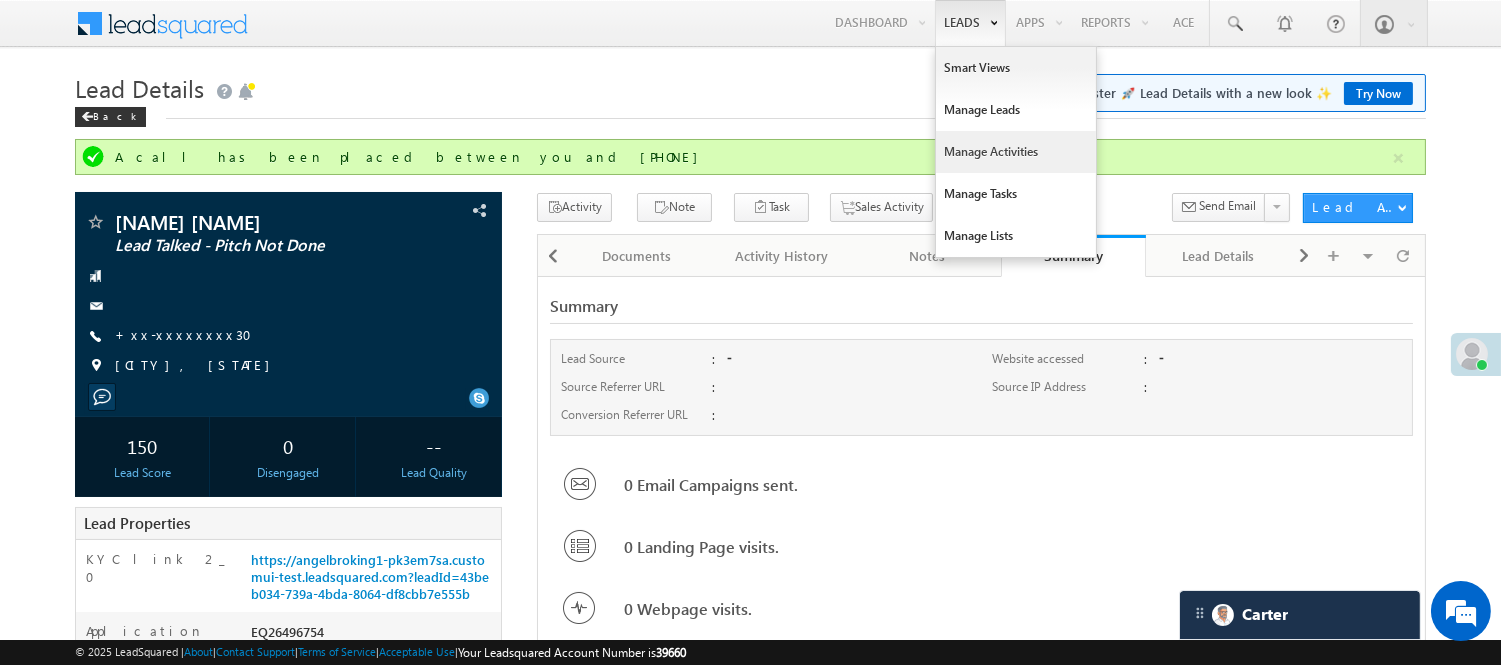 click on "Manage Activities" at bounding box center (1016, 152) 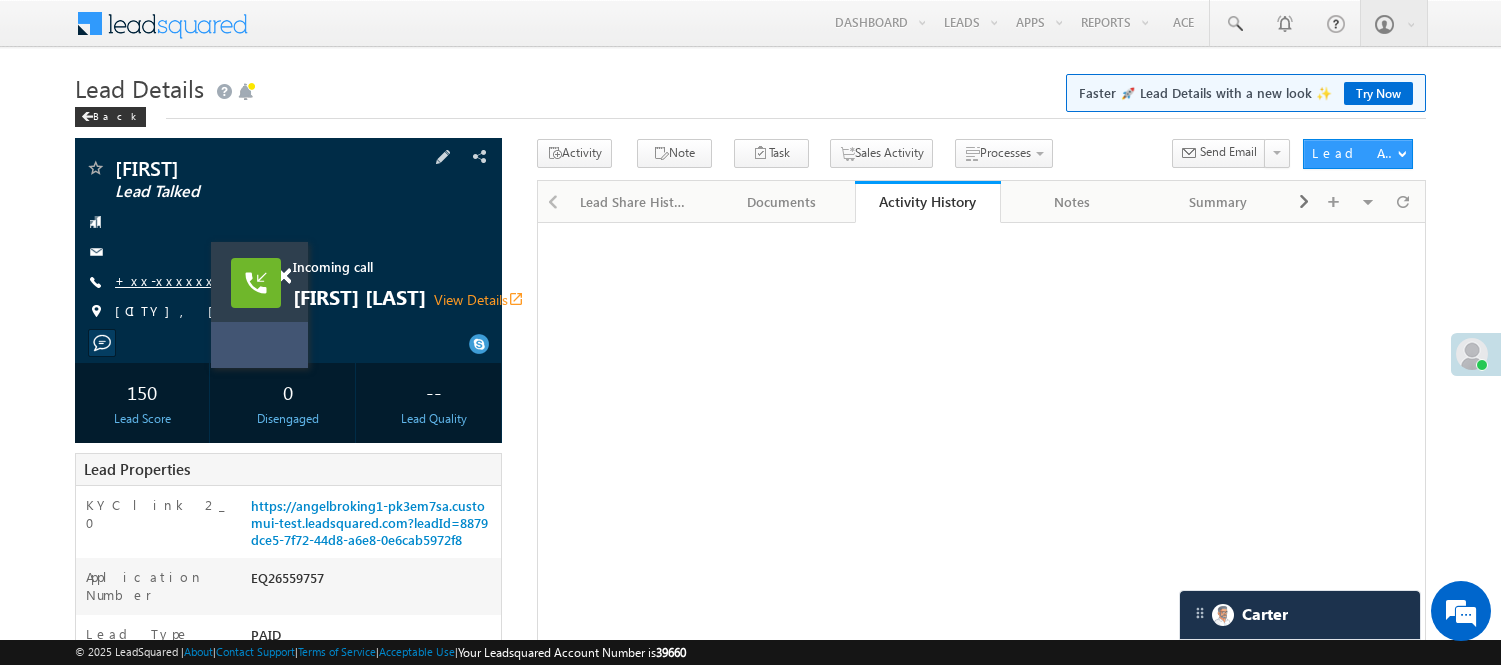 scroll, scrollTop: 0, scrollLeft: 0, axis: both 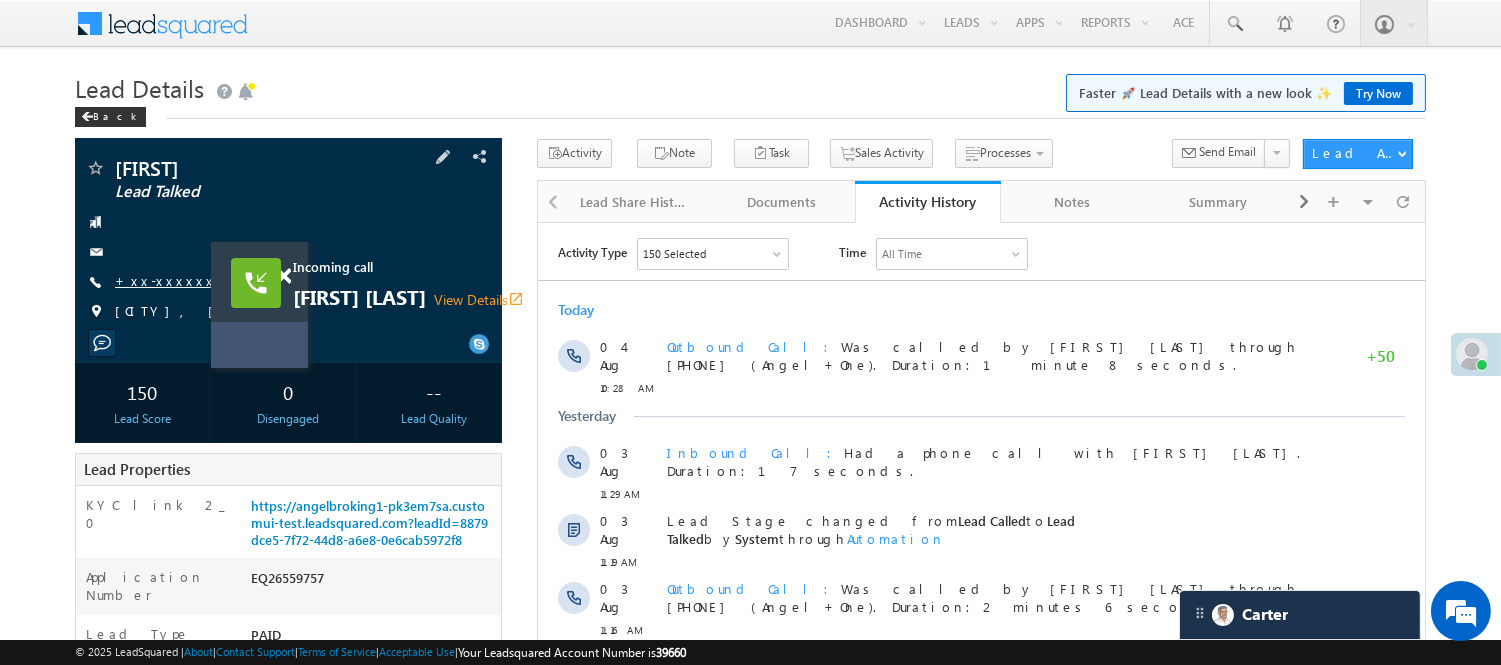 click on "+xx-xxxxxxxx81" at bounding box center (197, 280) 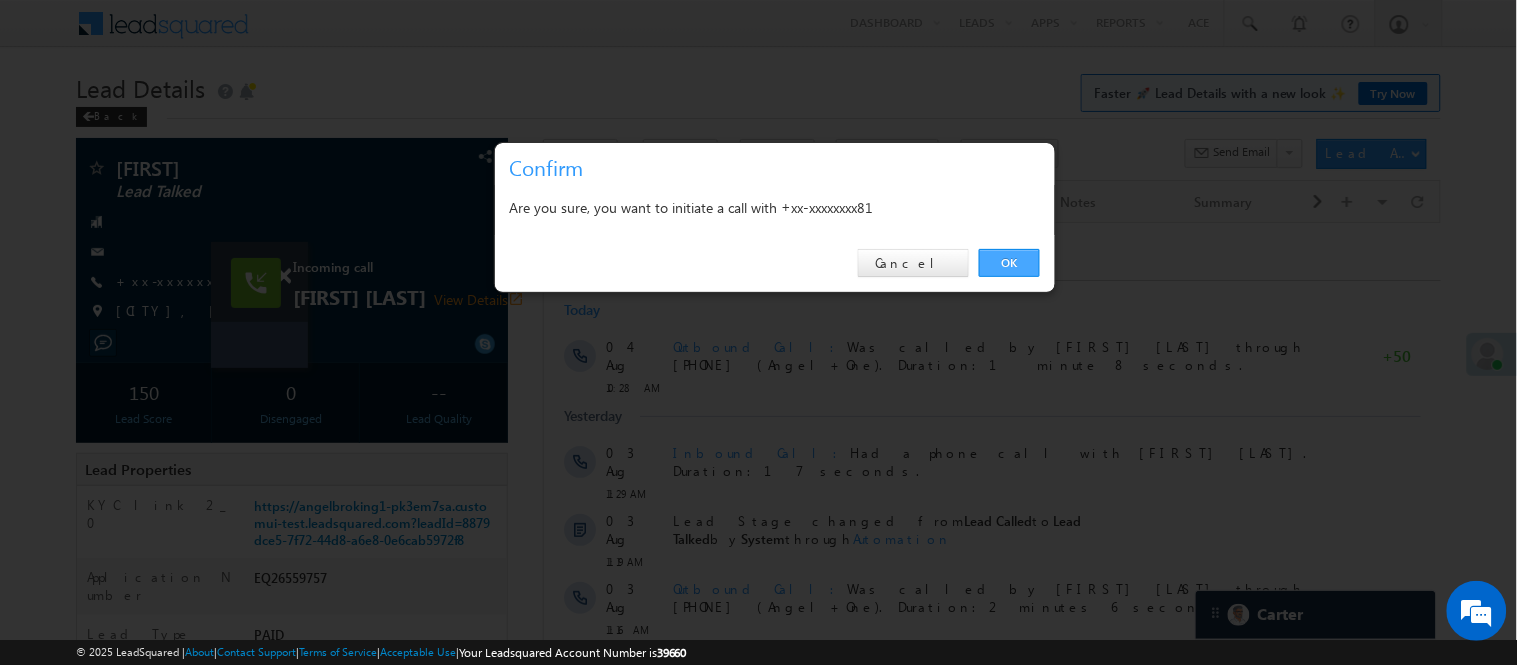 drag, startPoint x: 996, startPoint y: 252, endPoint x: 459, endPoint y: 27, distance: 582.23193 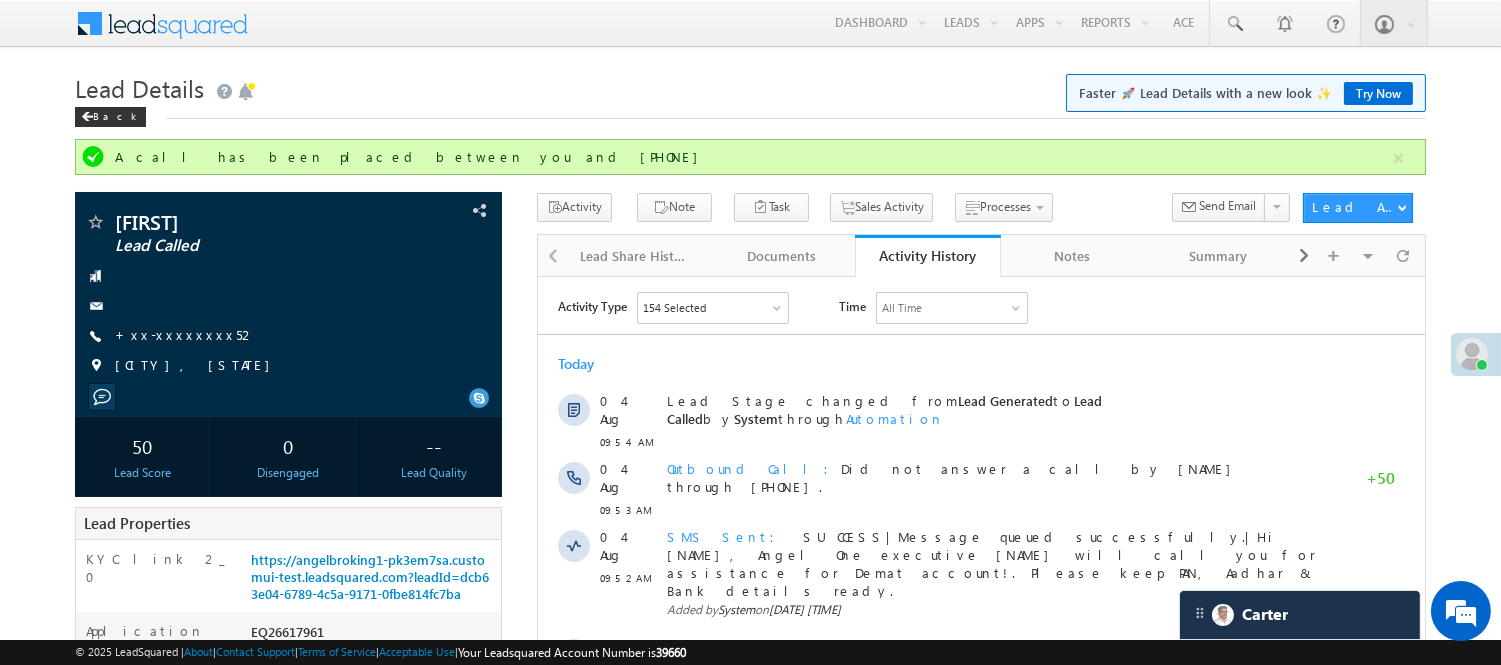 scroll, scrollTop: 0, scrollLeft: 0, axis: both 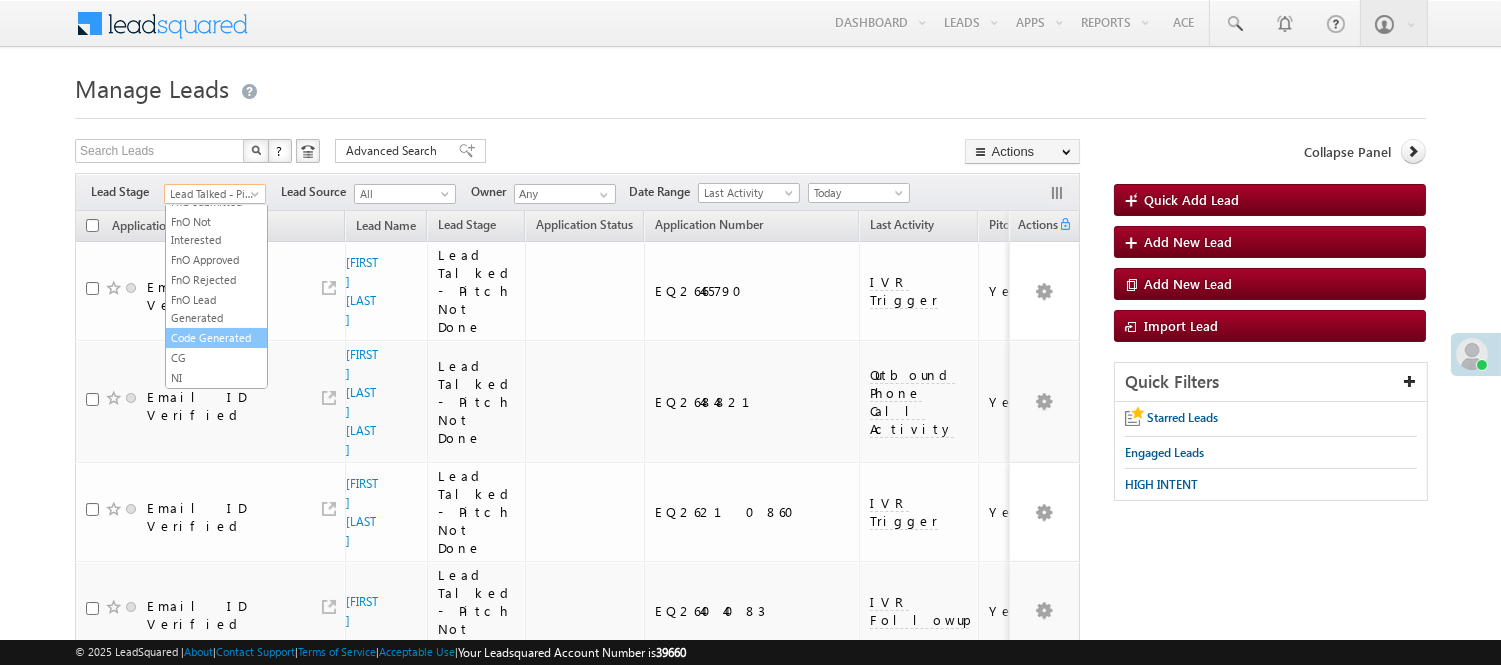 click on "Code Generated" at bounding box center [216, 338] 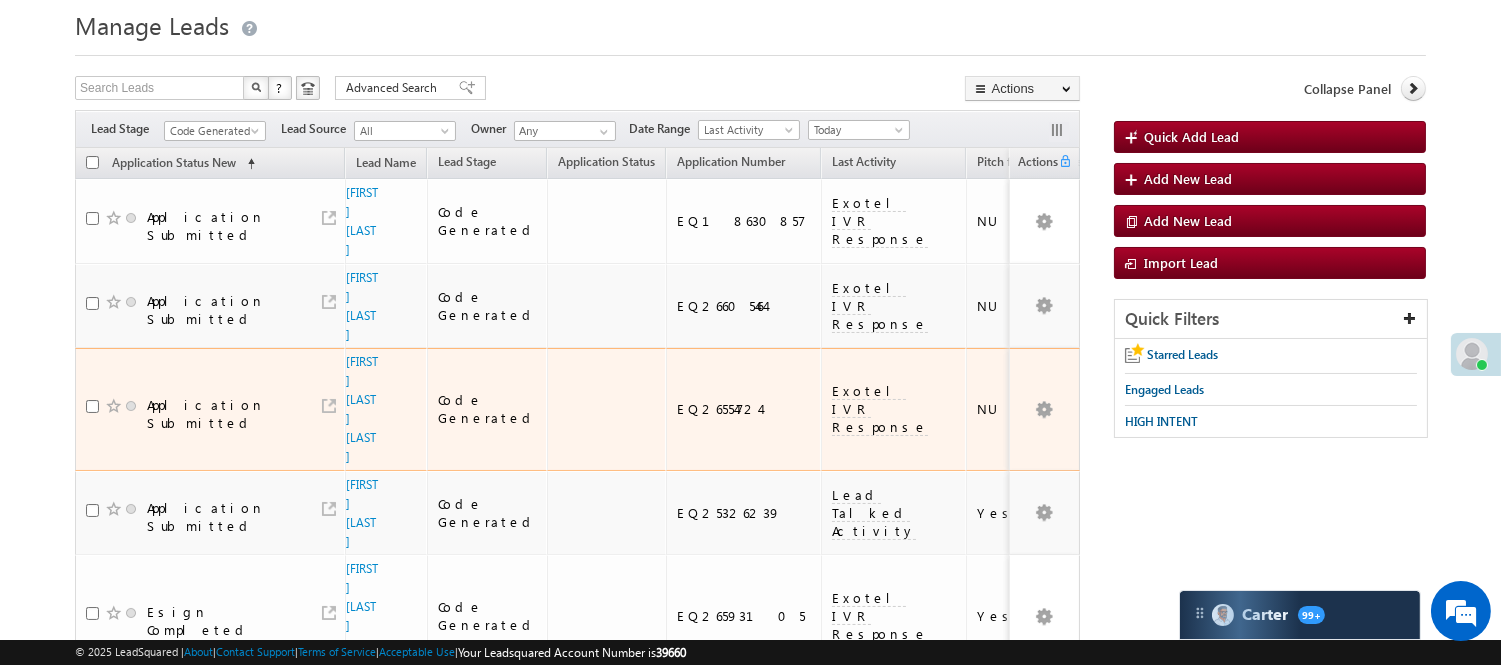 scroll, scrollTop: 0, scrollLeft: 0, axis: both 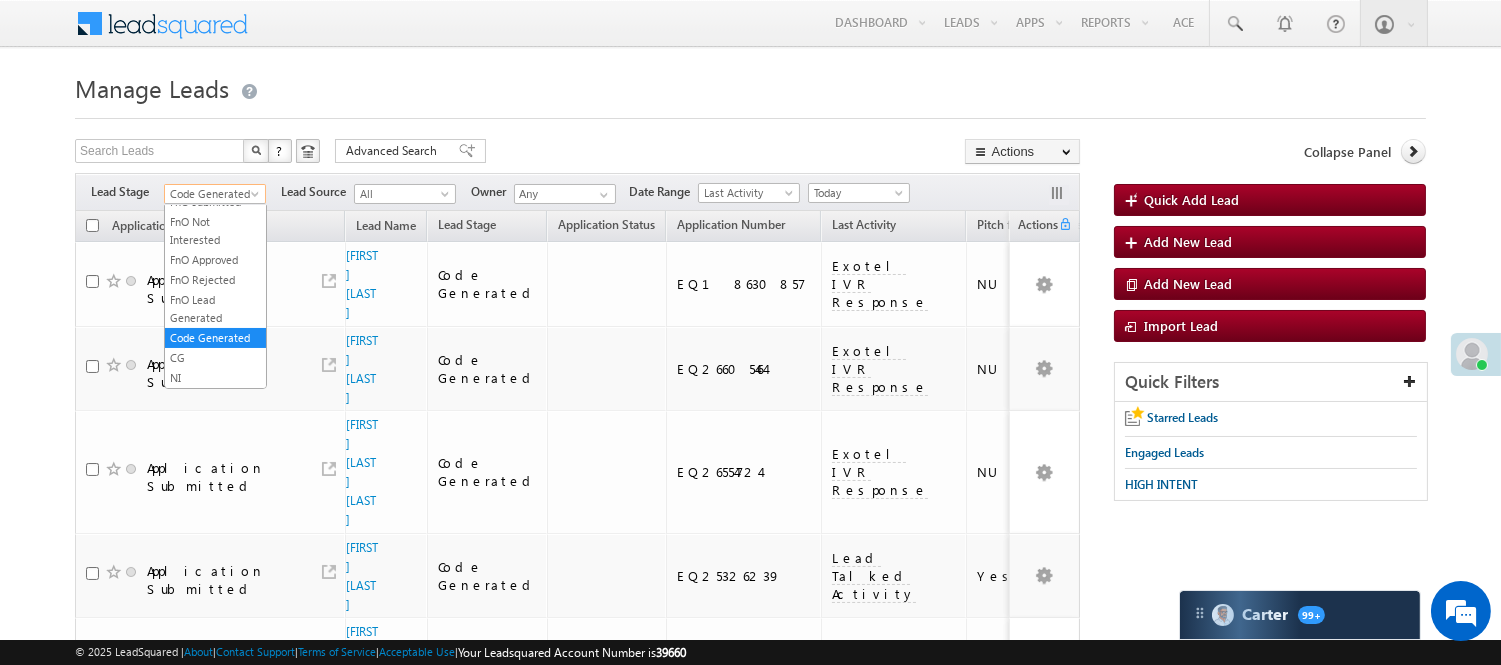 click on "Code Generated" at bounding box center (212, 194) 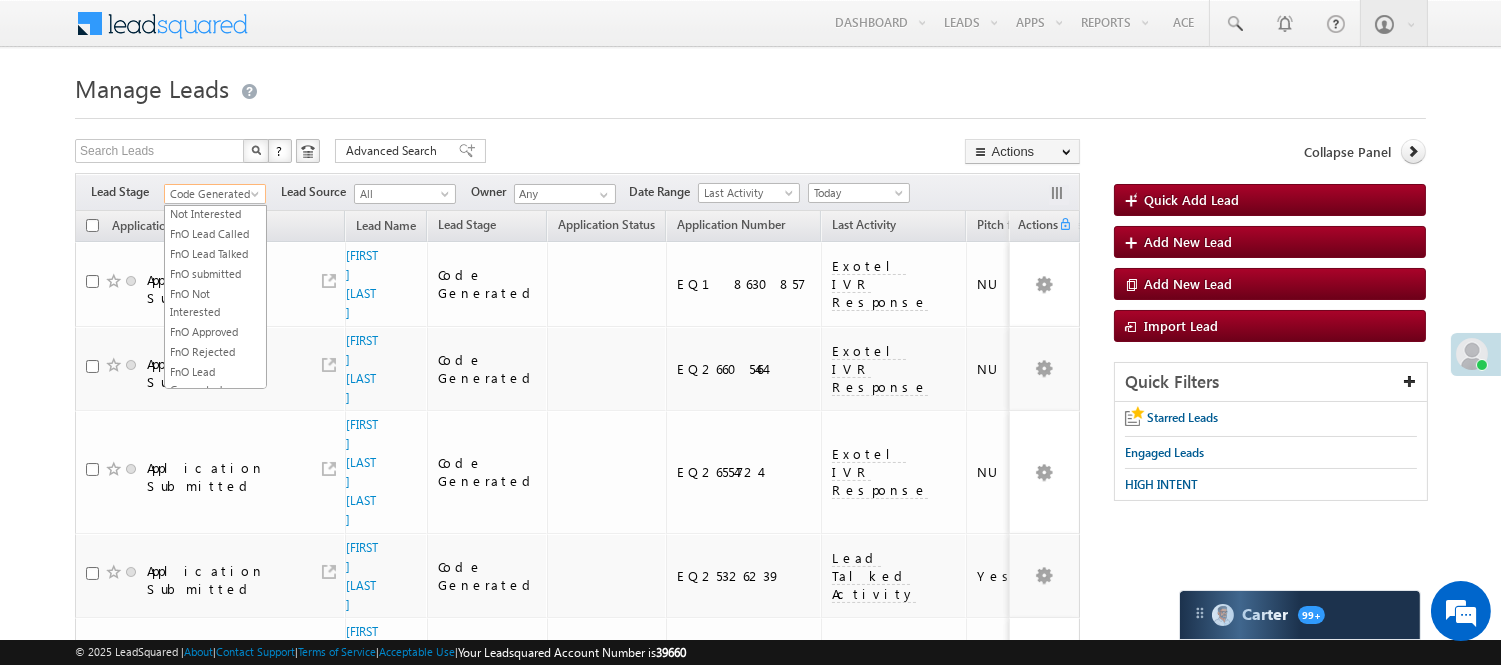 scroll, scrollTop: 0, scrollLeft: 0, axis: both 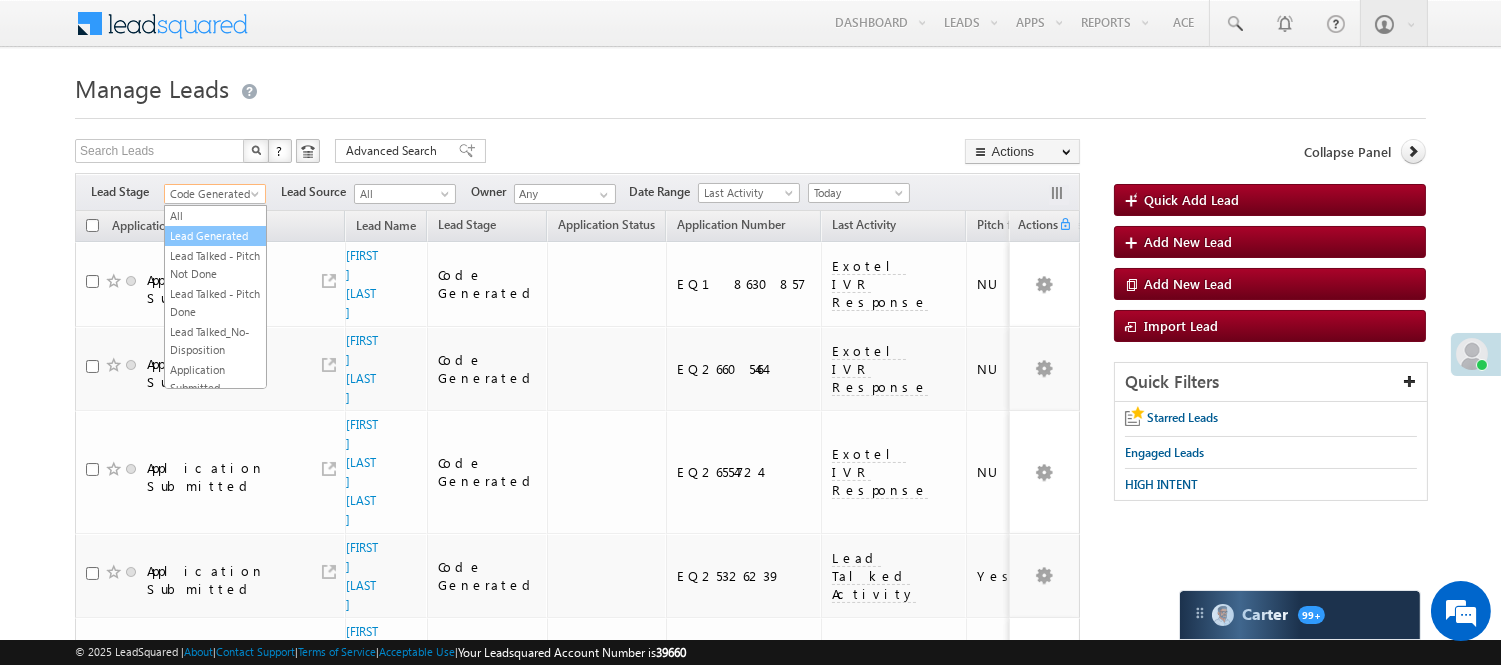 click on "Lead Generated" at bounding box center (215, 236) 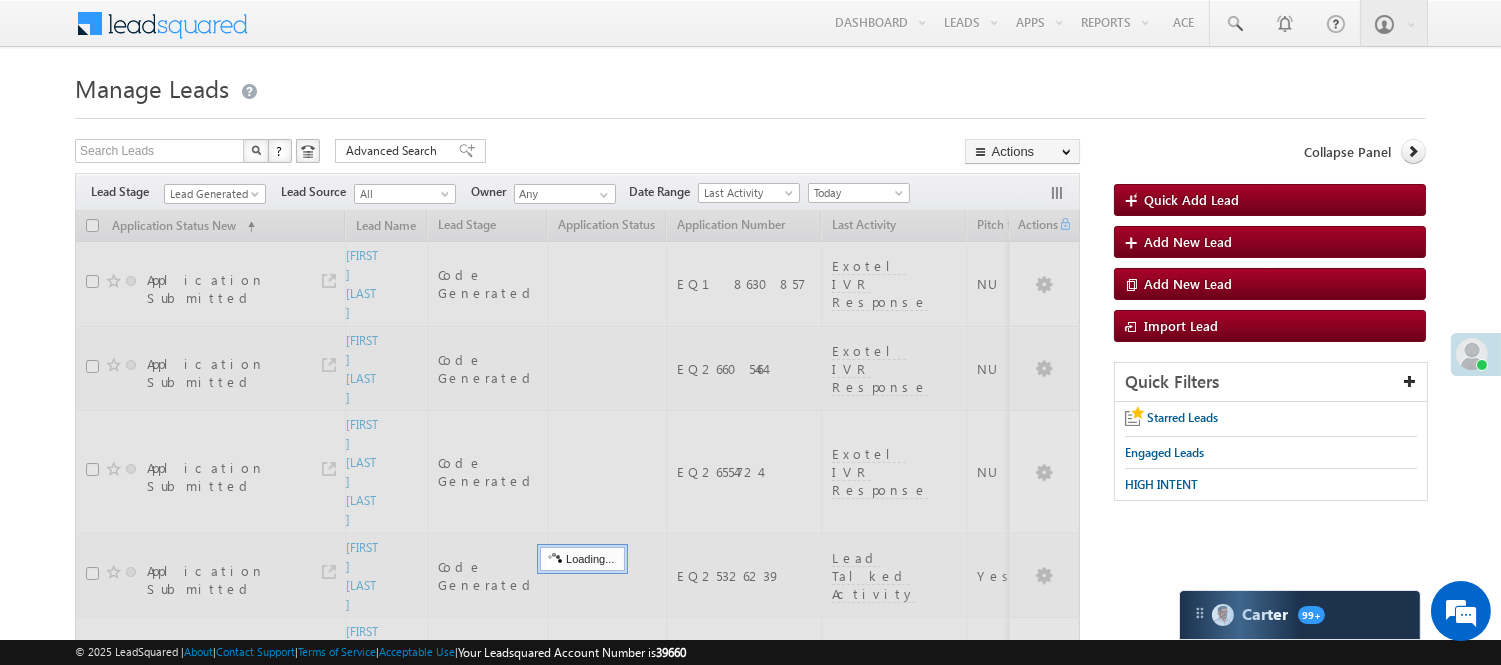 scroll, scrollTop: 0, scrollLeft: 0, axis: both 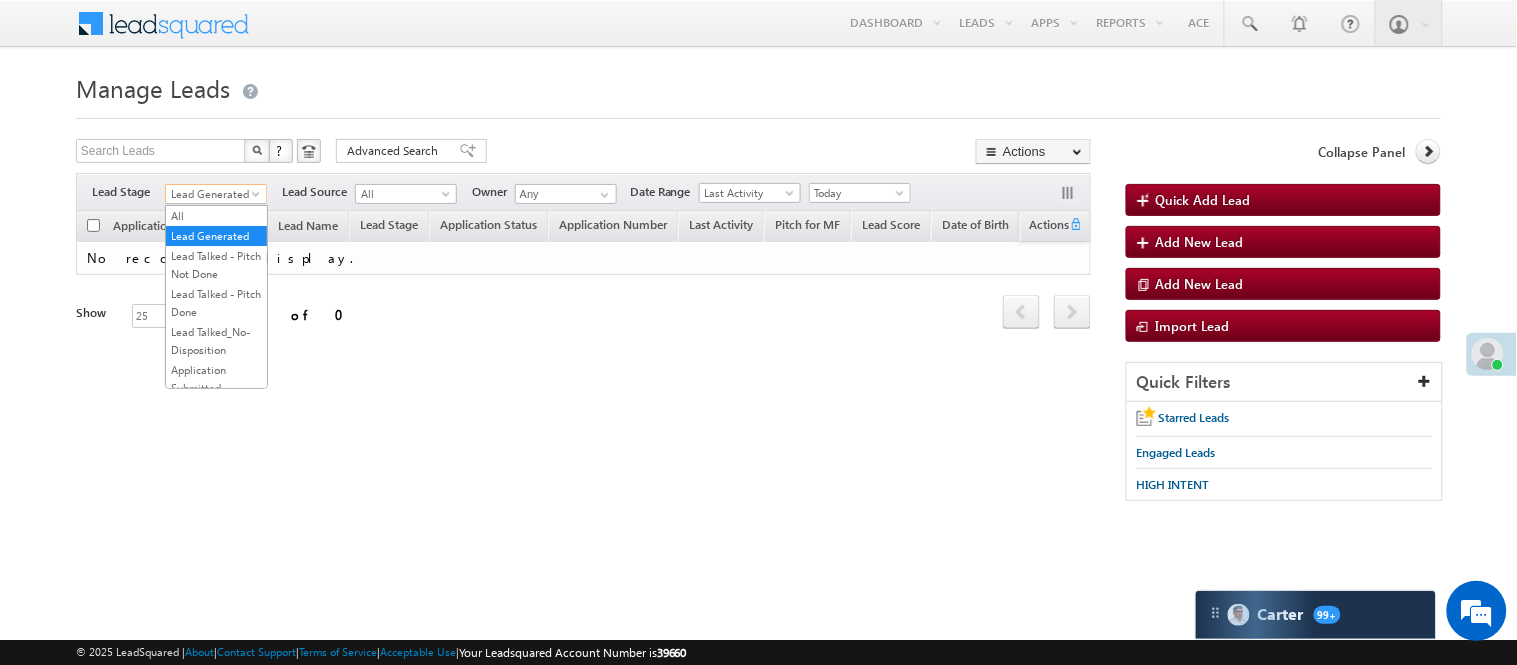 click on "Lead Generated" at bounding box center (213, 194) 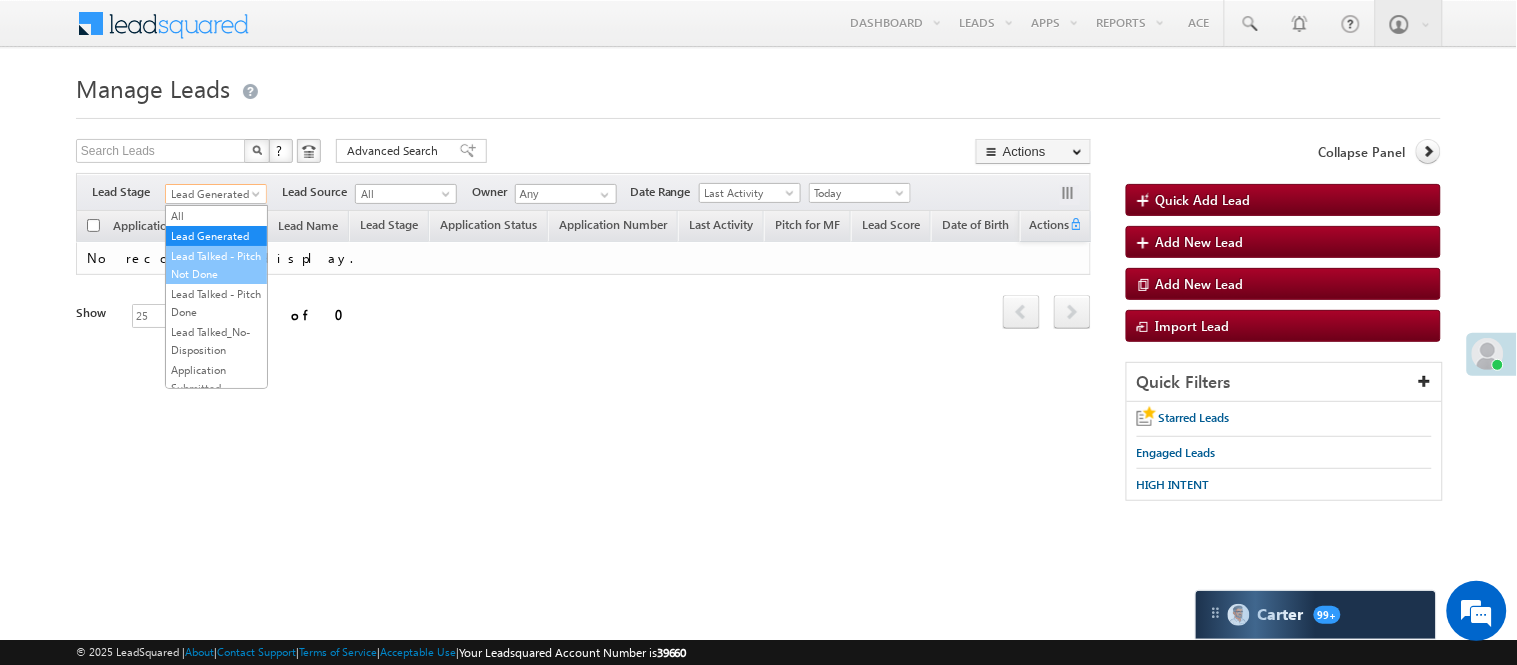 click on "Lead Talked - Pitch Not Done" at bounding box center (216, 265) 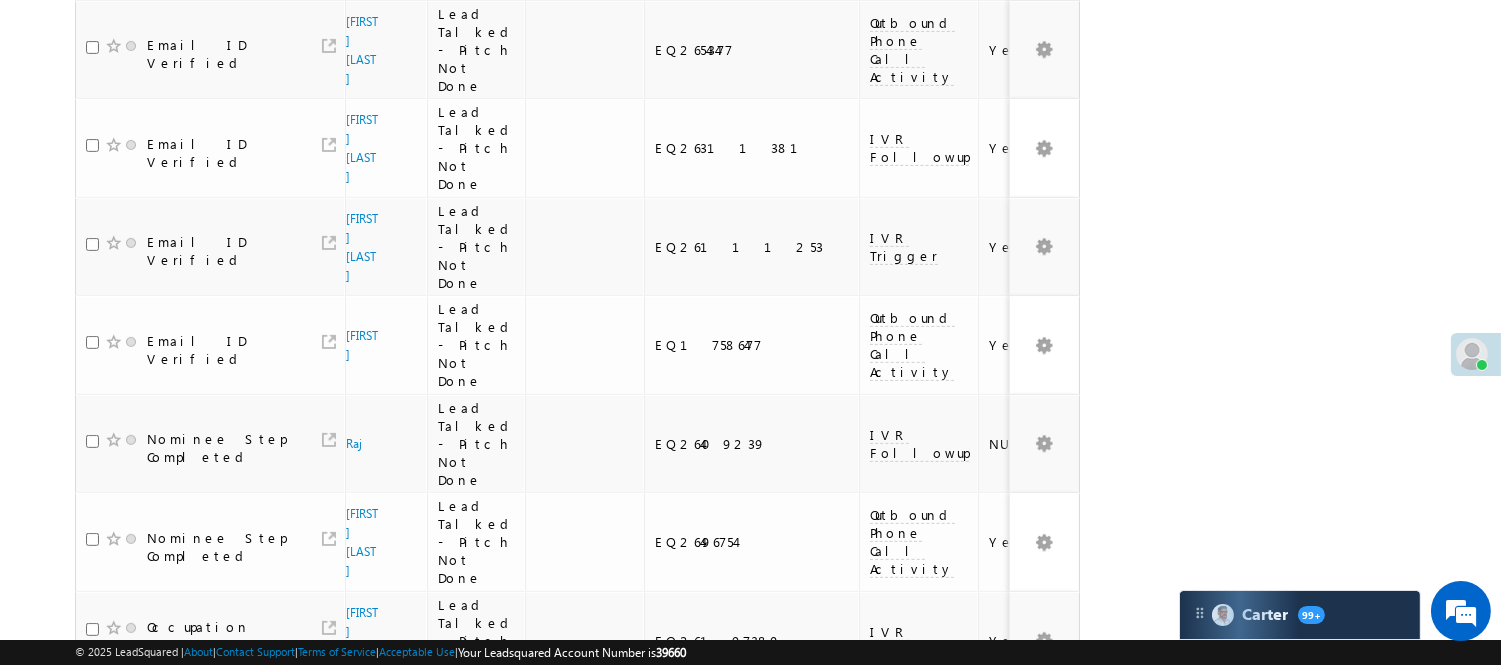 scroll, scrollTop: 1842, scrollLeft: 0, axis: vertical 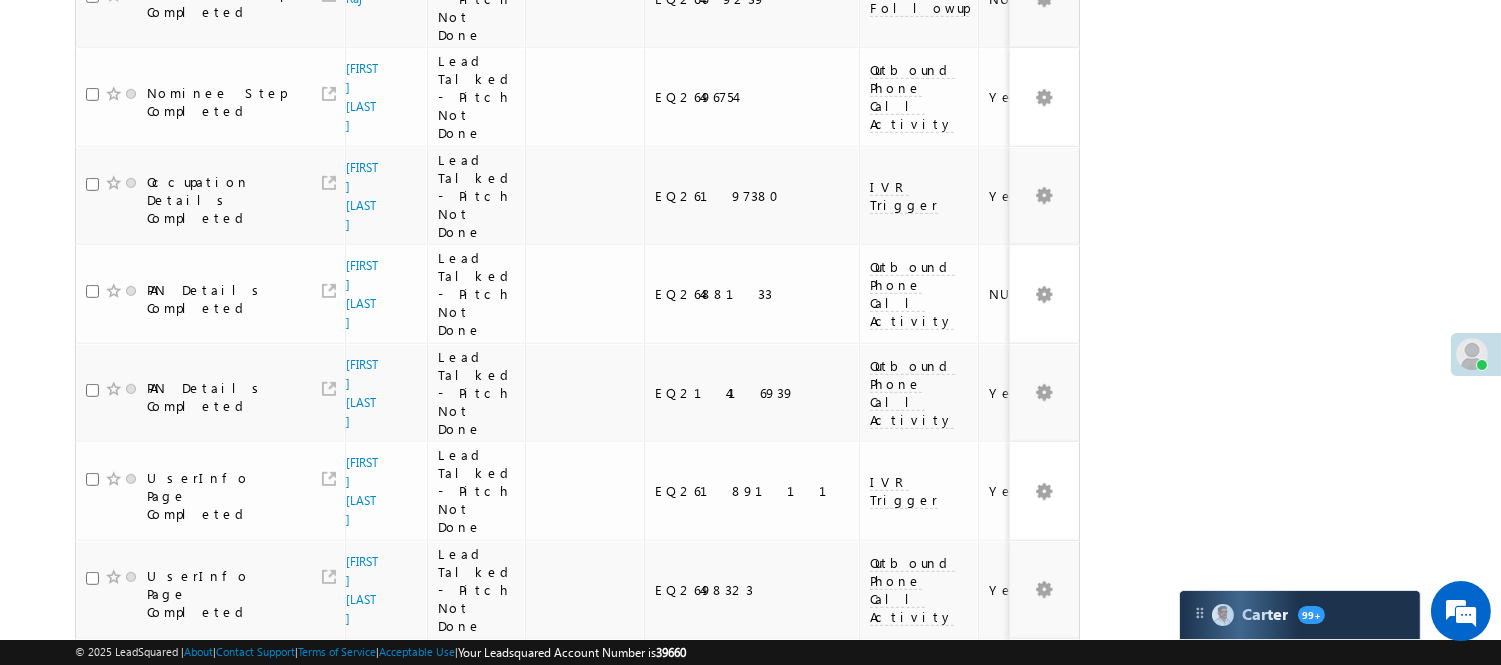 click on "2" at bounding box center (1018, 973) 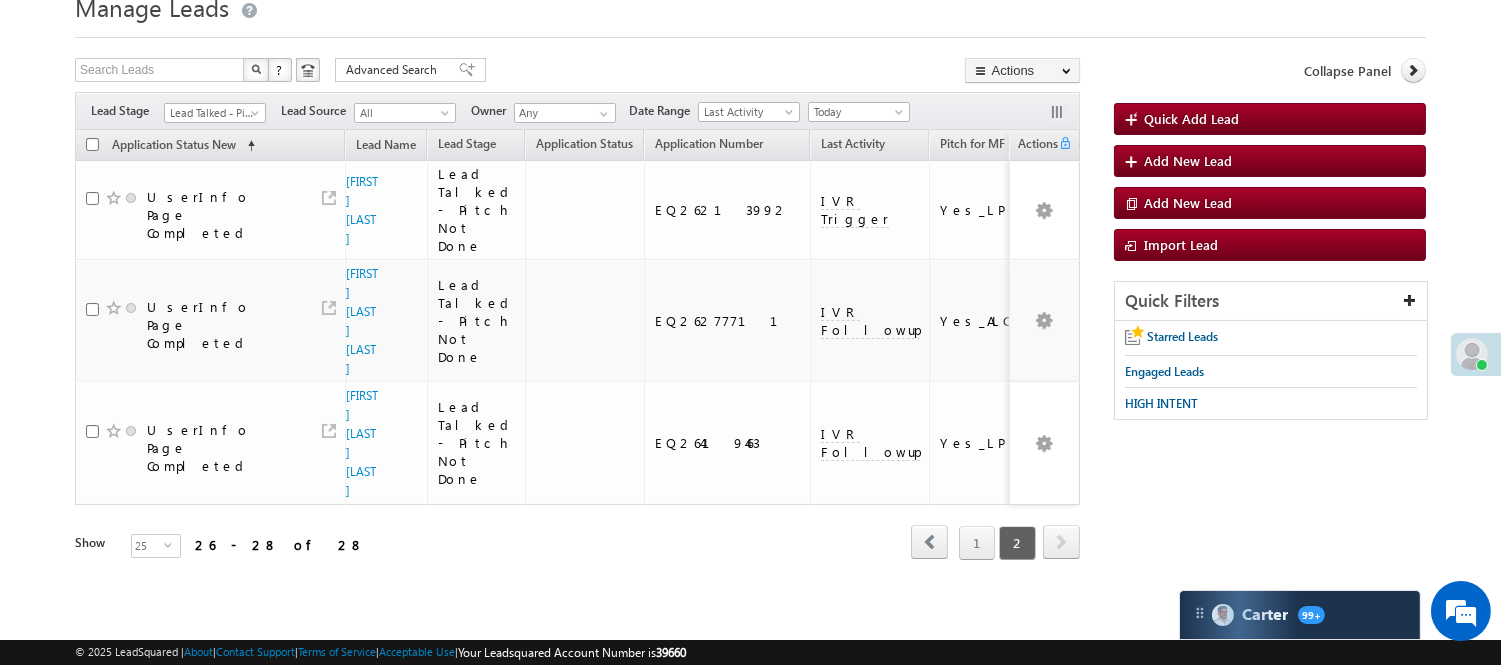 scroll, scrollTop: 63, scrollLeft: 0, axis: vertical 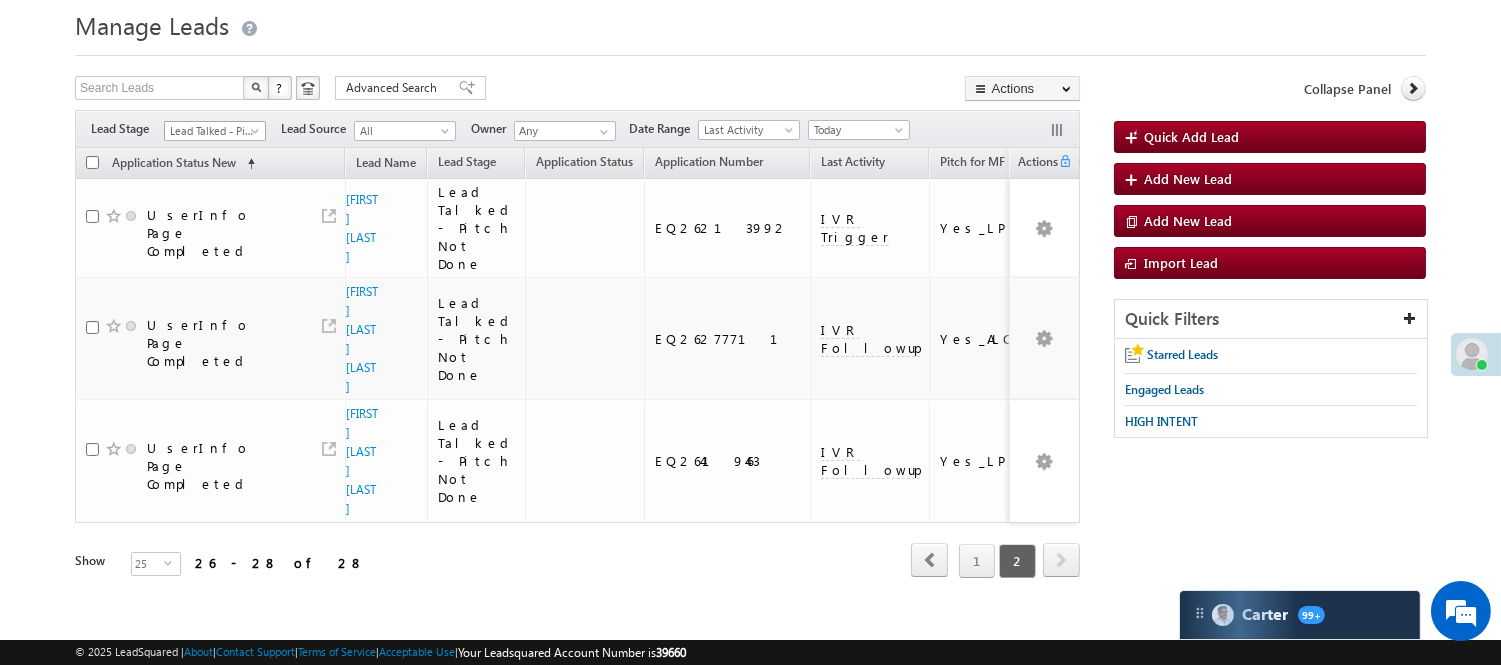 click on "Lead Talked - Pitch Not Done" at bounding box center (212, 131) 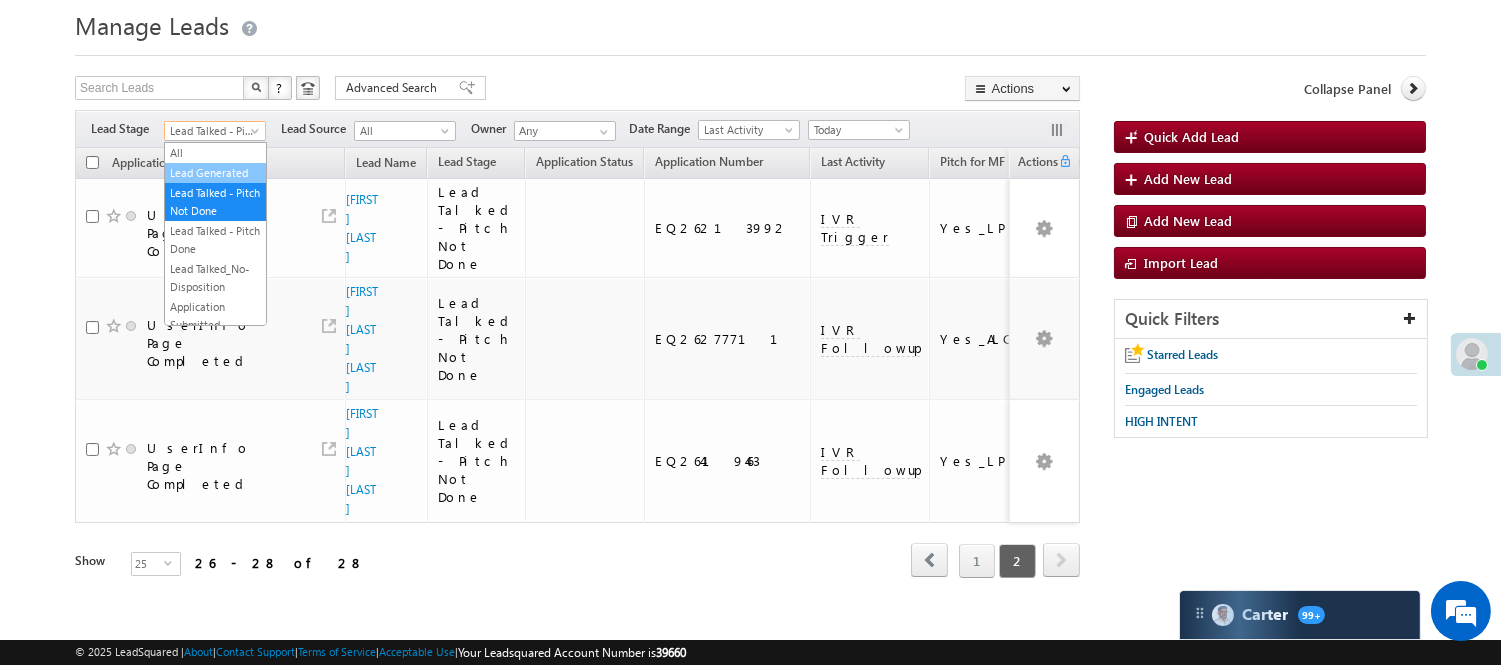 click on "Lead Generated" at bounding box center (215, 173) 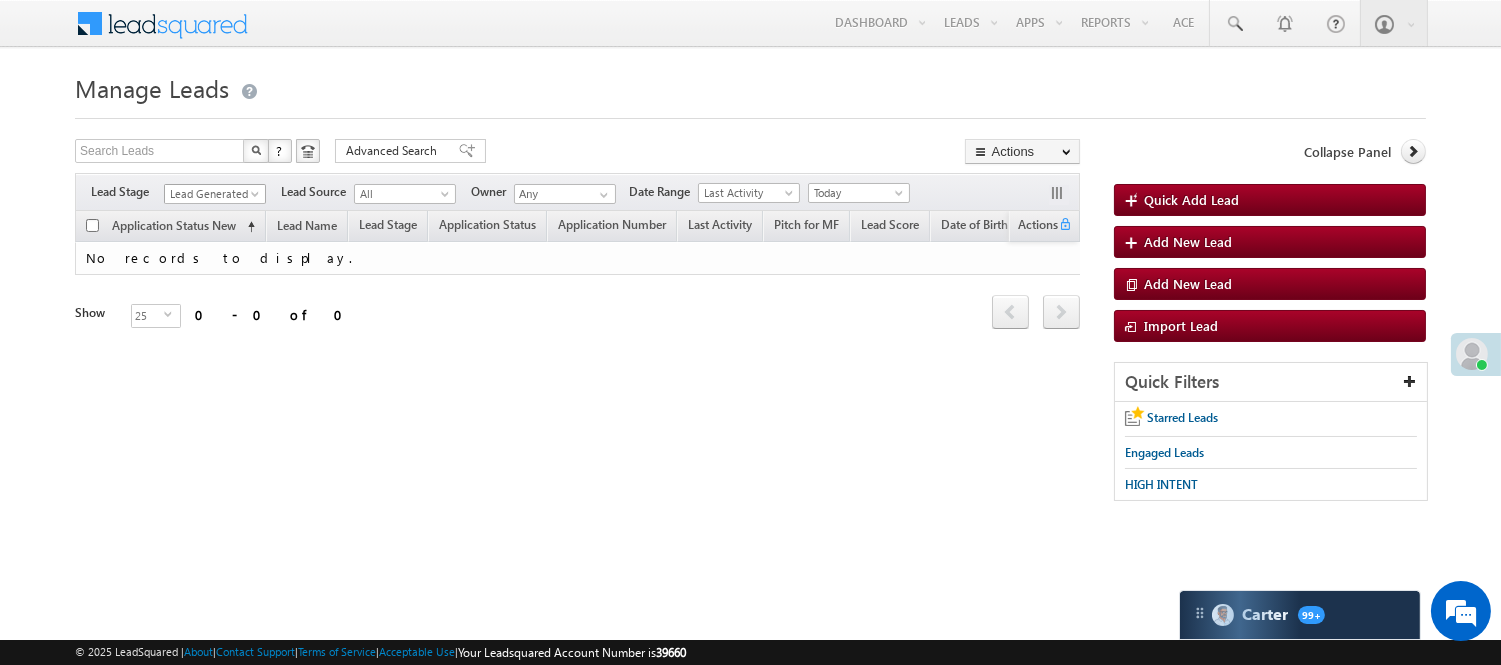 scroll, scrollTop: 0, scrollLeft: 0, axis: both 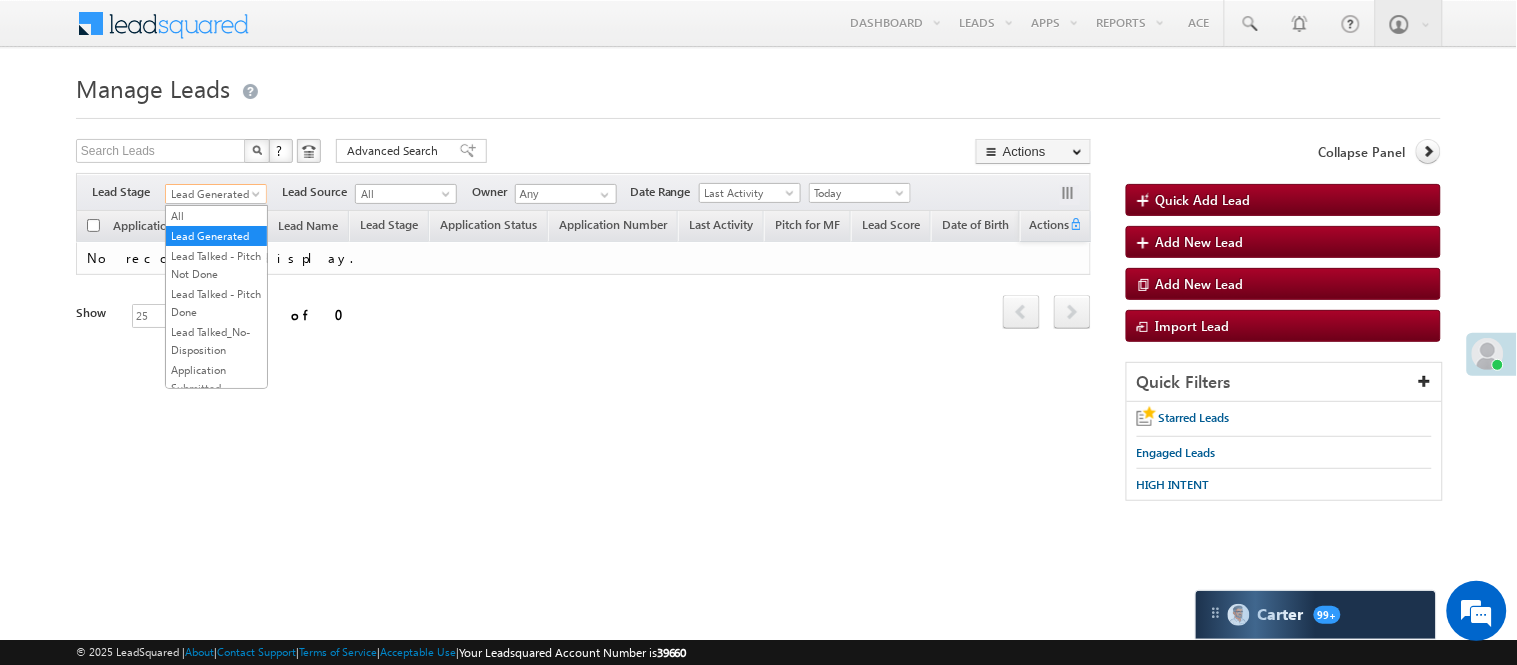 click on "Lead Generated" at bounding box center (213, 194) 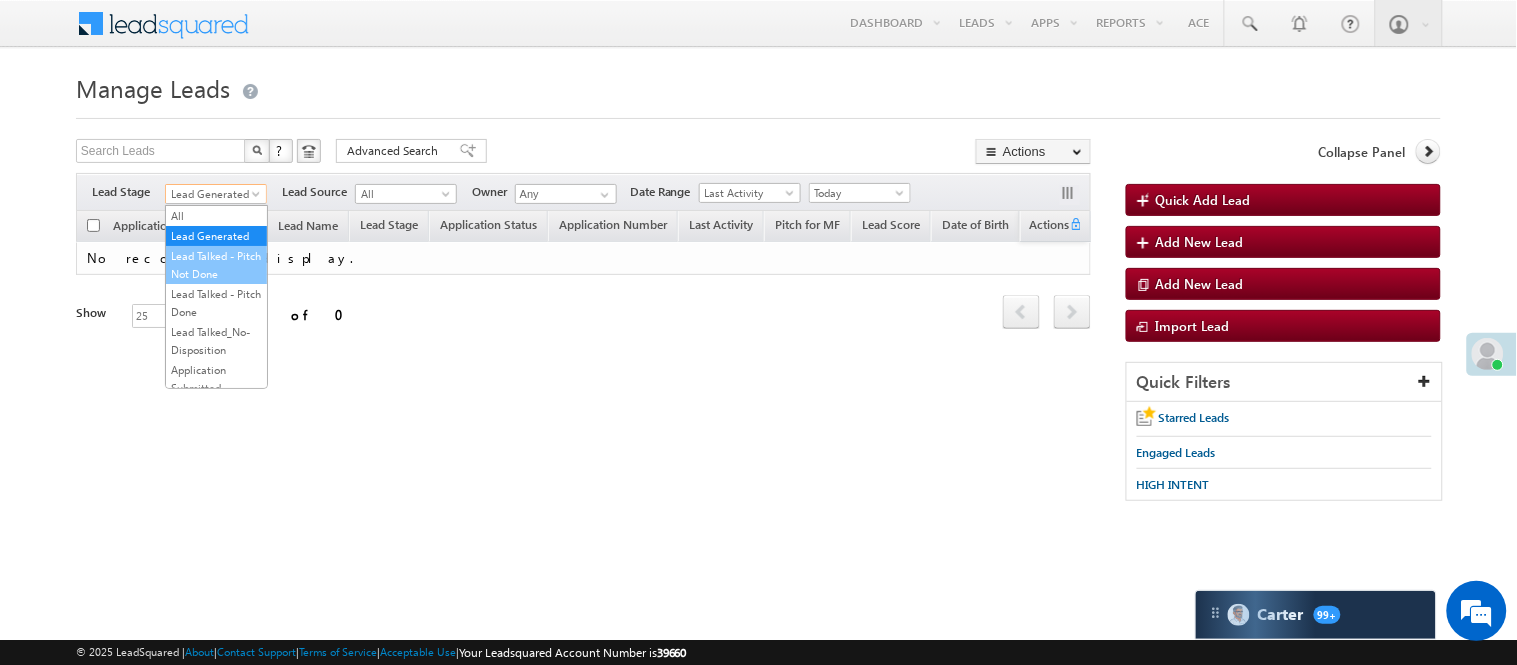 click on "Lead Talked - Pitch Not Done" at bounding box center [216, 265] 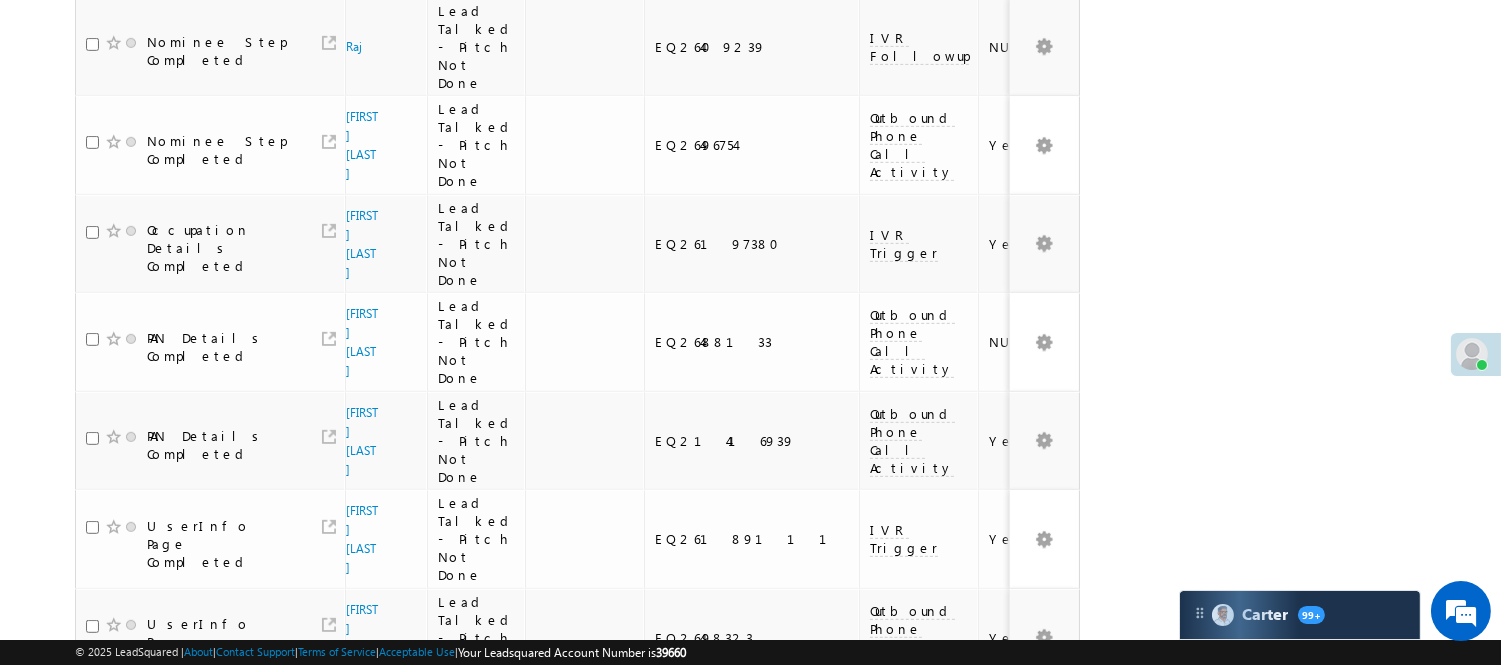 scroll, scrollTop: 1842, scrollLeft: 0, axis: vertical 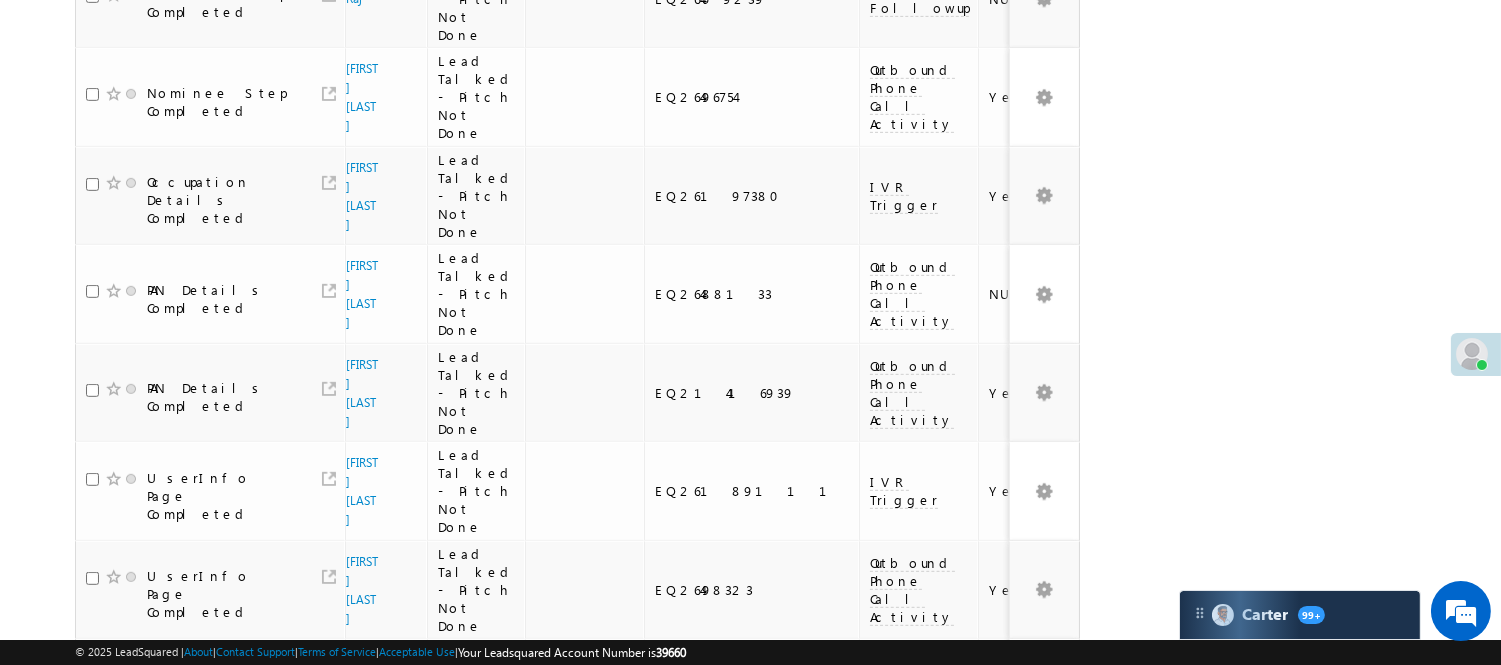click on "2" at bounding box center [1018, 973] 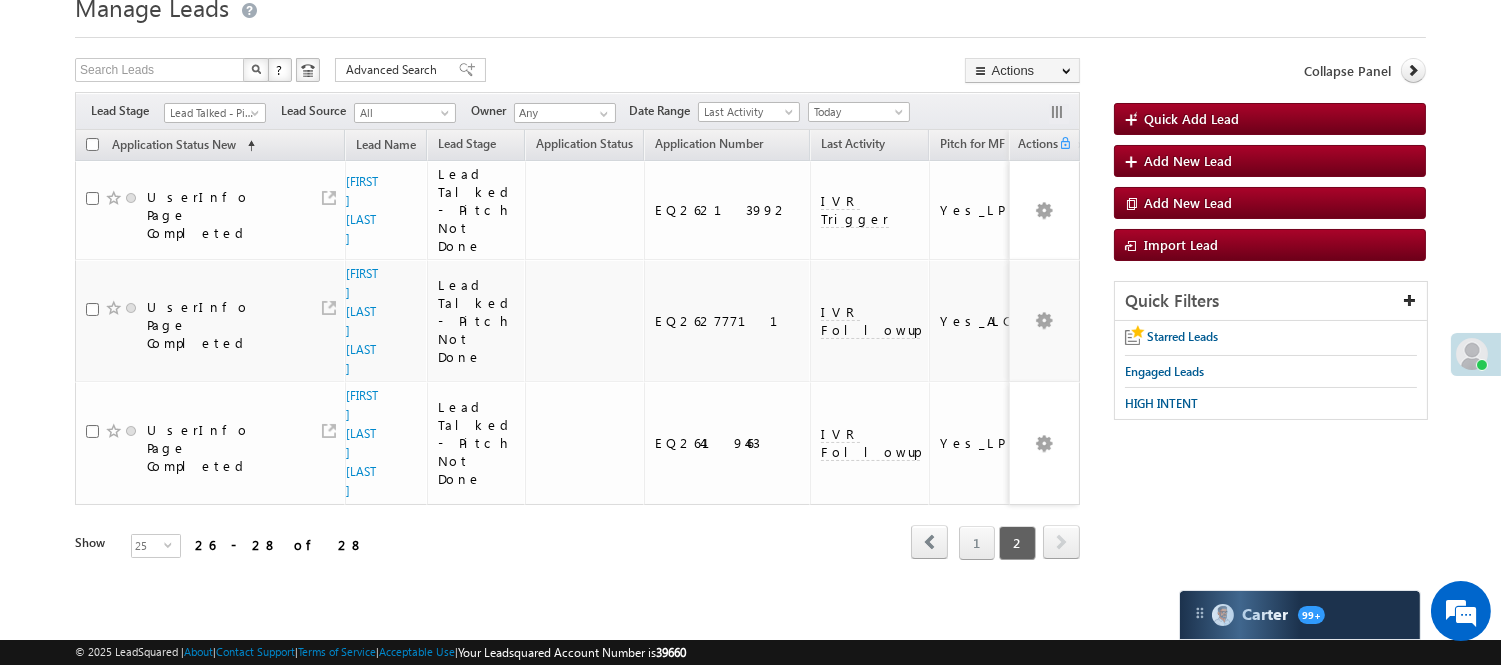 scroll, scrollTop: 63, scrollLeft: 0, axis: vertical 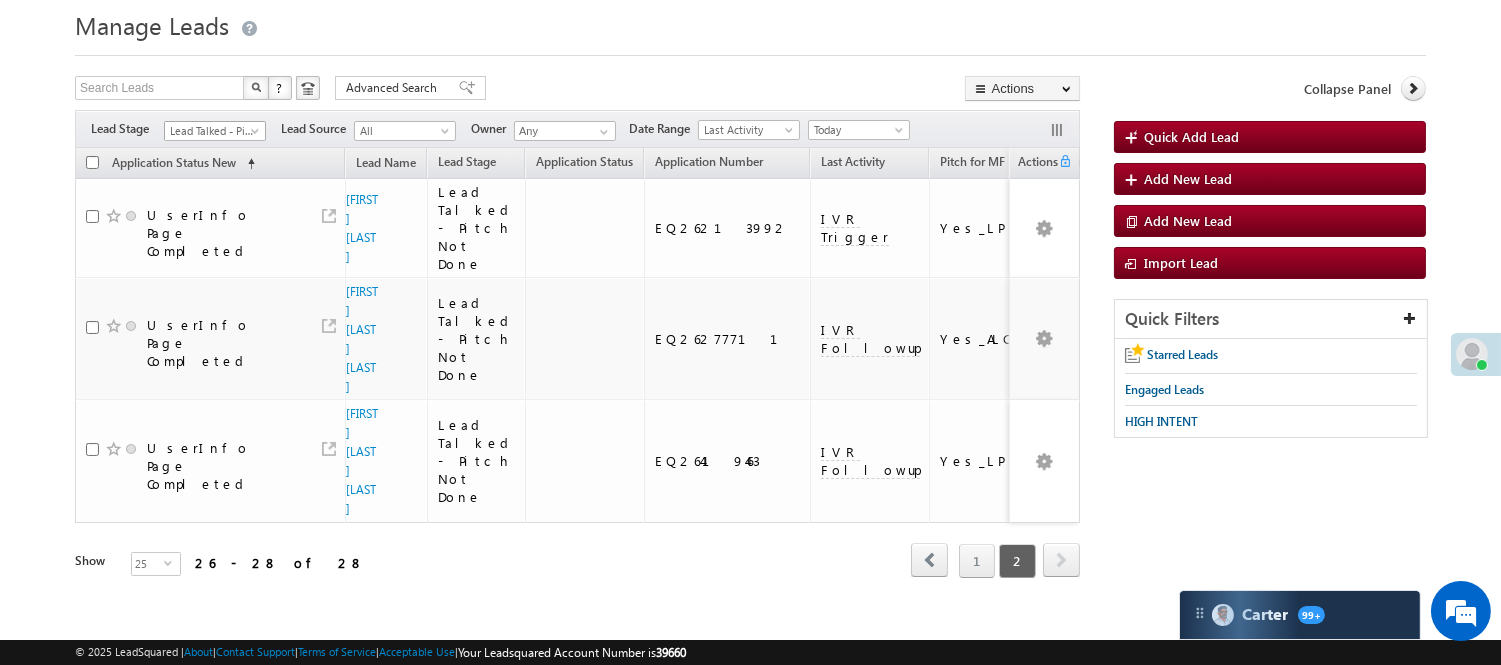 click on "Lead Talked - Pitch Not Done" at bounding box center [212, 131] 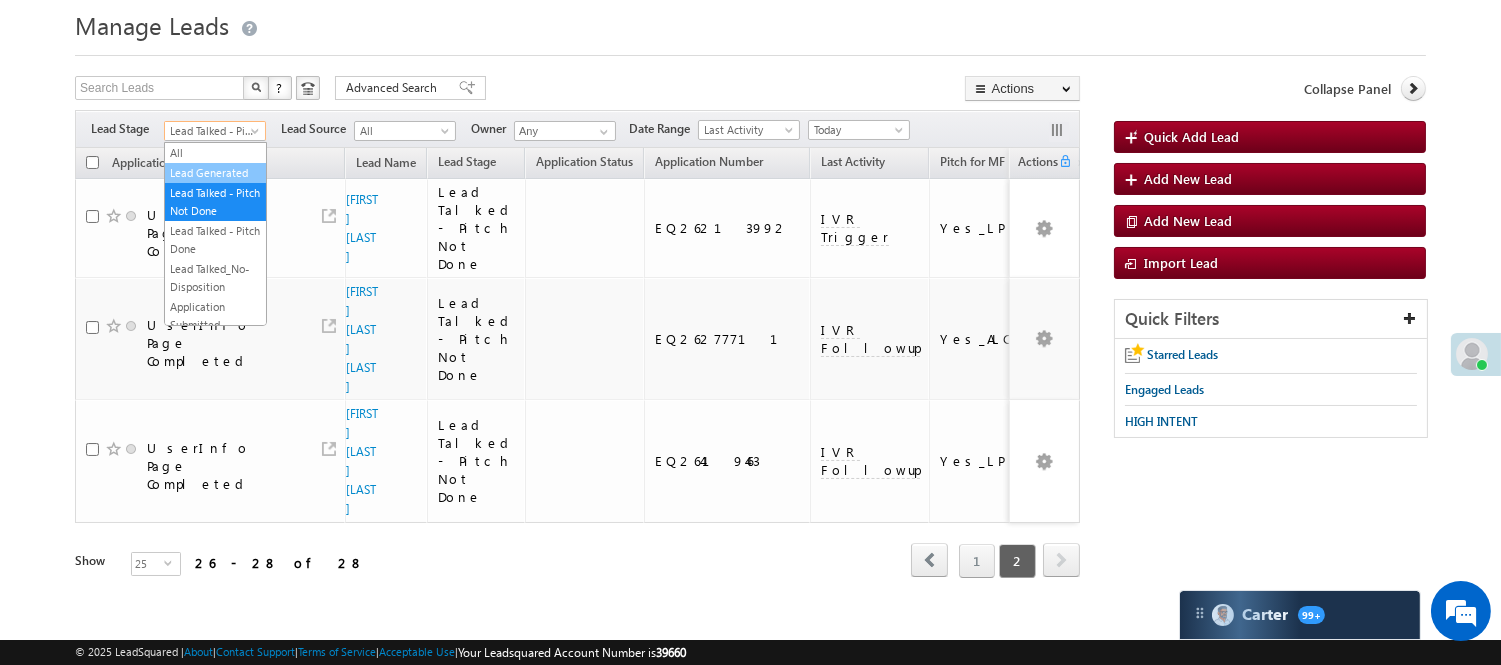 click on "Lead Generated" at bounding box center [215, 173] 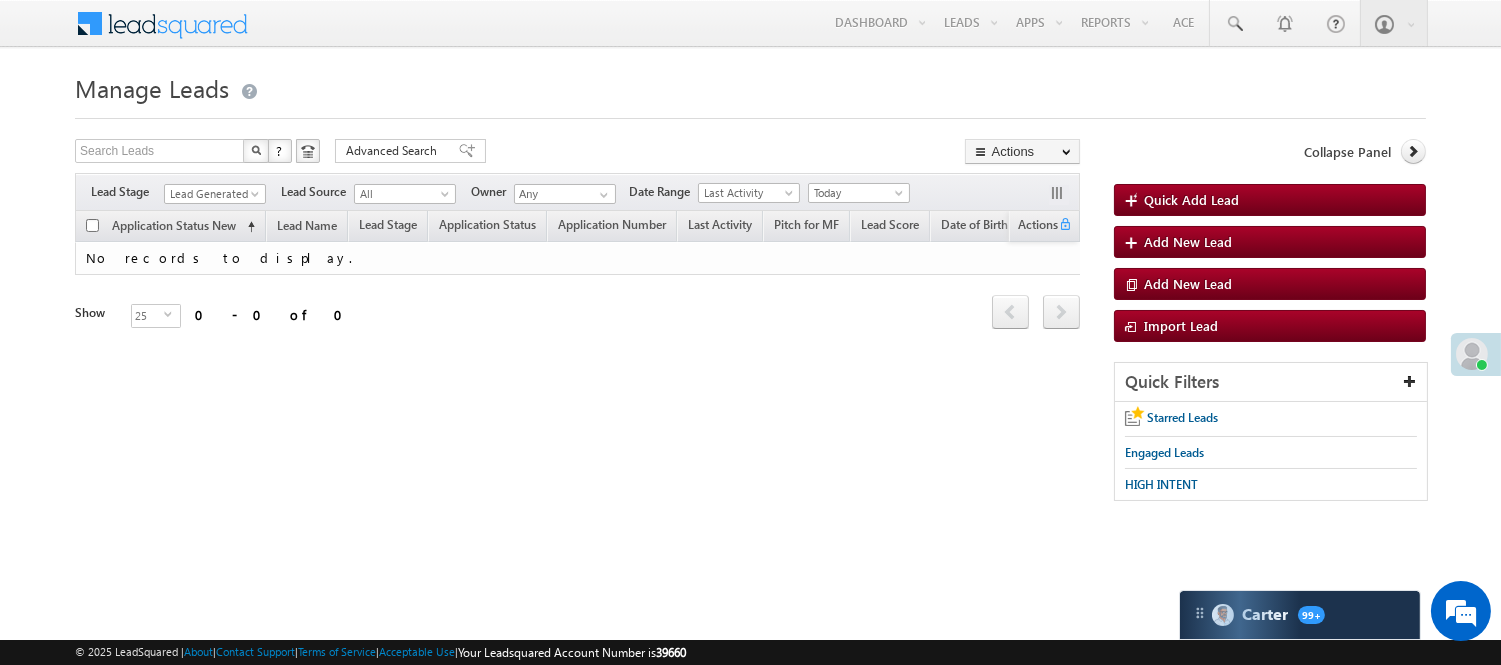scroll, scrollTop: 0, scrollLeft: 0, axis: both 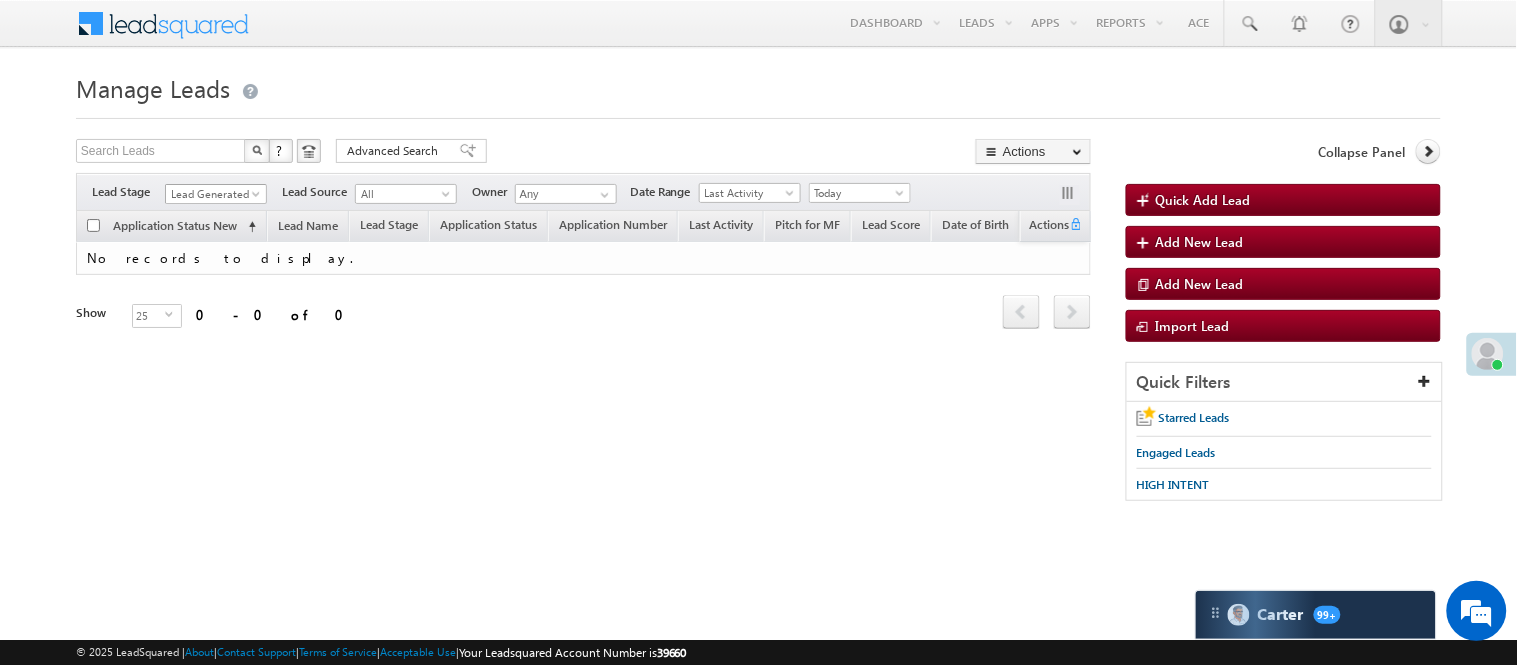 click on "Lead Generated" at bounding box center [213, 194] 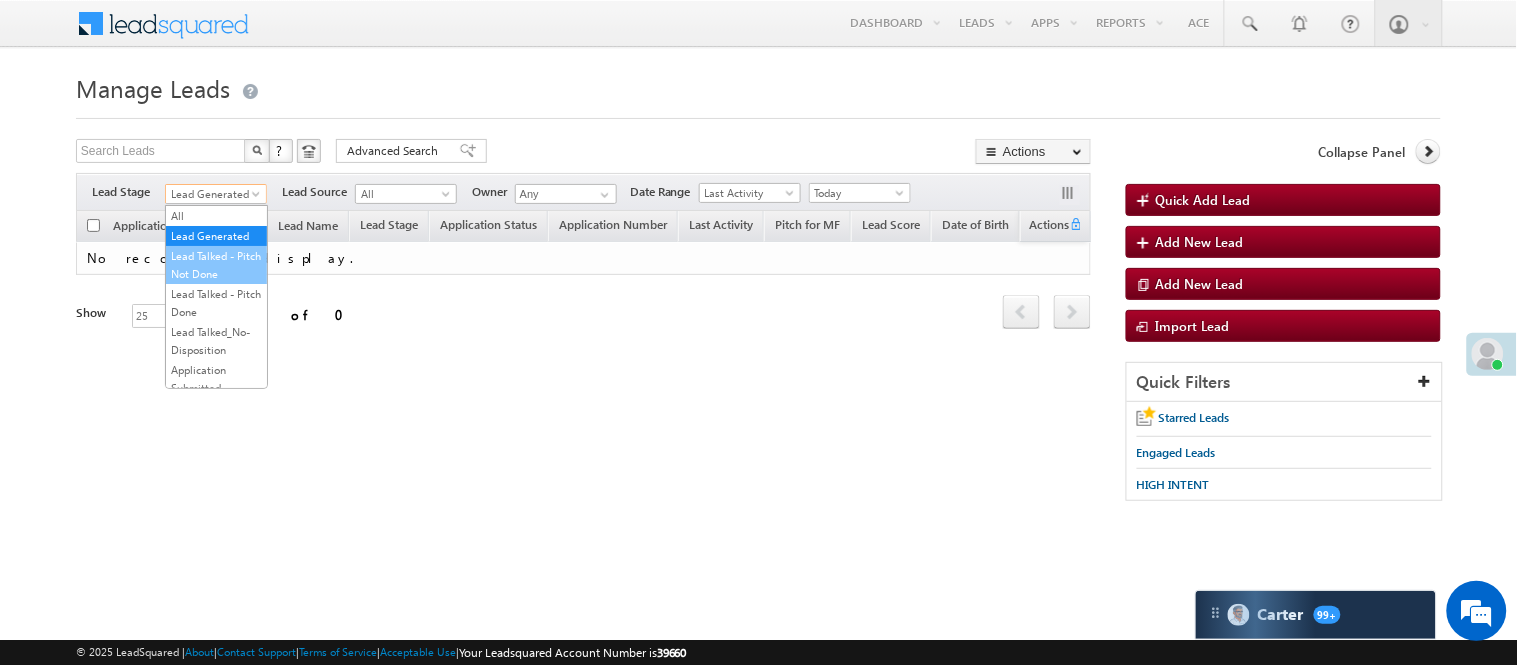 click on "Lead Talked - Pitch Not Done" at bounding box center (216, 265) 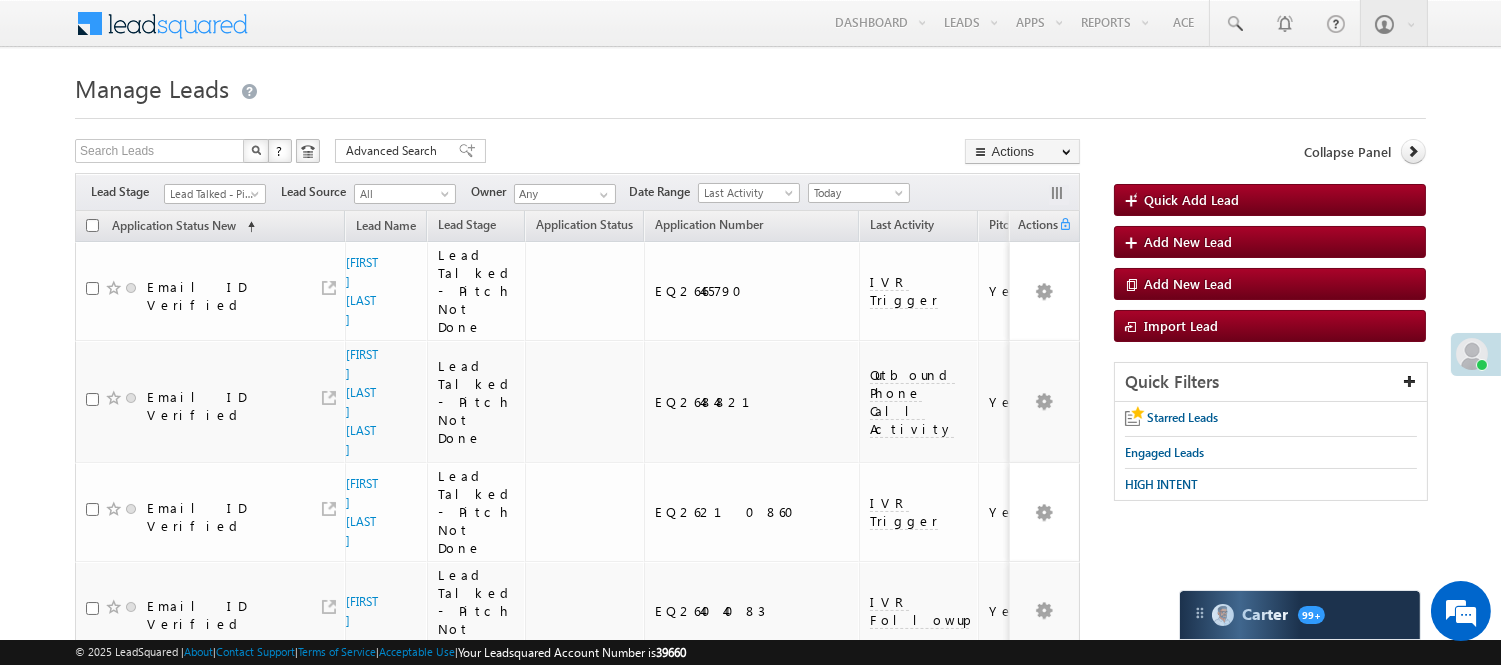 click on "Lead Talked - Pitch Not Done" at bounding box center (212, 194) 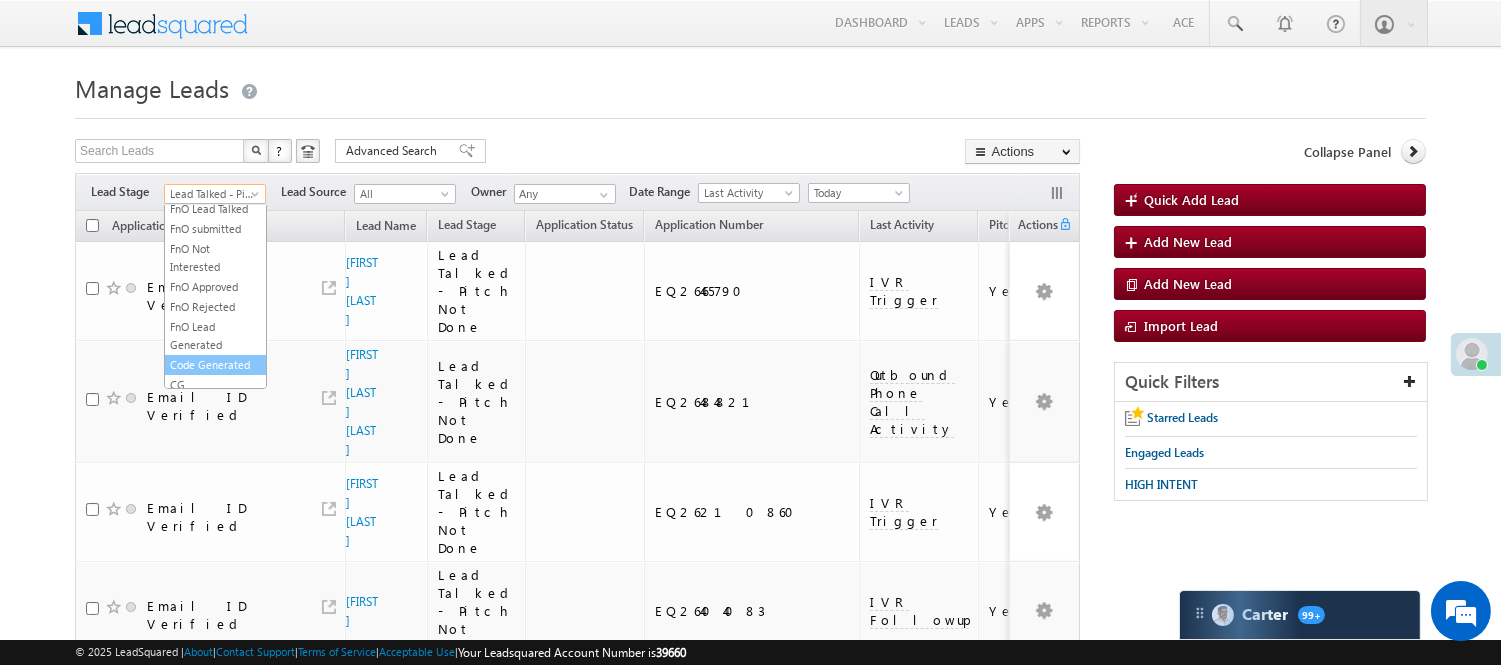 scroll, scrollTop: 496, scrollLeft: 0, axis: vertical 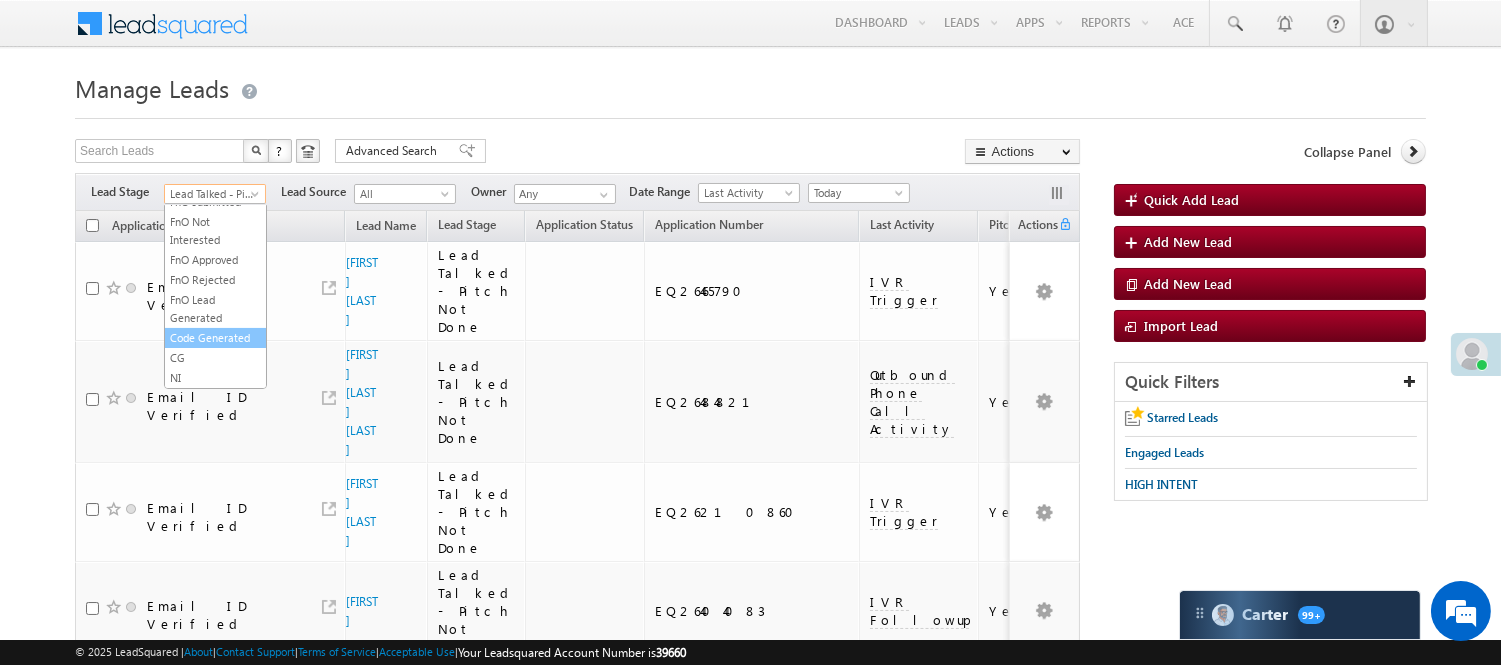 click on "Code Generated" at bounding box center [215, 338] 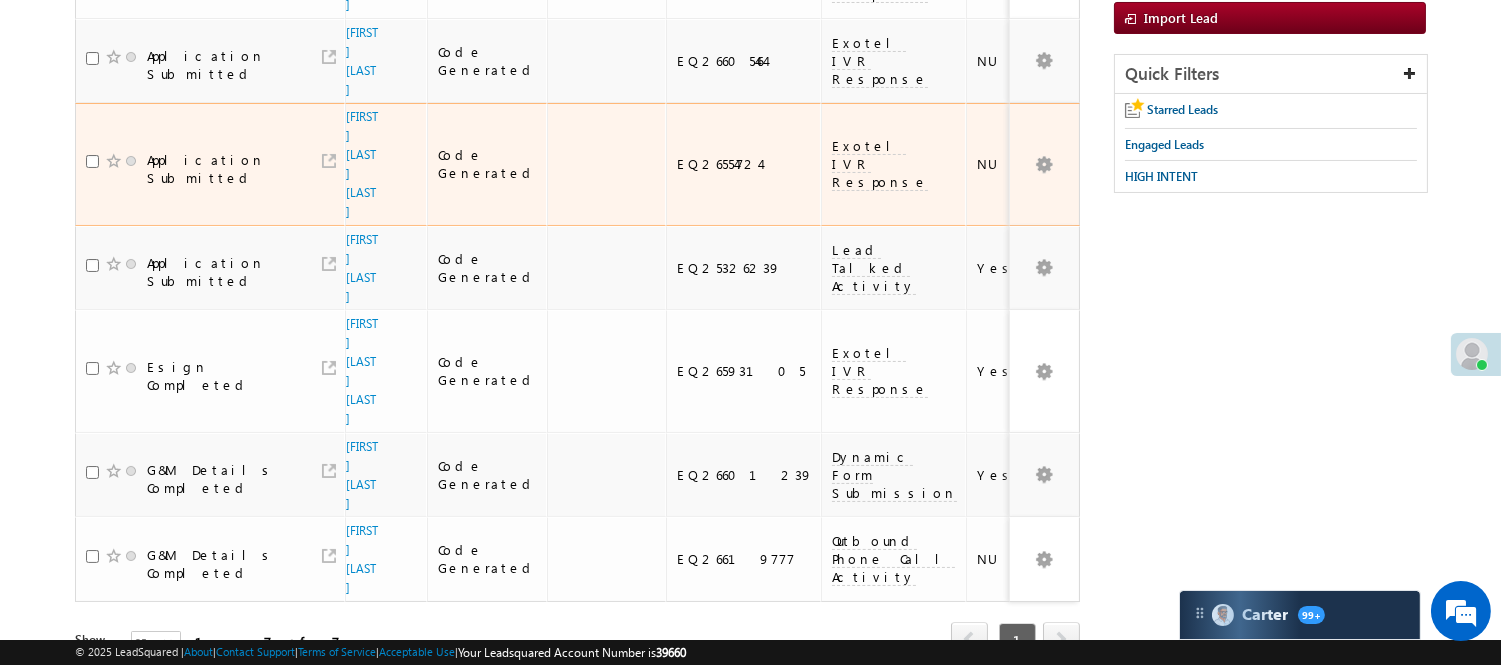 scroll, scrollTop: 111, scrollLeft: 0, axis: vertical 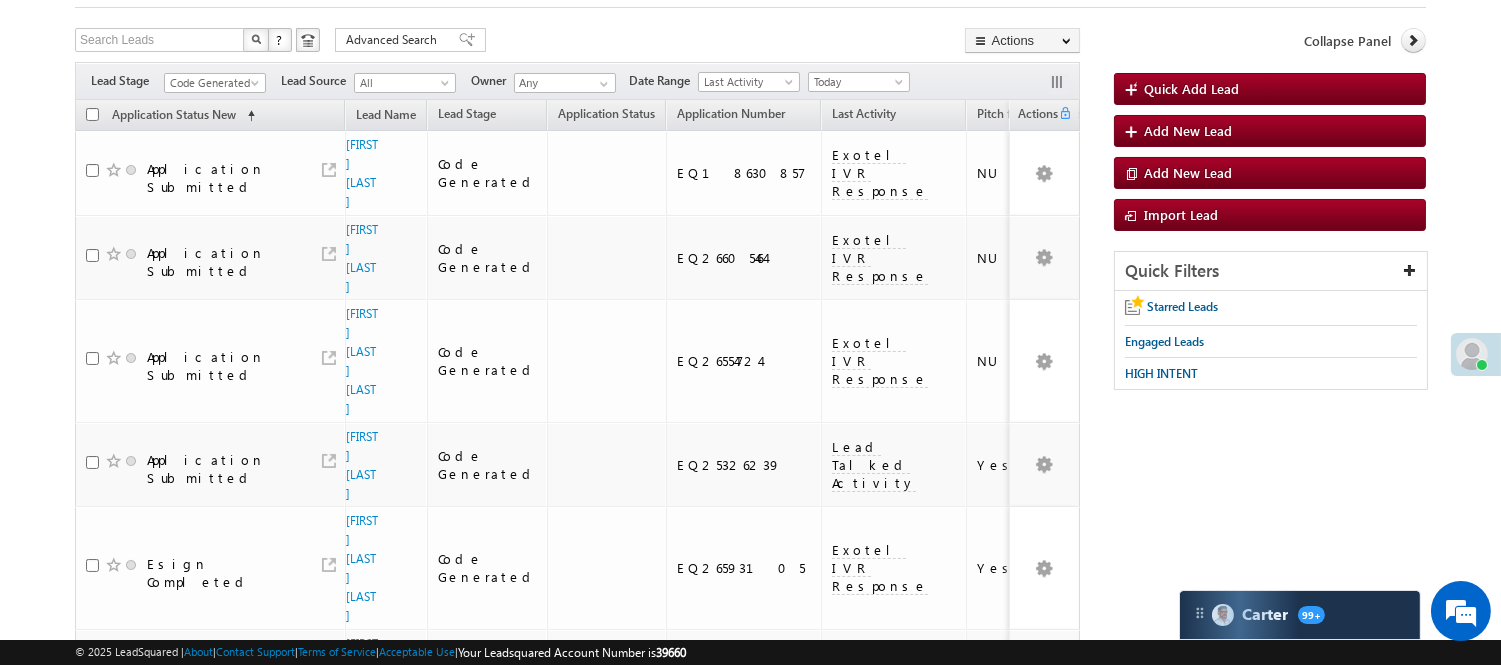 click on "Filters
Lead Stage
All Lead Generated Lead Talked - Pitch Not Done Lead Talked - Pitch Done Lead Talked_No-Disposition Application Submitted Payment Done Application Resubmitted Under Objection Lead Called Lead Talked Not Interested FnO Lead Called FnO Lead Talked FnO submitted FnO Not Interested FnO Approved FnO Rejected FnO Lead Generated Code Generated CG NI Code Generated
Lead Source
All All
Owner Any Any" at bounding box center (577, 81) 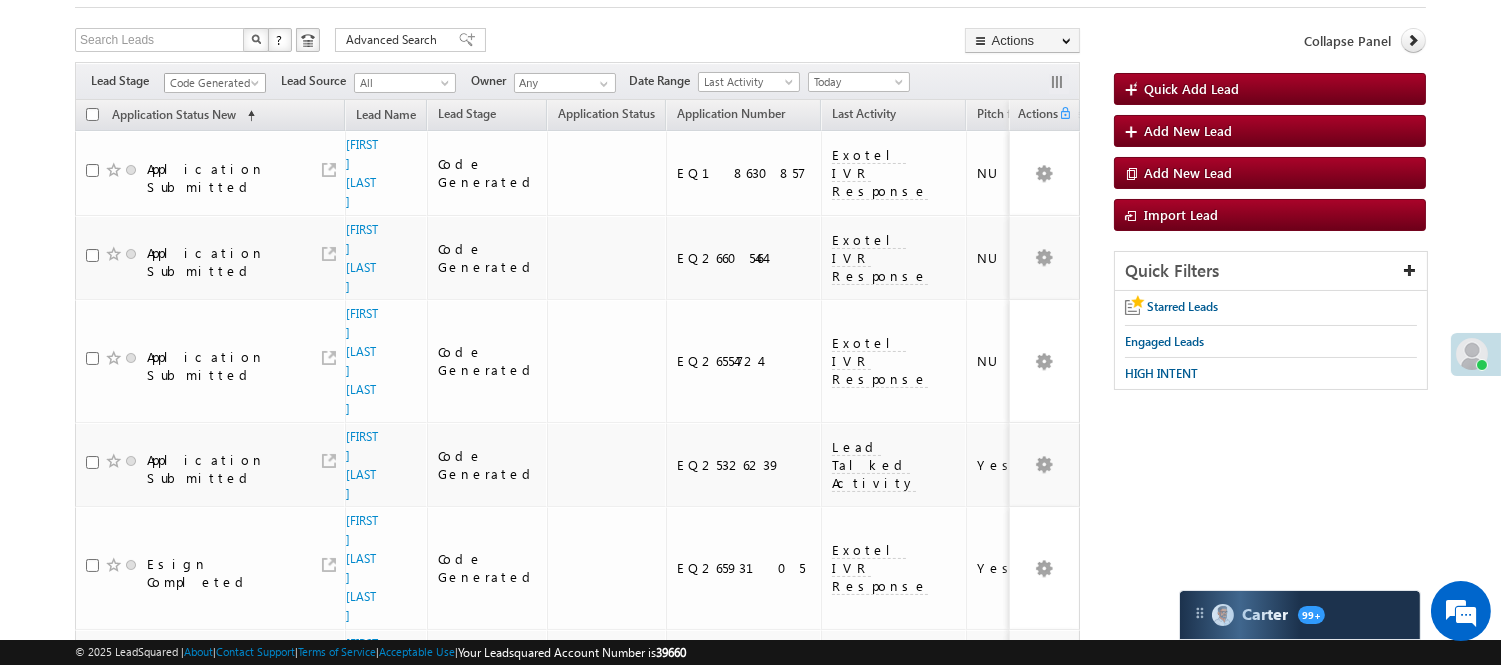 click on "Code Generated" at bounding box center [212, 83] 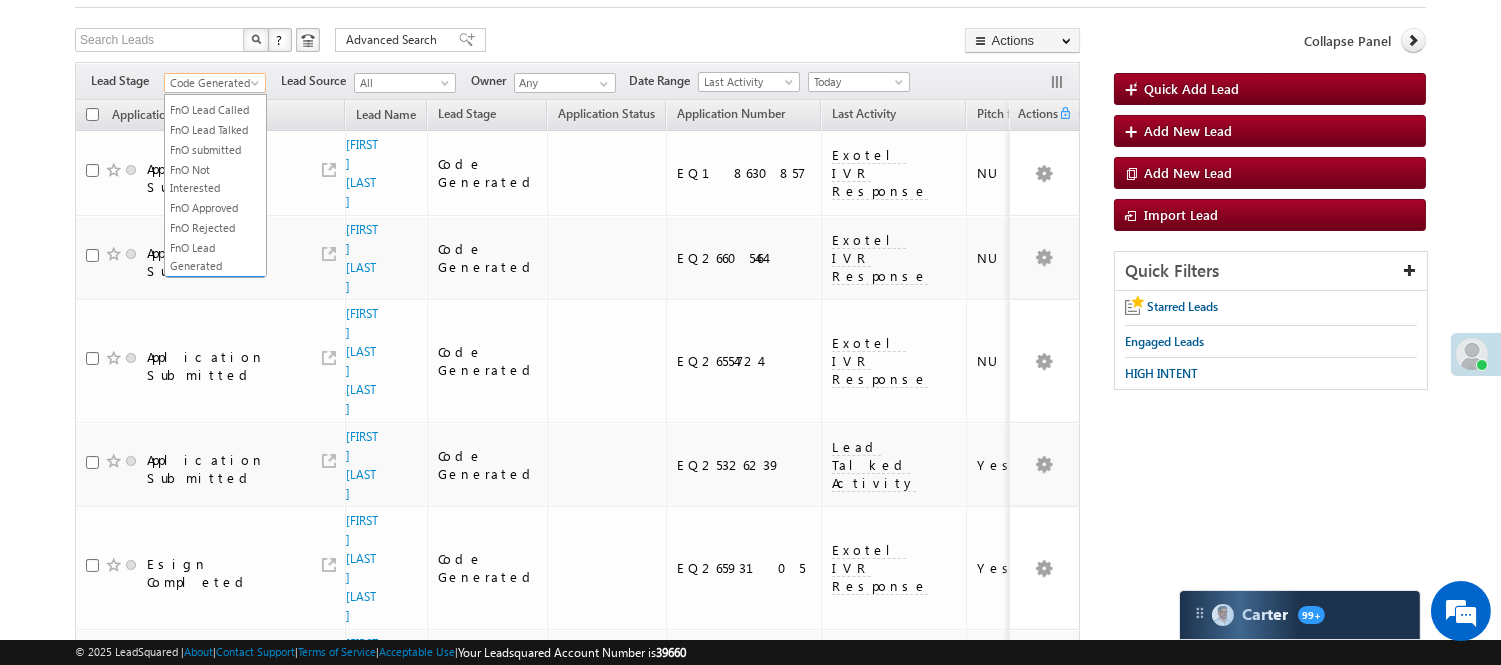 scroll, scrollTop: 0, scrollLeft: 0, axis: both 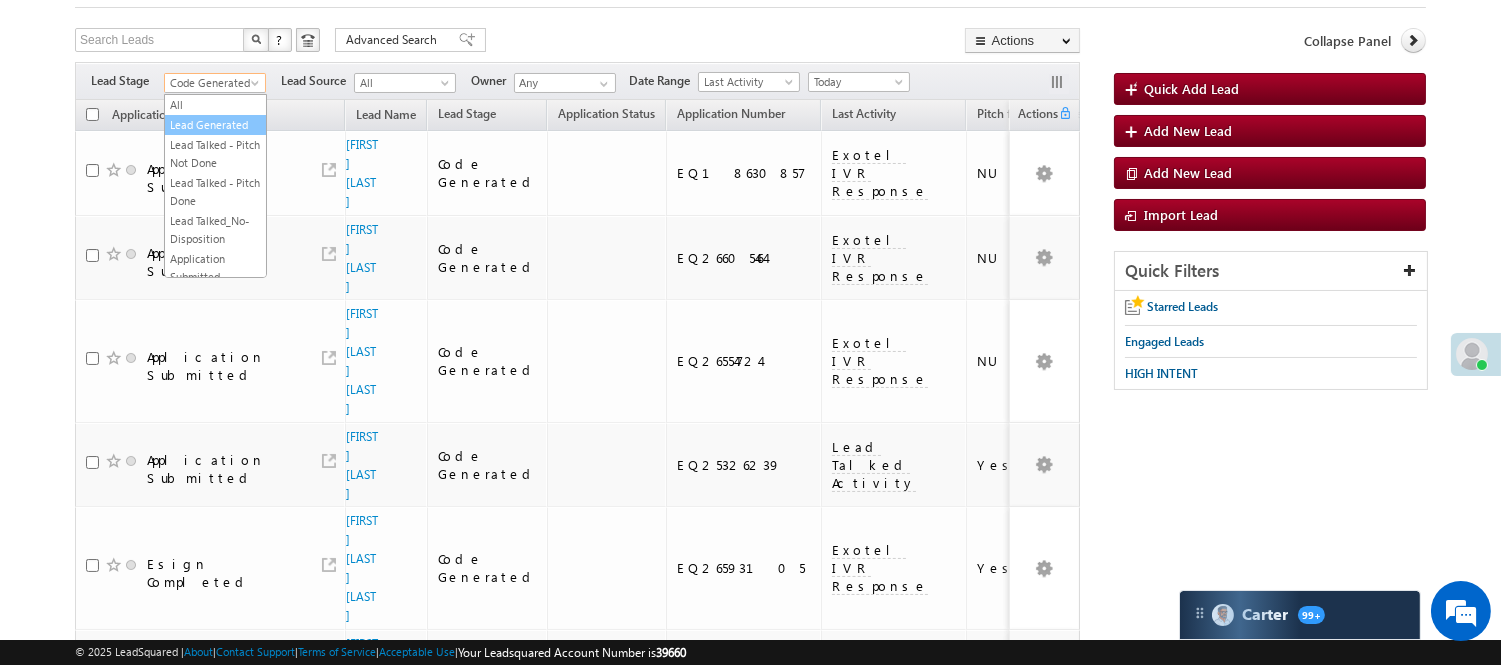 click on "Lead Generated" at bounding box center (215, 125) 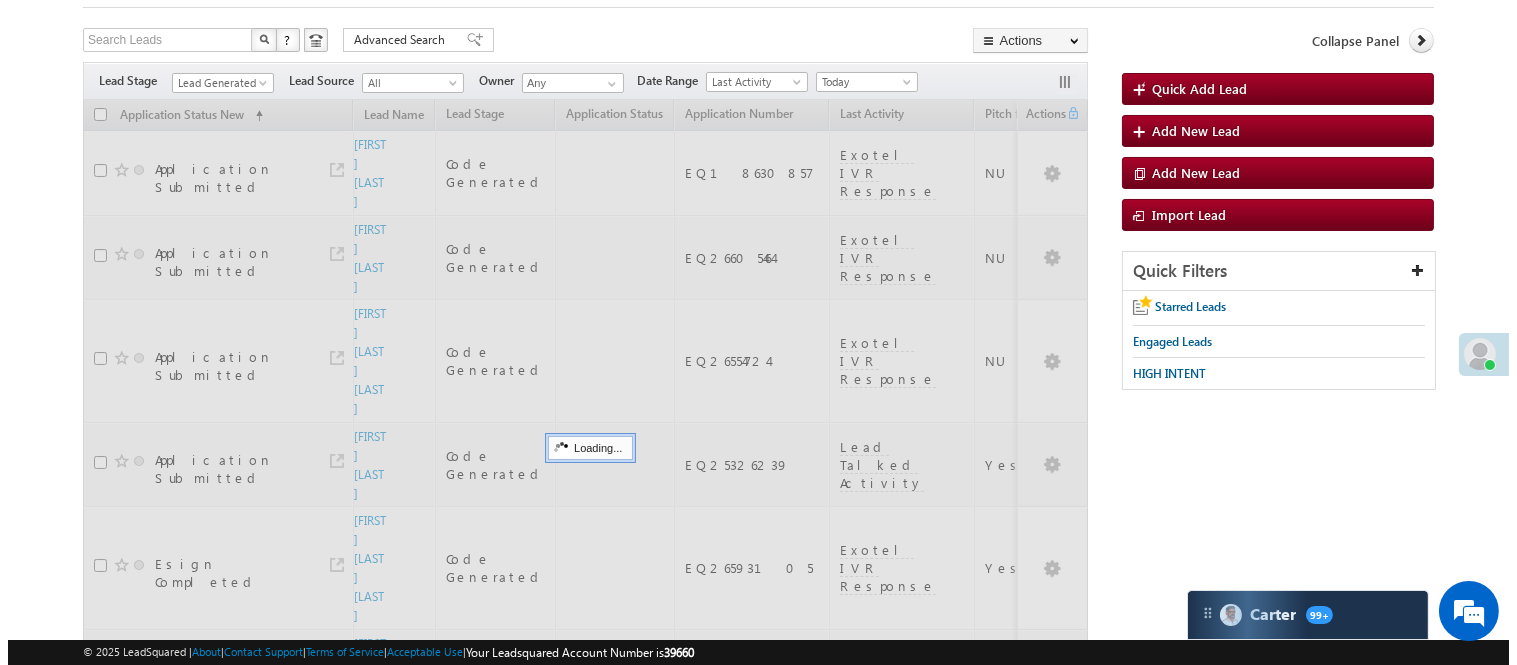 scroll, scrollTop: 0, scrollLeft: 0, axis: both 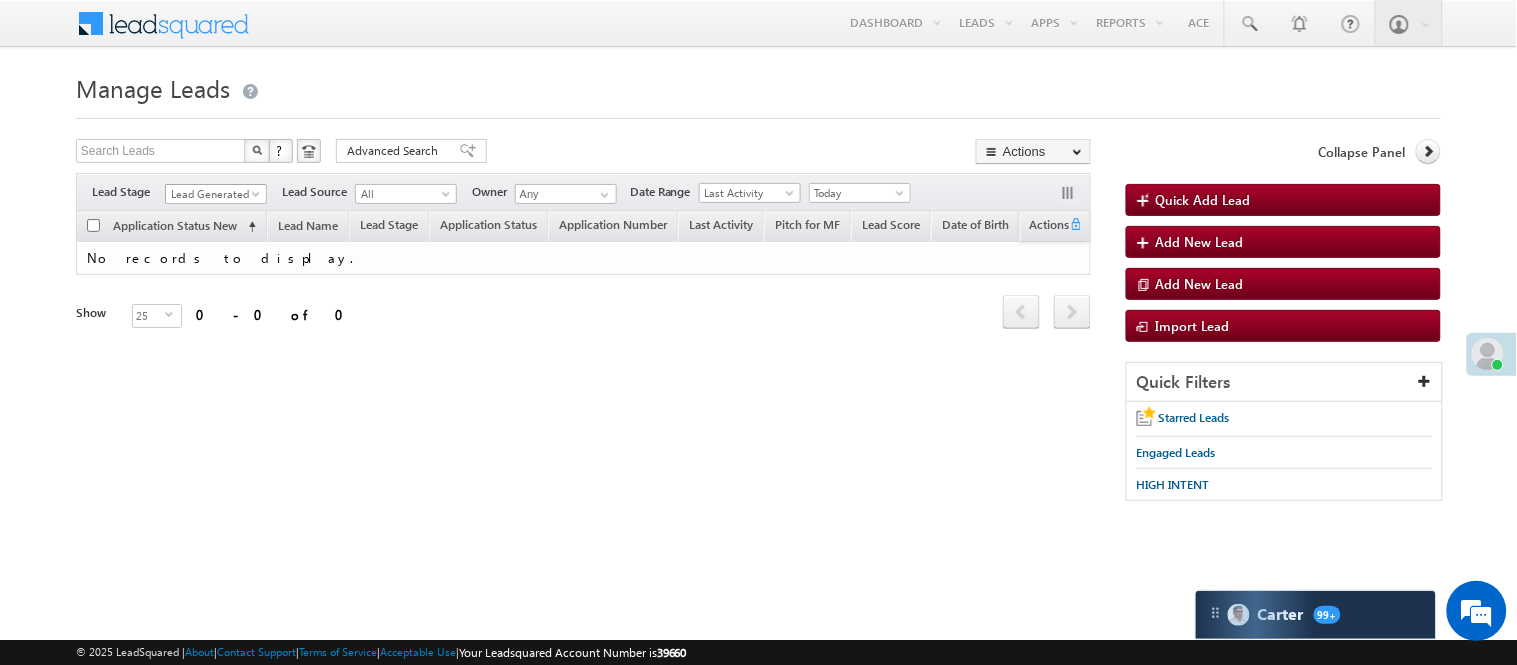 click on "Lead Generated" at bounding box center [213, 194] 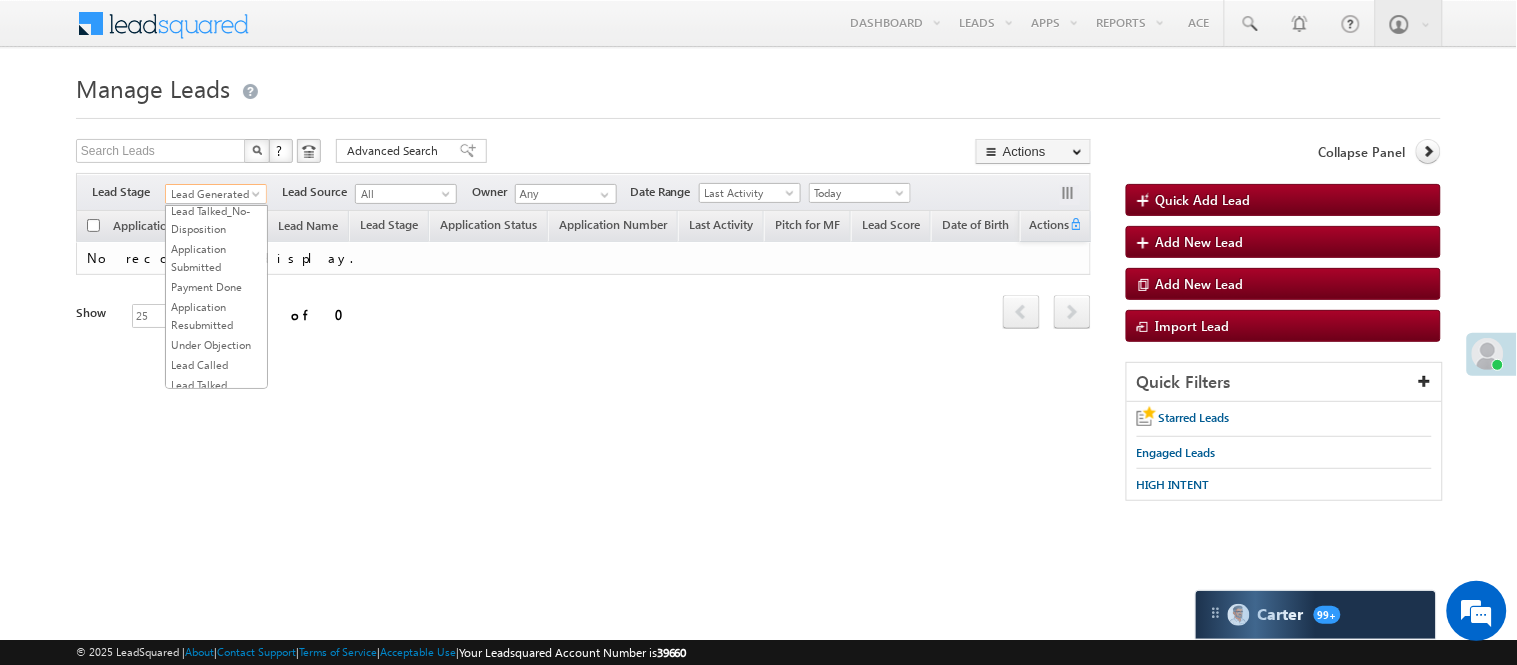 scroll, scrollTop: 333, scrollLeft: 0, axis: vertical 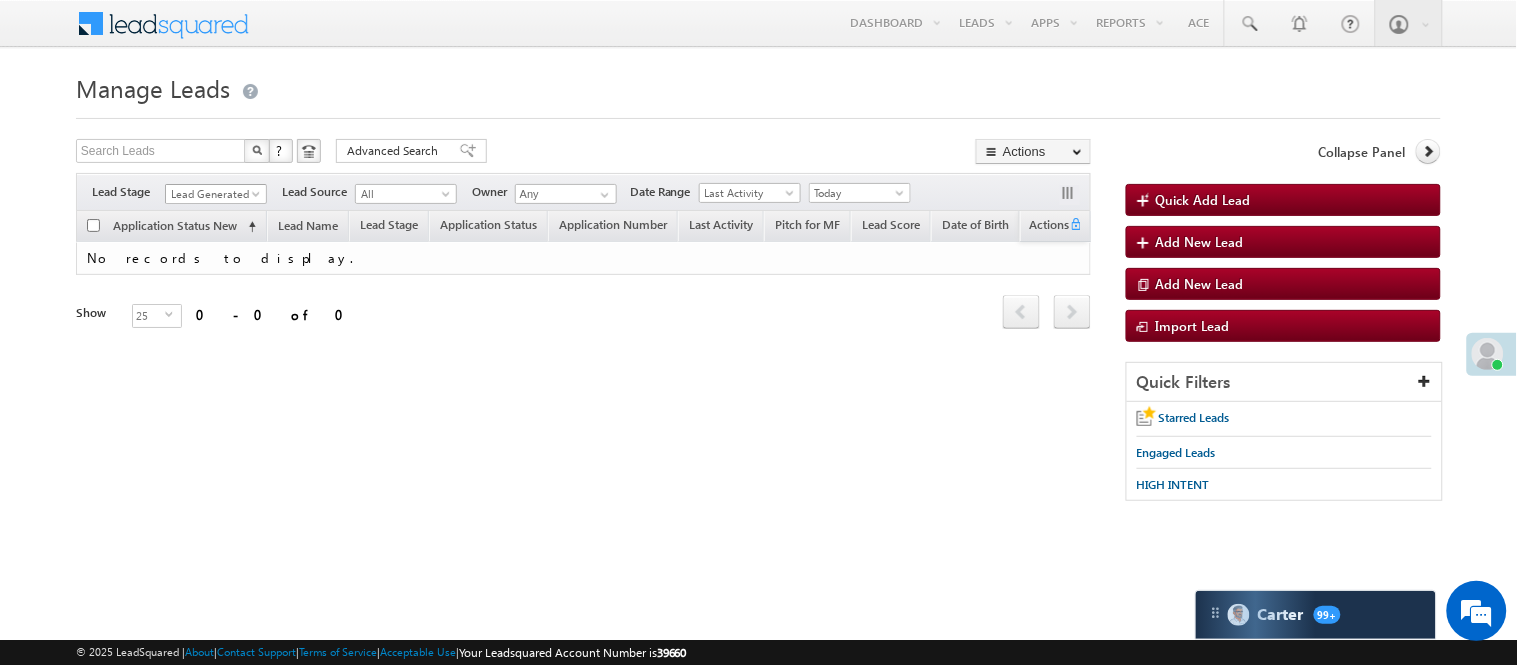 click on "Lead Generated" at bounding box center (213, 194) 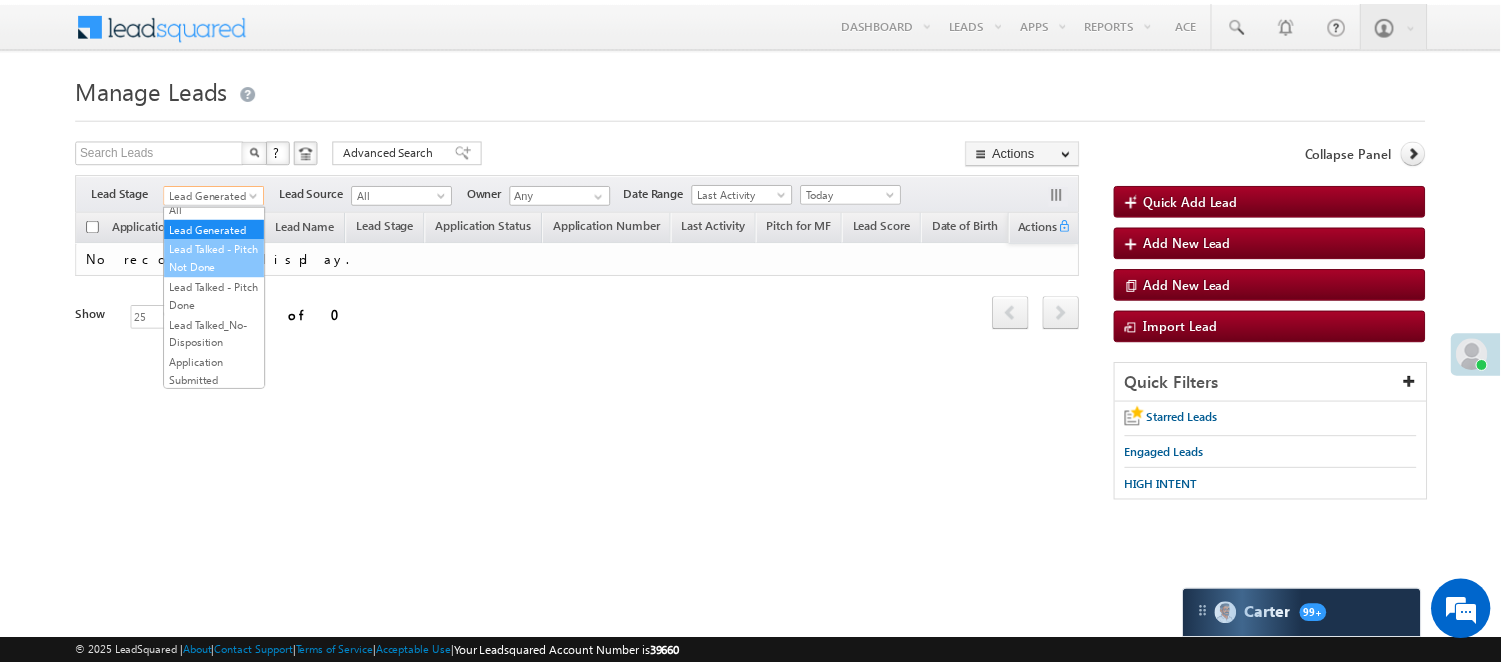 scroll, scrollTop: 0, scrollLeft: 0, axis: both 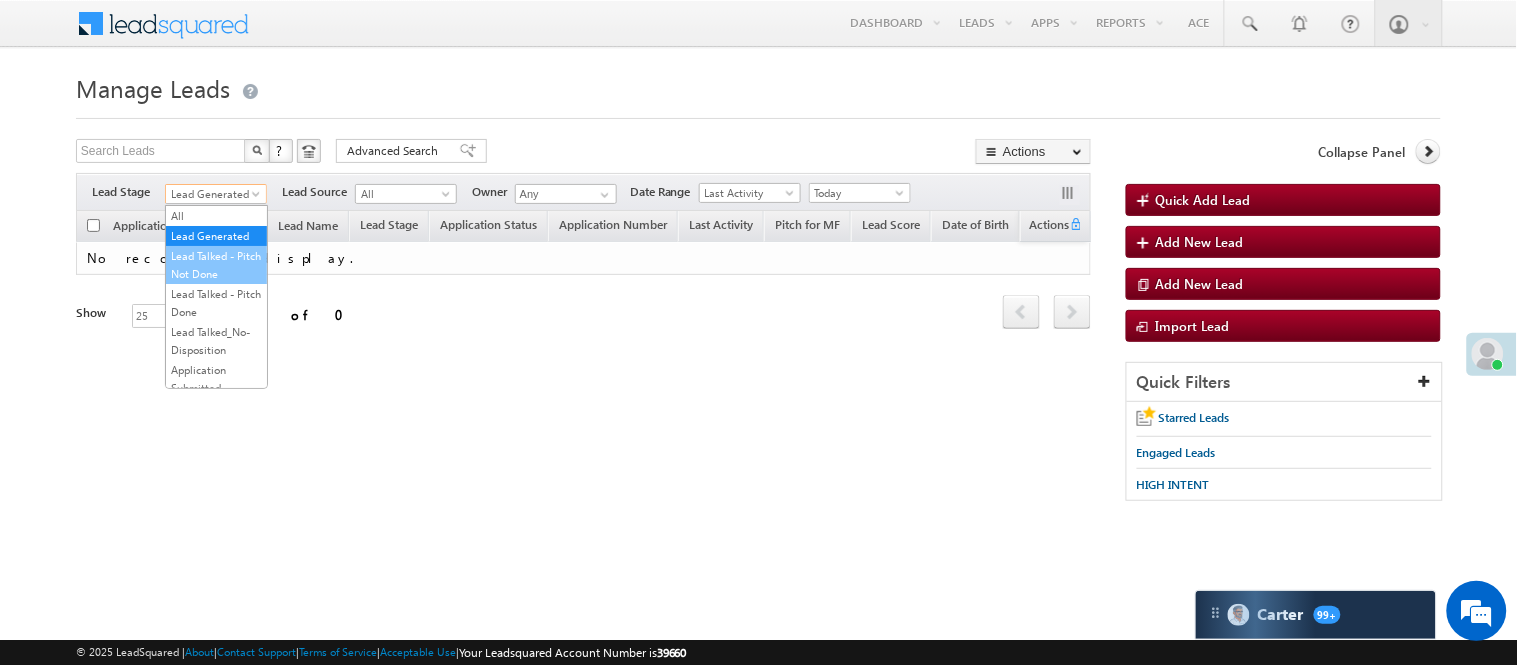 click on "Lead Talked - Pitch Not Done" at bounding box center [216, 265] 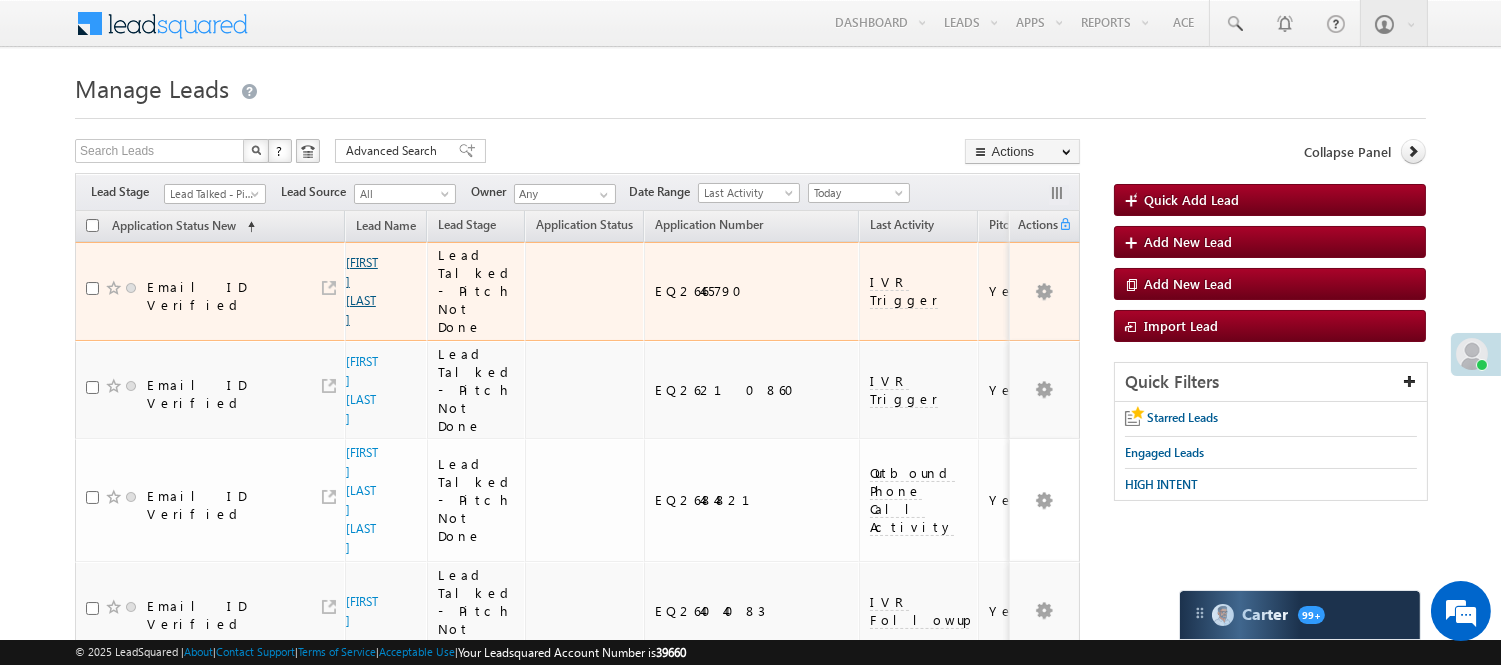 click on "Raplang bareh" at bounding box center [362, 291] 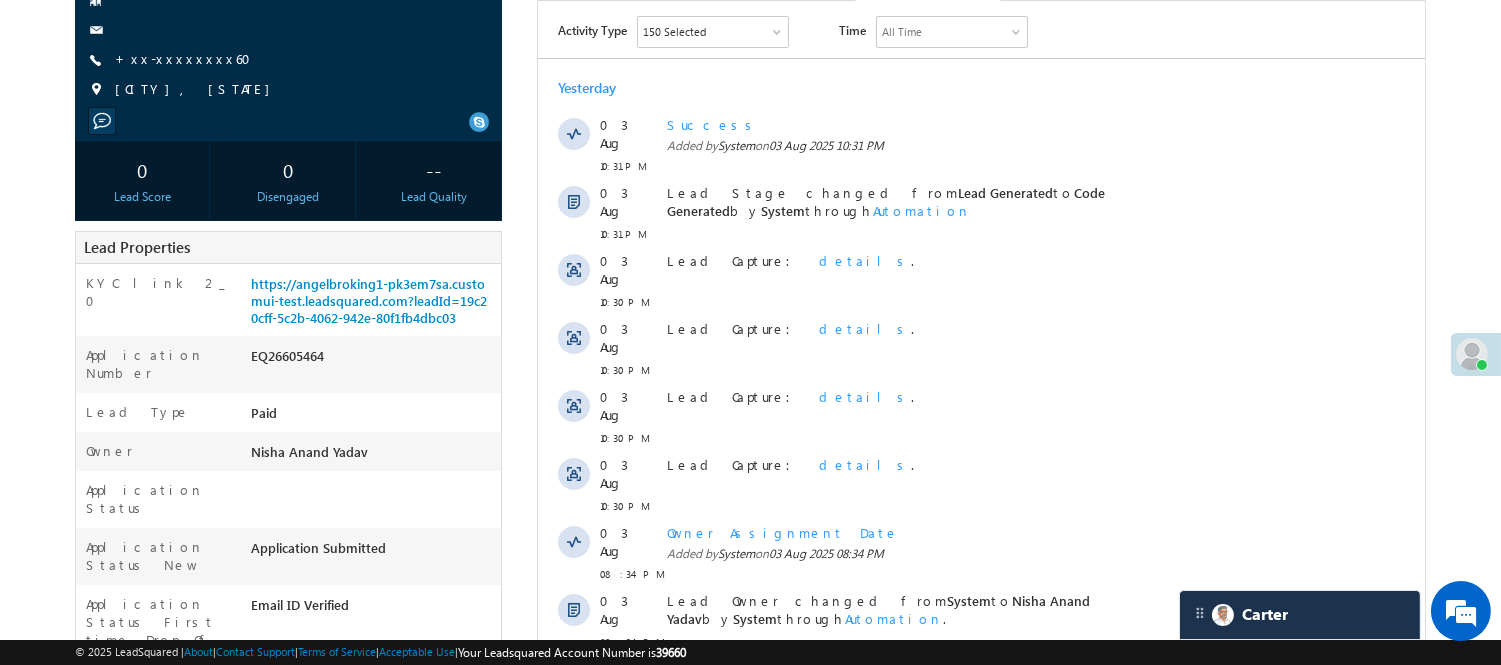 scroll, scrollTop: 0, scrollLeft: 0, axis: both 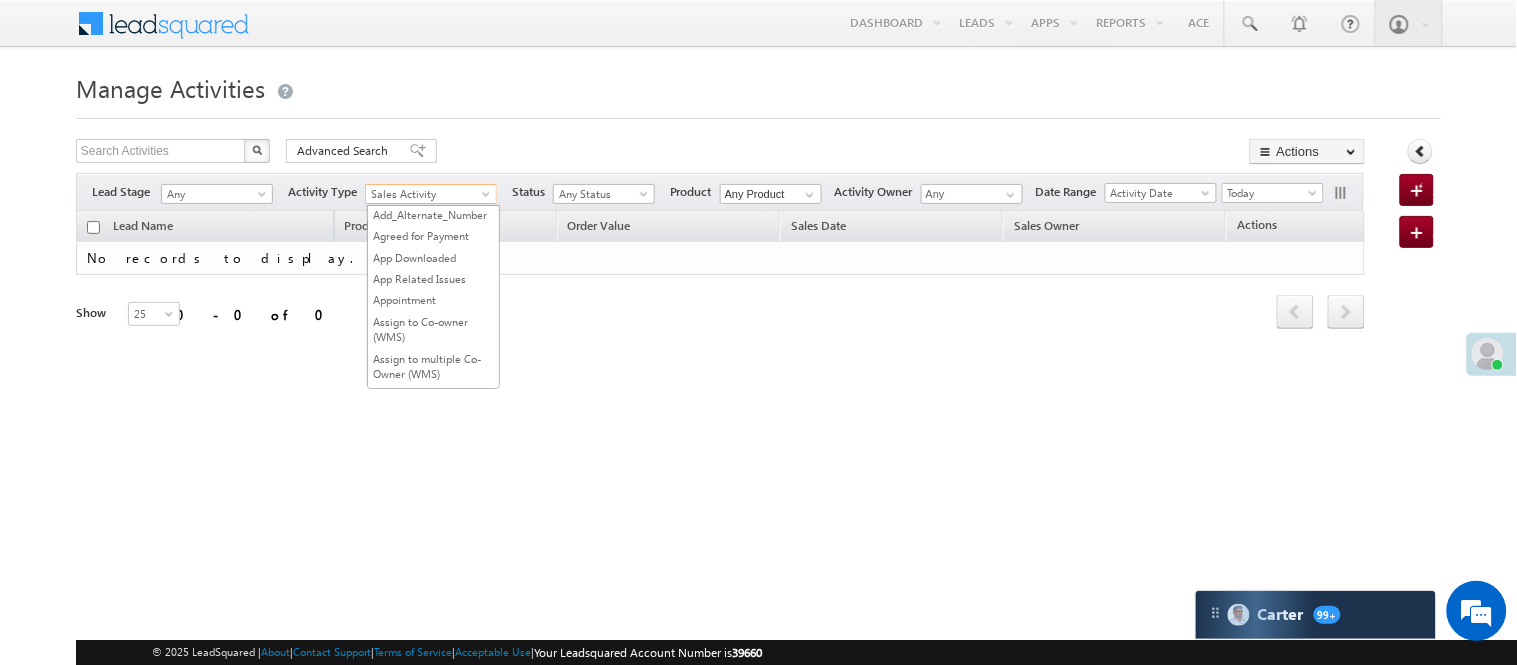 click on "Sales Activity" at bounding box center [426, 194] 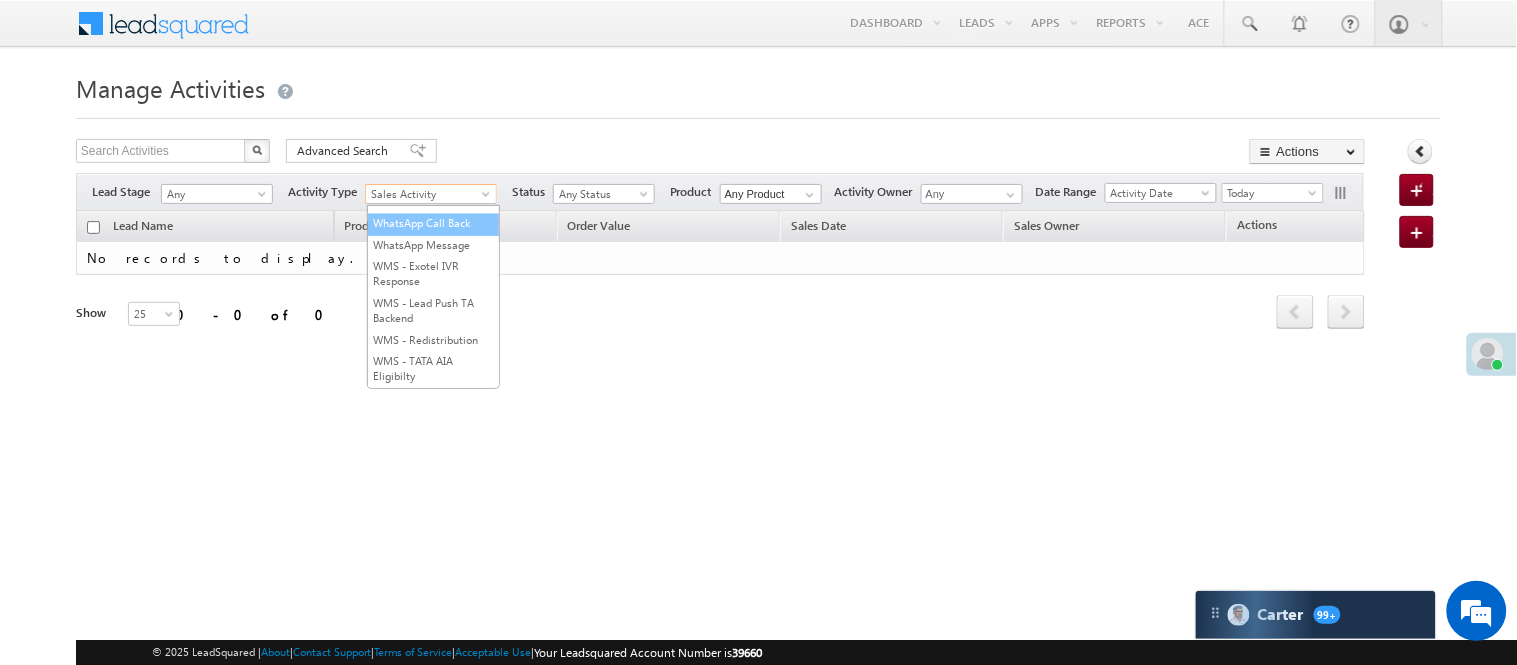 scroll, scrollTop: 2864, scrollLeft: 0, axis: vertical 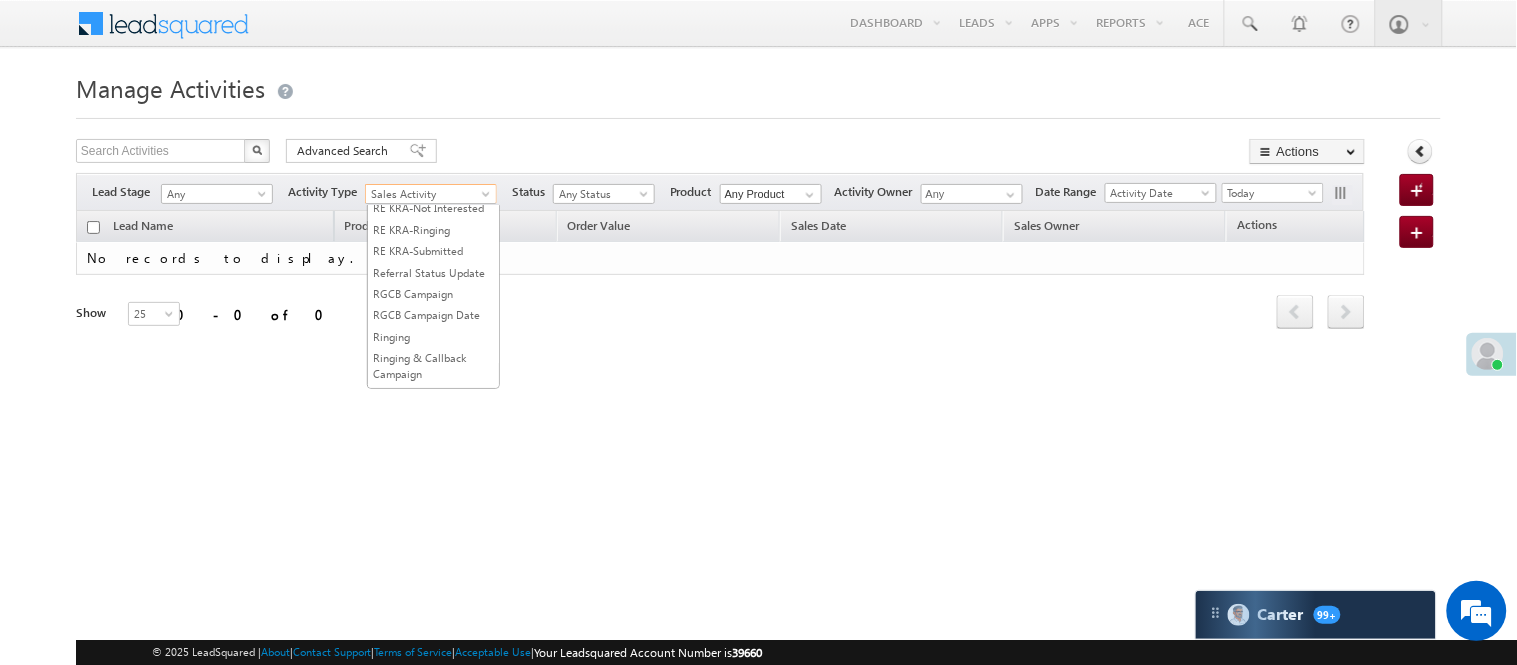 click on "Outbound Phone Call Activity" at bounding box center (433, 114) 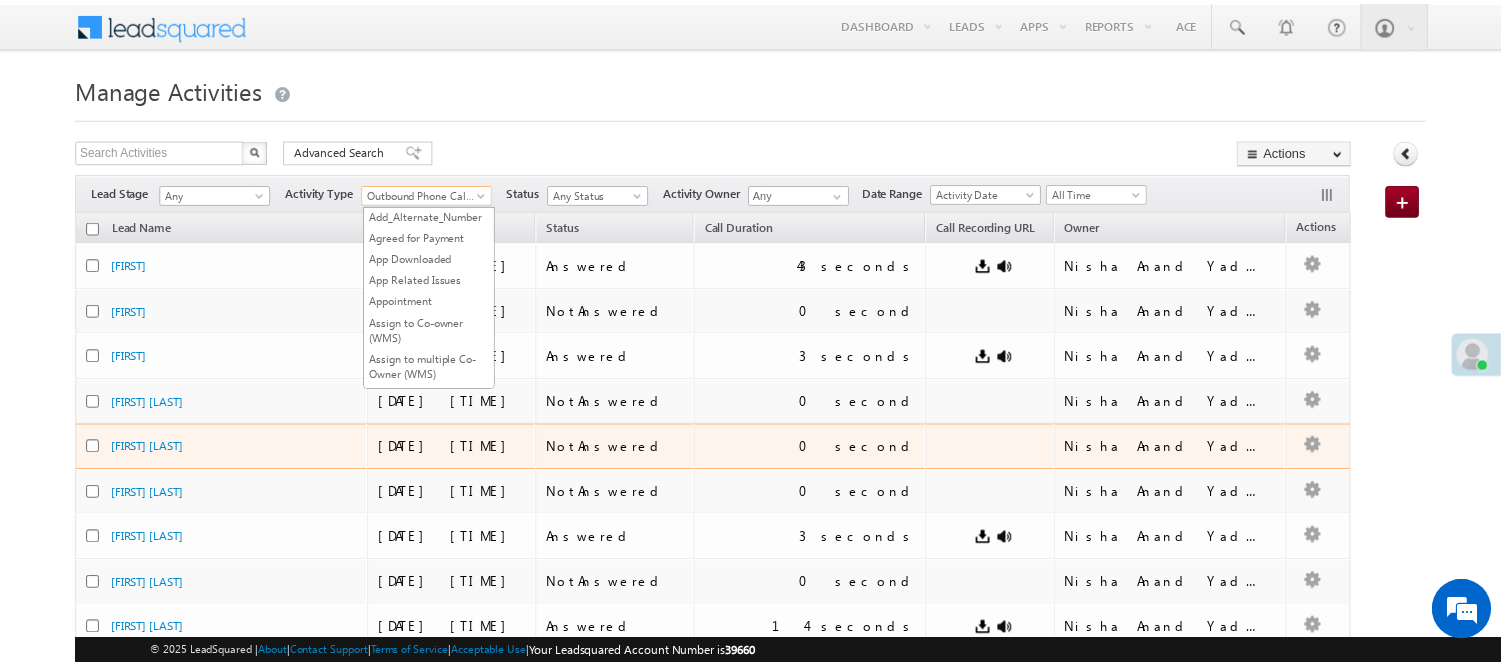 scroll, scrollTop: 0, scrollLeft: 0, axis: both 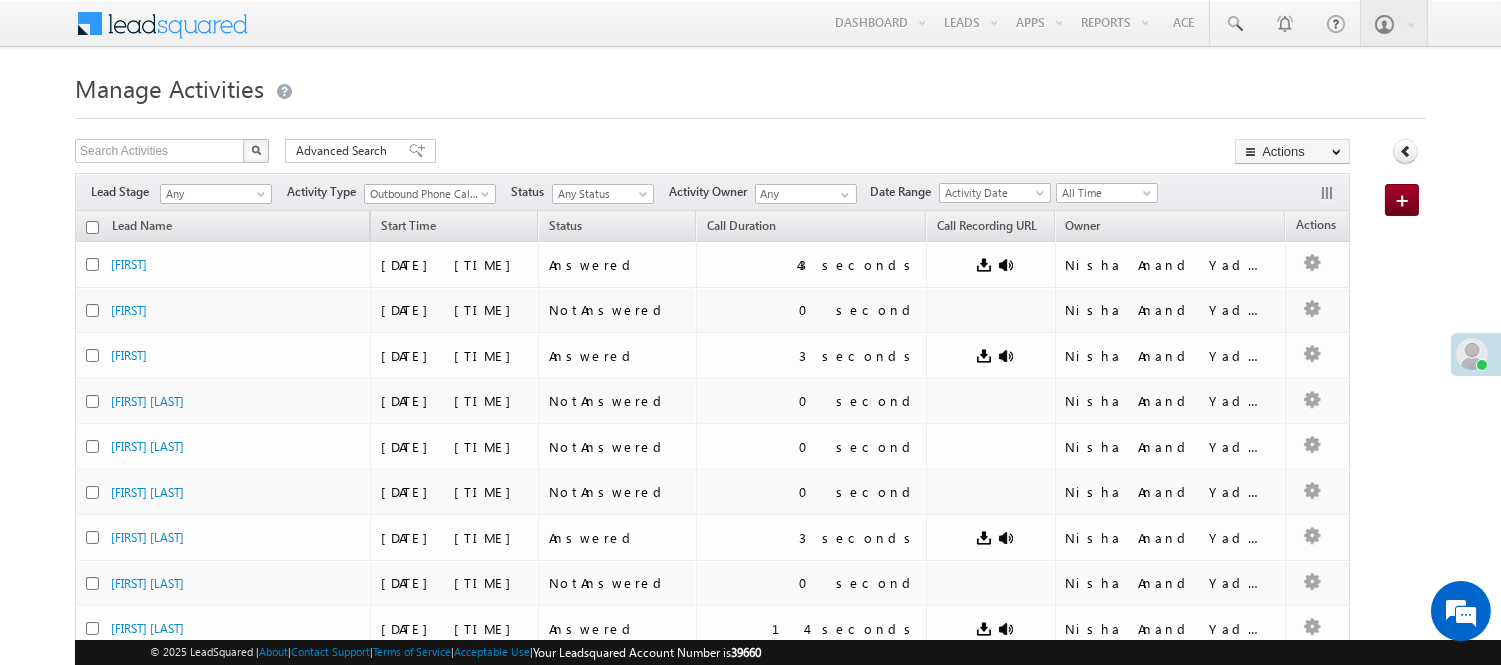 click at bounding box center [750, 112] 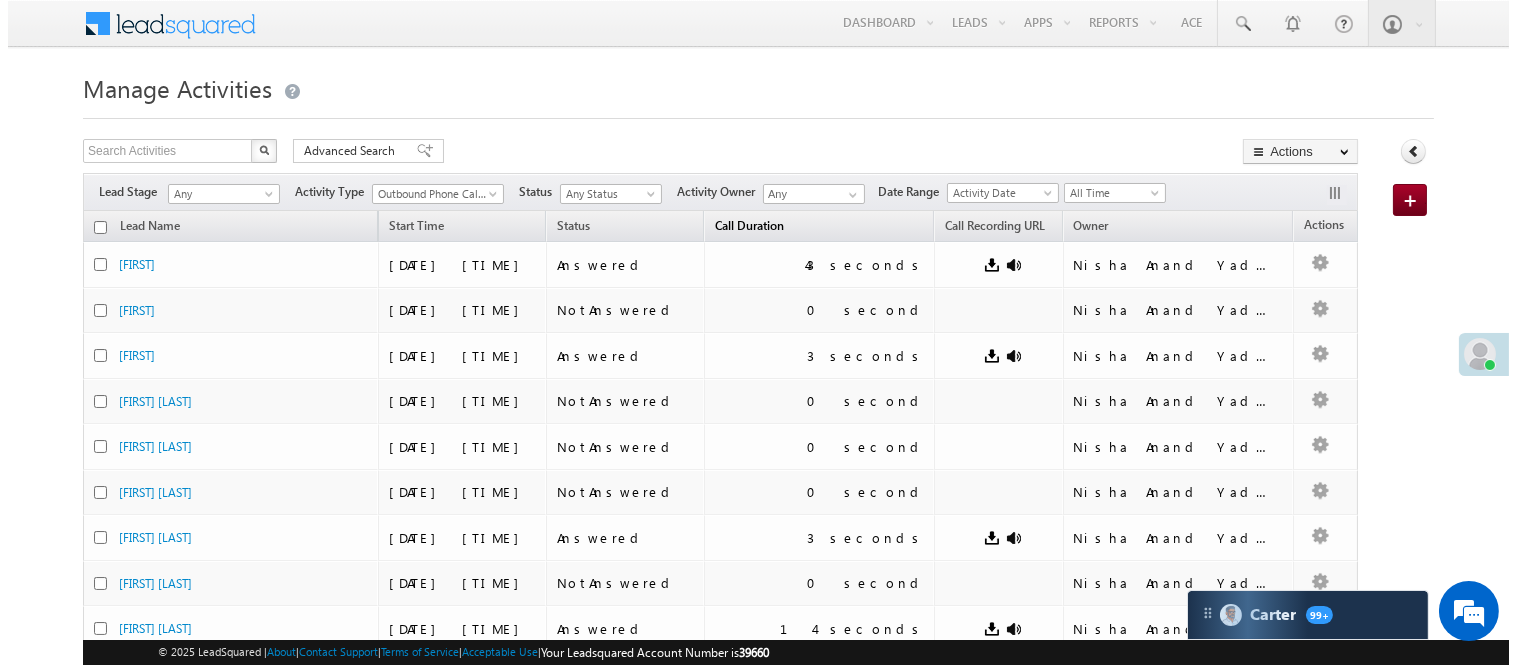 scroll, scrollTop: 0, scrollLeft: 0, axis: both 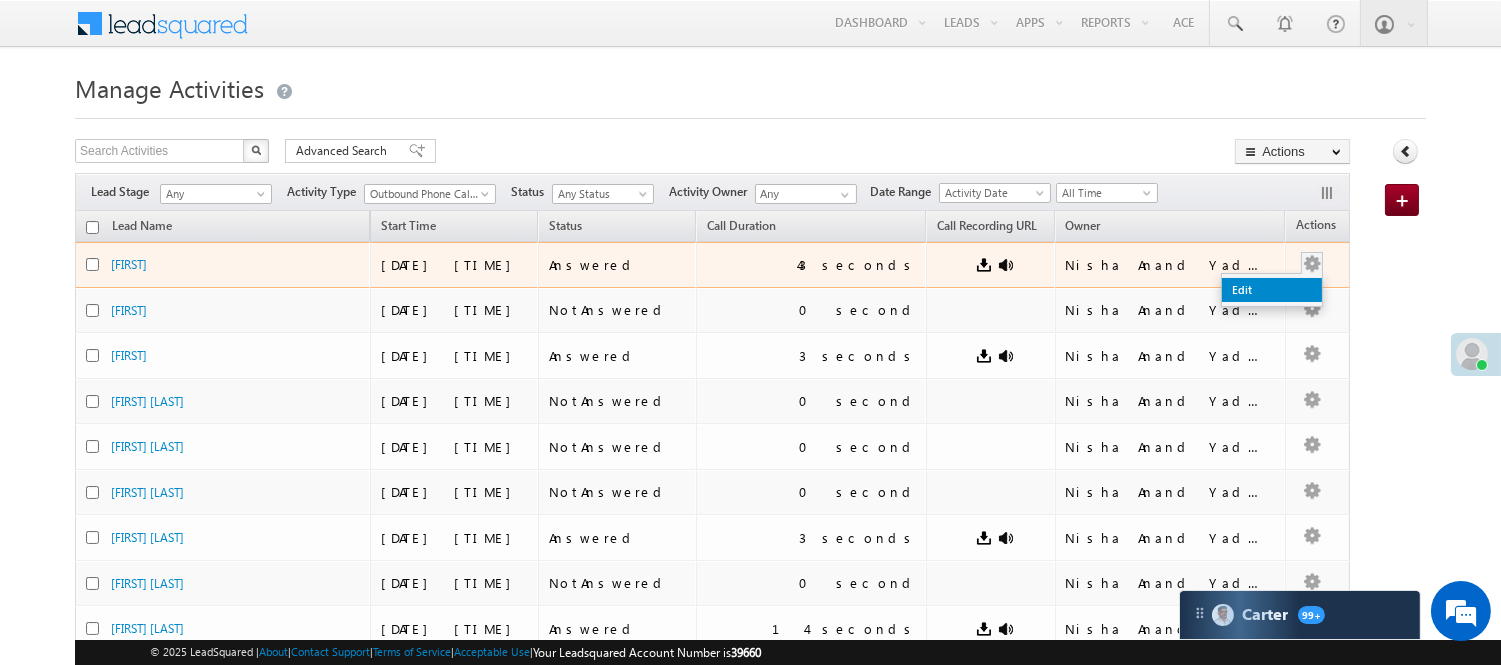 click on "Edit" at bounding box center (1272, 290) 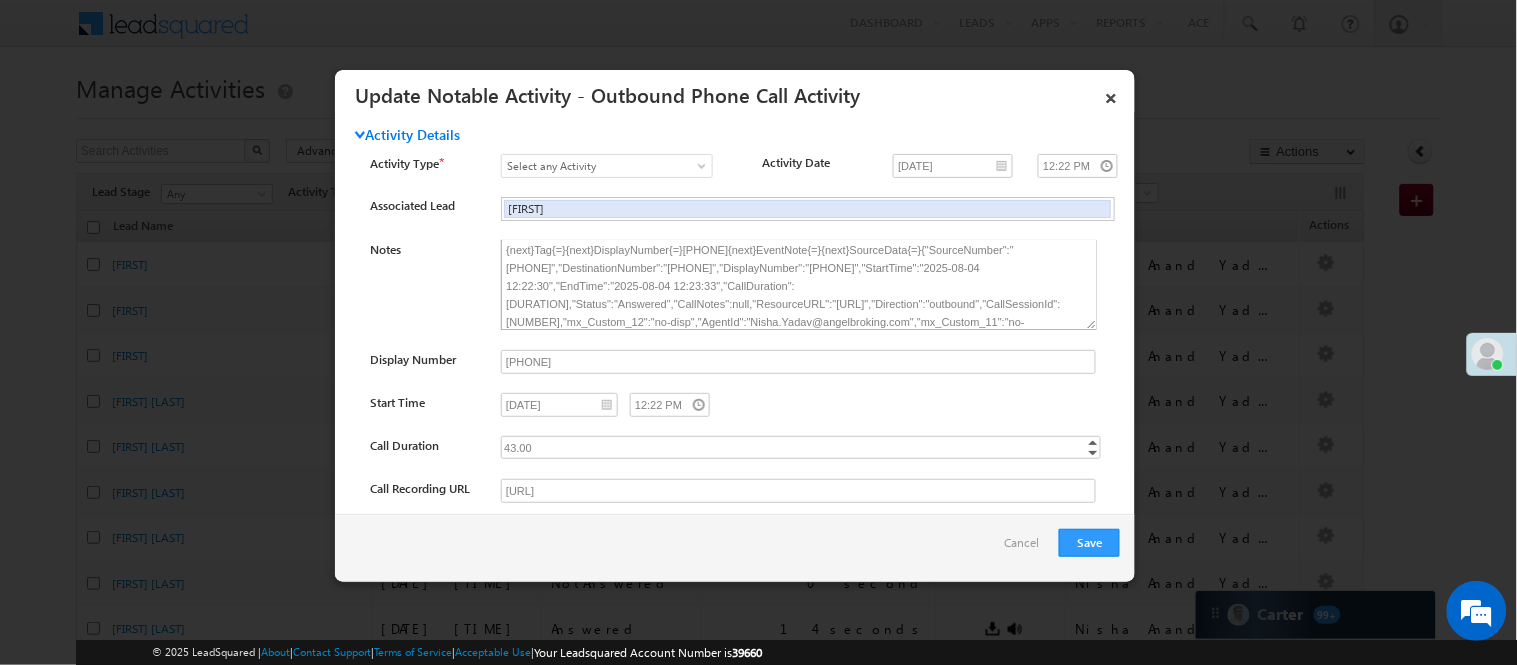scroll, scrollTop: 100, scrollLeft: 0, axis: vertical 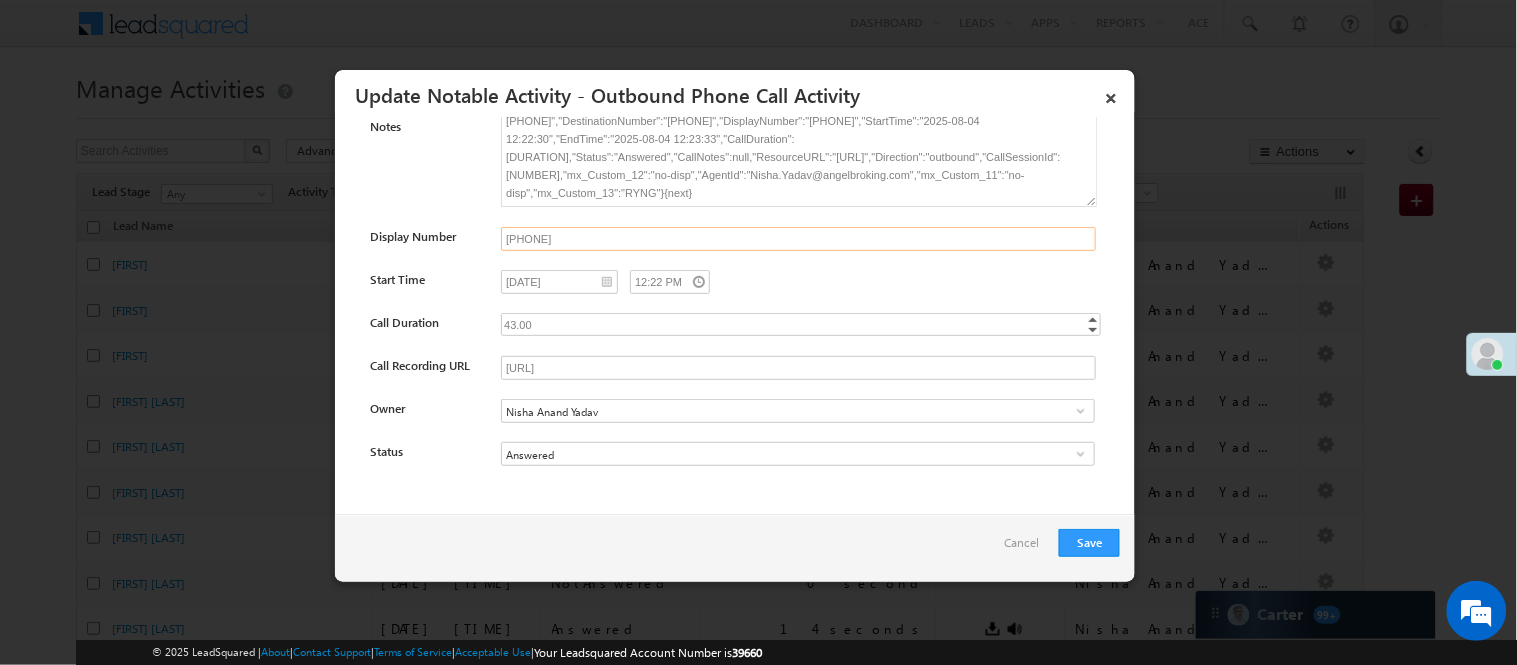click on "07949107753" at bounding box center (798, 239) 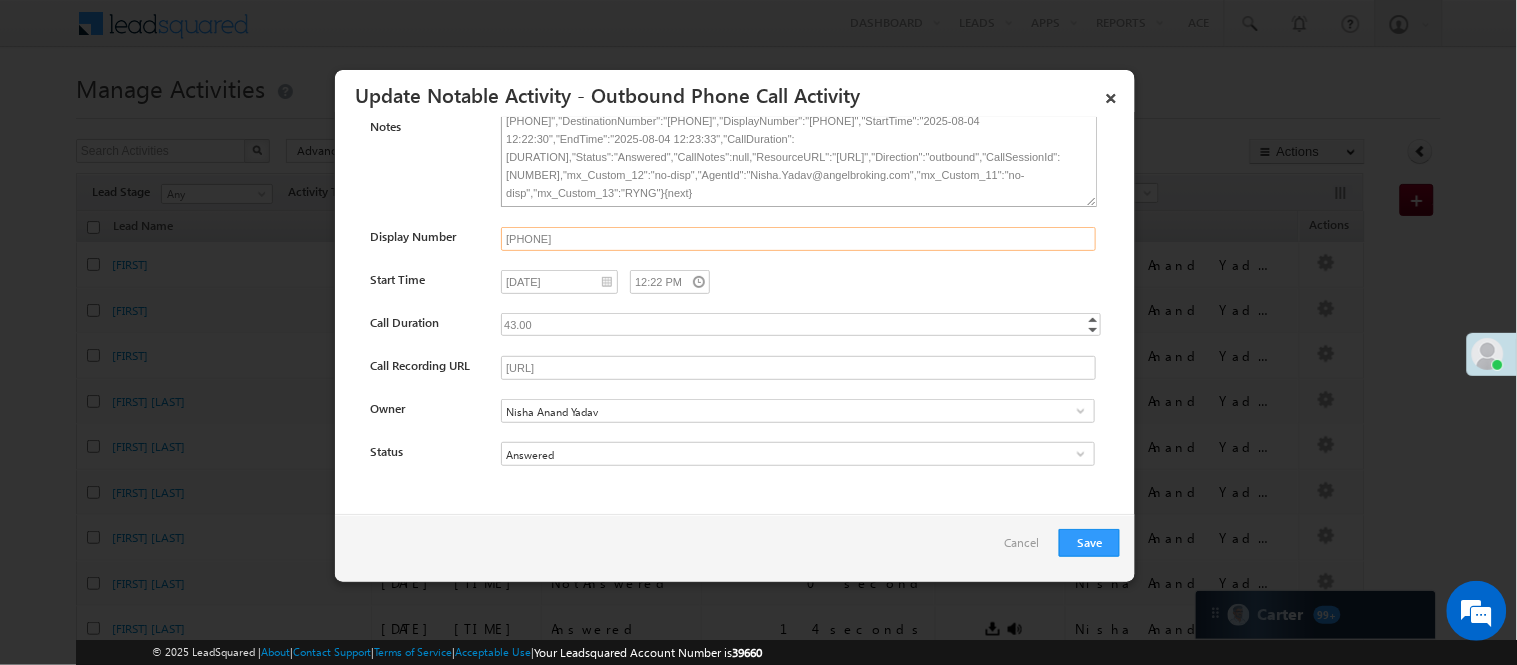 scroll, scrollTop: 0, scrollLeft: 0, axis: both 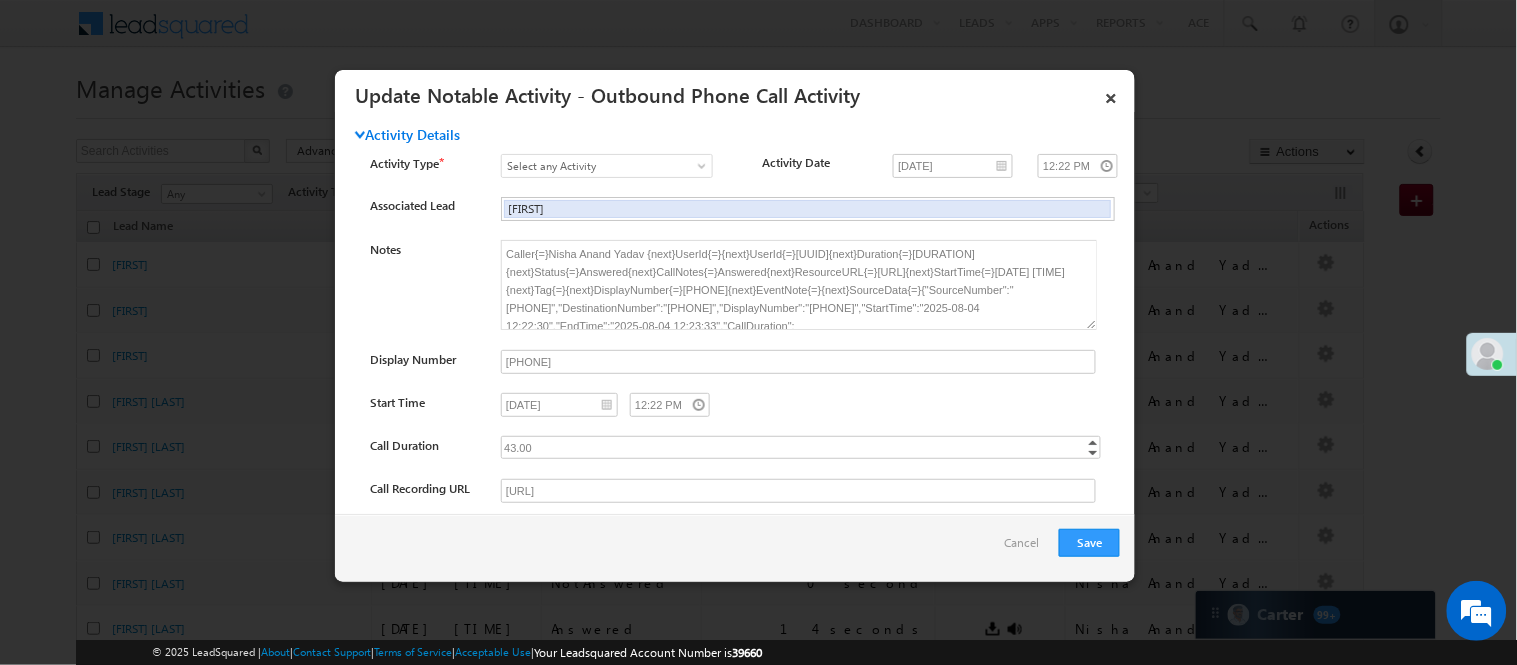 click on "×" at bounding box center (1111, 94) 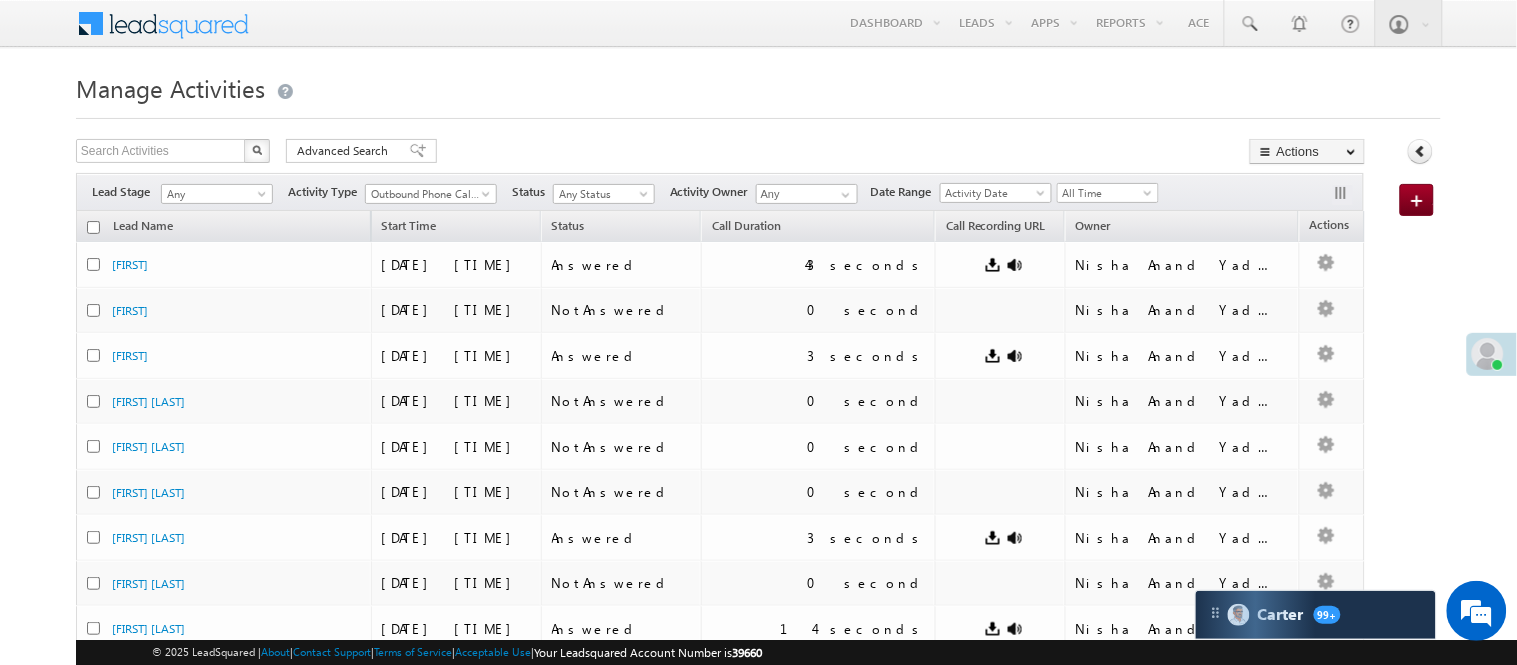 click on "Manage Activities" at bounding box center [758, 86] 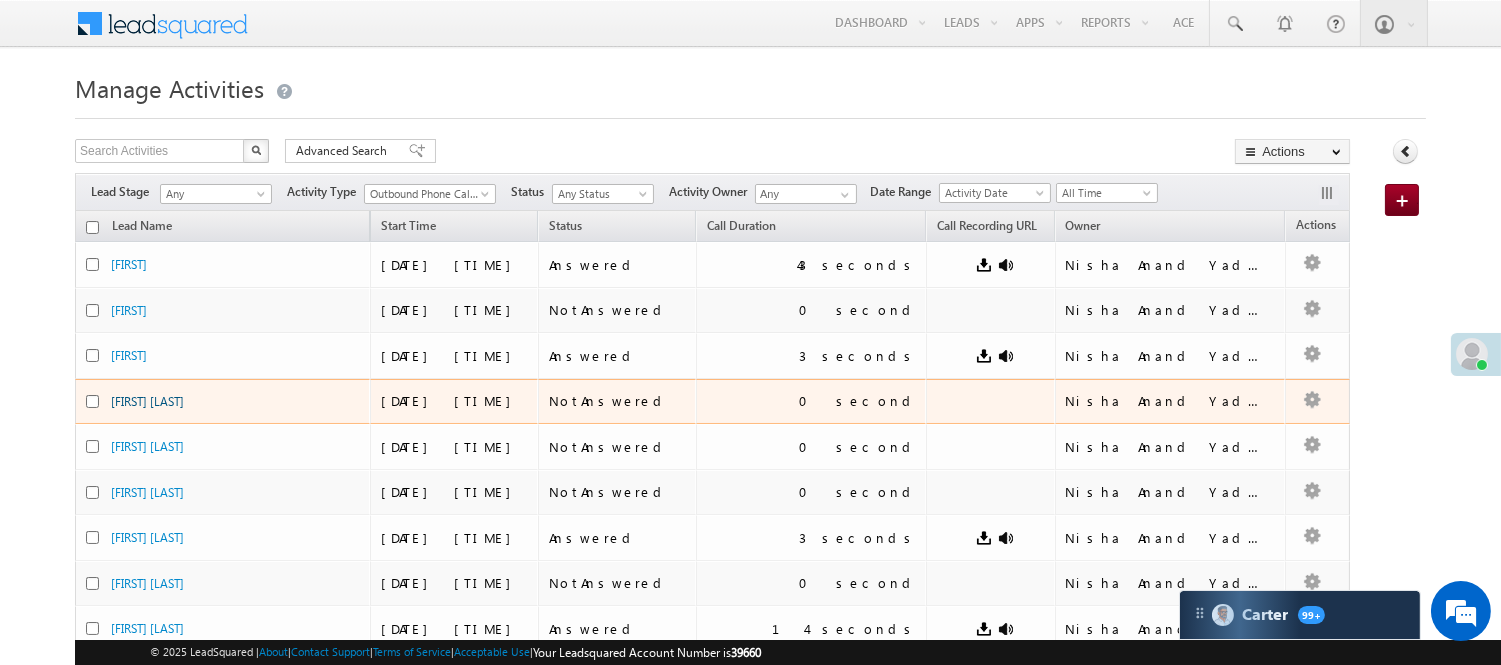 click on "[FIRST] [LAST]" at bounding box center [147, 401] 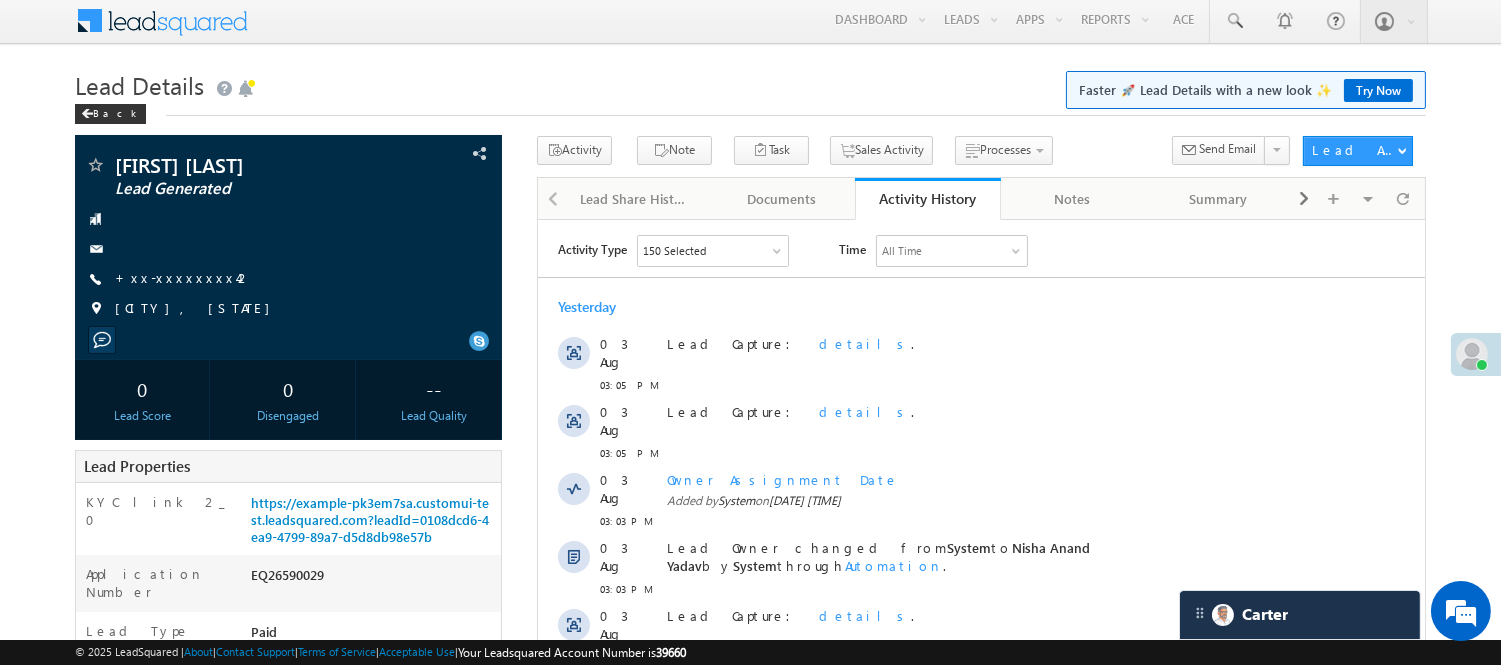 scroll, scrollTop: 0, scrollLeft: 0, axis: both 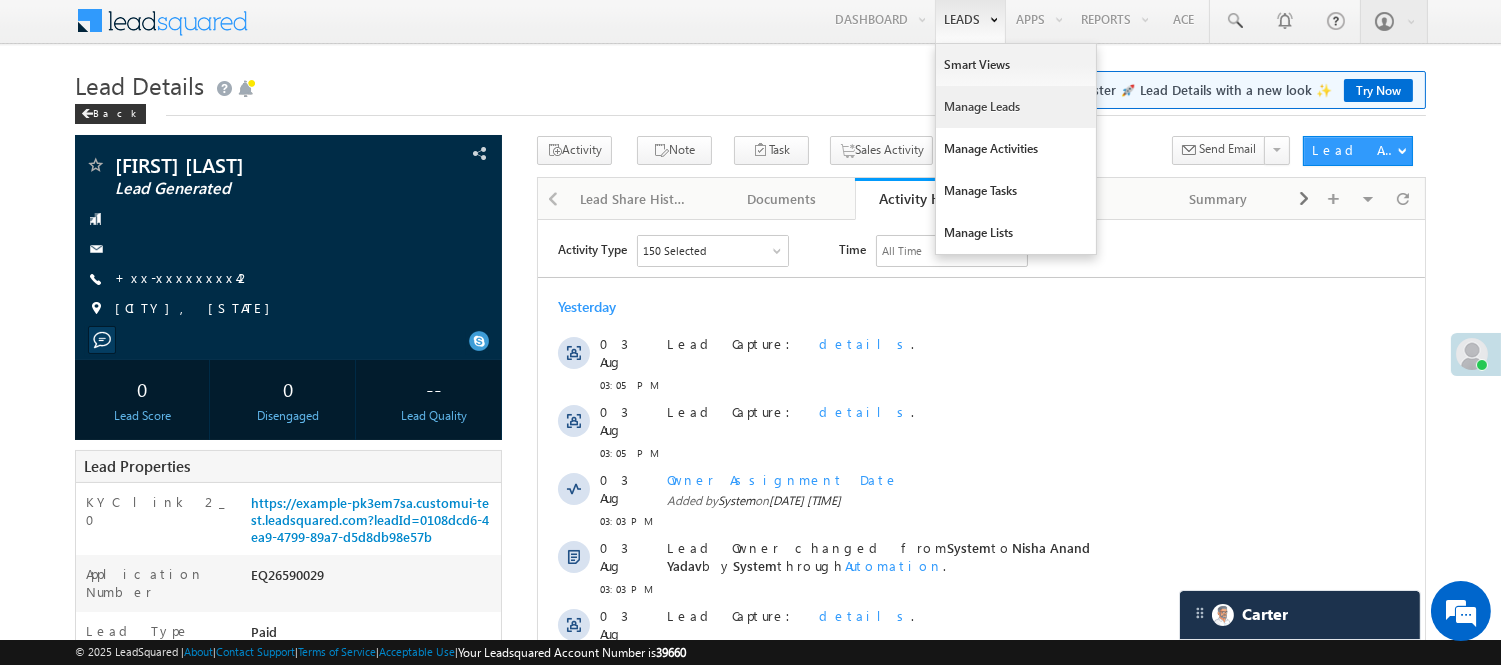 click on "Manage Leads" at bounding box center [1016, 107] 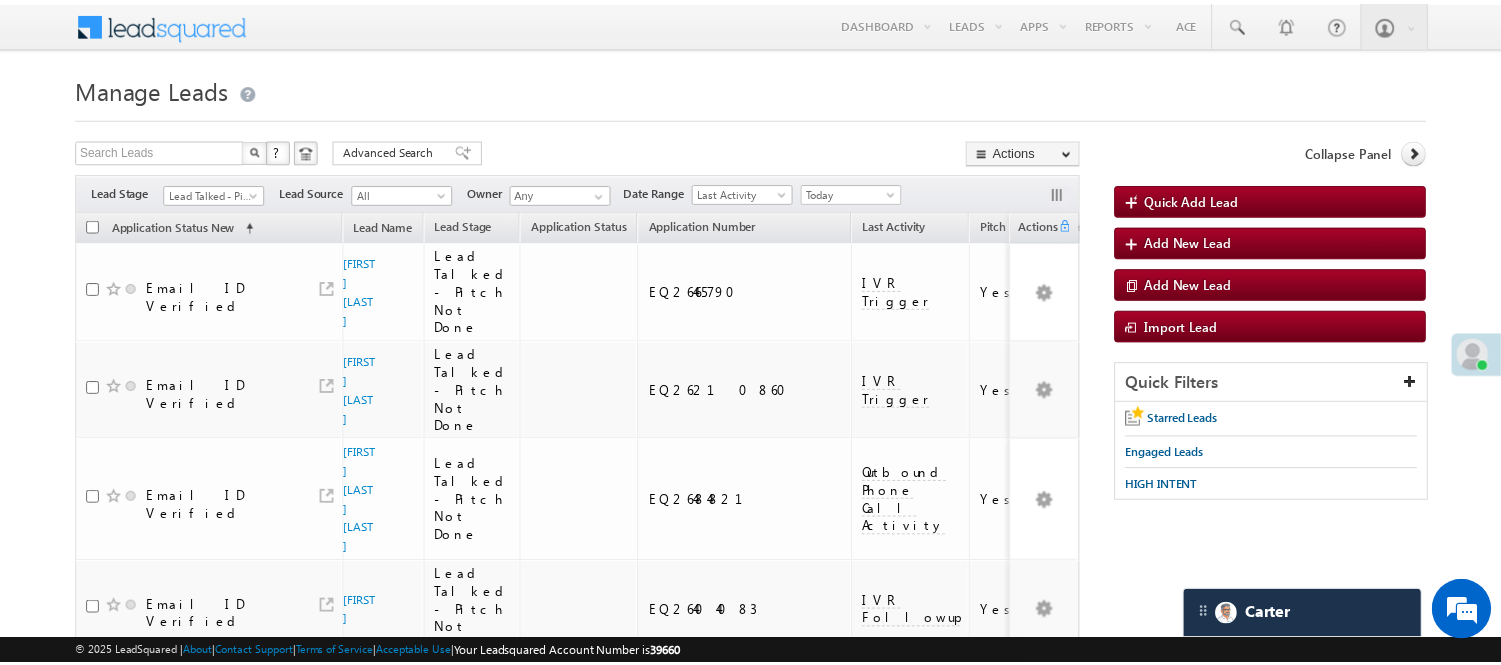 scroll, scrollTop: 0, scrollLeft: 0, axis: both 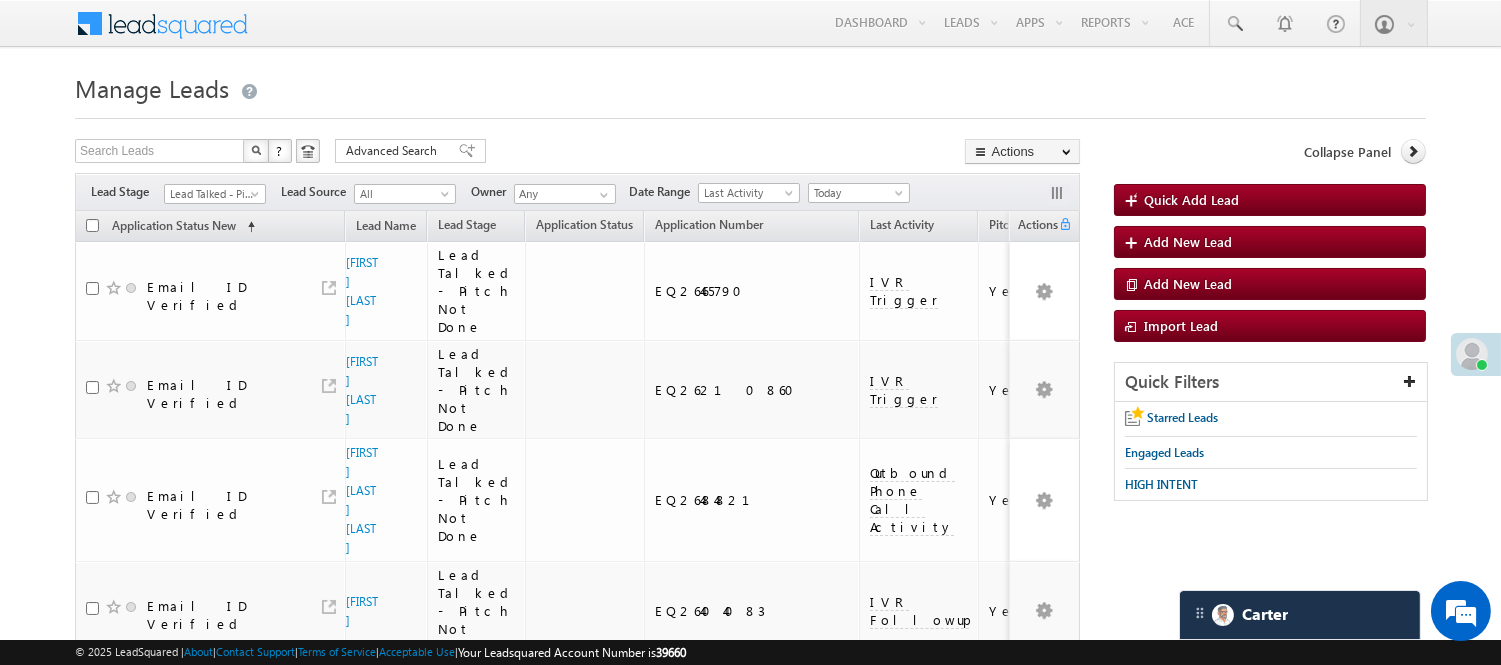 click on "Lead Talked - Pitch Not Done" at bounding box center (212, 194) 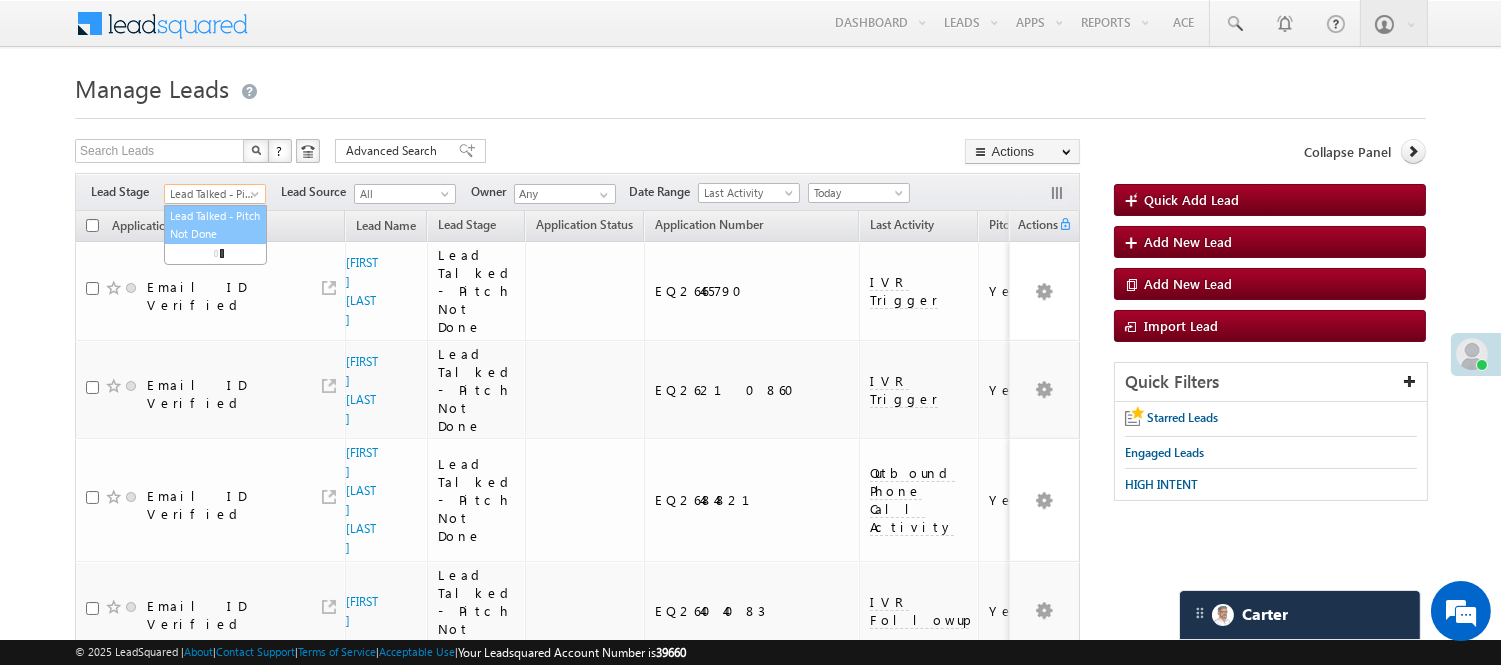 click on "Lead Talked - Pitch Not Done" at bounding box center [212, 194] 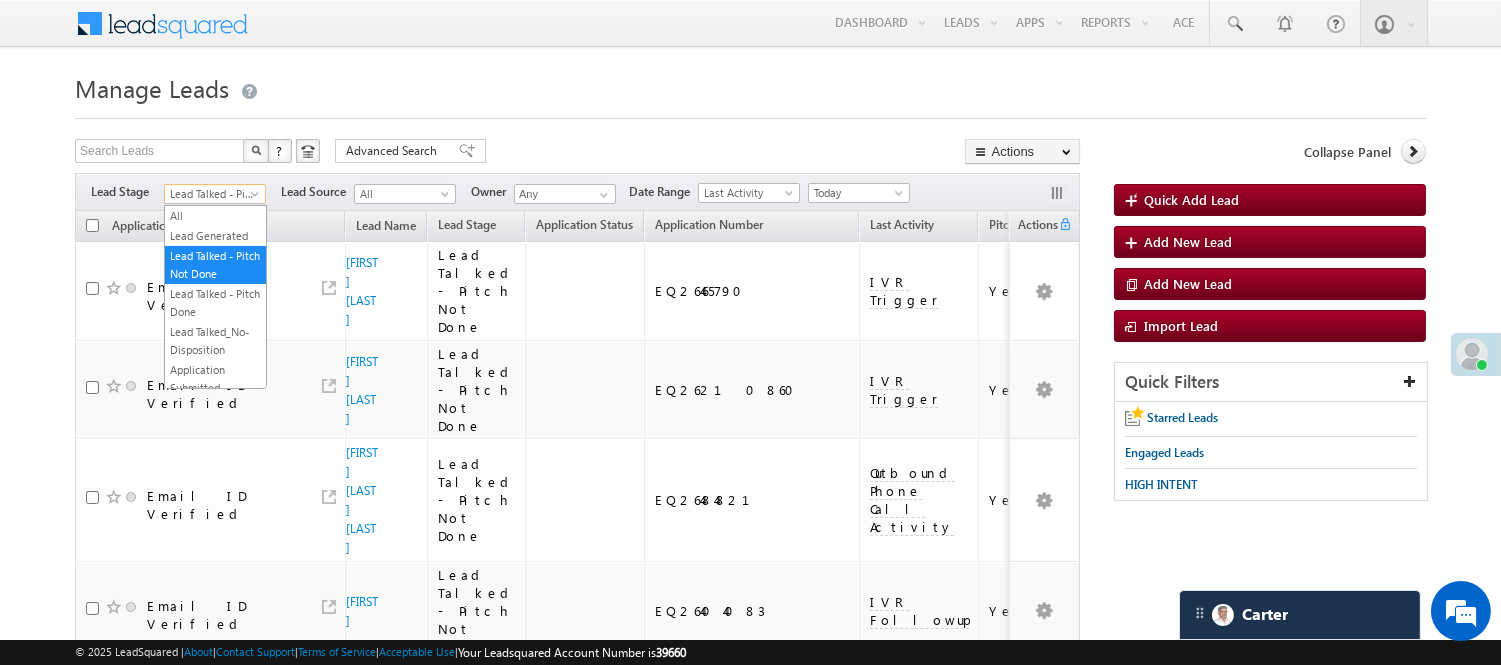 drag, startPoint x: 242, startPoint y: 198, endPoint x: 185, endPoint y: 293, distance: 110.788086 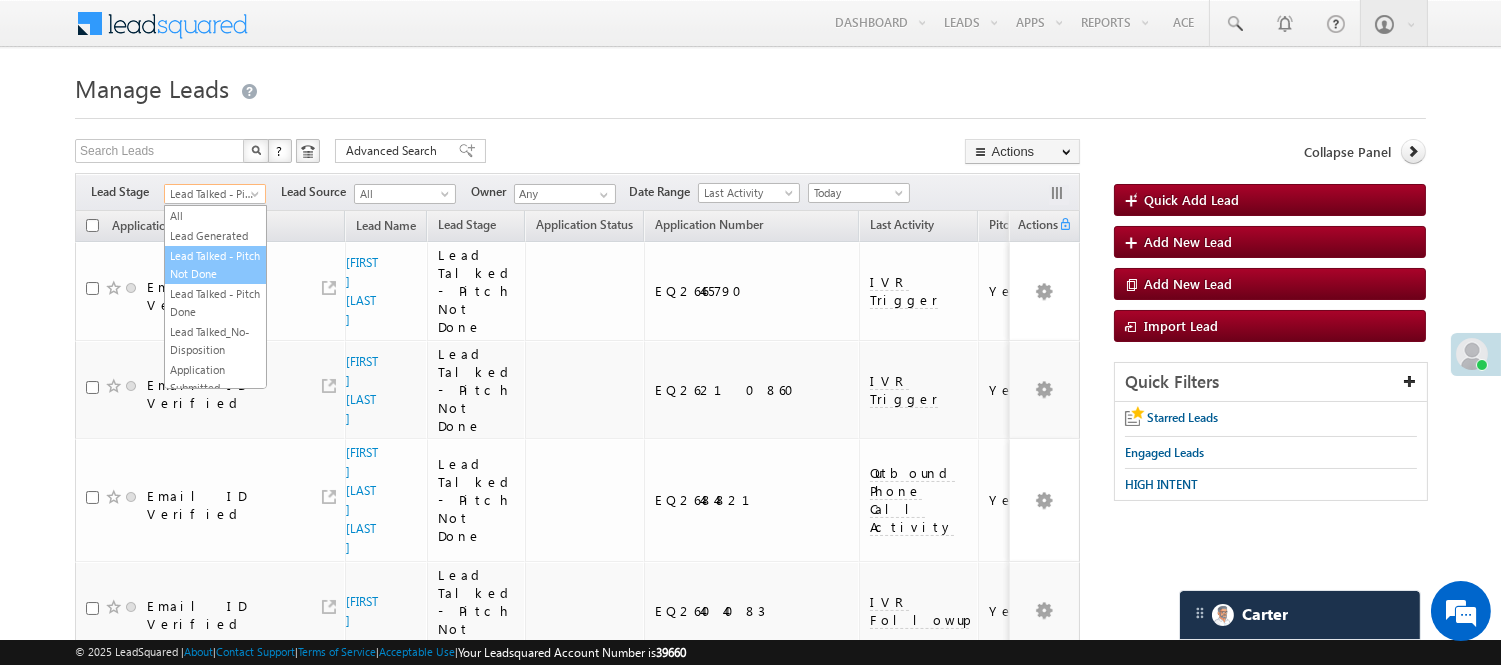 click on "Menu
Nisha Anand Yadav
Nisha .Yada v@ang elbro king. com" at bounding box center [750, 1443] 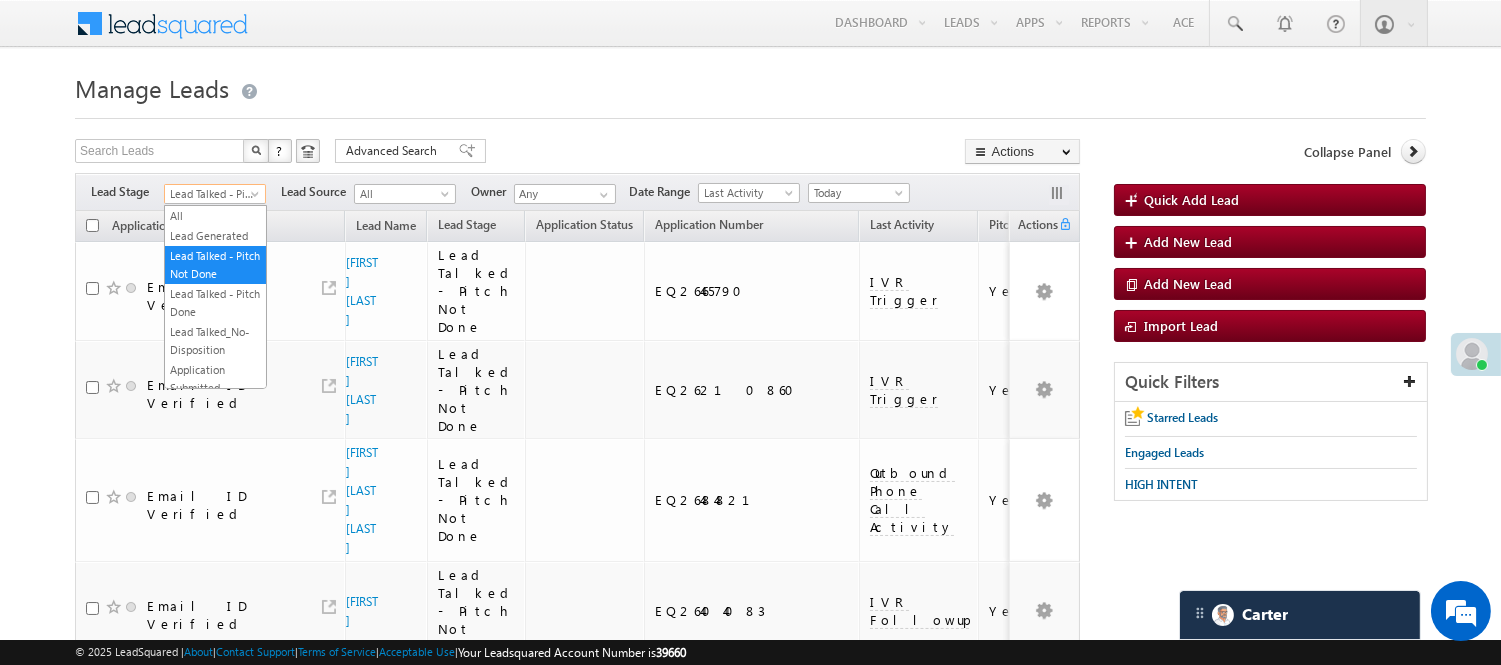 scroll, scrollTop: 111, scrollLeft: 0, axis: vertical 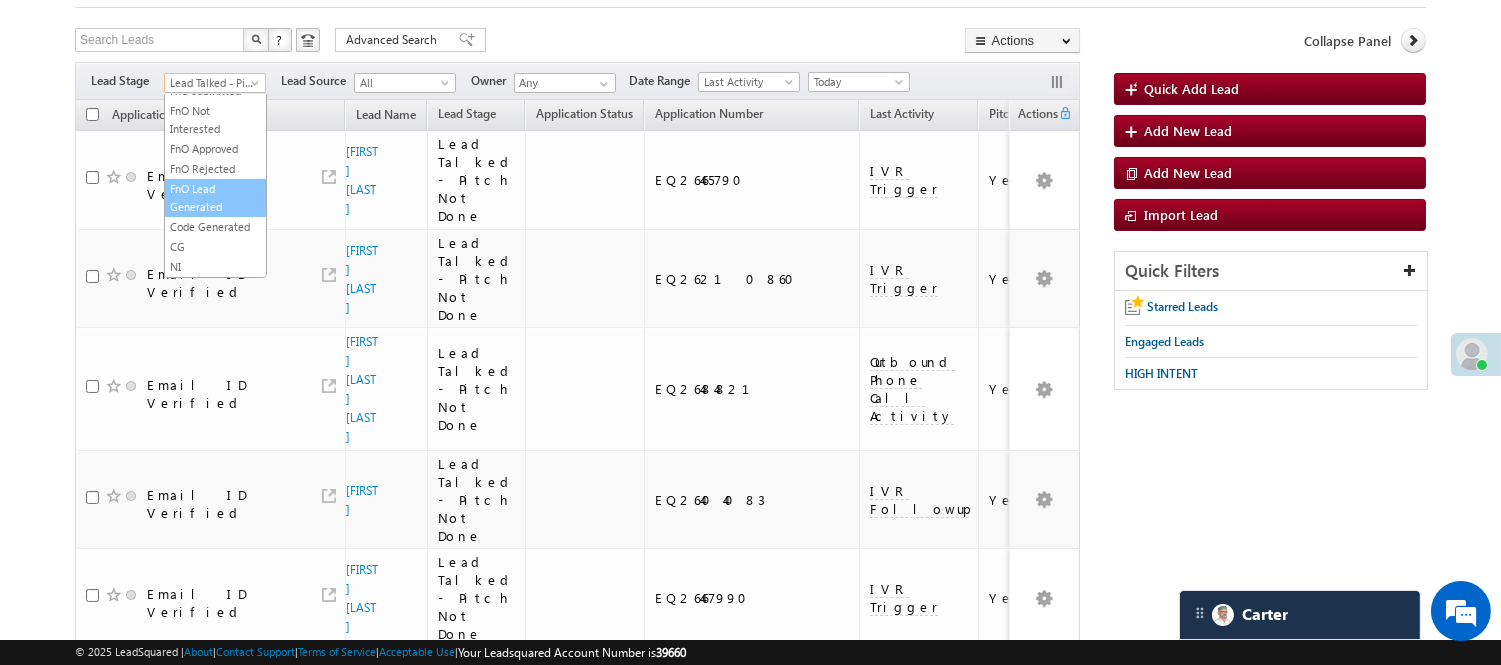 click on "Code Generated" at bounding box center (215, 227) 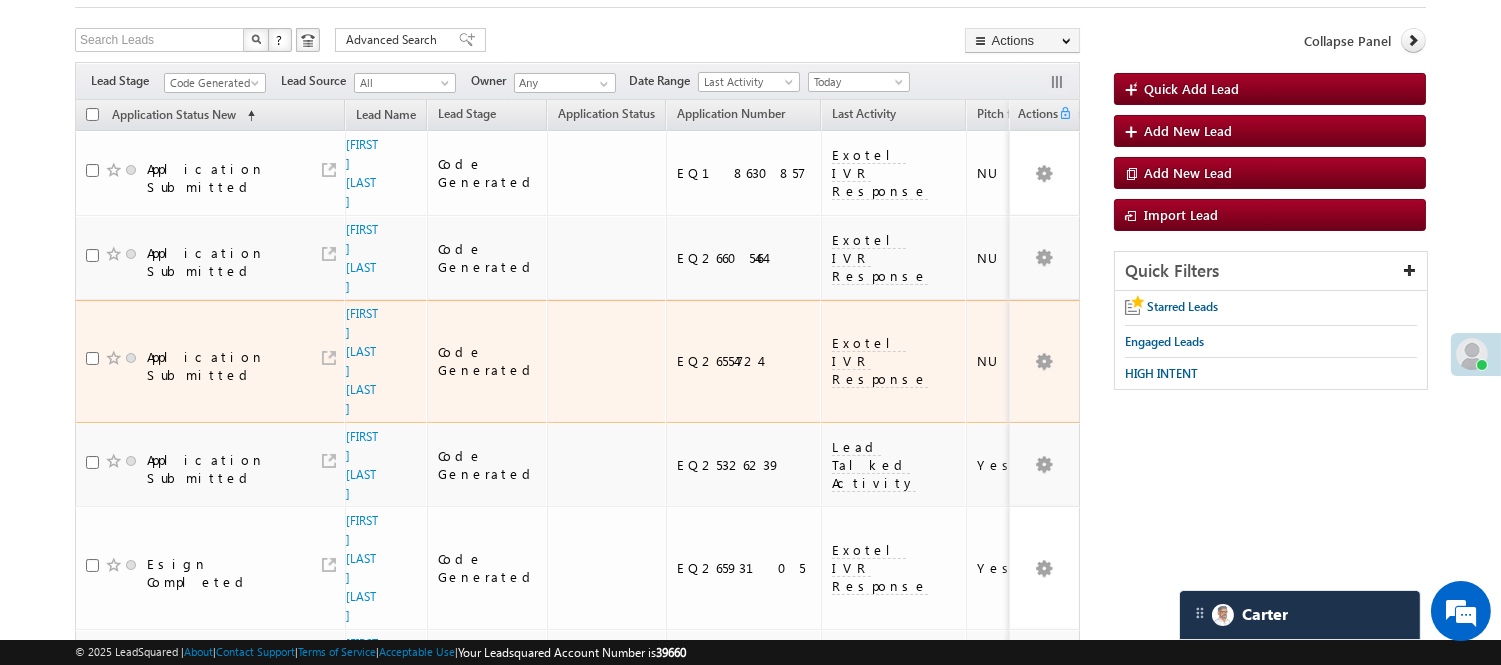 scroll, scrollTop: 308, scrollLeft: 0, axis: vertical 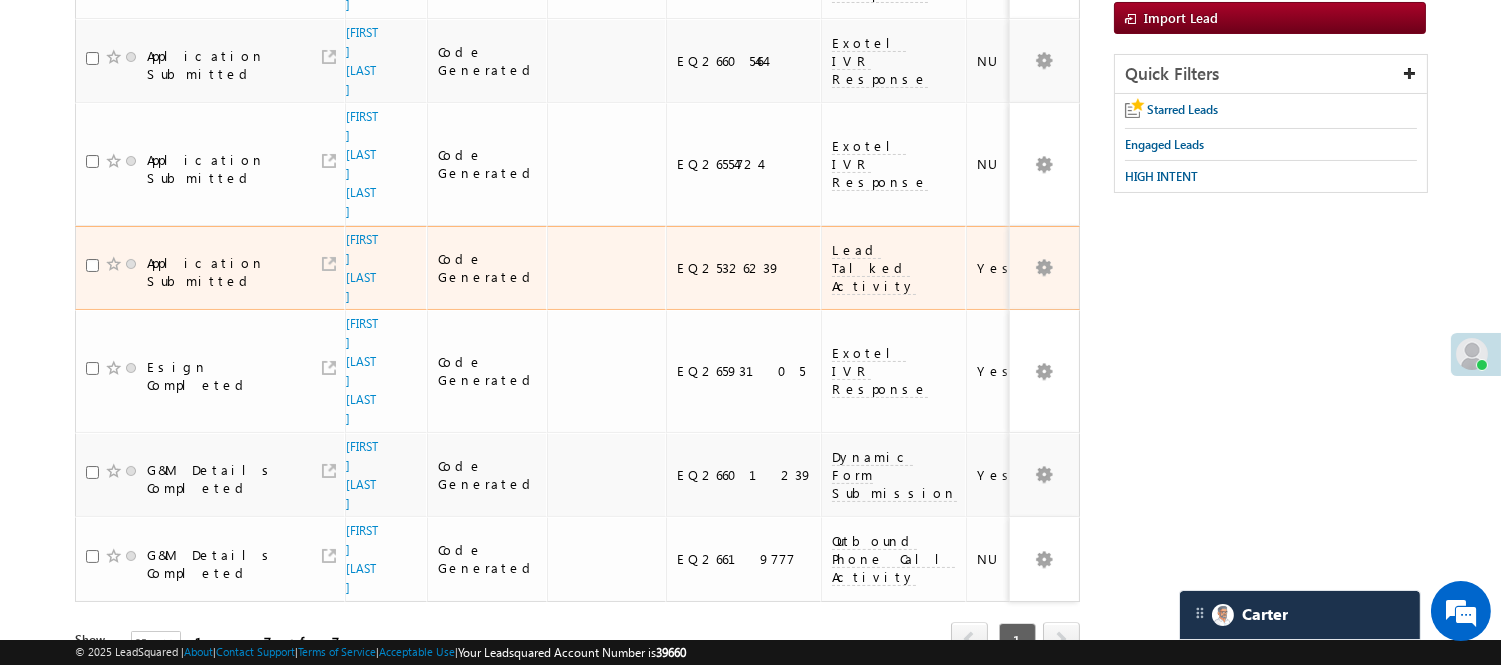 click on "Application Submitted" at bounding box center [210, 164] 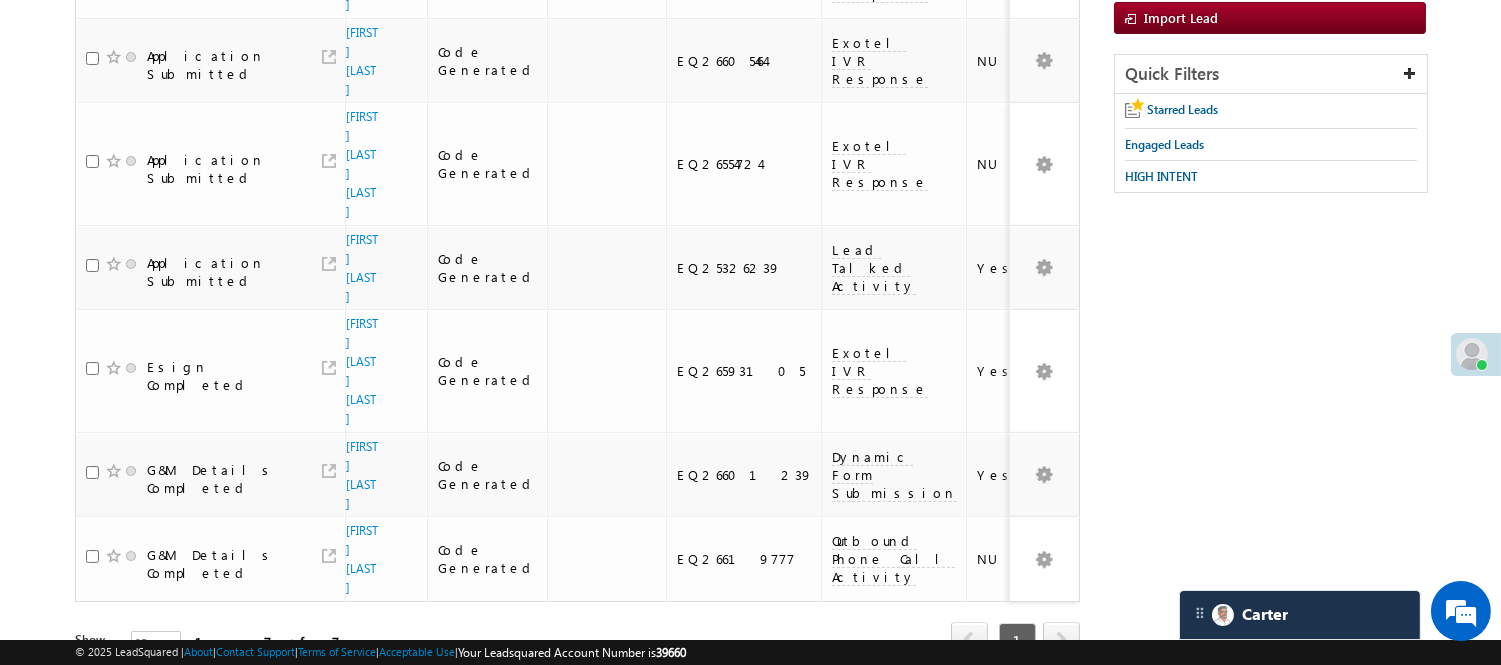 click on "Code Generated" at bounding box center [212, -114] 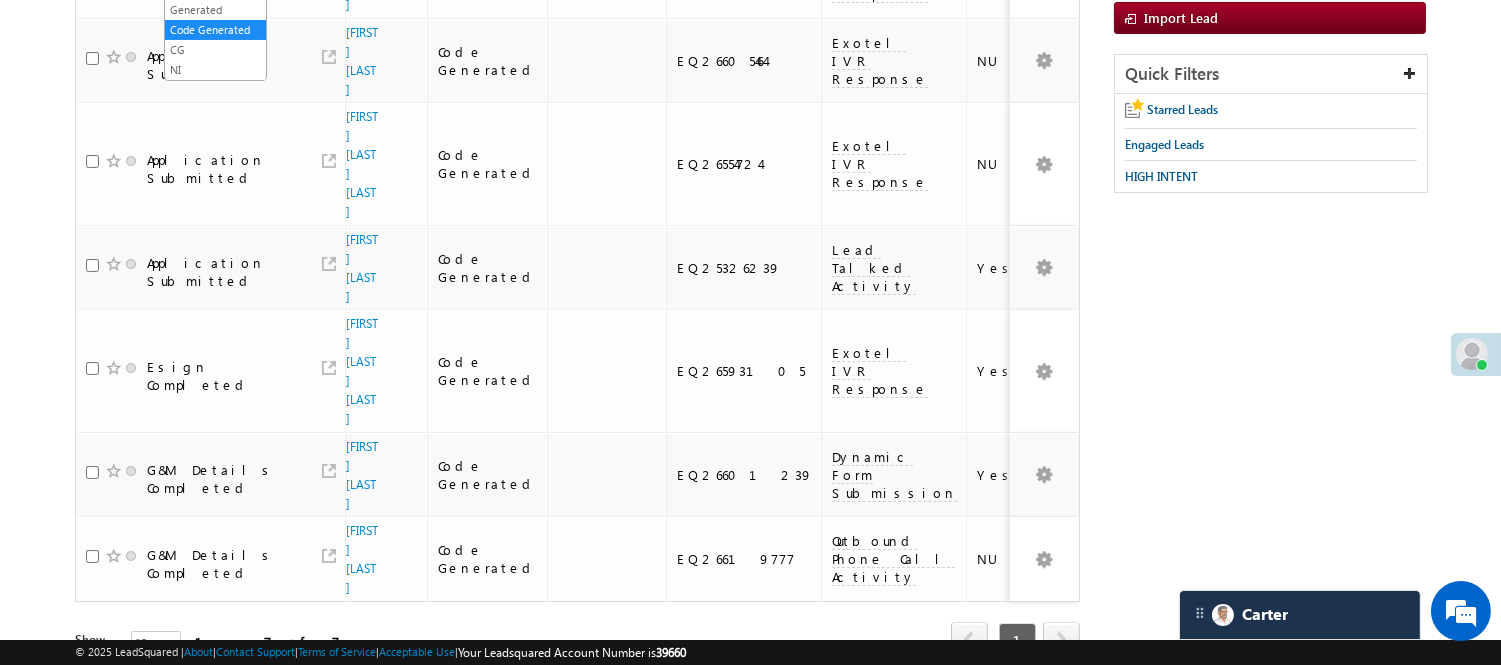 scroll, scrollTop: 0, scrollLeft: 0, axis: both 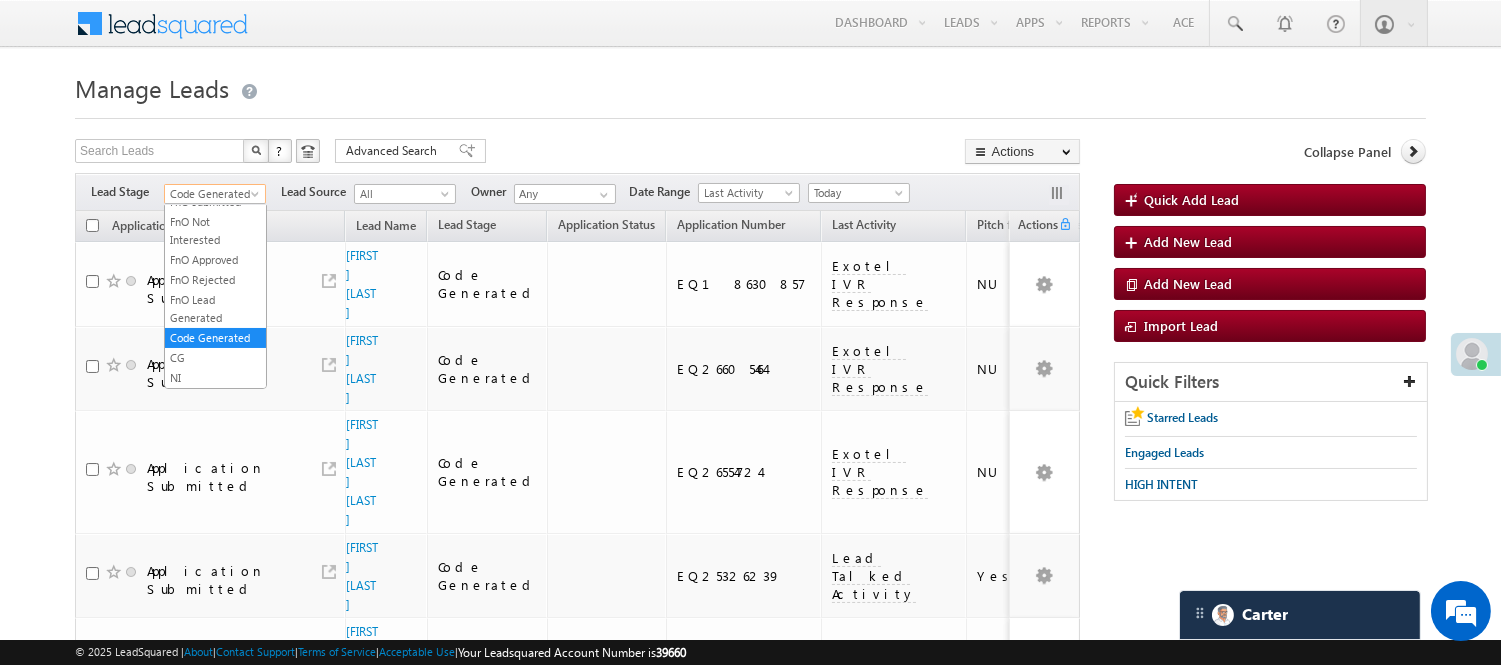 click on "Lead Generated" at bounding box center [215, -148] 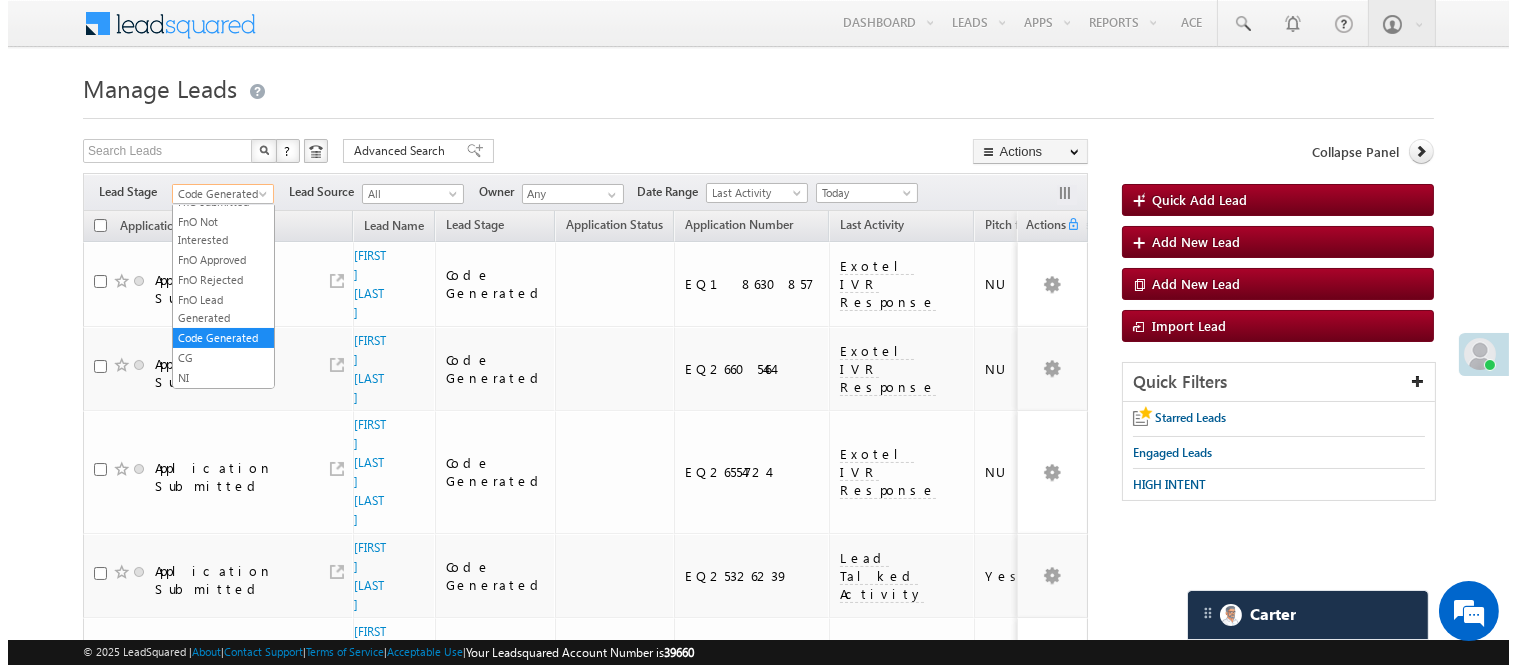 scroll, scrollTop: 0, scrollLeft: 0, axis: both 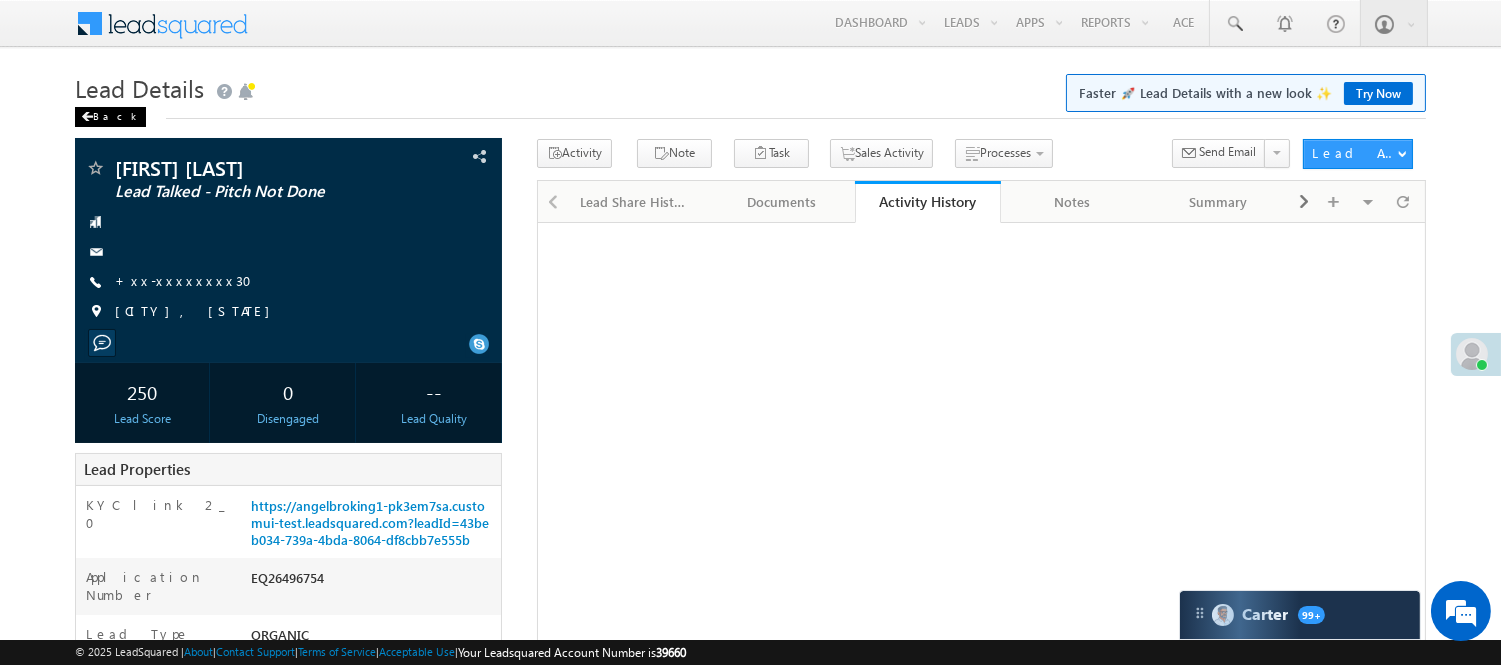 click on "Back" at bounding box center [110, 117] 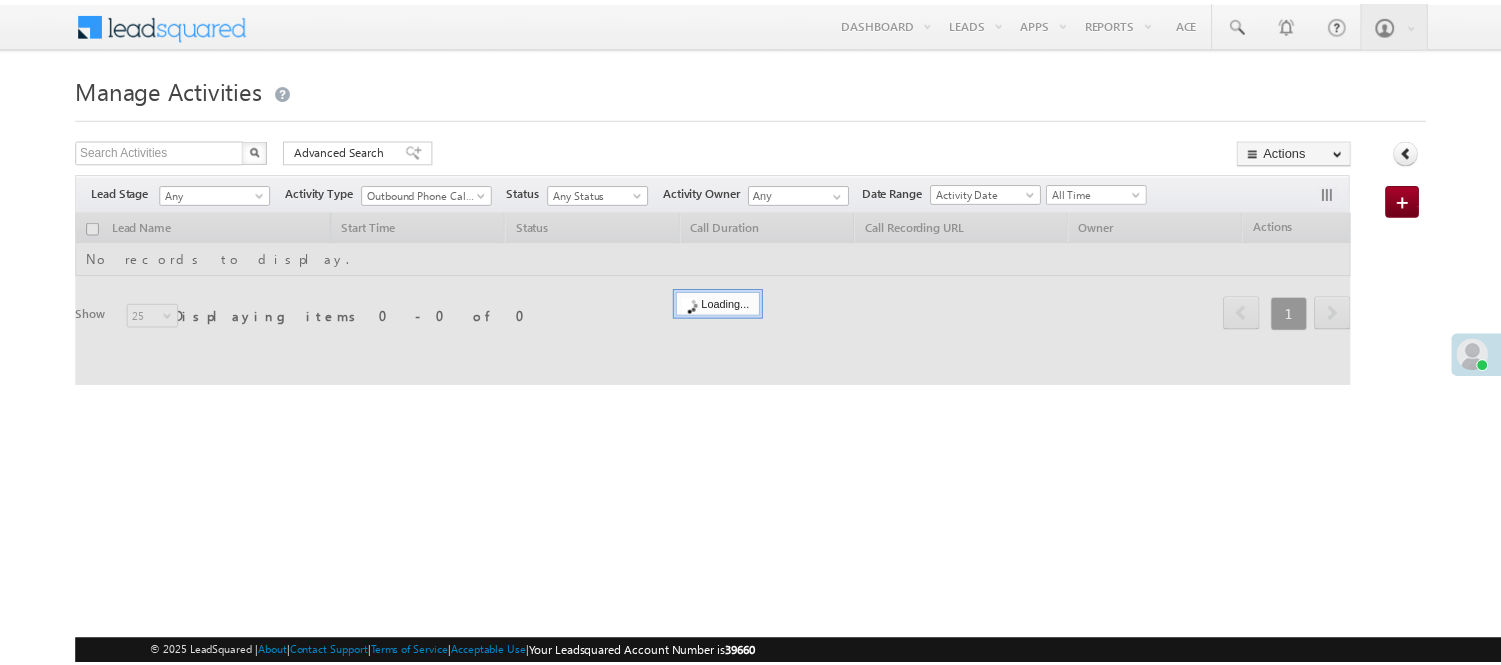 scroll, scrollTop: 0, scrollLeft: 0, axis: both 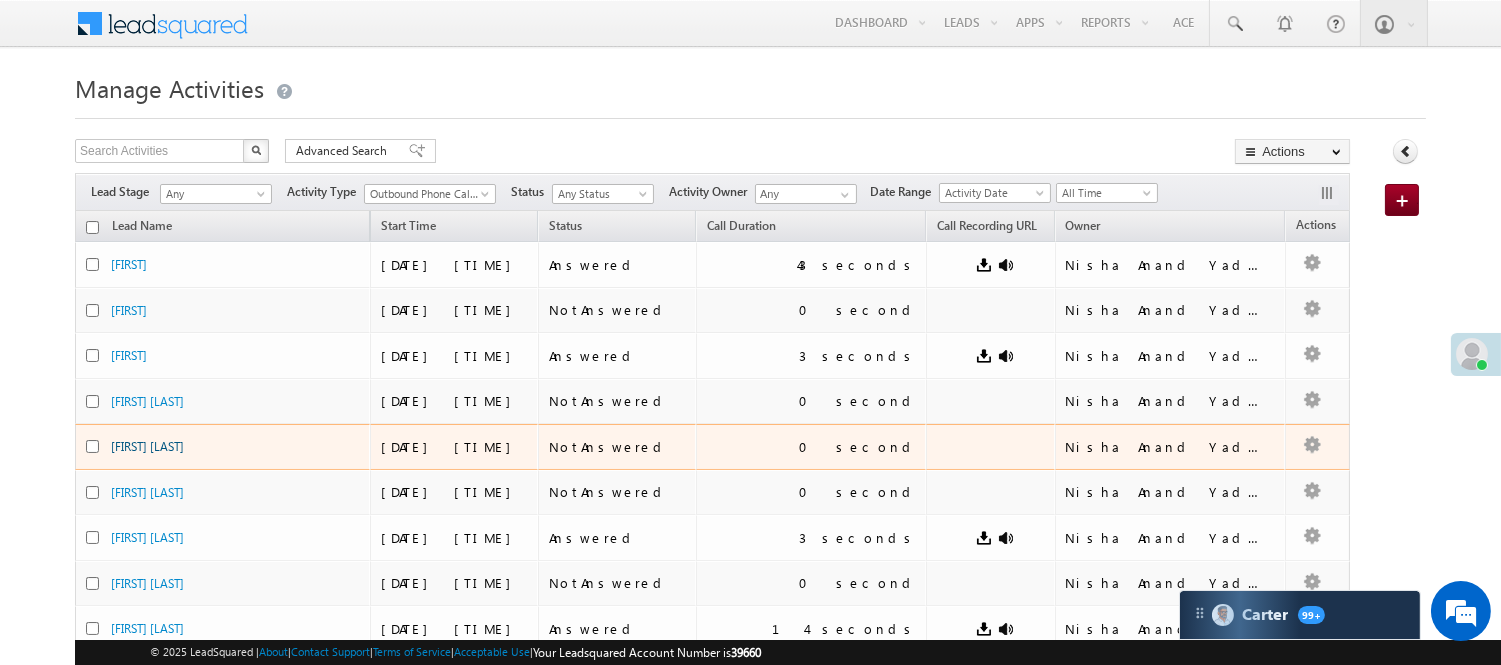 click on "[NAME] [NAME]" at bounding box center (147, 446) 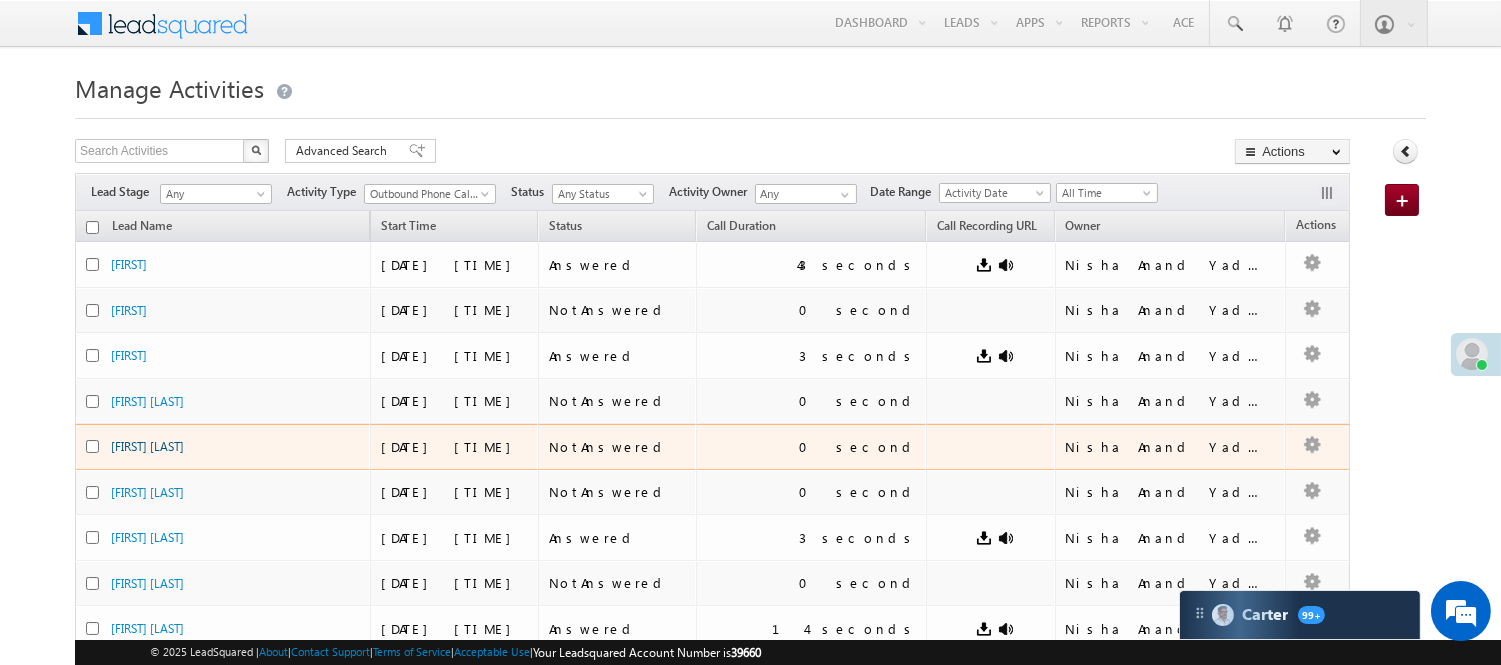 scroll, scrollTop: 0, scrollLeft: 0, axis: both 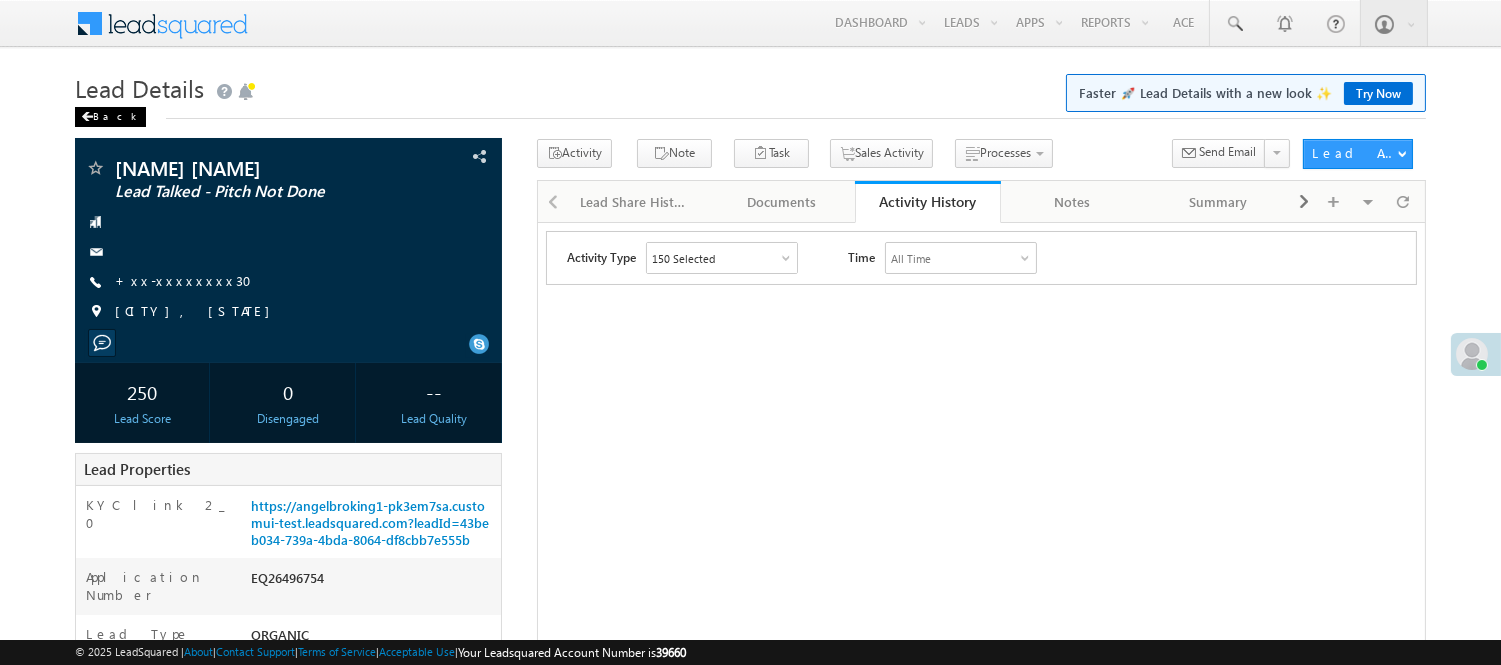 click on "Back" at bounding box center [110, 117] 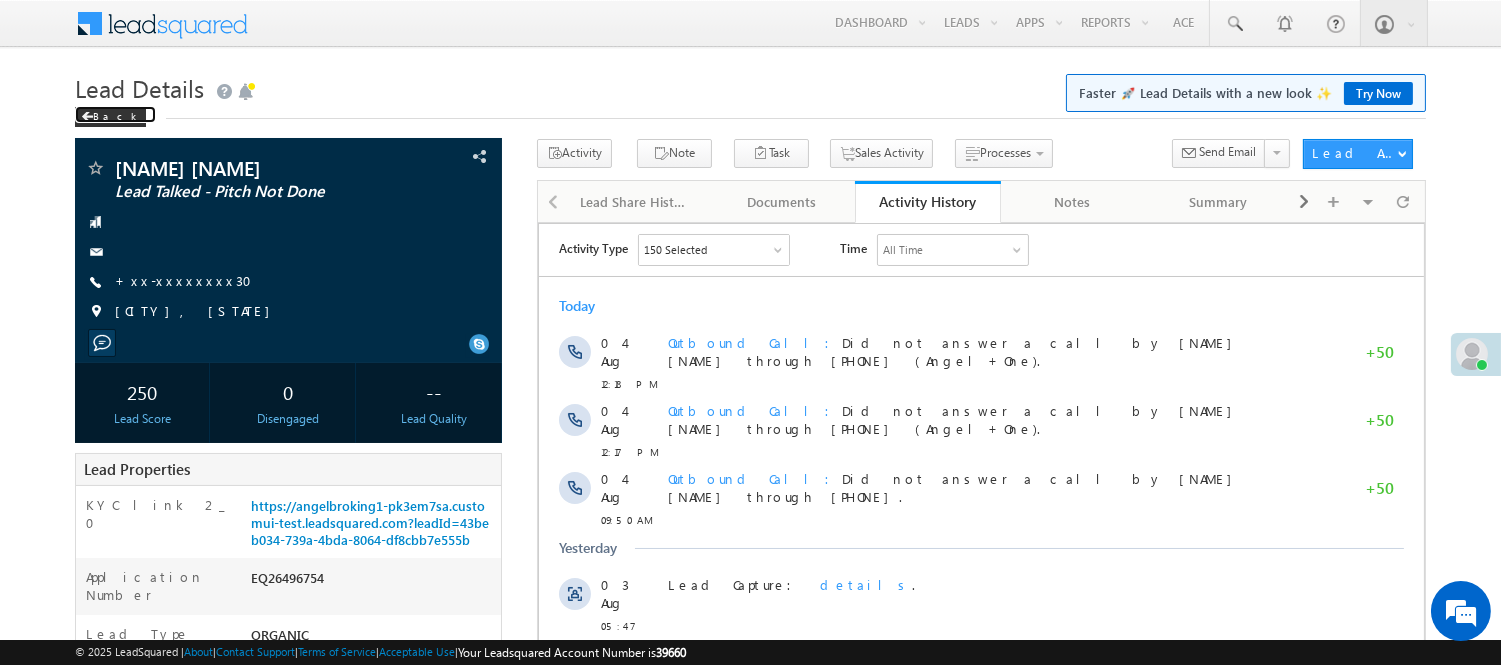 scroll, scrollTop: 0, scrollLeft: 0, axis: both 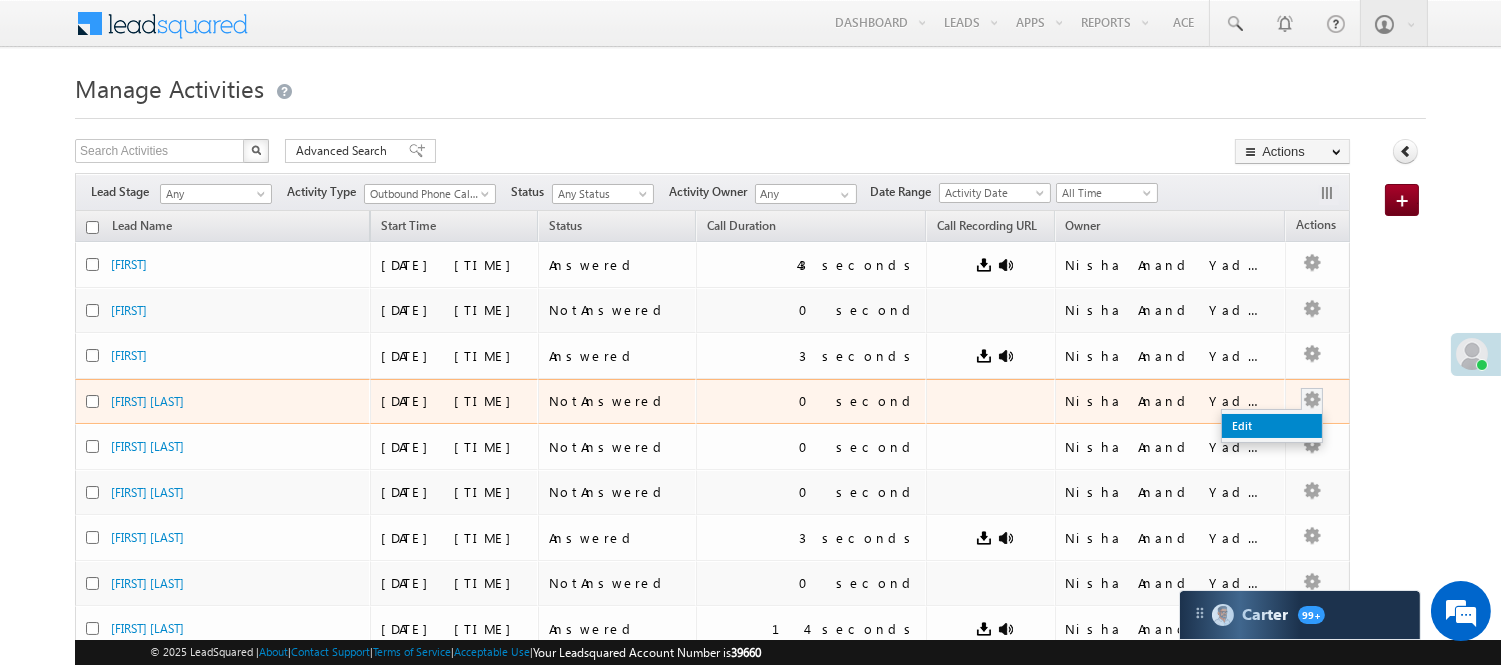 click on "Edit" at bounding box center [1272, 426] 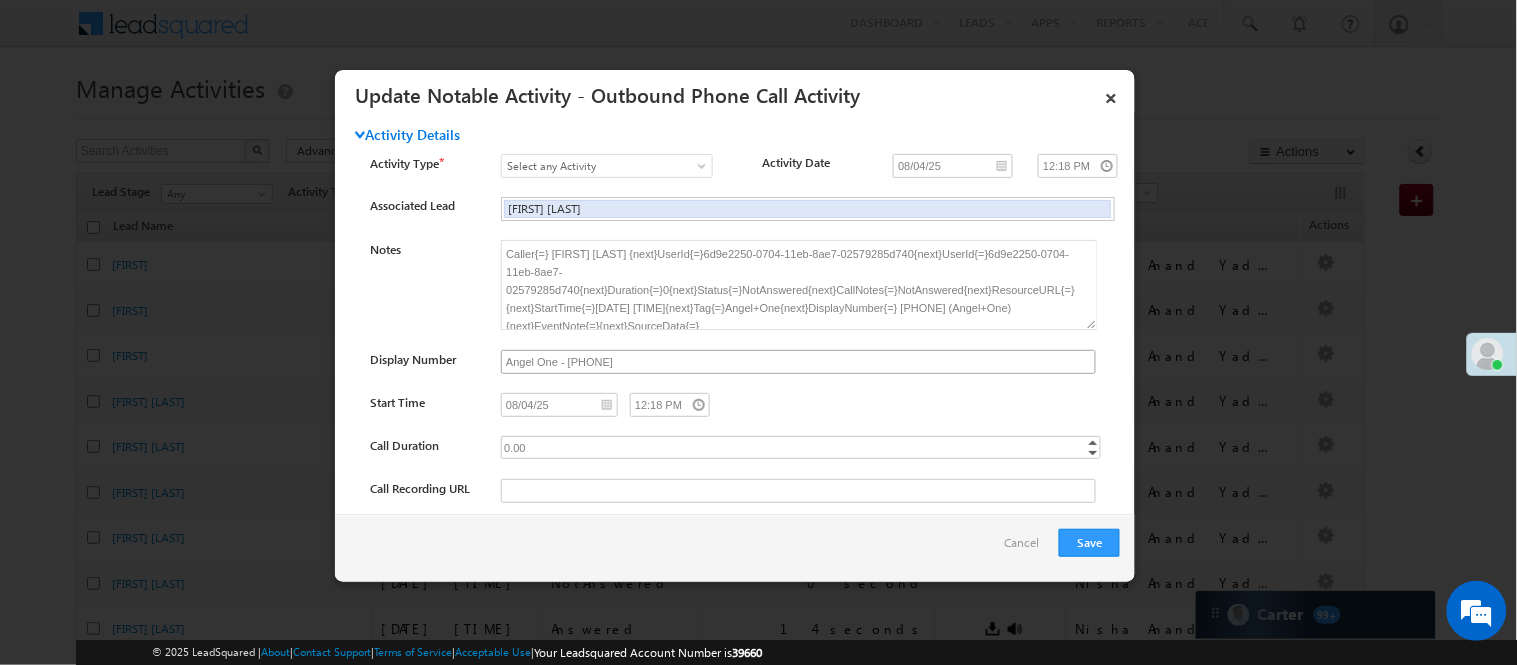 scroll, scrollTop: 0, scrollLeft: 0, axis: both 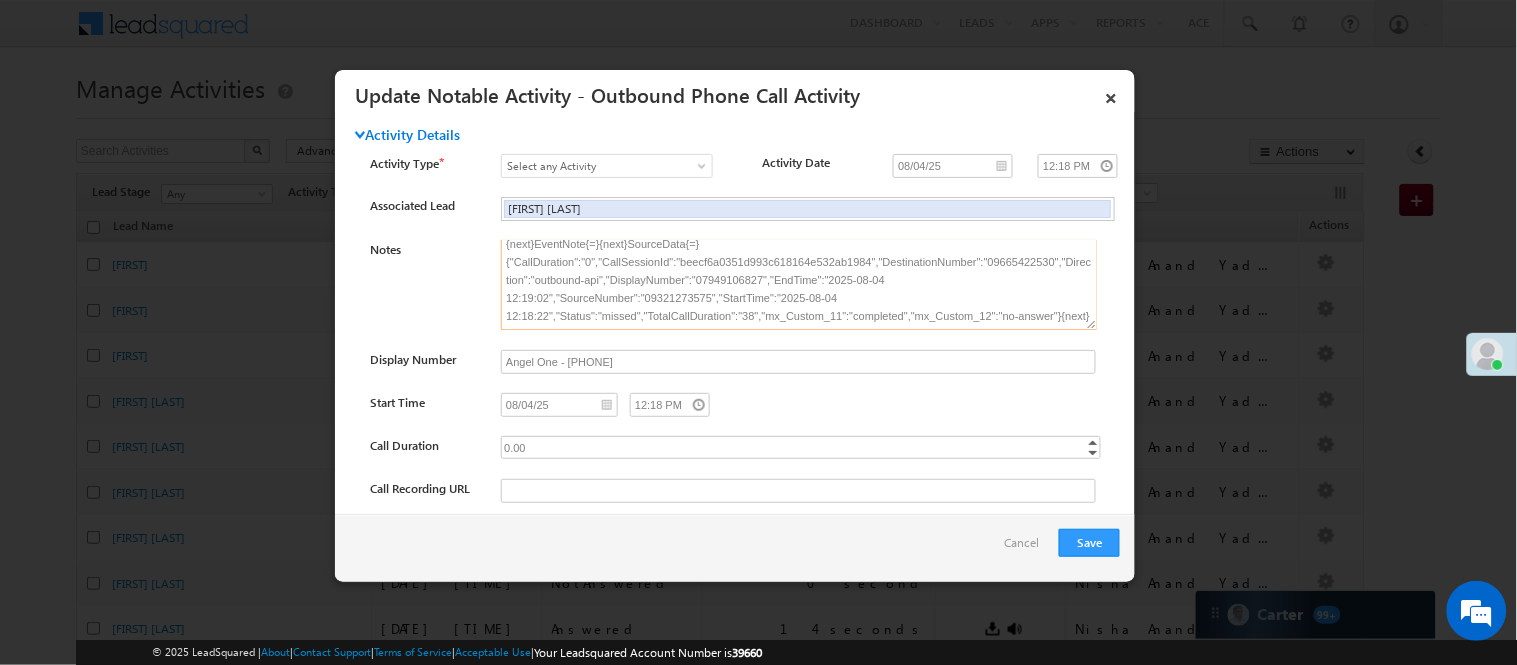 click on "Caller{=}Nisha Anand Yadav {next}UserId{=}{next}UserId{=}6d9e2250-0704-11eb-8ae7-02579285d740{next}Duration{=}0{next}Status{=}NotAnswered{next}CallNotes{=}NotAnswered{next}ResourceURL{=}{next}StartTime{=}8/4/2025 6:48:22 AM{next}Tag{=}Angel+One{next}DisplayNumber{=}07949106827 (Angel+One){next}EventNote{=}{next}SourceData{=}{"CallDuration":"0","CallSessionId":"beecf6a0351d993c618164e532ab1984","DestinationNumber":"09665422530","Direction":"outbound-api","DisplayNumber":"07949106827","EndTime":"2025-08-04 12:19:02","SourceNumber":"09321273575","StartTime":"2025-08-04 12:18:22","Status":"missed","TotalCallDuration":"38","mx_Custom_11":"completed","mx_Custom_12":"no-answer"}{next}" at bounding box center (799, 285) 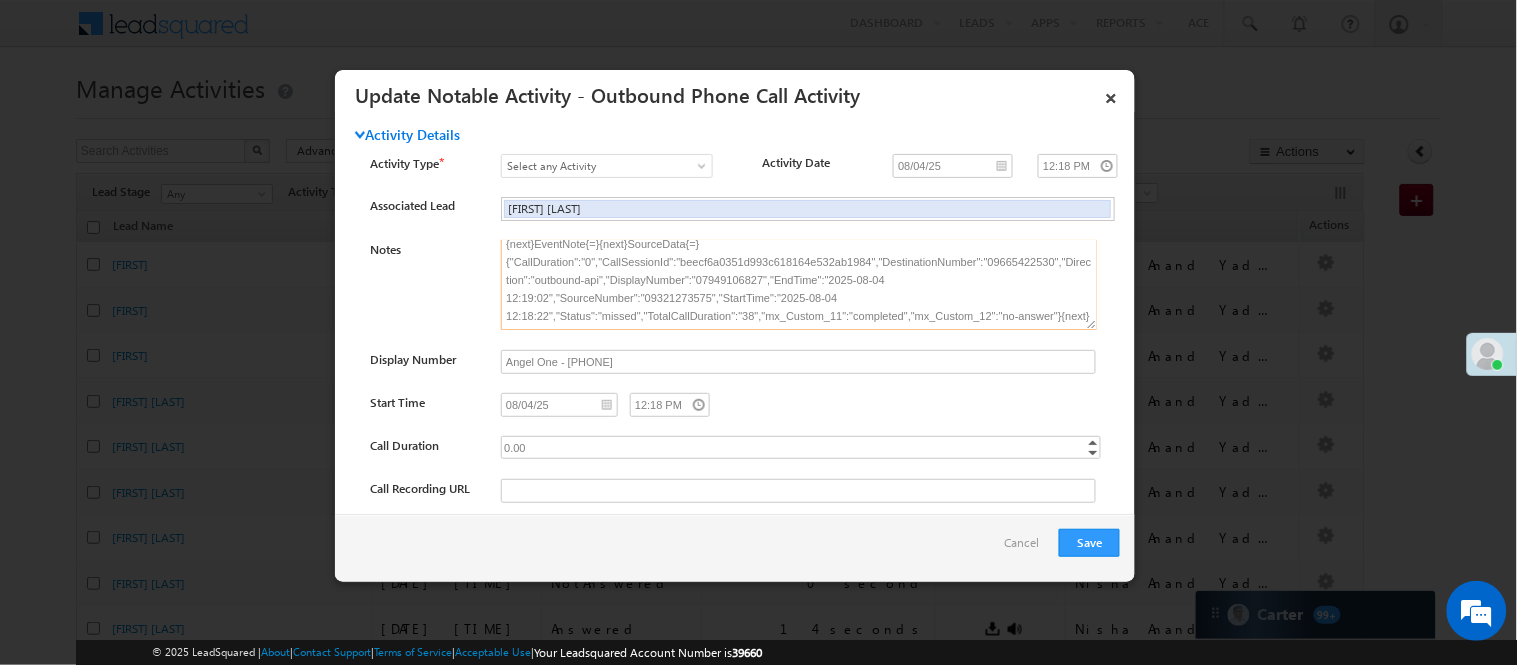 click on "Caller{=}Nisha Anand Yadav {next}UserId{=}{next}UserId{=}6d9e2250-0704-11eb-8ae7-02579285d740{next}Duration{=}0{next}Status{=}NotAnswered{next}CallNotes{=}NotAnswered{next}ResourceURL{=}{next}StartTime{=}8/4/2025 6:48:22 AM{next}Tag{=}Angel+One{next}DisplayNumber{=}07949106827 (Angel+One){next}EventNote{=}{next}SourceData{=}{"CallDuration":"0","CallSessionId":"beecf6a0351d993c618164e532ab1984","DestinationNumber":"09665422530","Direction":"outbound-api","DisplayNumber":"07949106827","EndTime":"2025-08-04 12:19:02","SourceNumber":"09321273575","StartTime":"2025-08-04 12:18:22","Status":"missed","TotalCallDuration":"38","mx_Custom_11":"completed","mx_Custom_12":"no-answer"}{next}" at bounding box center [799, 285] 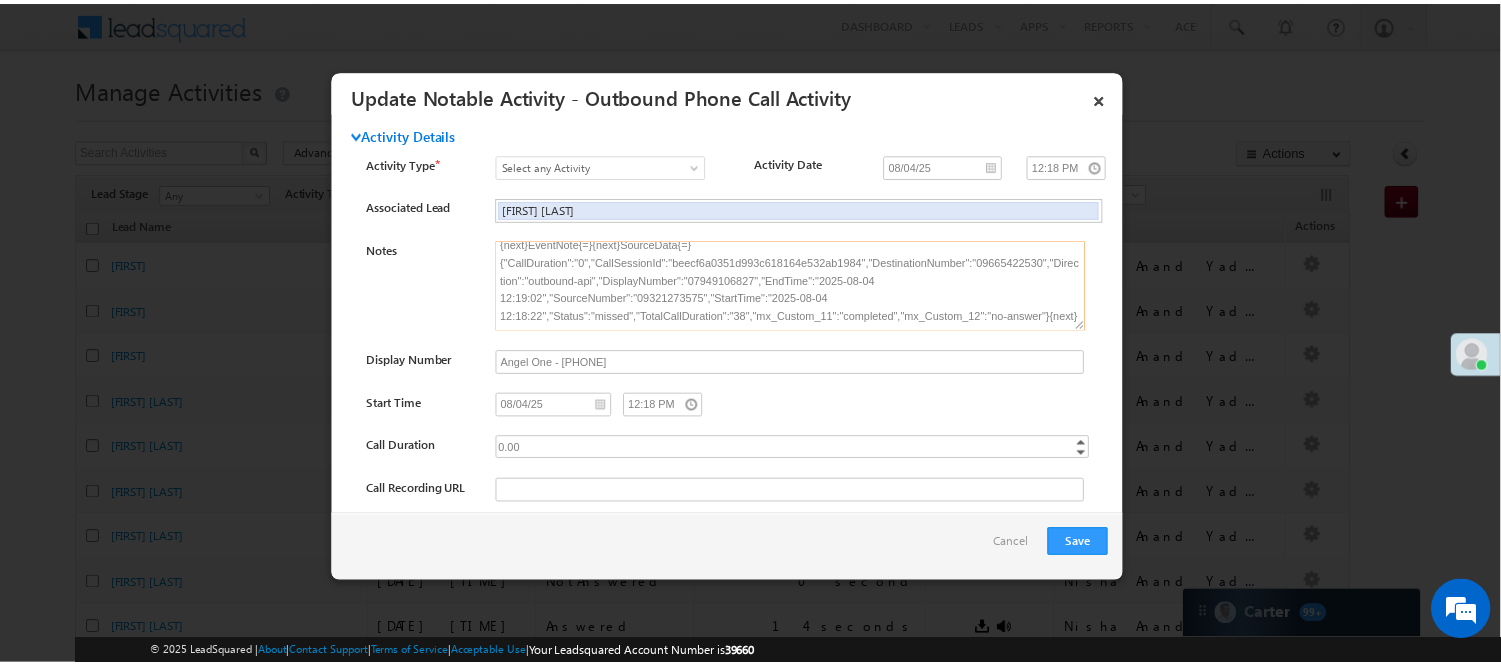 scroll, scrollTop: 0, scrollLeft: 0, axis: both 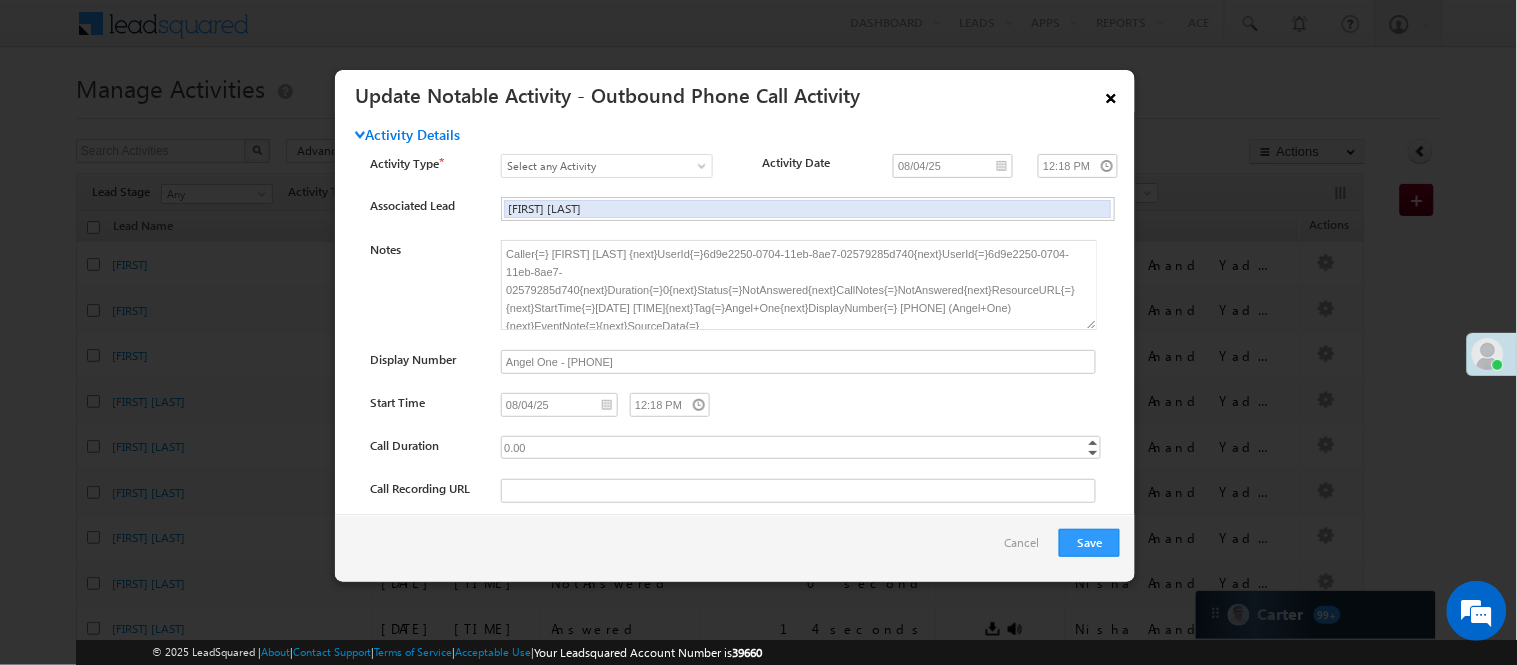 click on "×" at bounding box center (1111, 94) 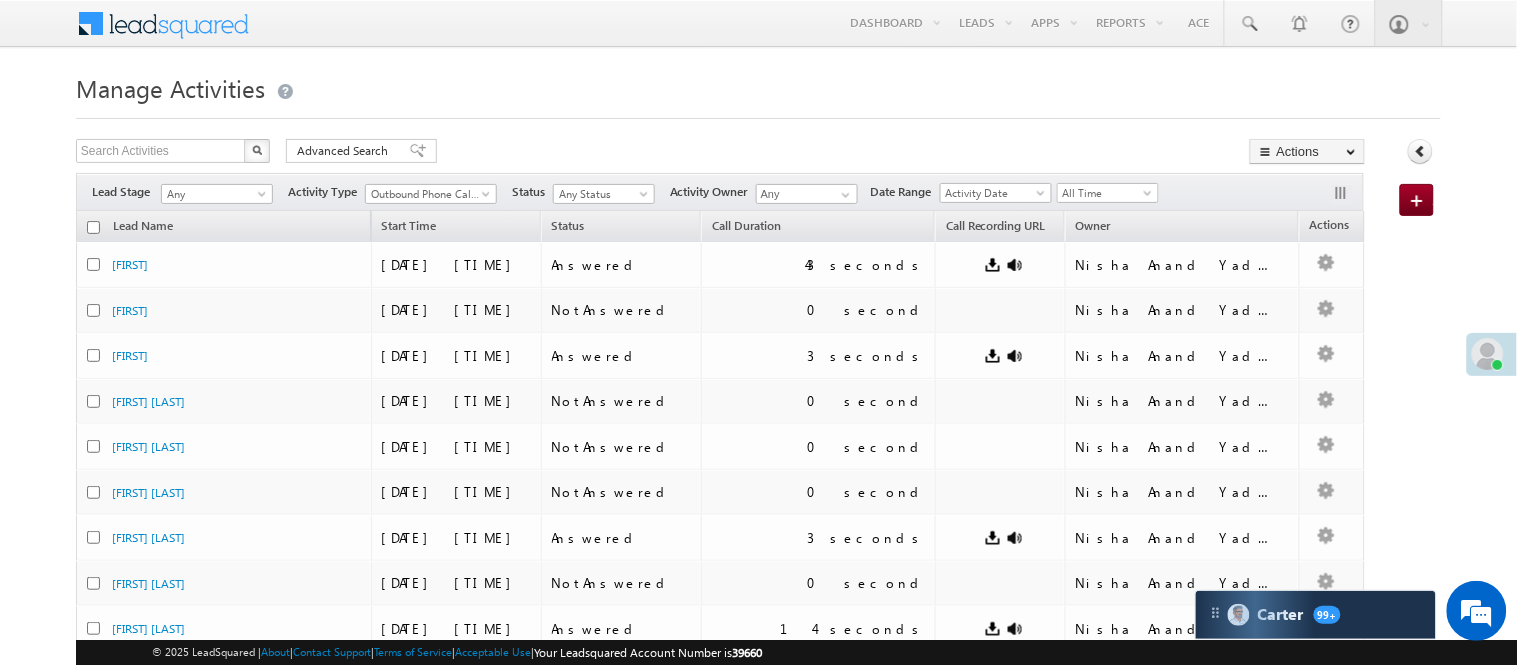 click on "Manage Activities" at bounding box center (758, 86) 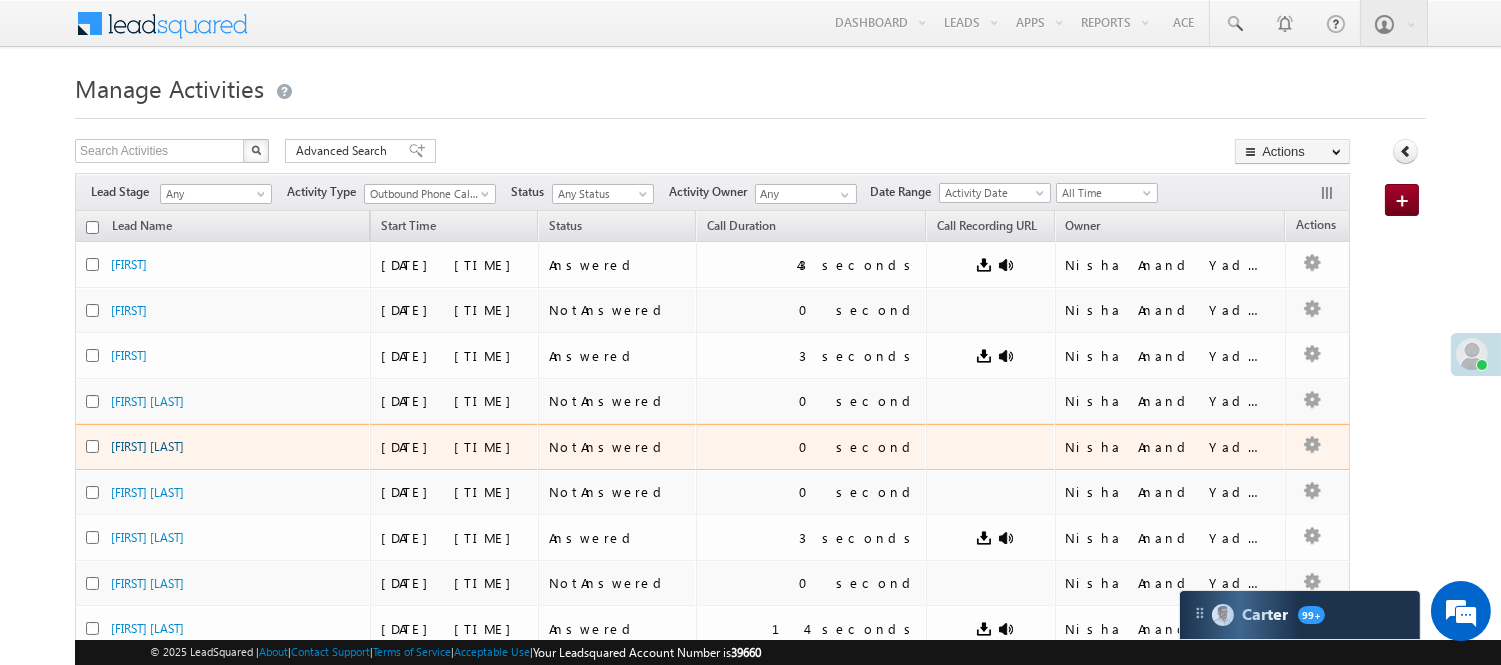 click on "[FIRST] [LAST]" at bounding box center (147, 446) 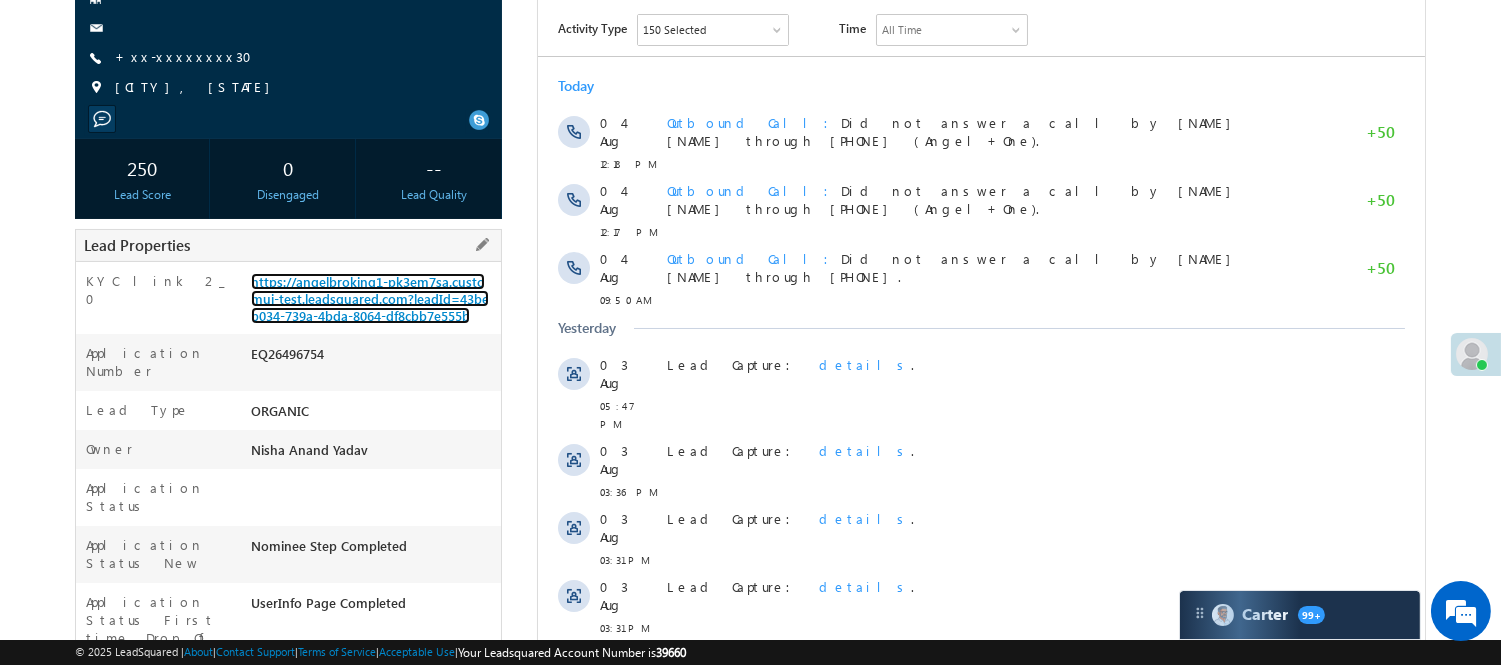 scroll, scrollTop: 0, scrollLeft: 0, axis: both 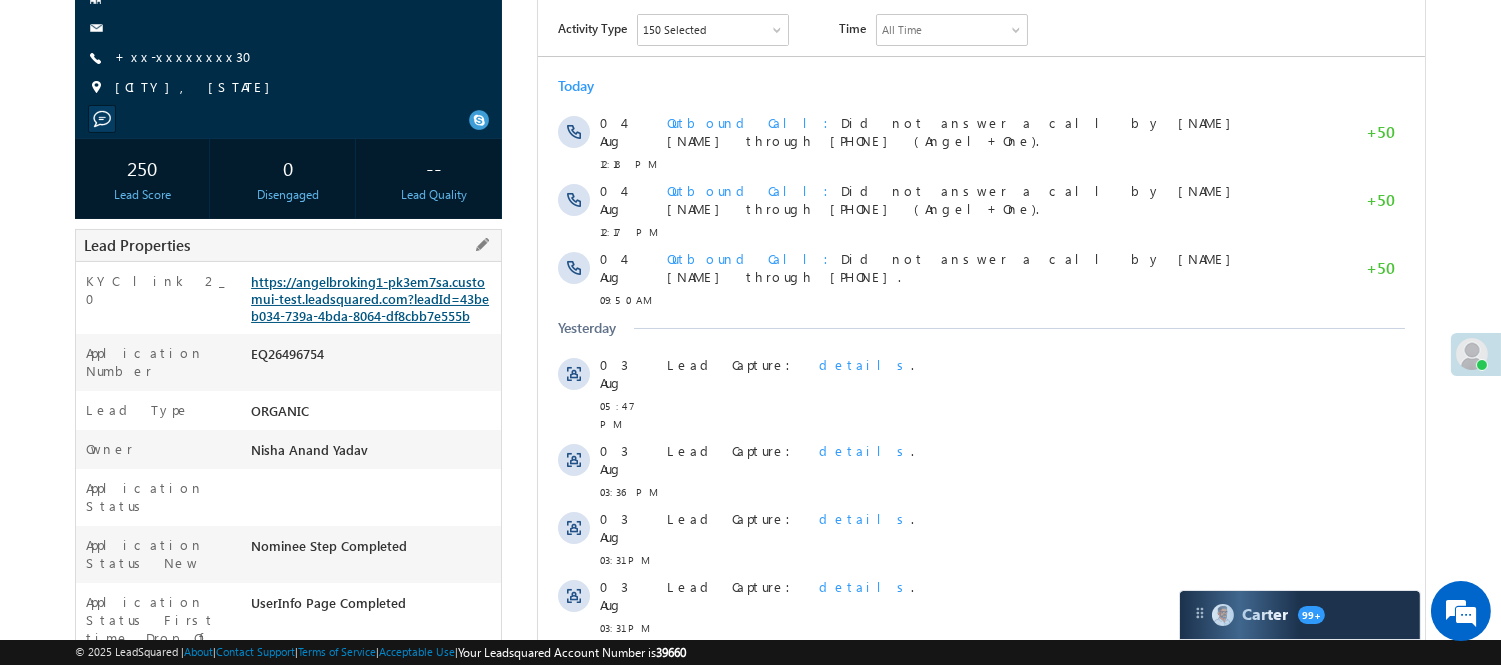 click on "https://angelbroking1-pk3em7sa.customui-test.leadsquared.com?leadId=43beb034-739a-4bda-8064-df8cbb7e555b" at bounding box center [370, 298] 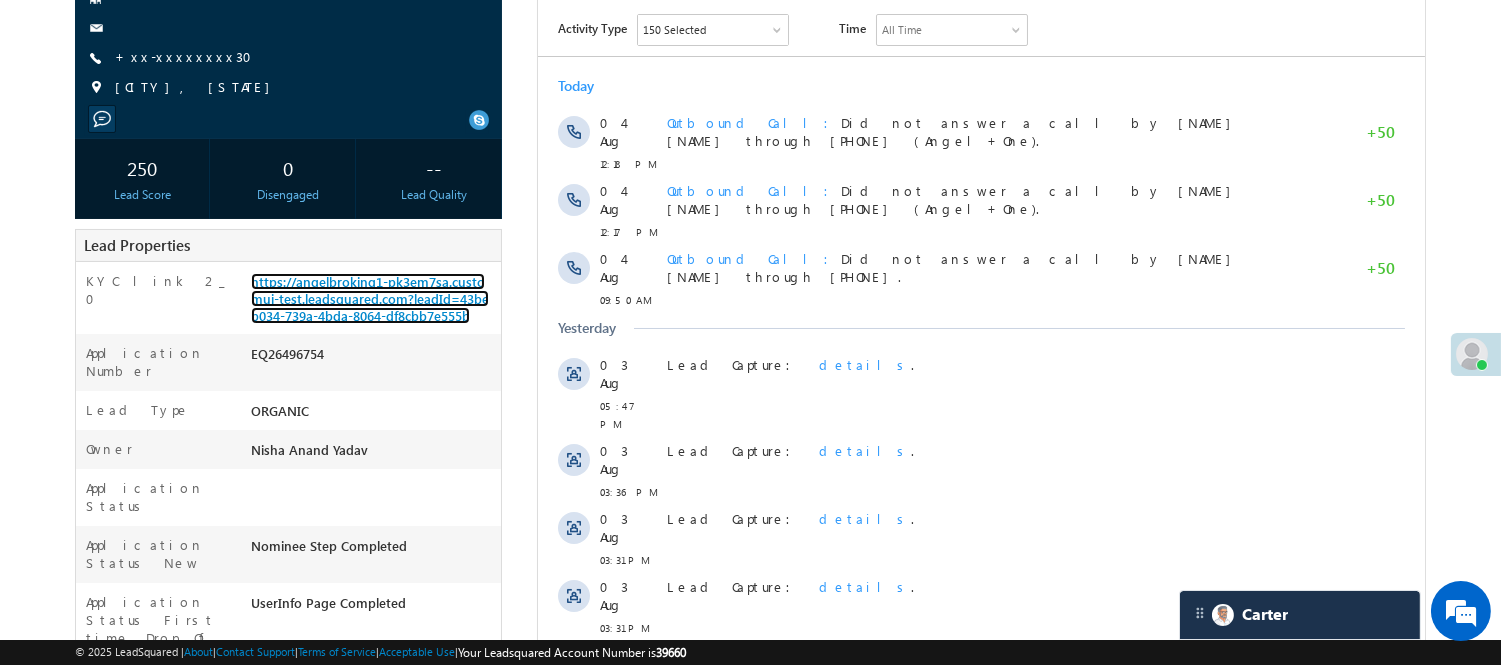 scroll, scrollTop: 0, scrollLeft: 0, axis: both 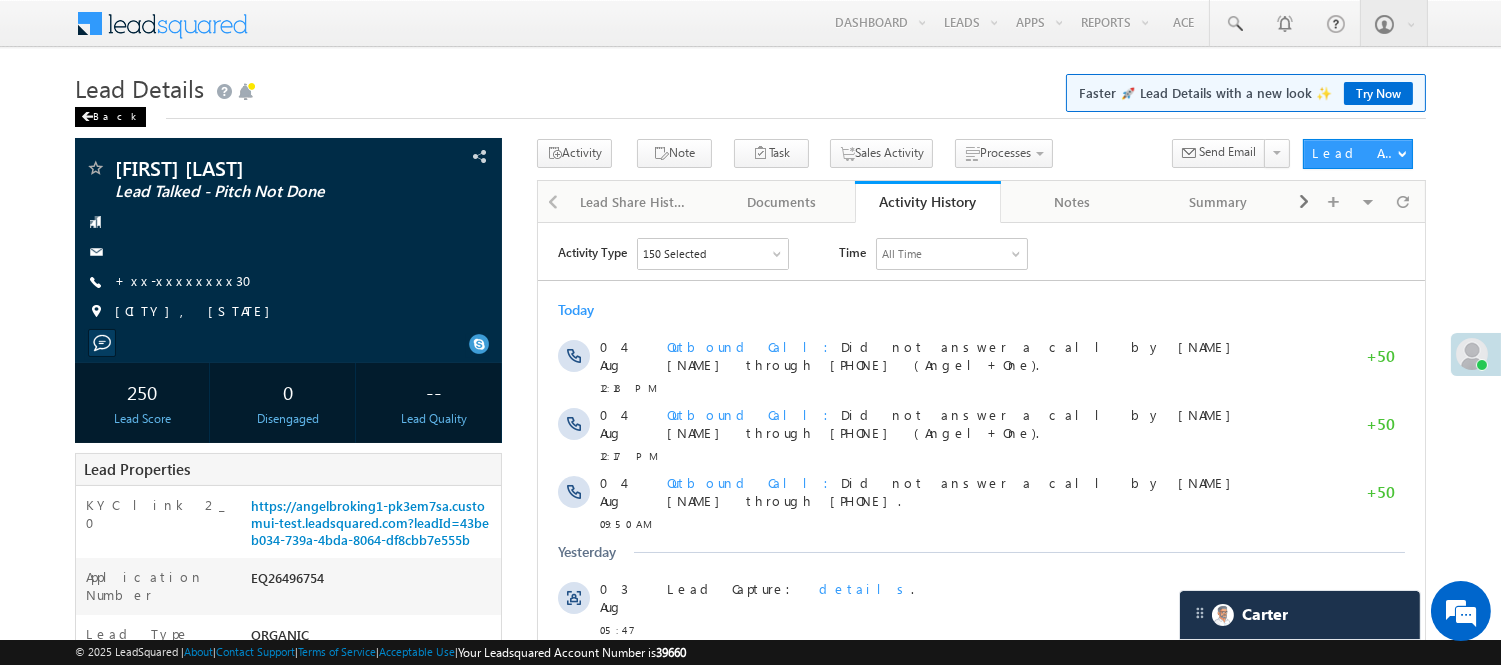 click on "Back" at bounding box center (110, 117) 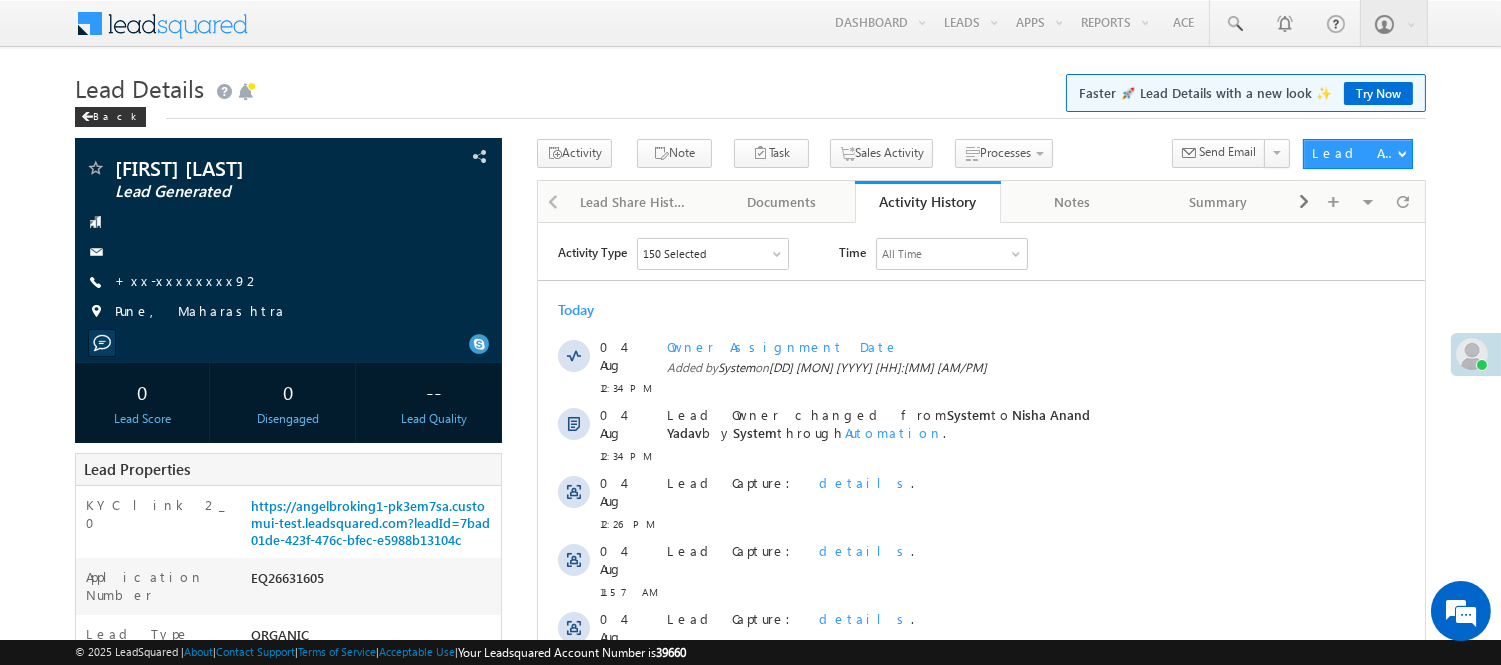 scroll, scrollTop: 0, scrollLeft: 0, axis: both 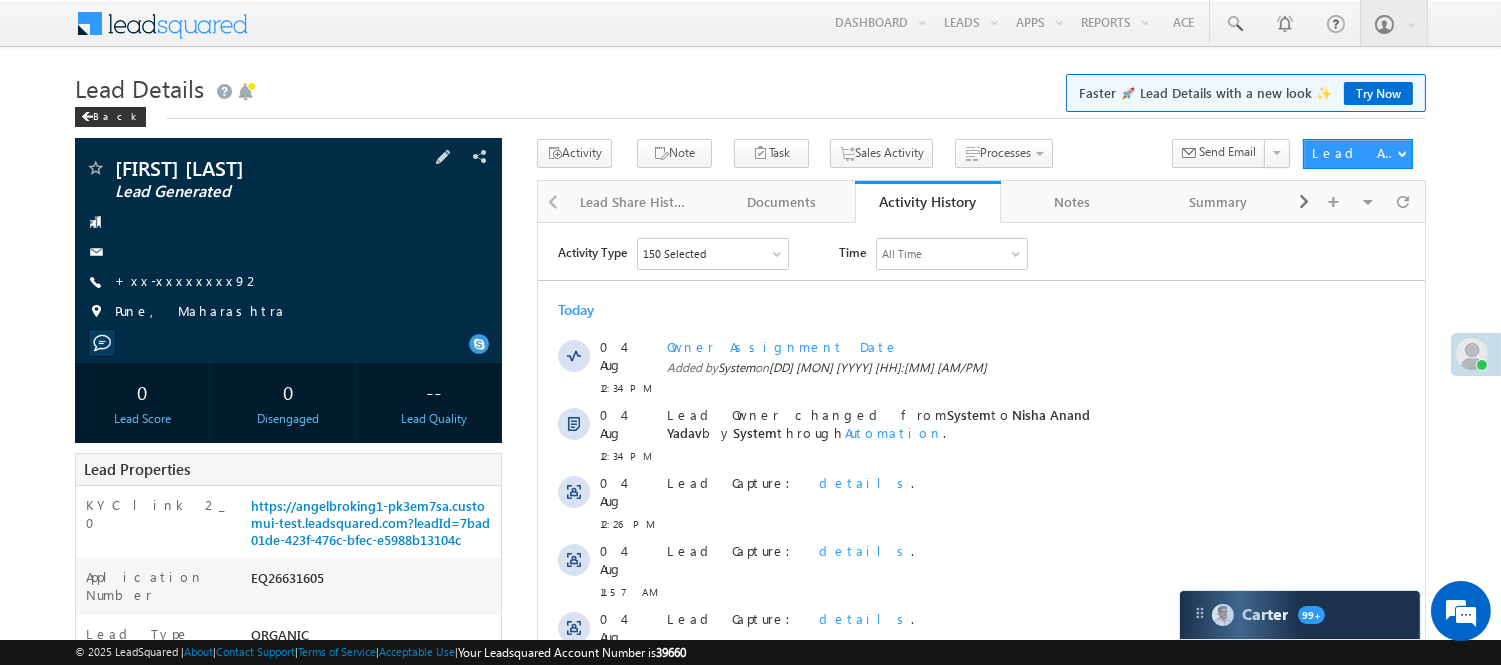 click on "+xx-xxxxxxxx92" at bounding box center (188, 282) 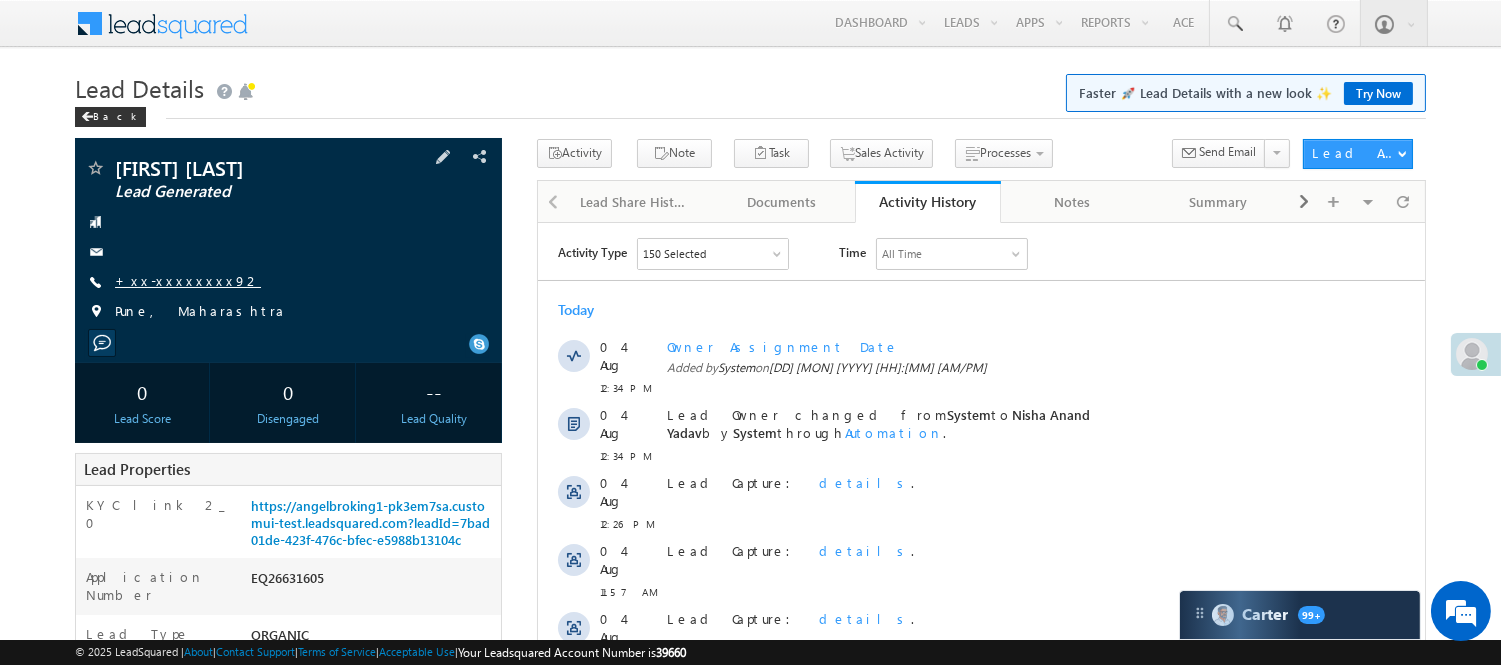 click on "+xx-xxxxxxxx92" at bounding box center (188, 280) 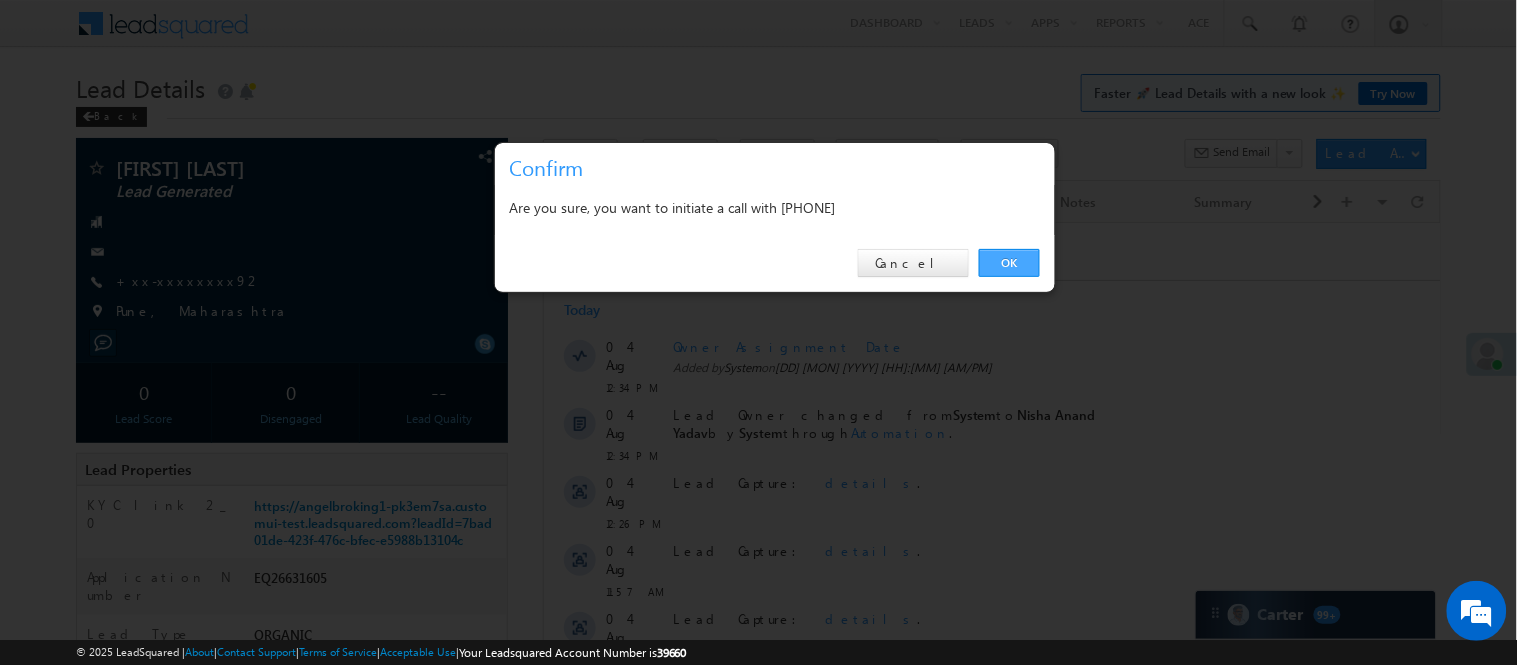 click on "OK" at bounding box center (1009, 263) 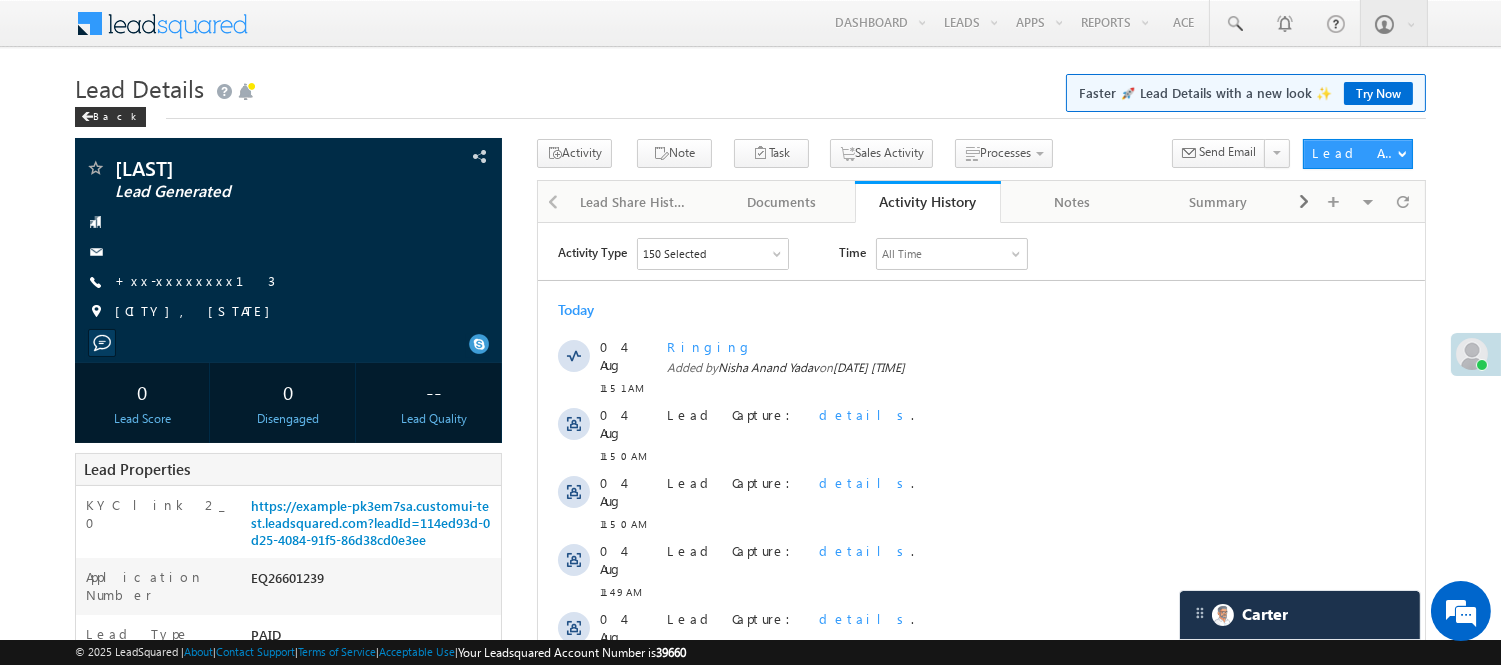 scroll, scrollTop: 0, scrollLeft: 0, axis: both 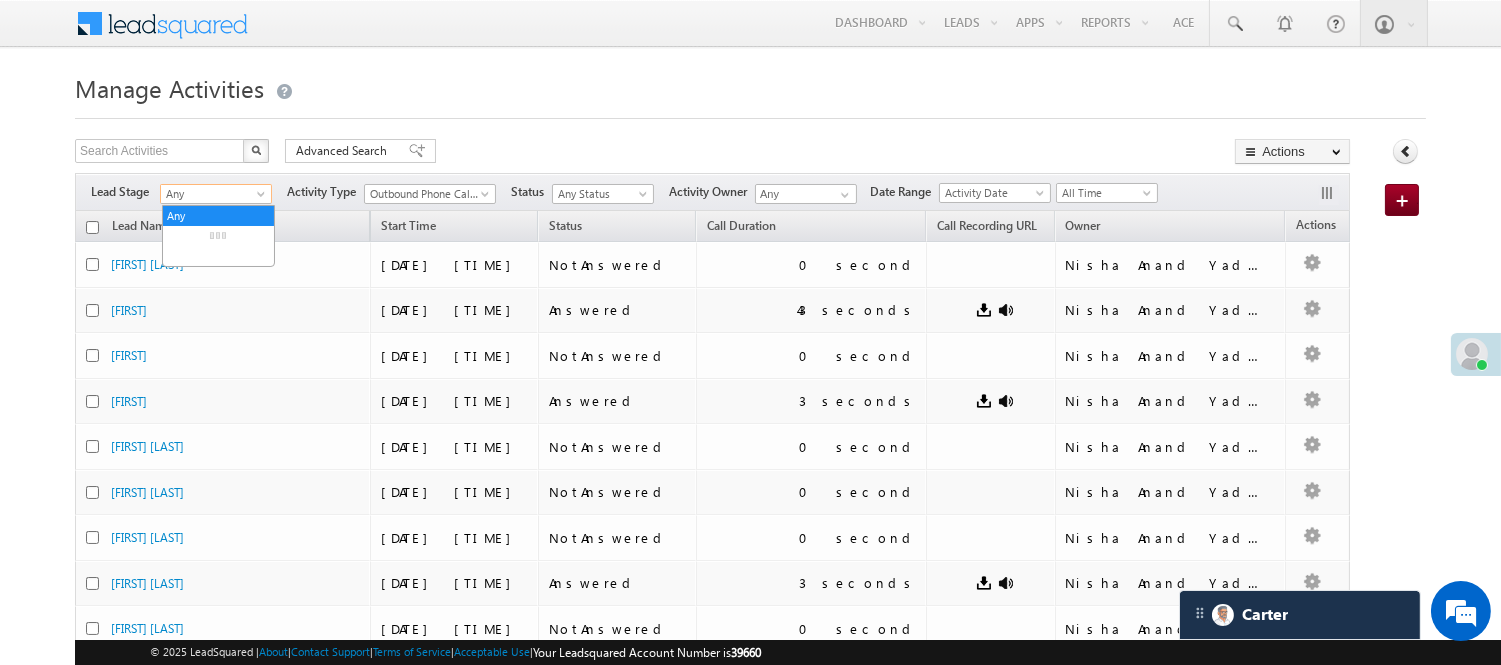 click on "Any" at bounding box center (213, 194) 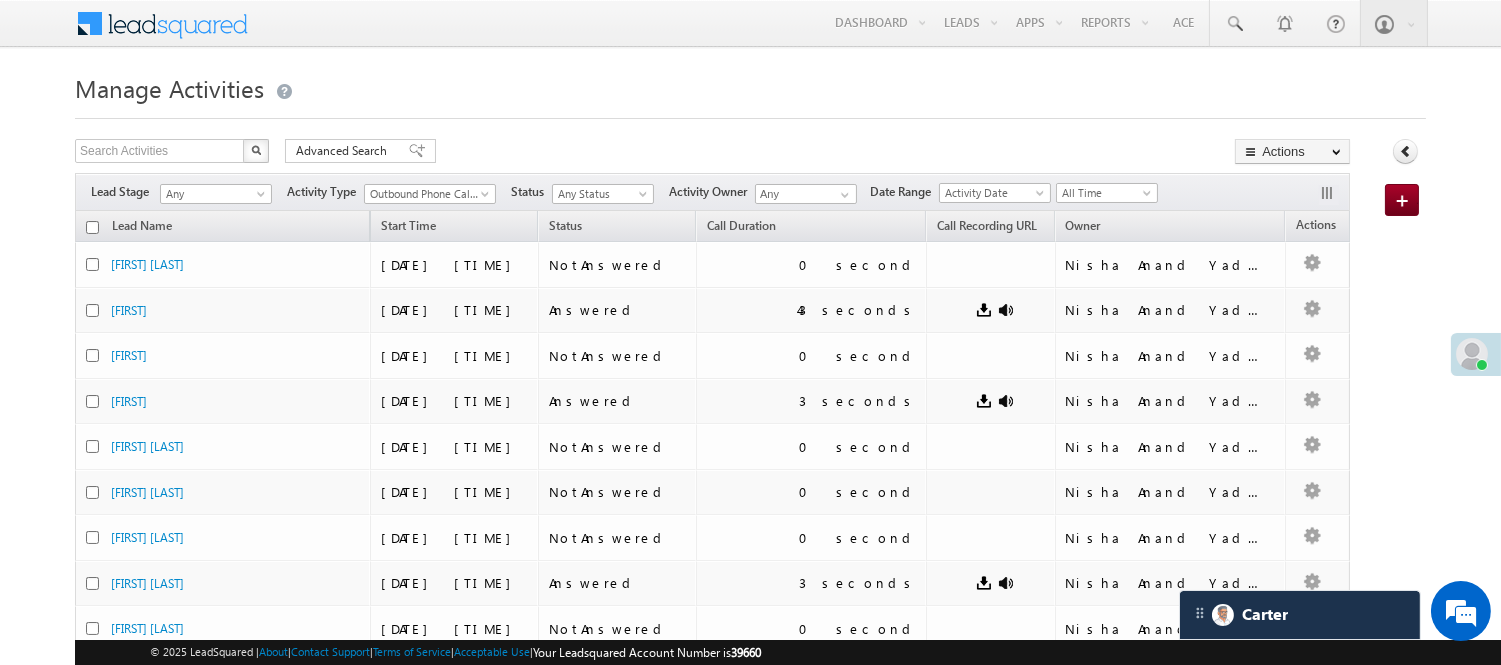 click on "Menu
[FIRST] [LAST]
[FIRST] .[LAST]@example.com" at bounding box center (750, 745) 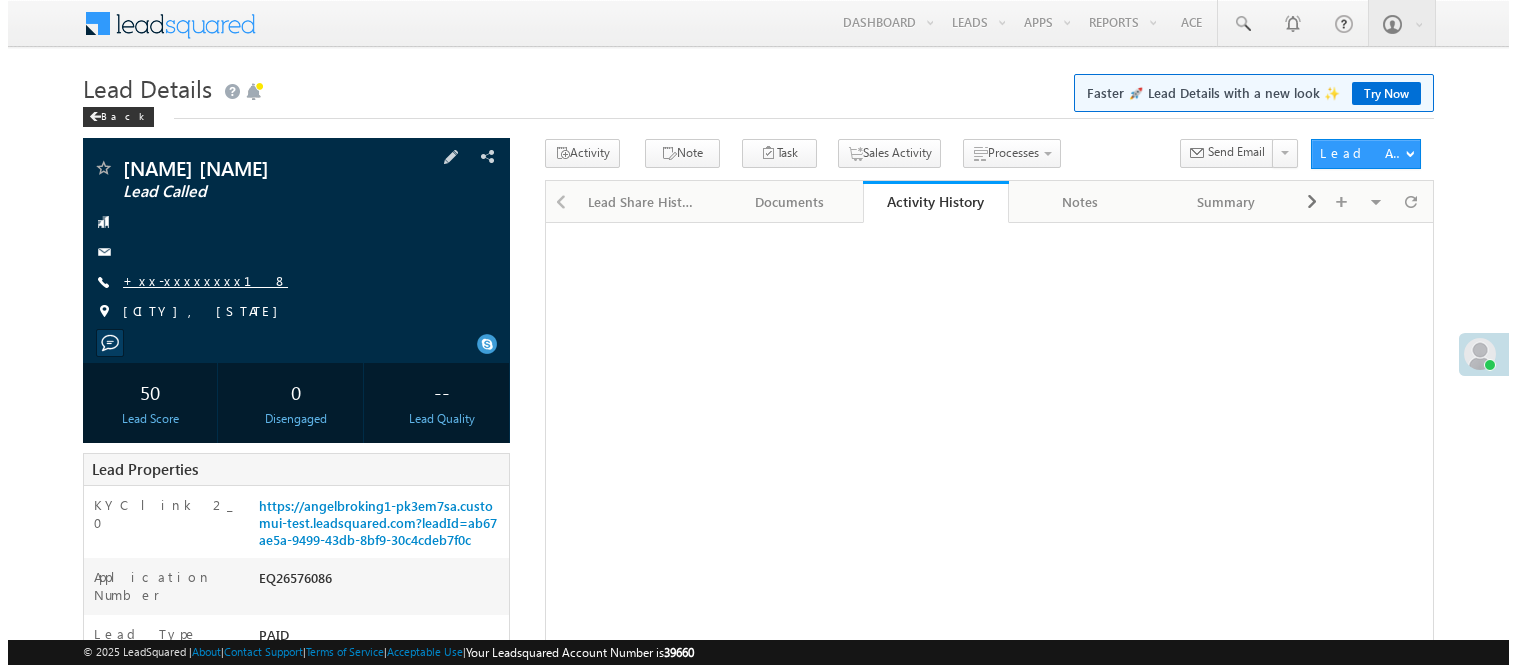 scroll, scrollTop: 0, scrollLeft: 0, axis: both 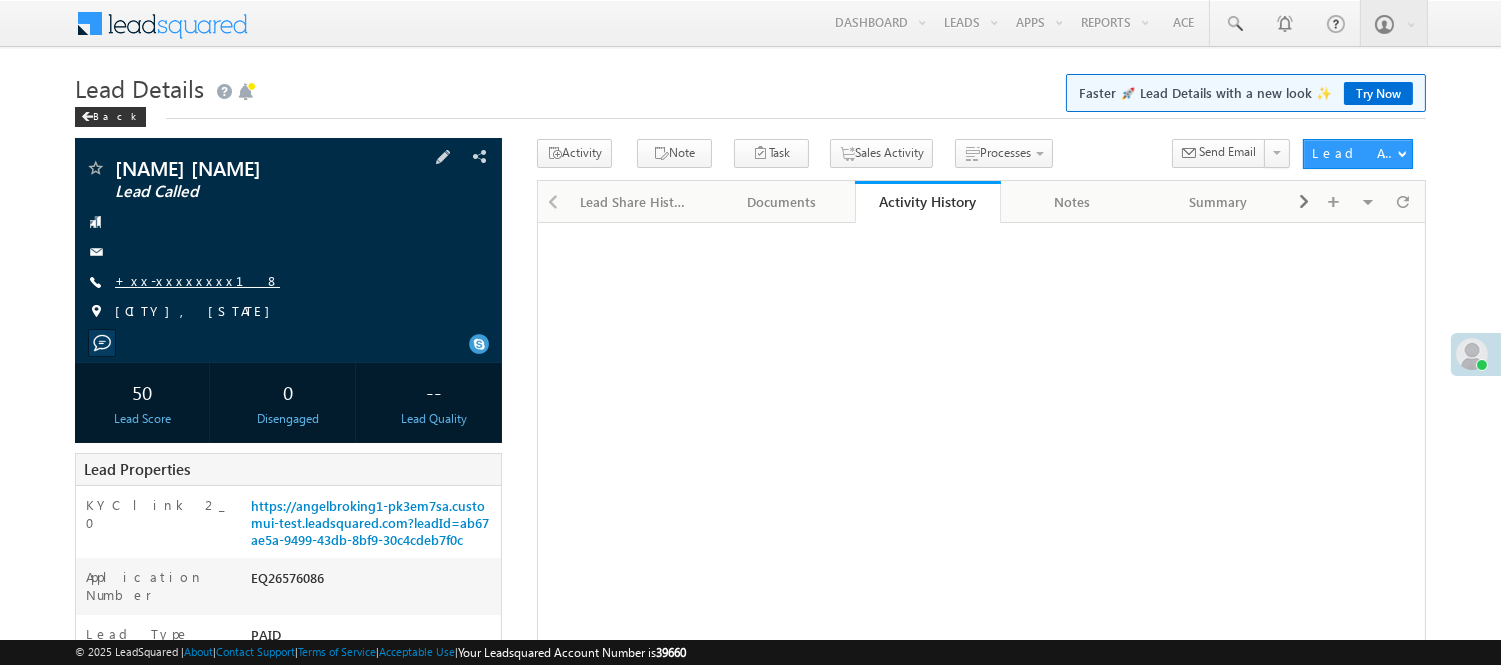 click on "+xx-xxxxxxxx18" at bounding box center (197, 280) 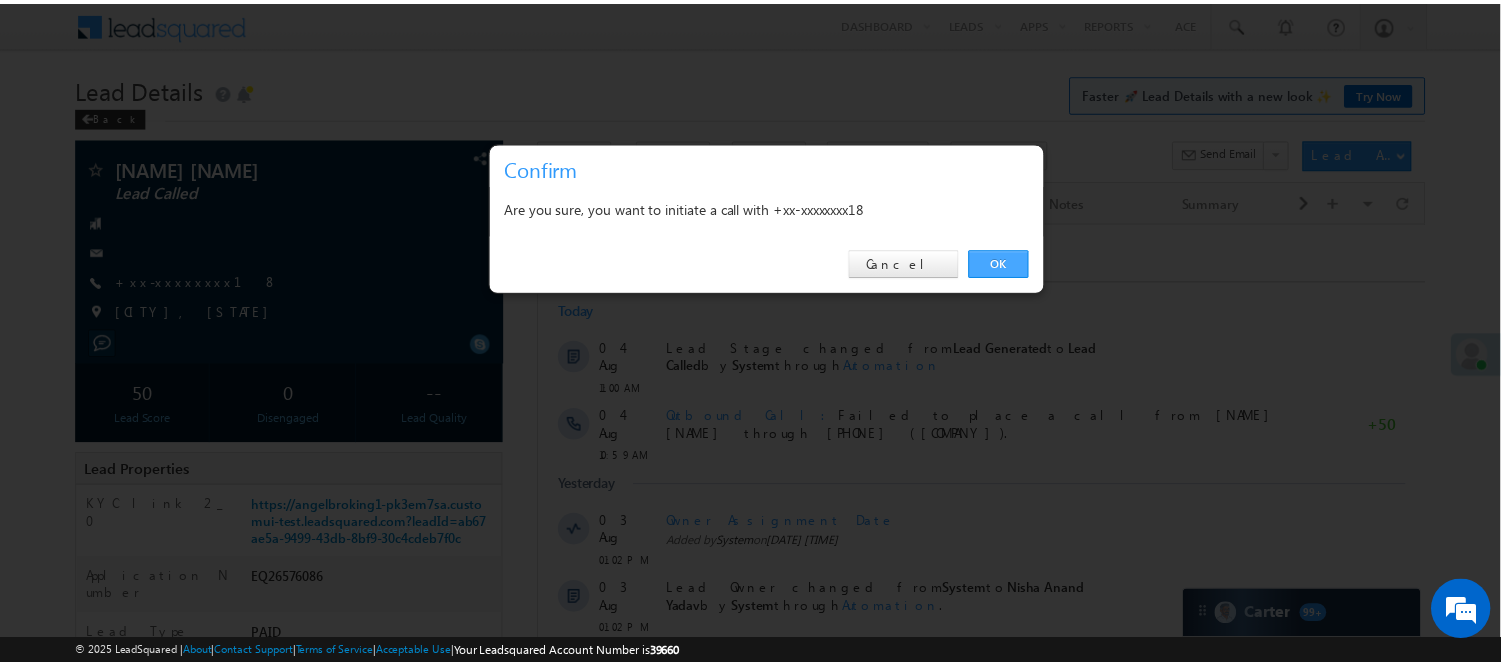 scroll, scrollTop: 0, scrollLeft: 0, axis: both 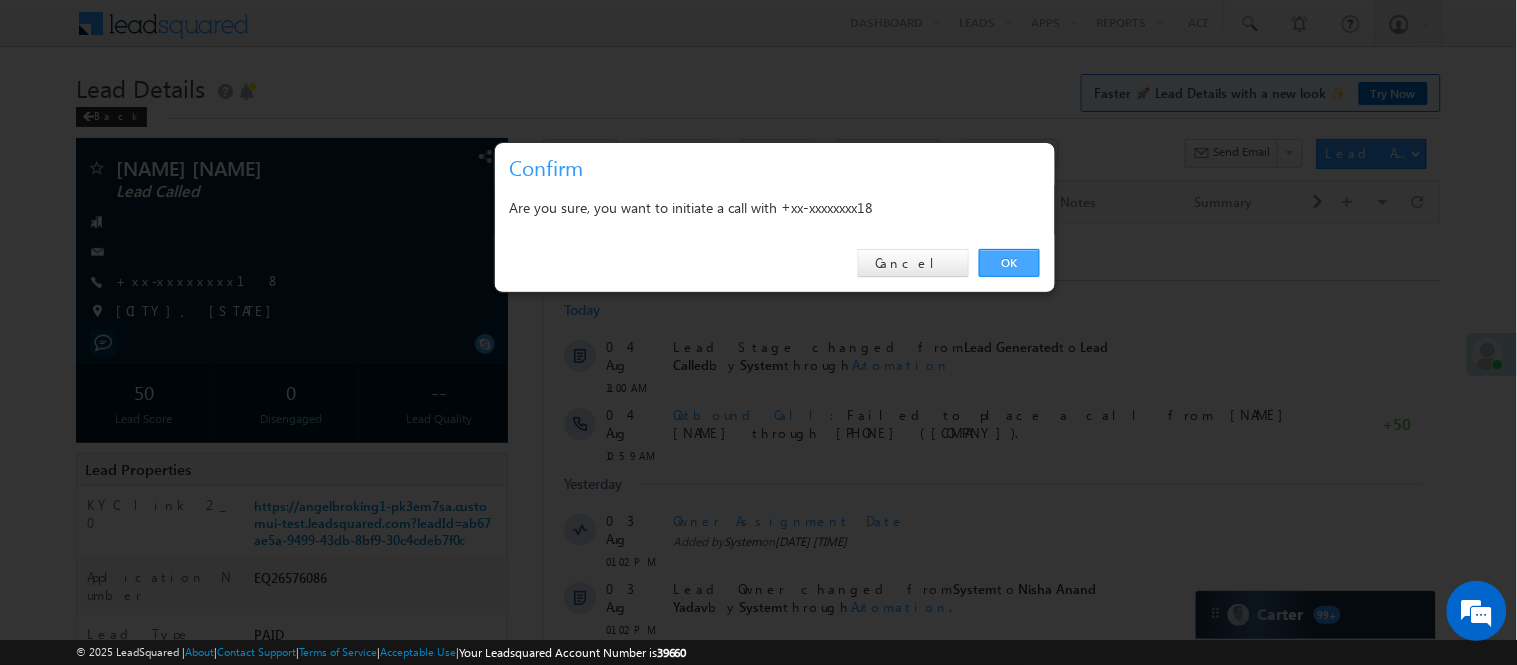 drag, startPoint x: 465, startPoint y: 33, endPoint x: 1003, endPoint y: 256, distance: 582.3856 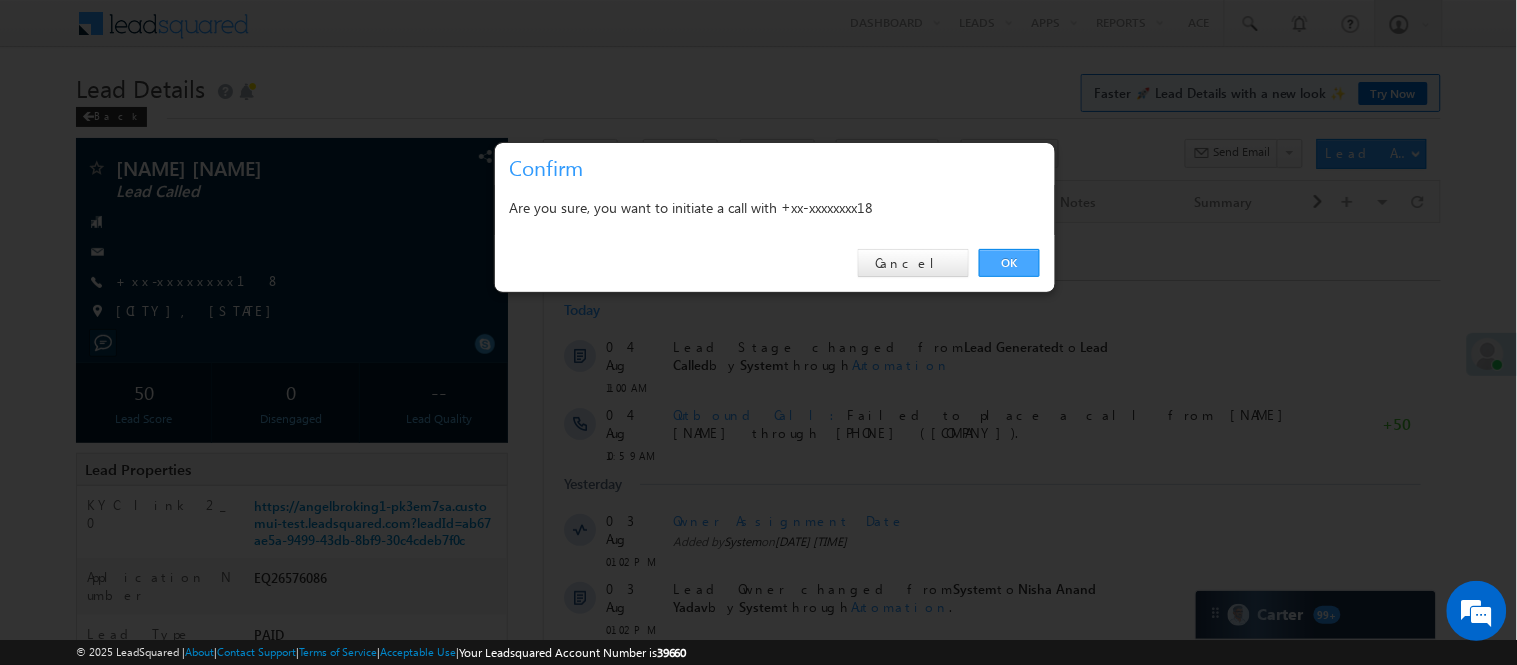 click on "OK" at bounding box center (1009, 263) 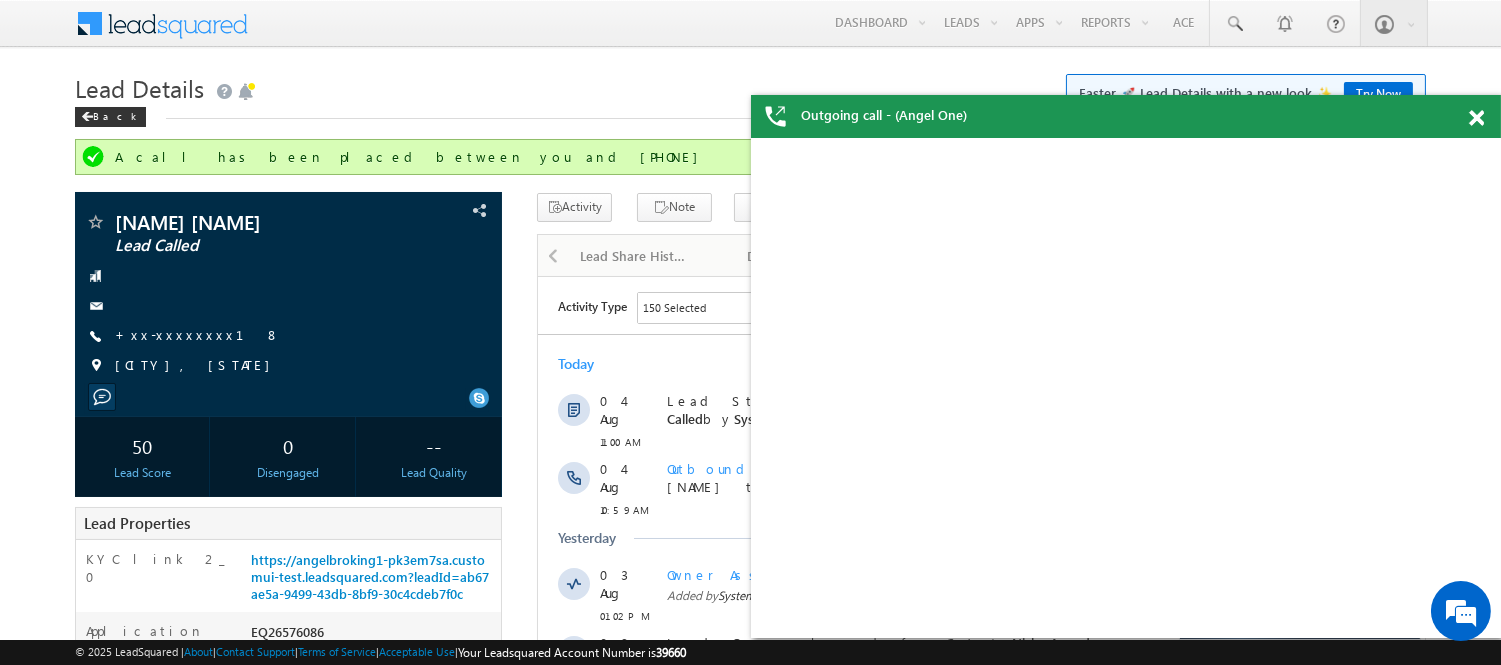 scroll, scrollTop: 0, scrollLeft: 0, axis: both 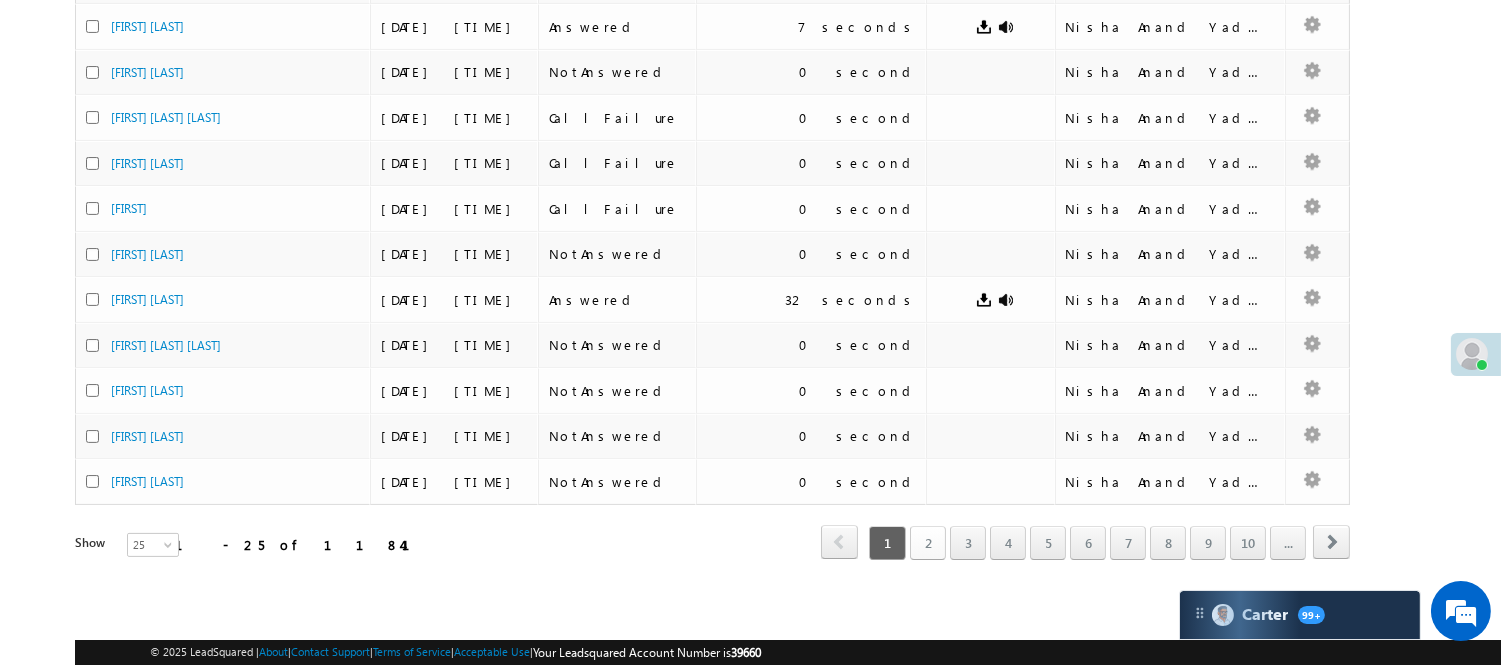 click on "2" at bounding box center (928, 543) 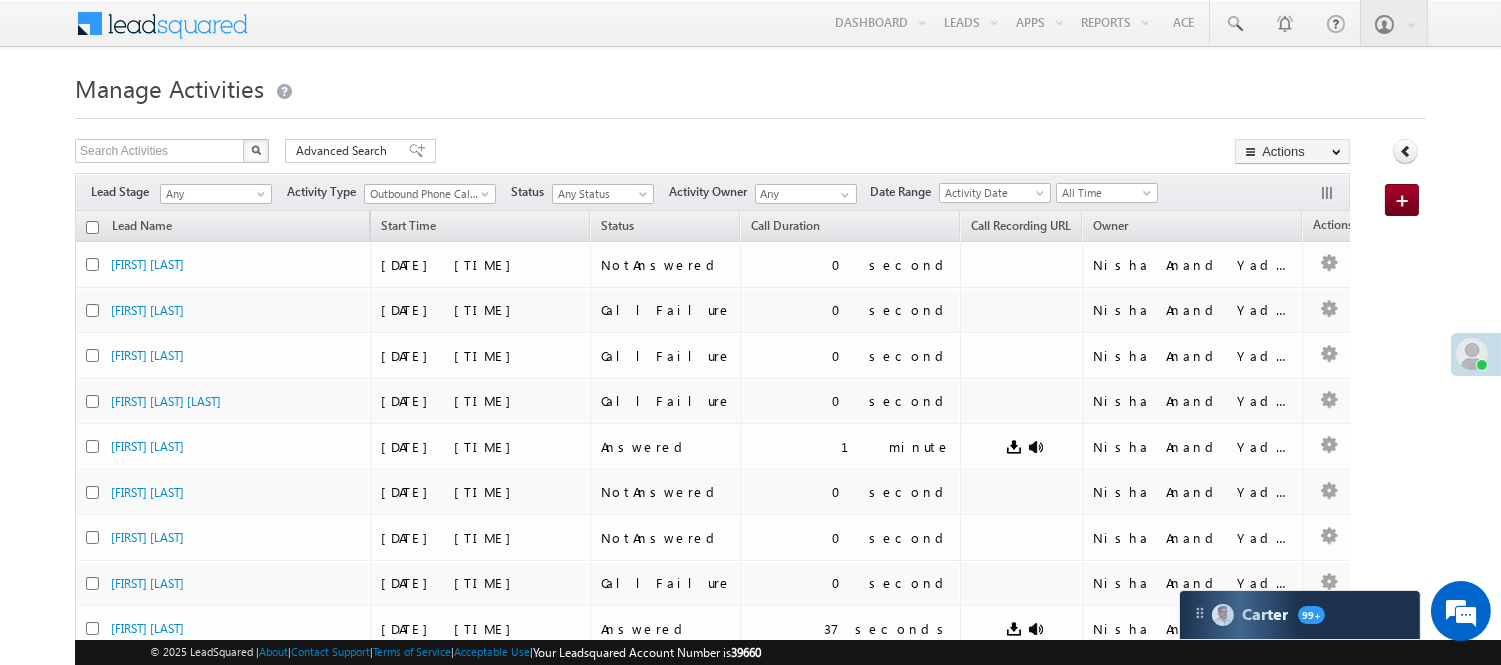 scroll, scrollTop: 881, scrollLeft: 0, axis: vertical 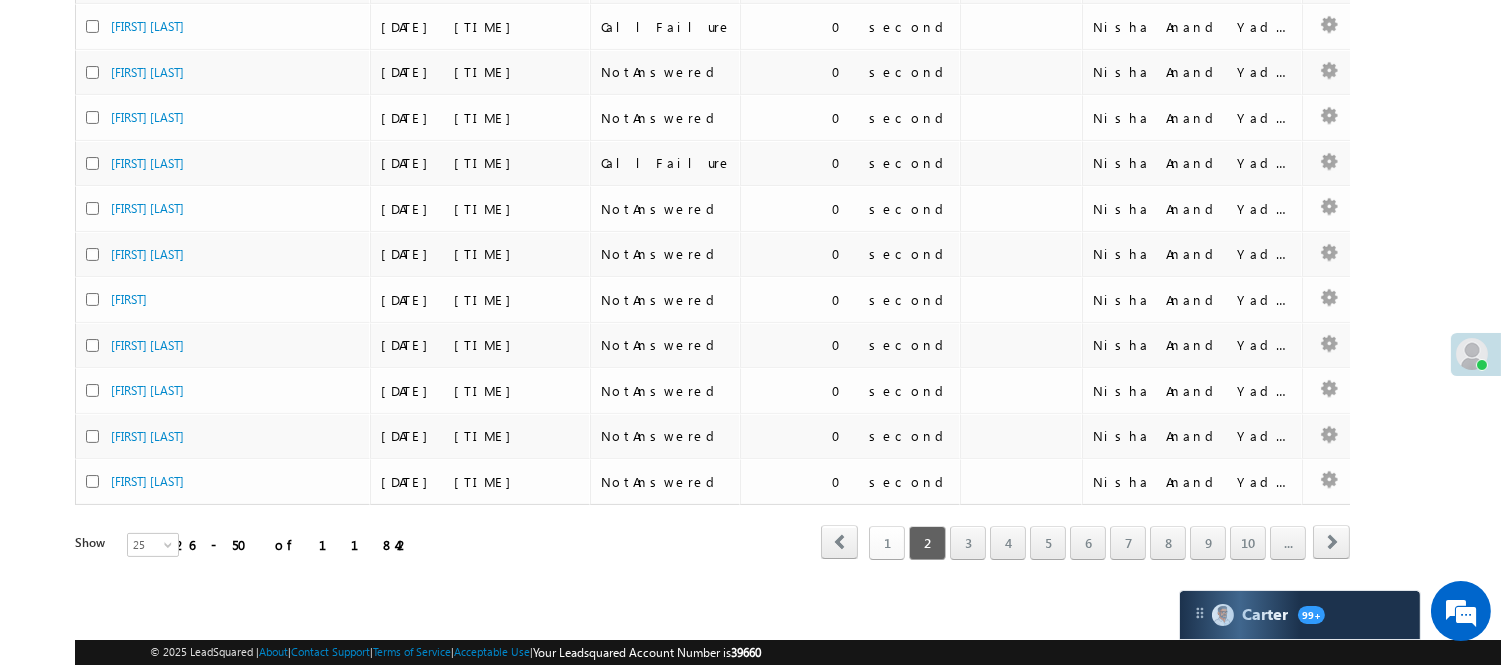 click on "1" at bounding box center [887, 543] 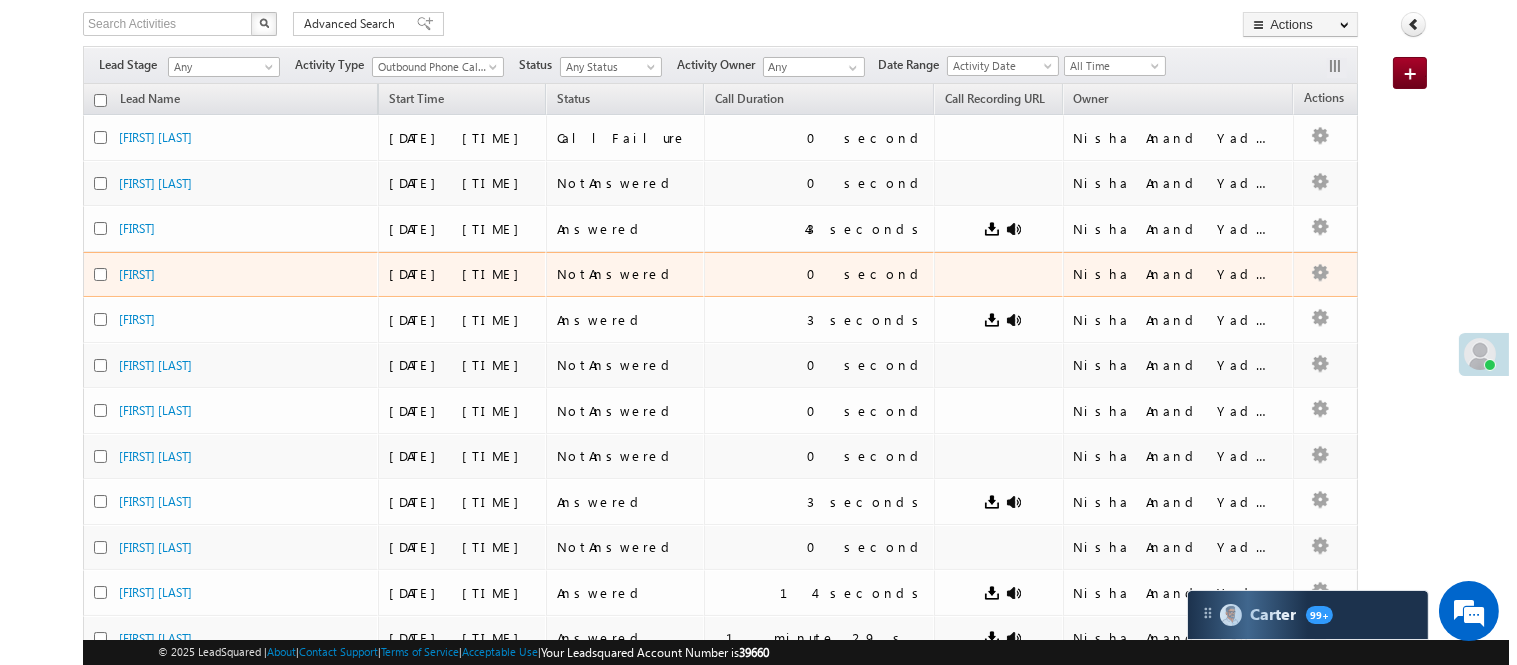 scroll, scrollTop: 0, scrollLeft: 0, axis: both 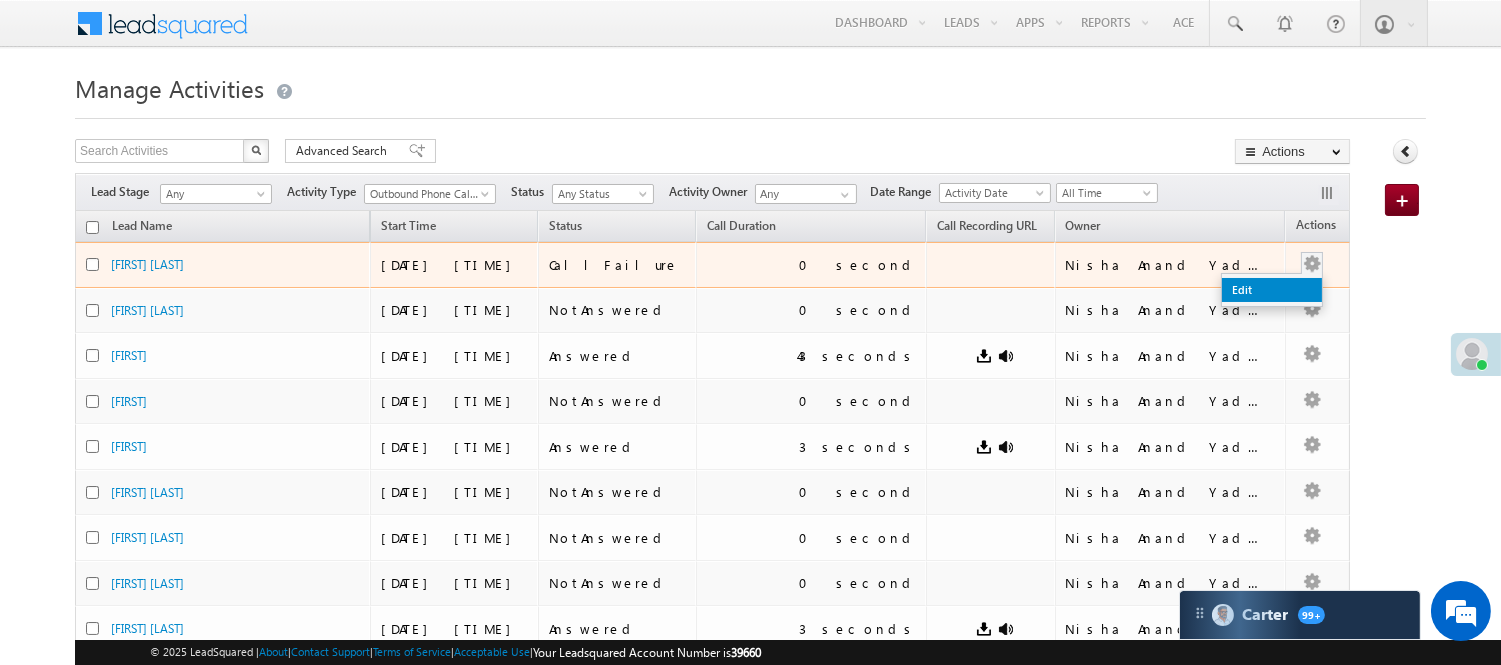 click on "Edit" at bounding box center [1272, 290] 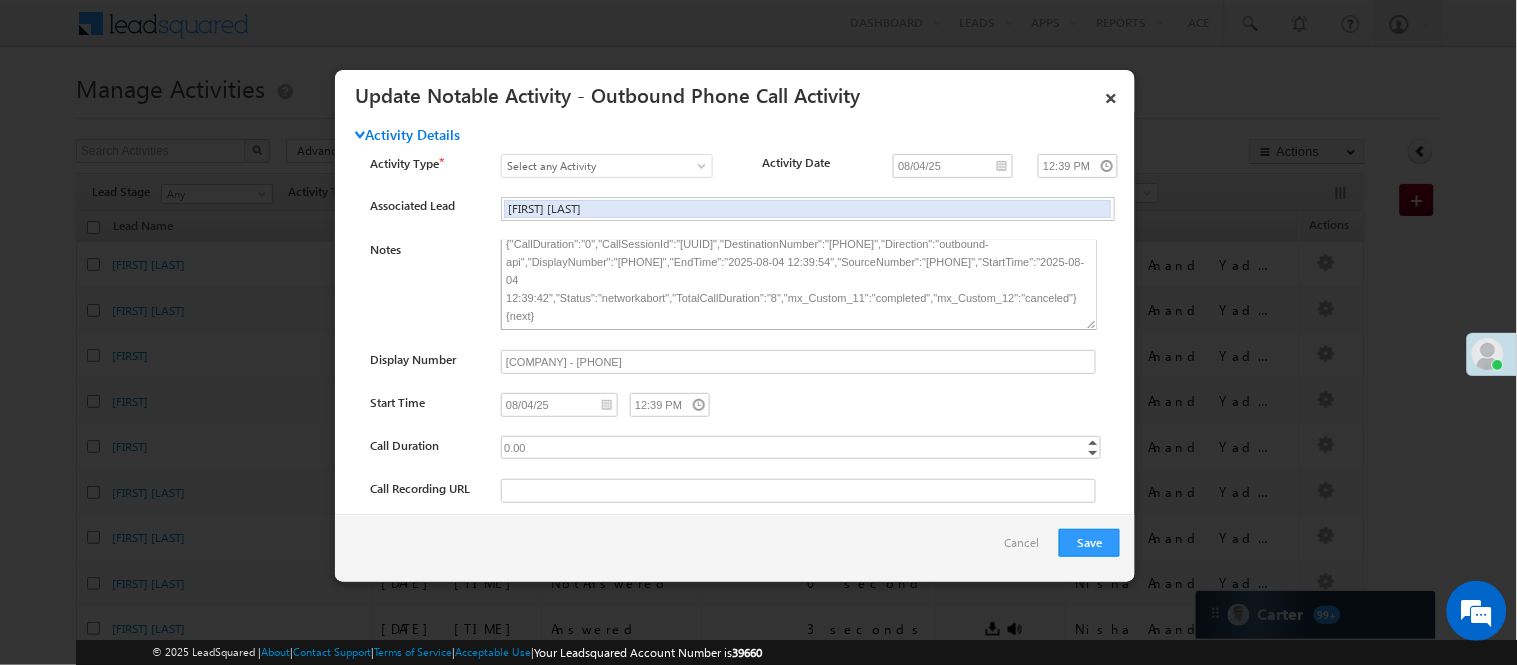 scroll, scrollTop: 0, scrollLeft: 0, axis: both 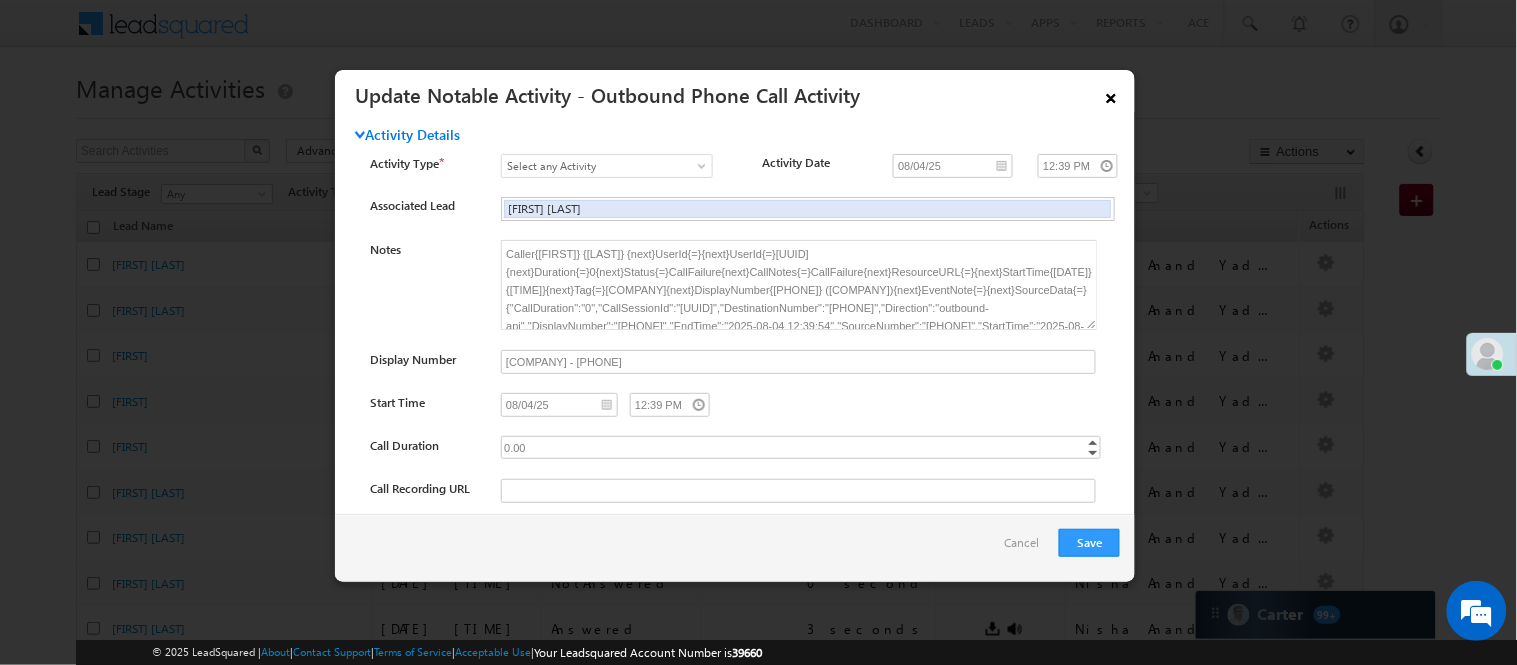 click on "×" at bounding box center (1111, 94) 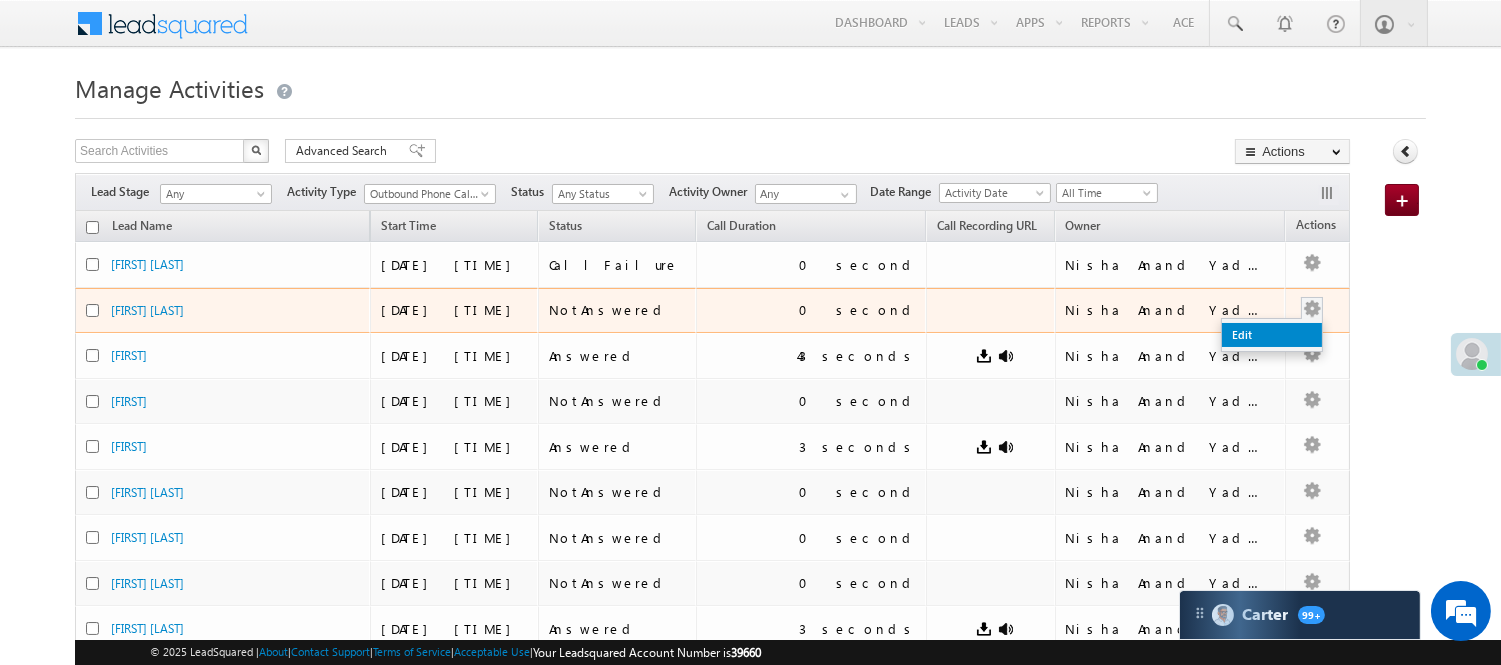 click on "Edit" at bounding box center [1272, 335] 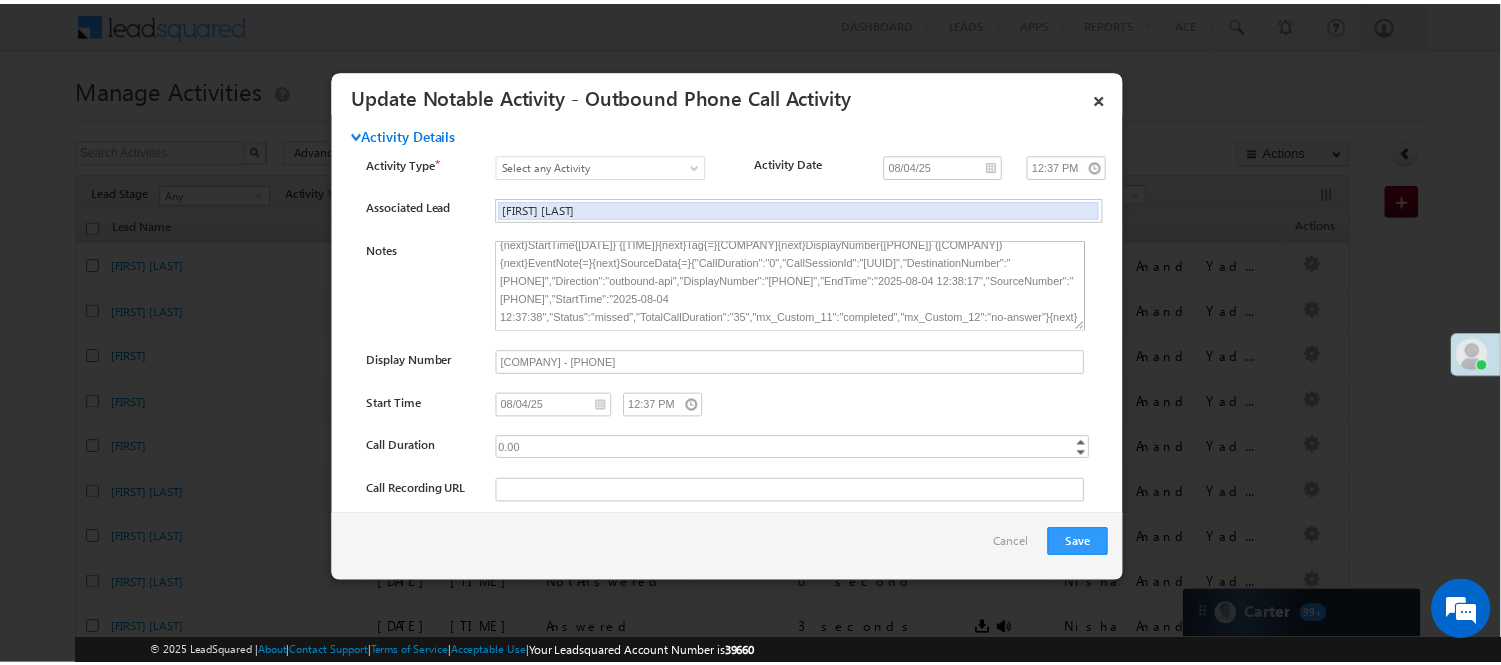 scroll, scrollTop: 0, scrollLeft: 0, axis: both 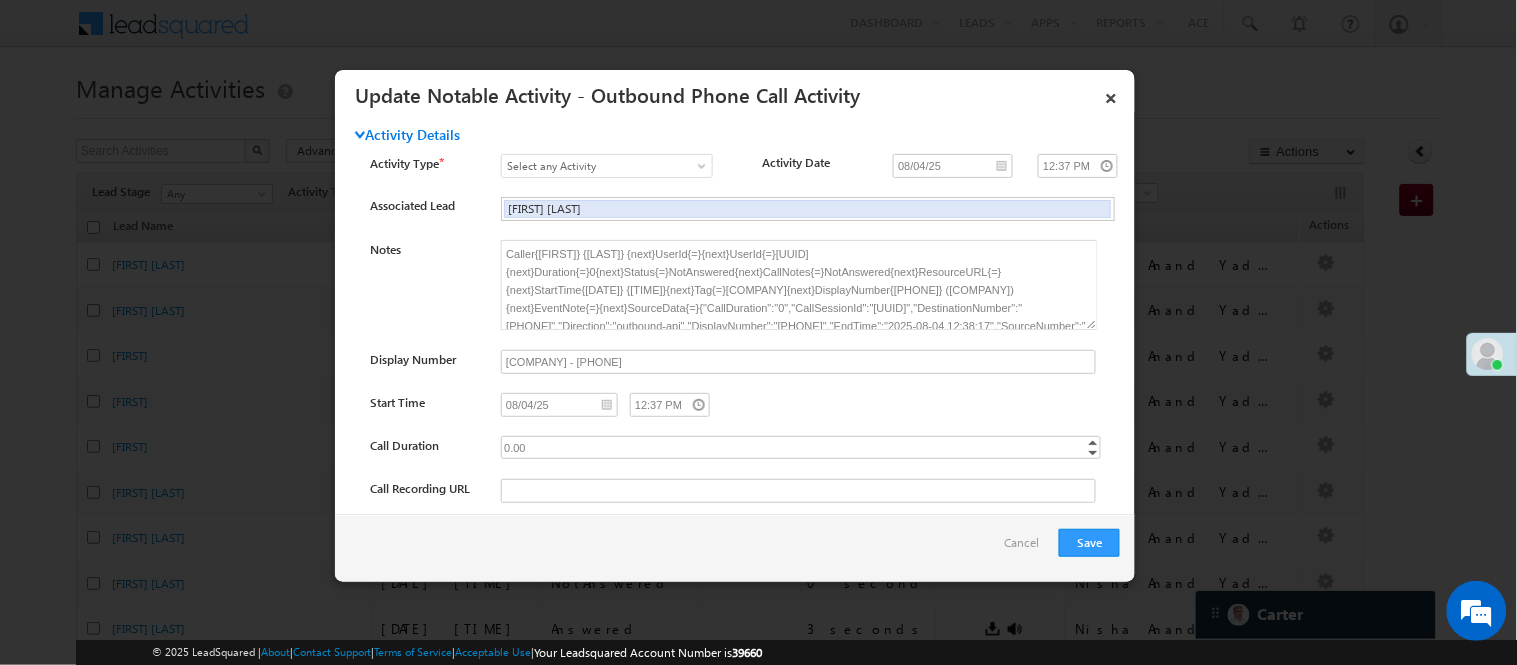 drag, startPoint x: 1116, startPoint y: 97, endPoint x: 425, endPoint y: 0, distance: 697.775 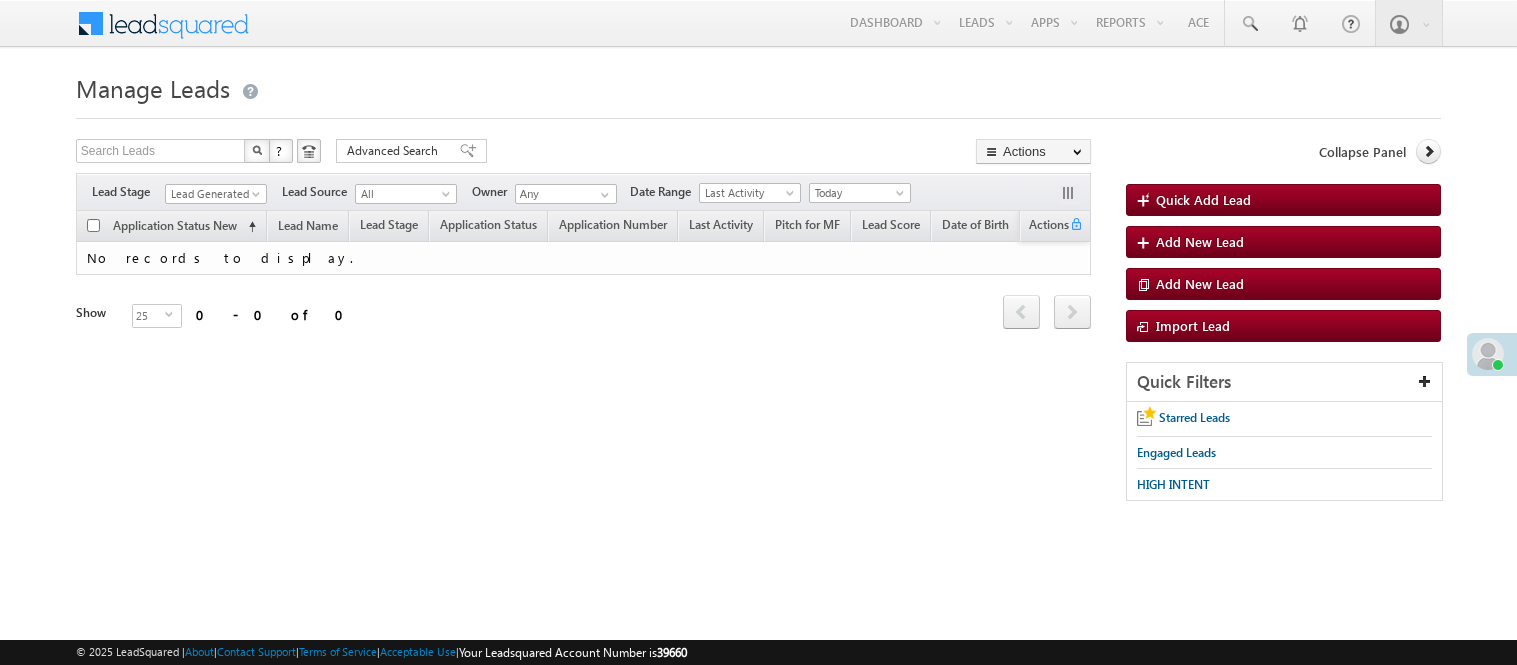 scroll, scrollTop: 0, scrollLeft: 0, axis: both 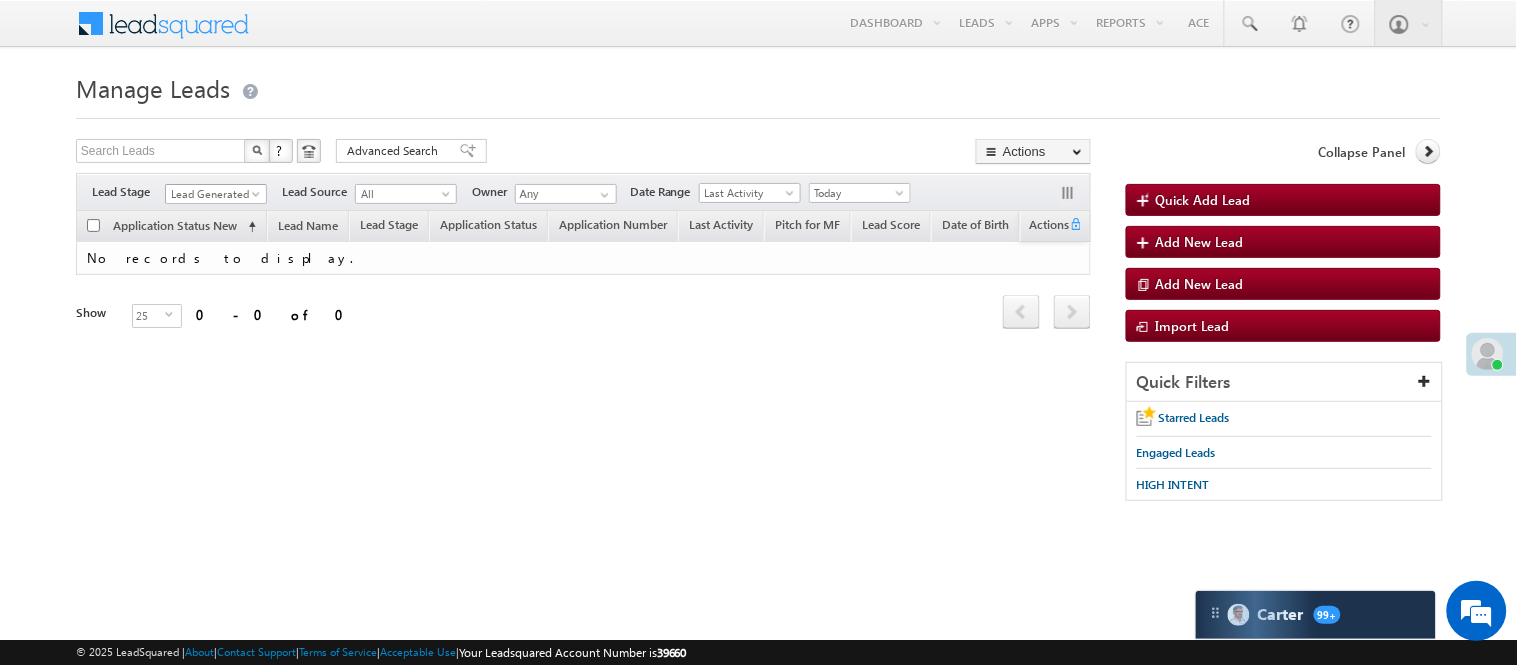 click on "Filters
Lead Stage
Lead Generated Lead Generated
Lead Source
All All
Owner
Any Any
Go" at bounding box center [583, 192] 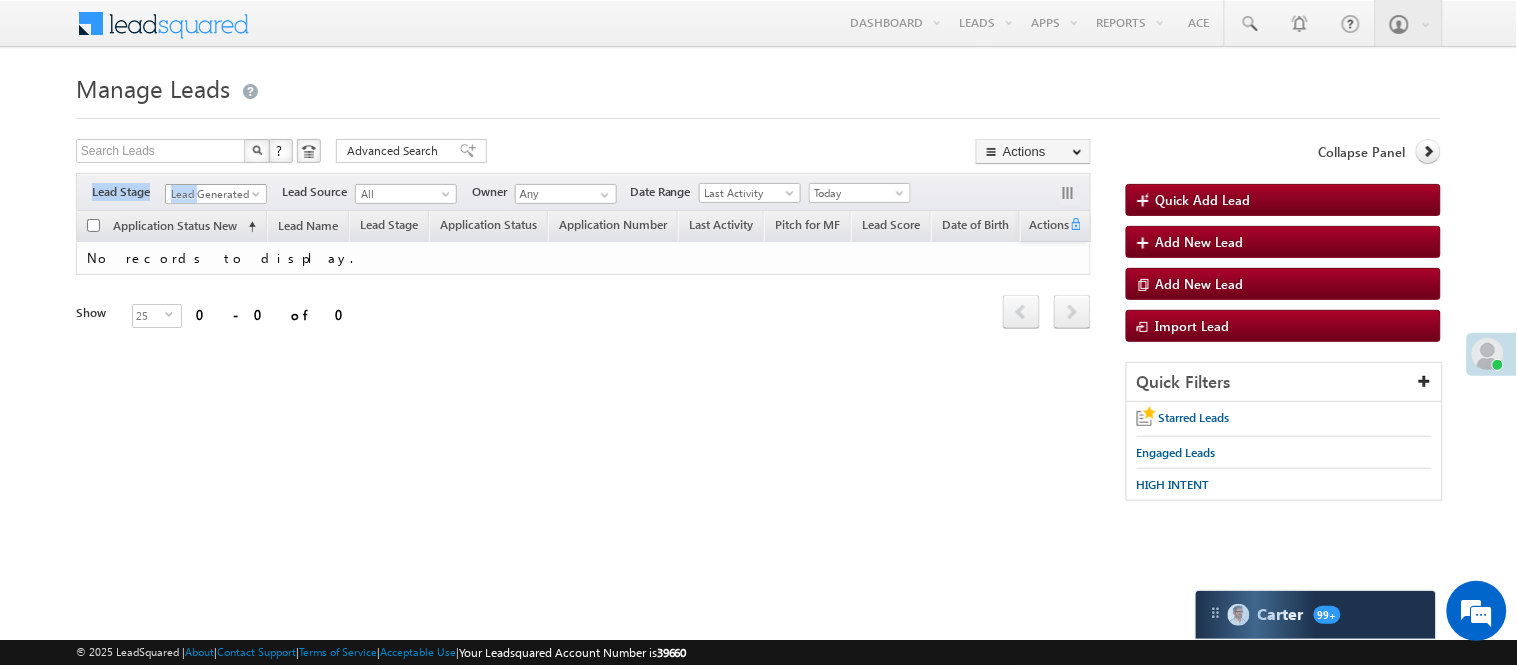 click on "Lead Generated" at bounding box center (213, 194) 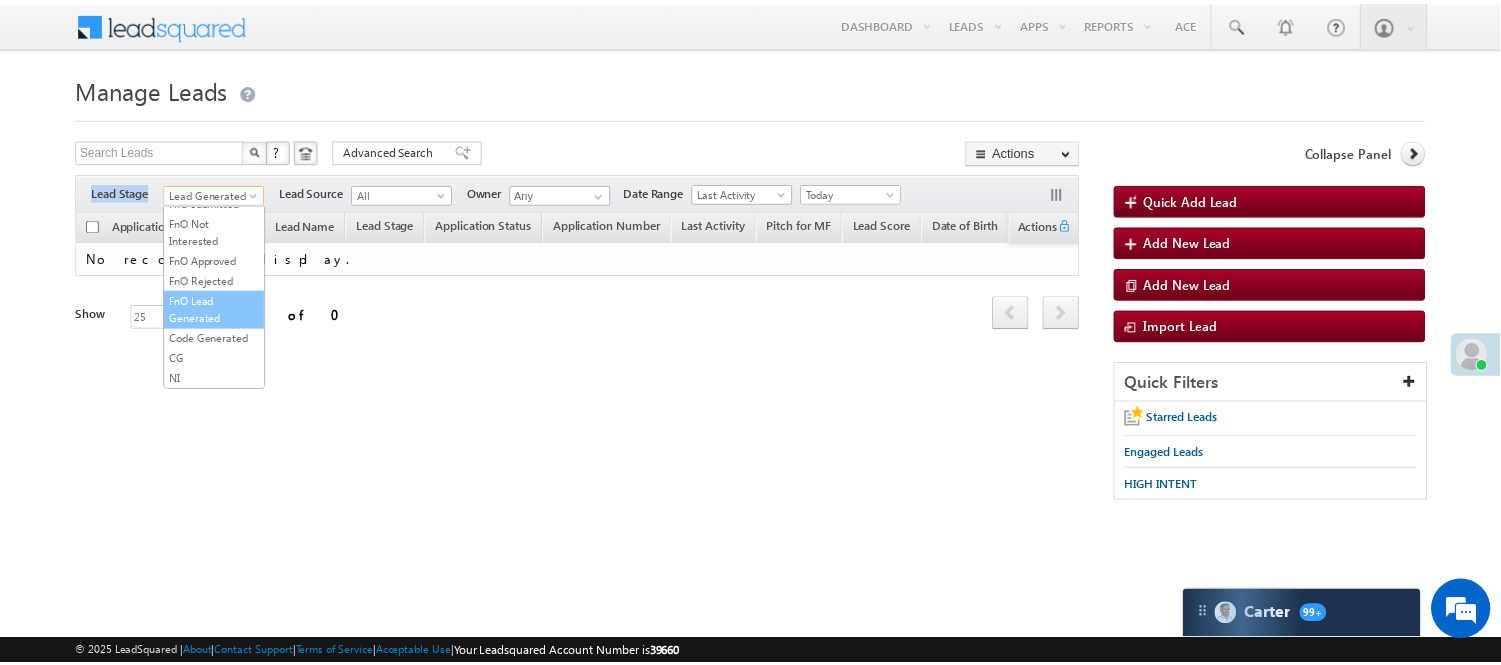 scroll, scrollTop: 496, scrollLeft: 0, axis: vertical 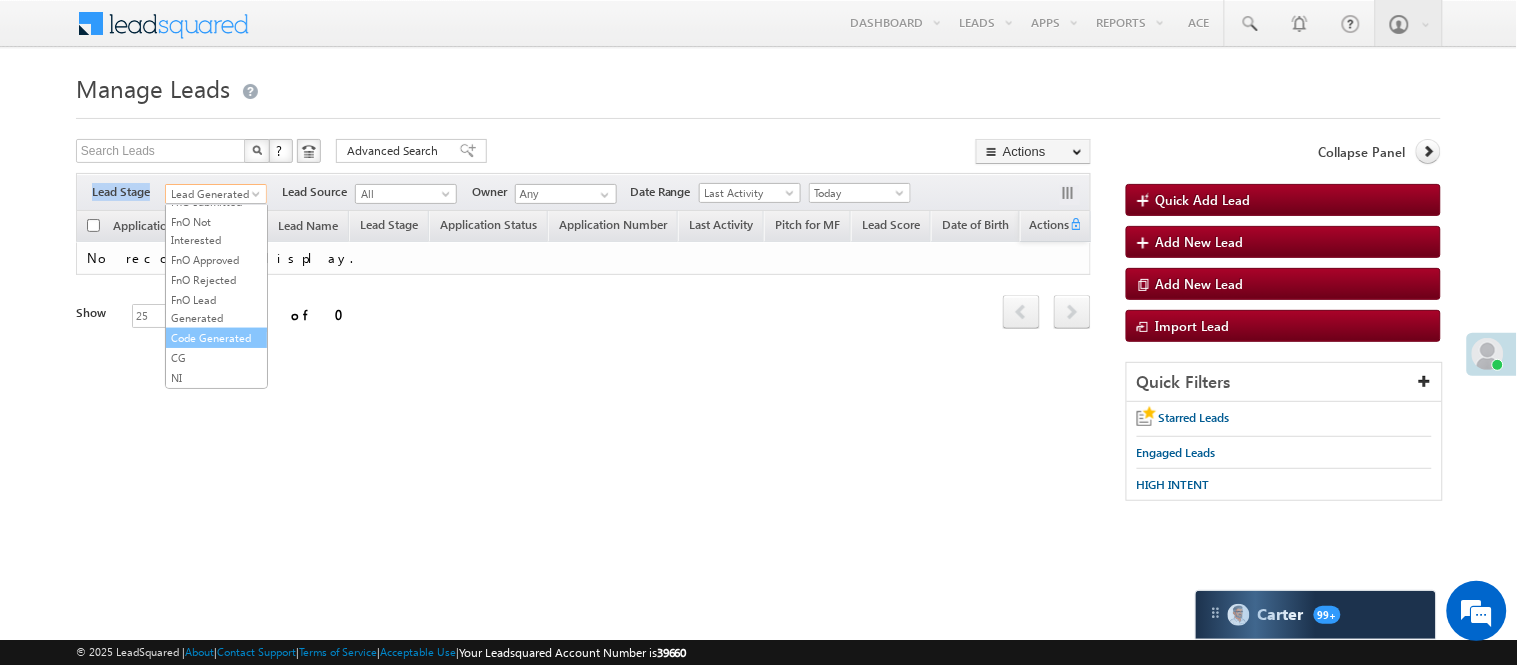 click on "Code Generated" at bounding box center (216, 338) 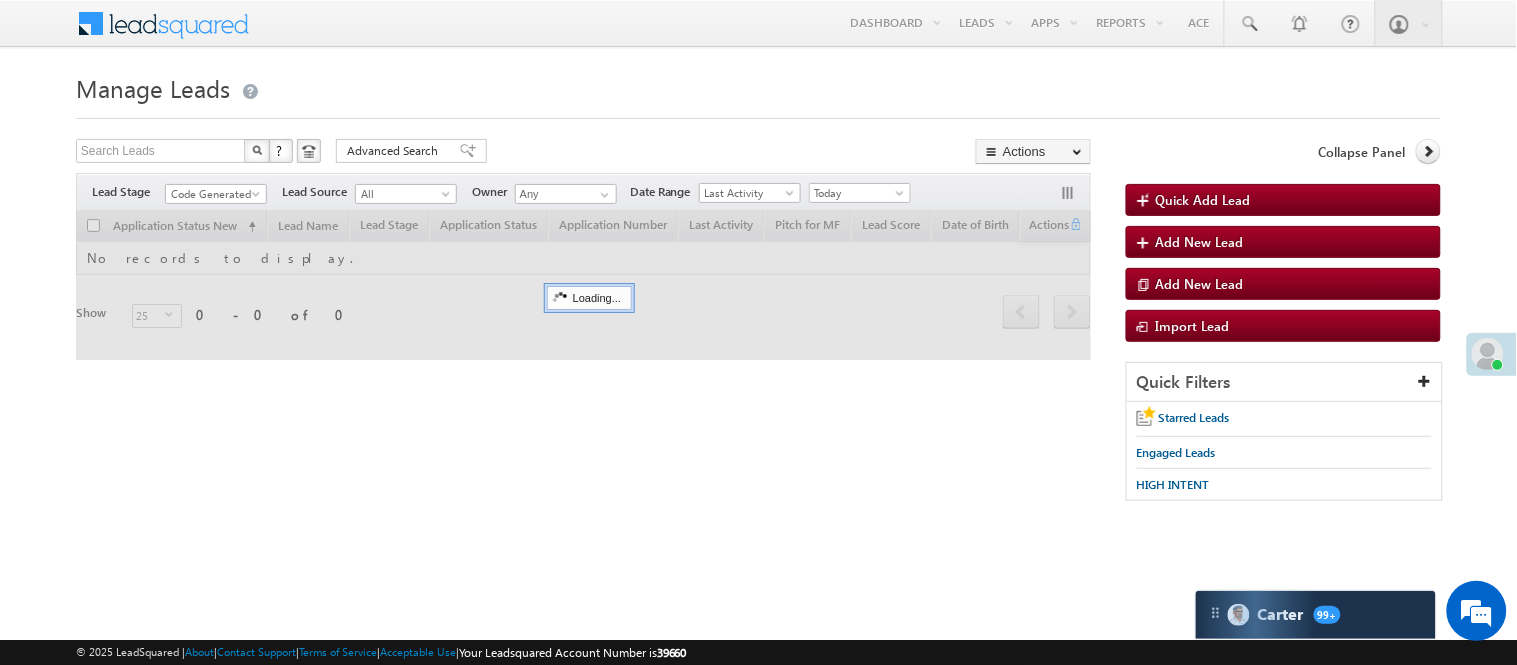 click on "Menu
[FIRST] [LAST]
[FIRST] .[LAST]@example.com" at bounding box center (758, 283) 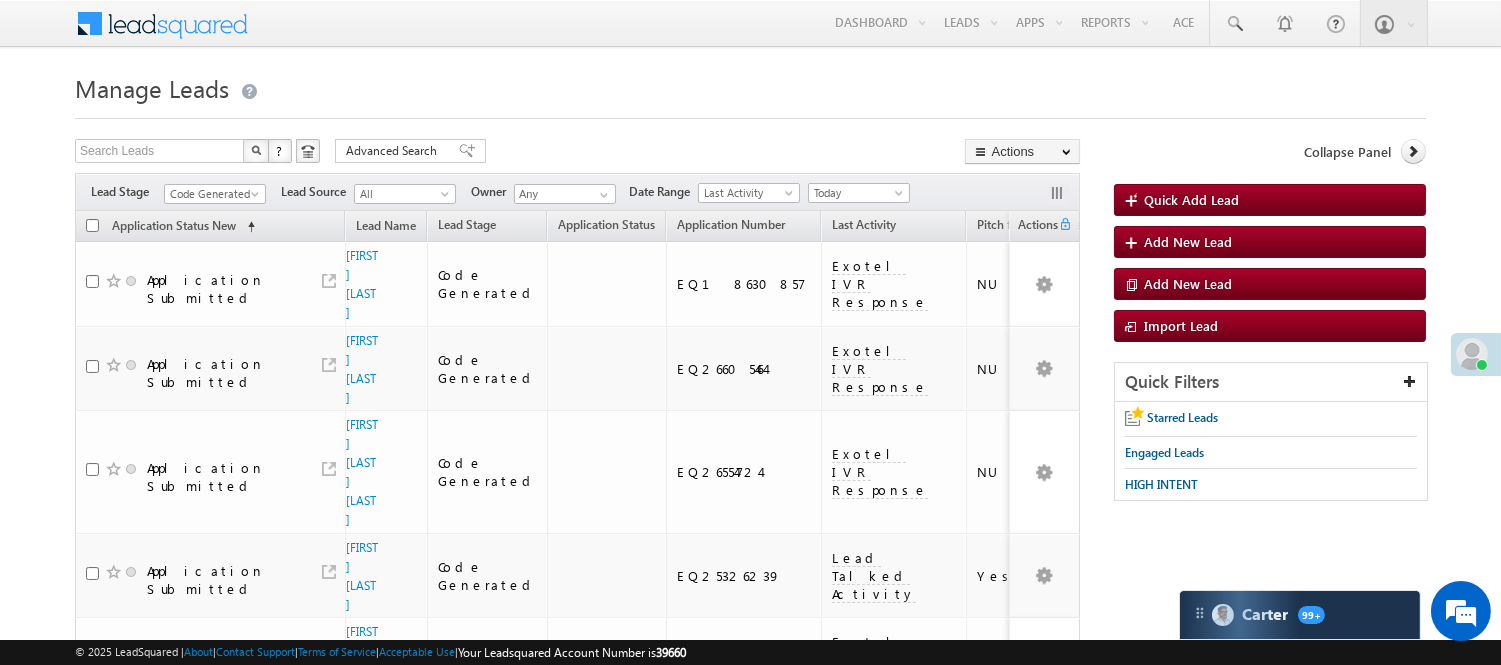 scroll, scrollTop: 0, scrollLeft: 0, axis: both 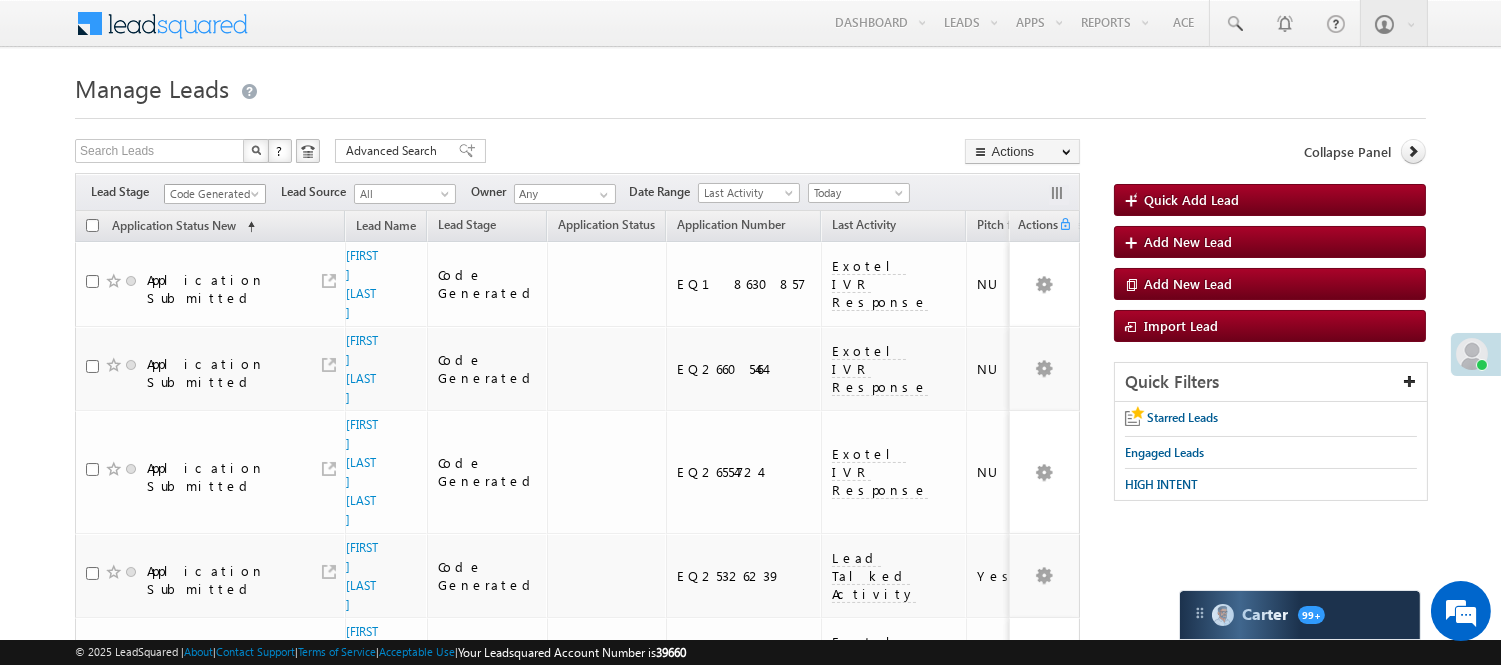 click on "Code Generated" at bounding box center (212, 194) 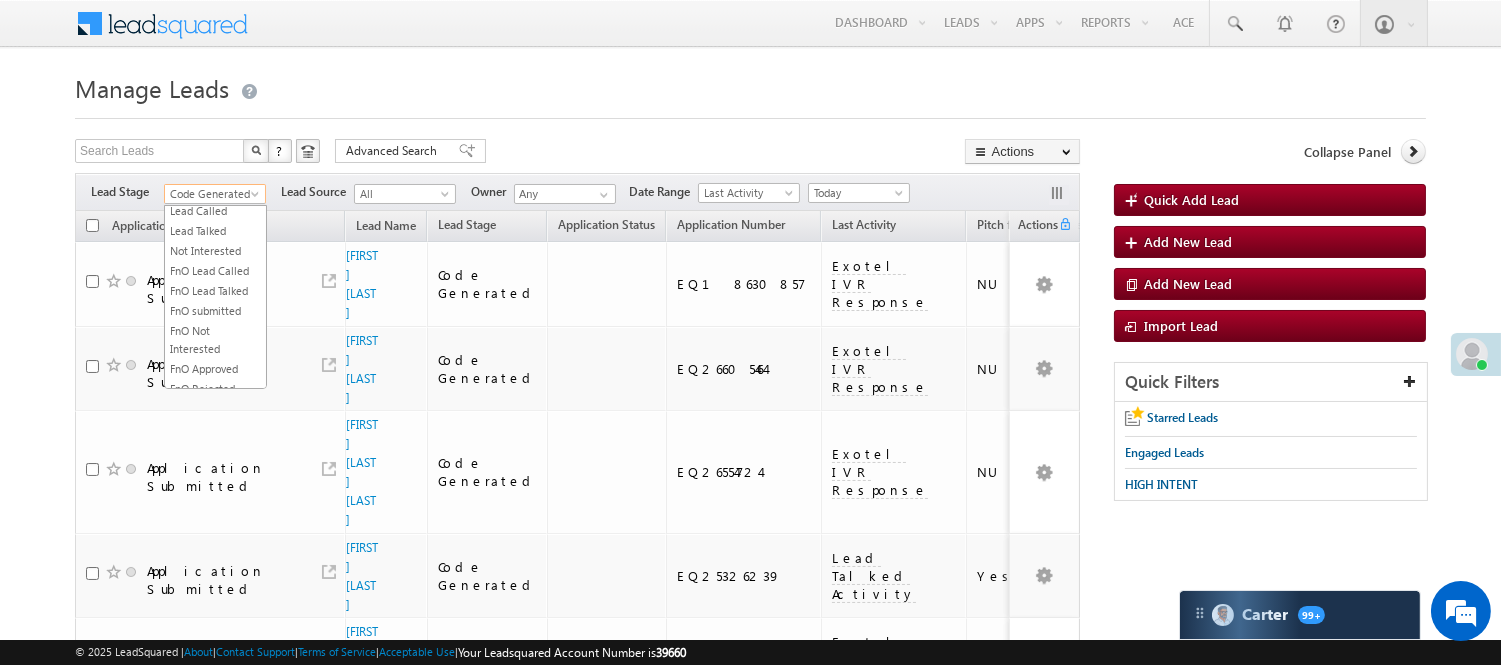 scroll, scrollTop: 0, scrollLeft: 0, axis: both 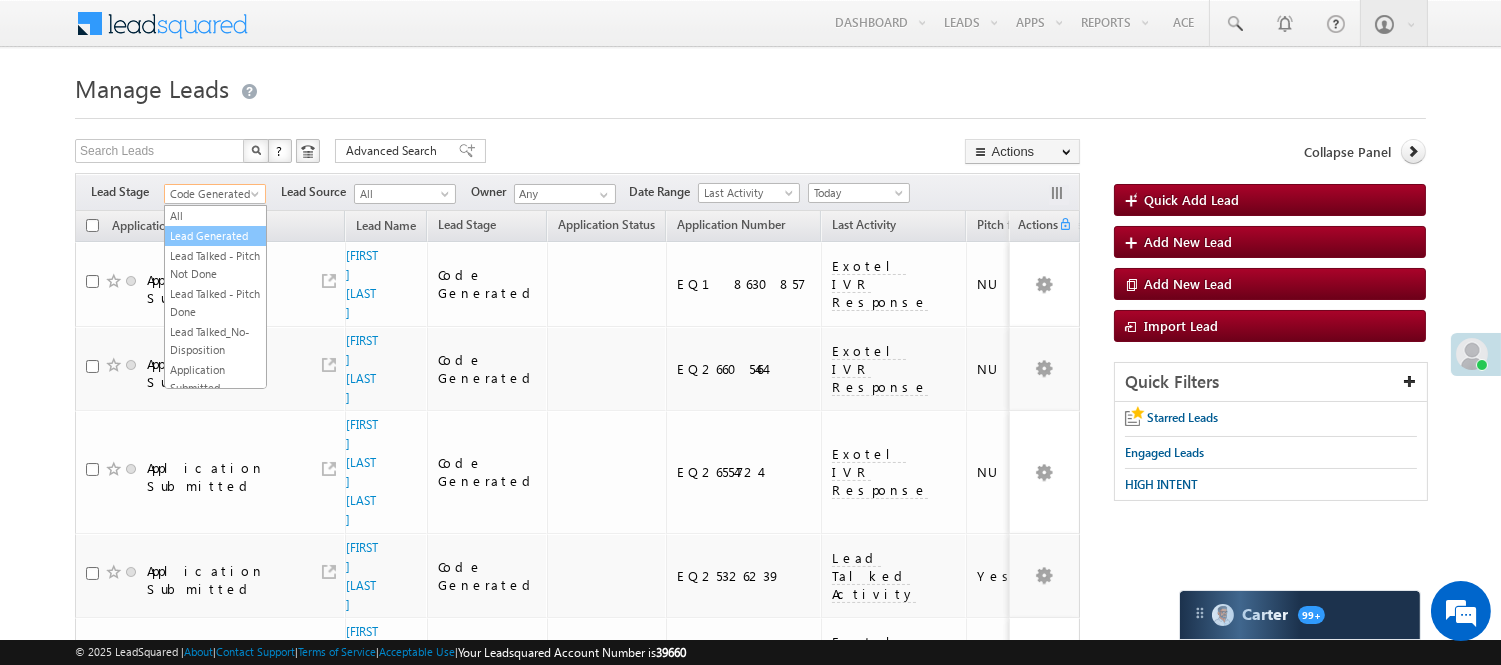 click on "Lead Generated" at bounding box center [215, 236] 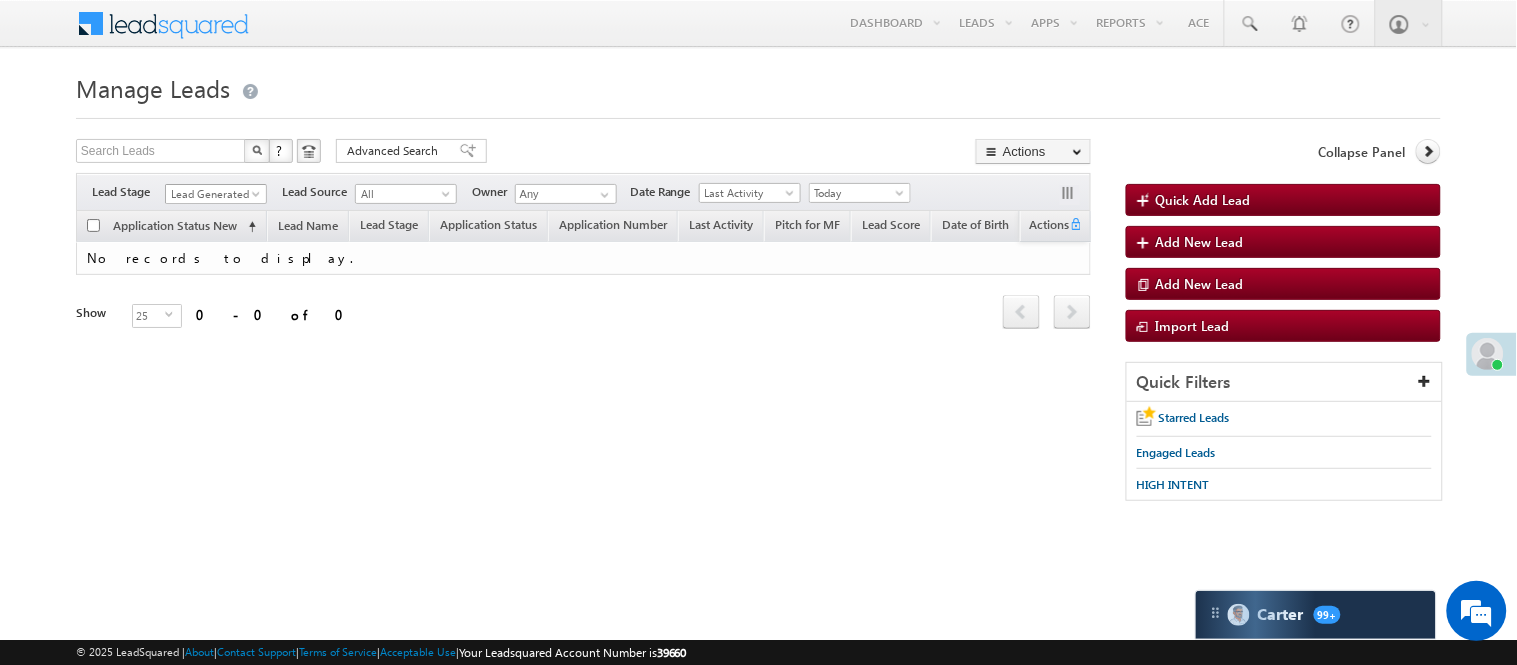 click on "Lead Generated" at bounding box center (213, 194) 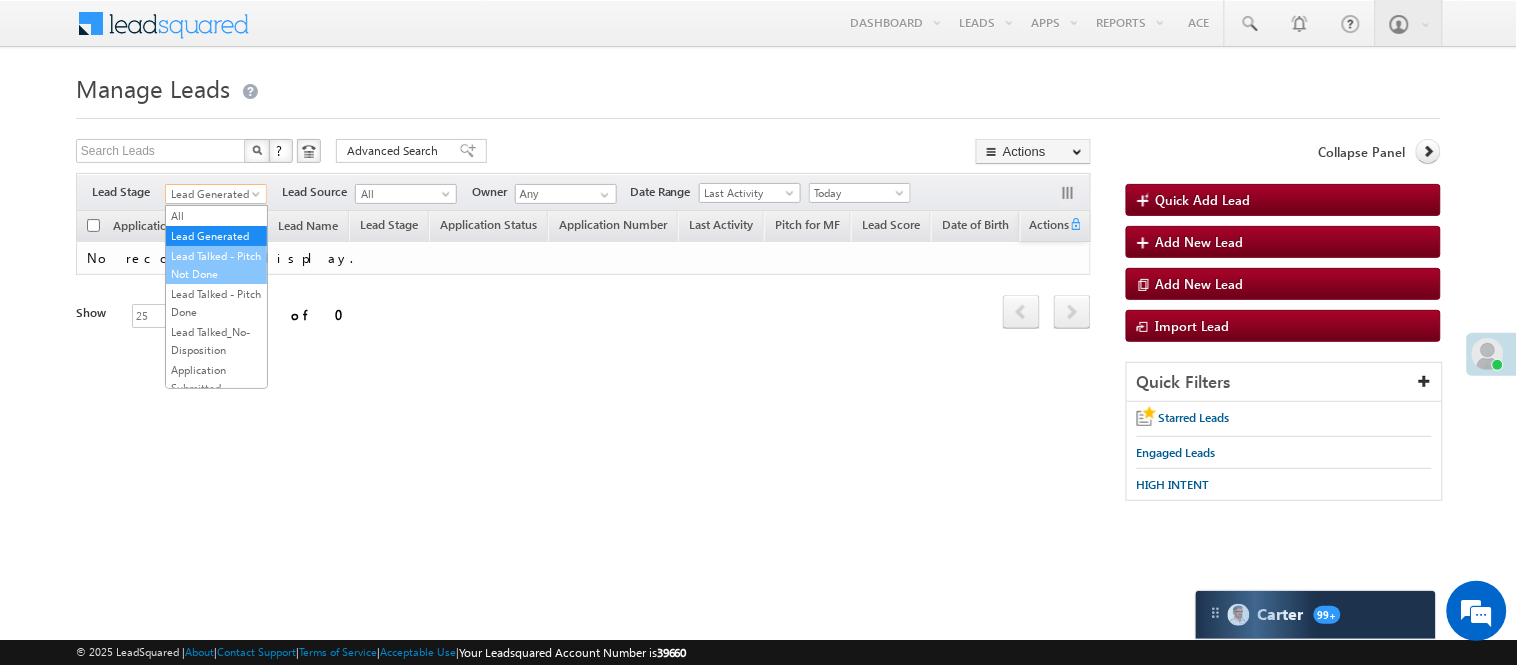 click on "Lead Talked - Pitch Not Done" at bounding box center (216, 265) 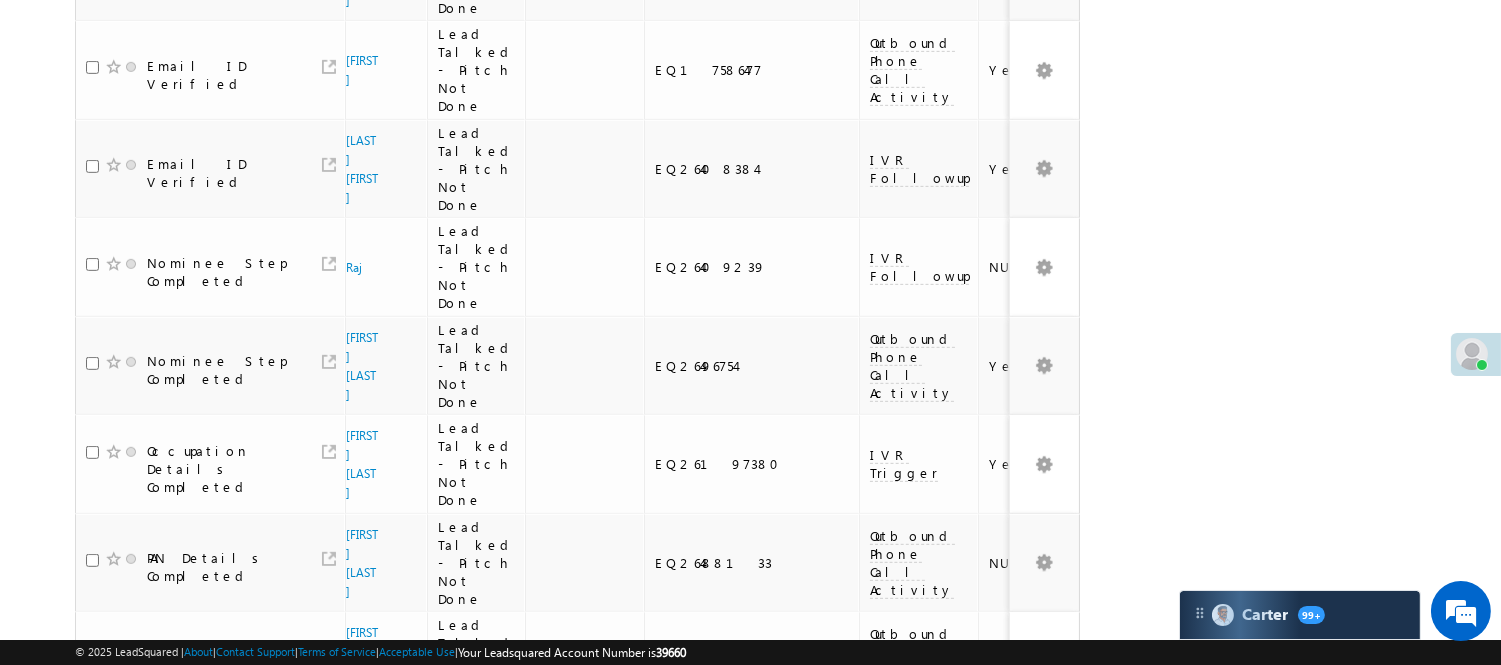 scroll, scrollTop: 1842, scrollLeft: 0, axis: vertical 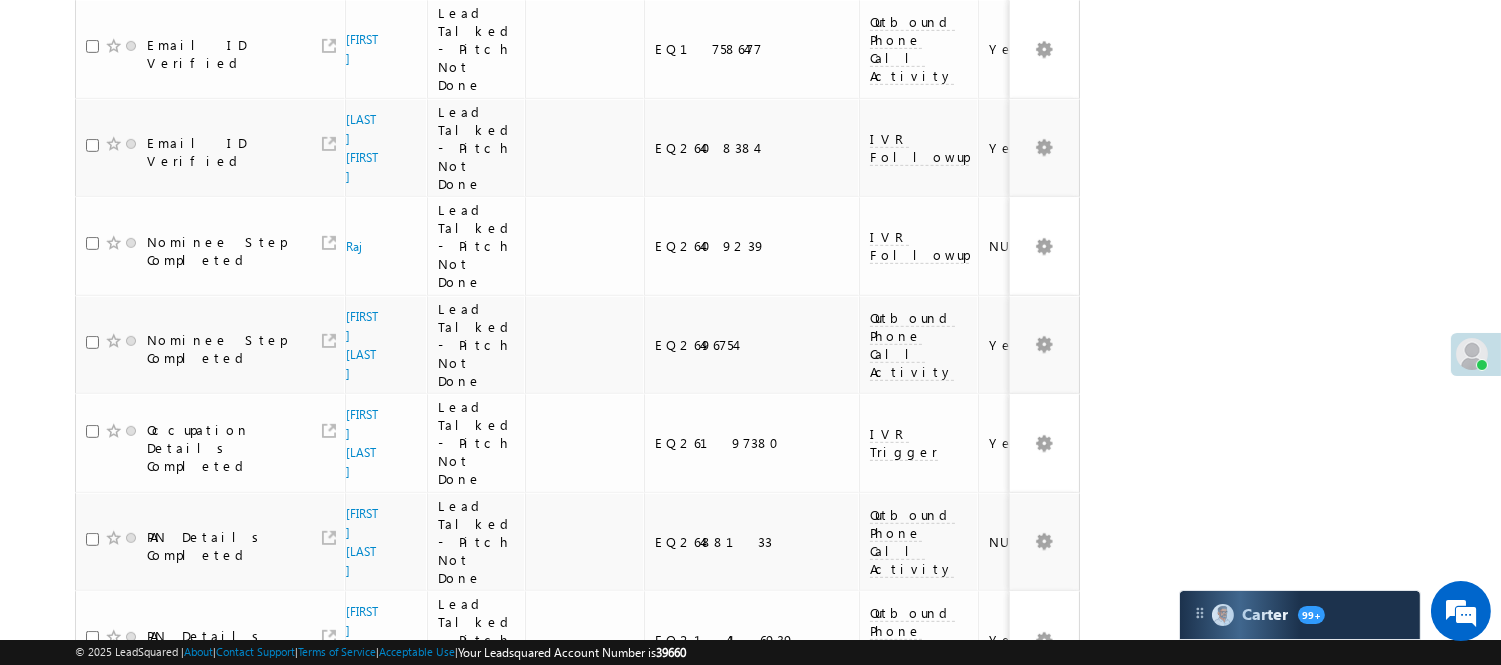 click on "2" at bounding box center (1018, 925) 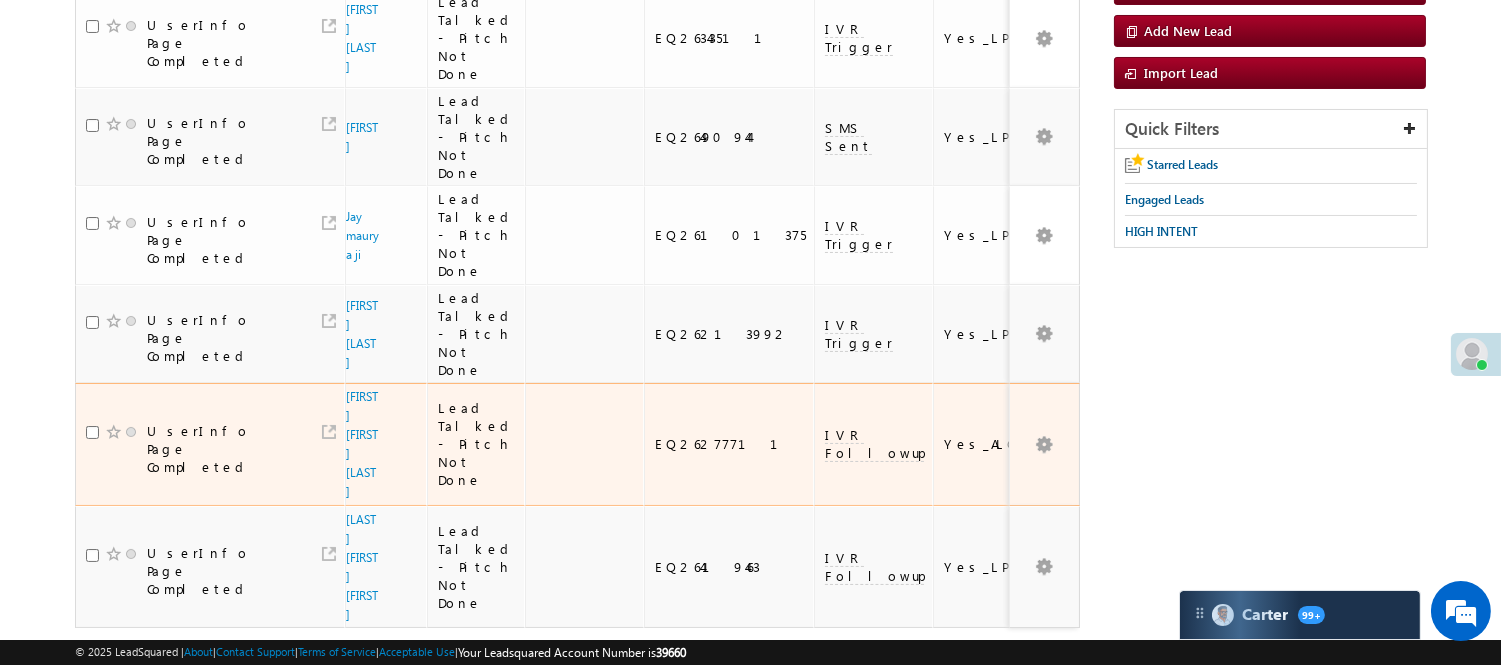 scroll, scrollTop: 0, scrollLeft: 0, axis: both 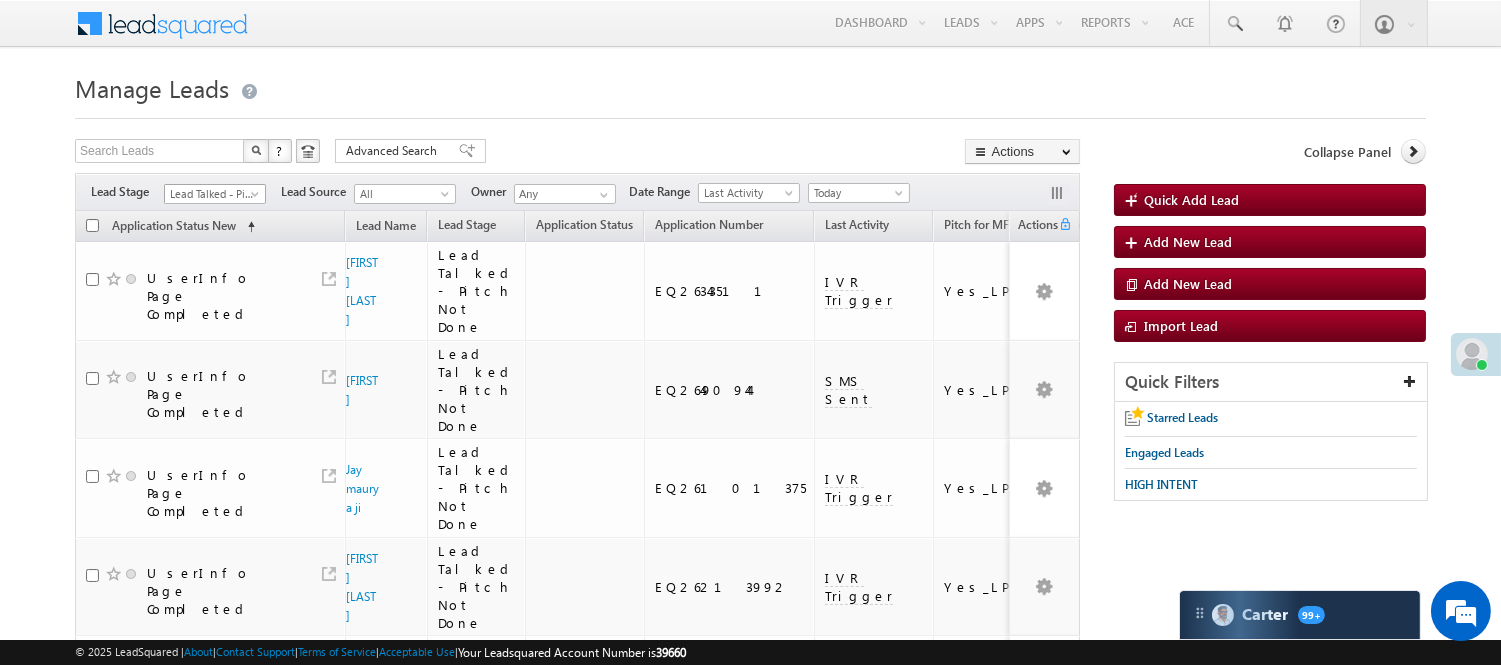 click on "Lead Talked - Pitch Not Done" at bounding box center [212, 194] 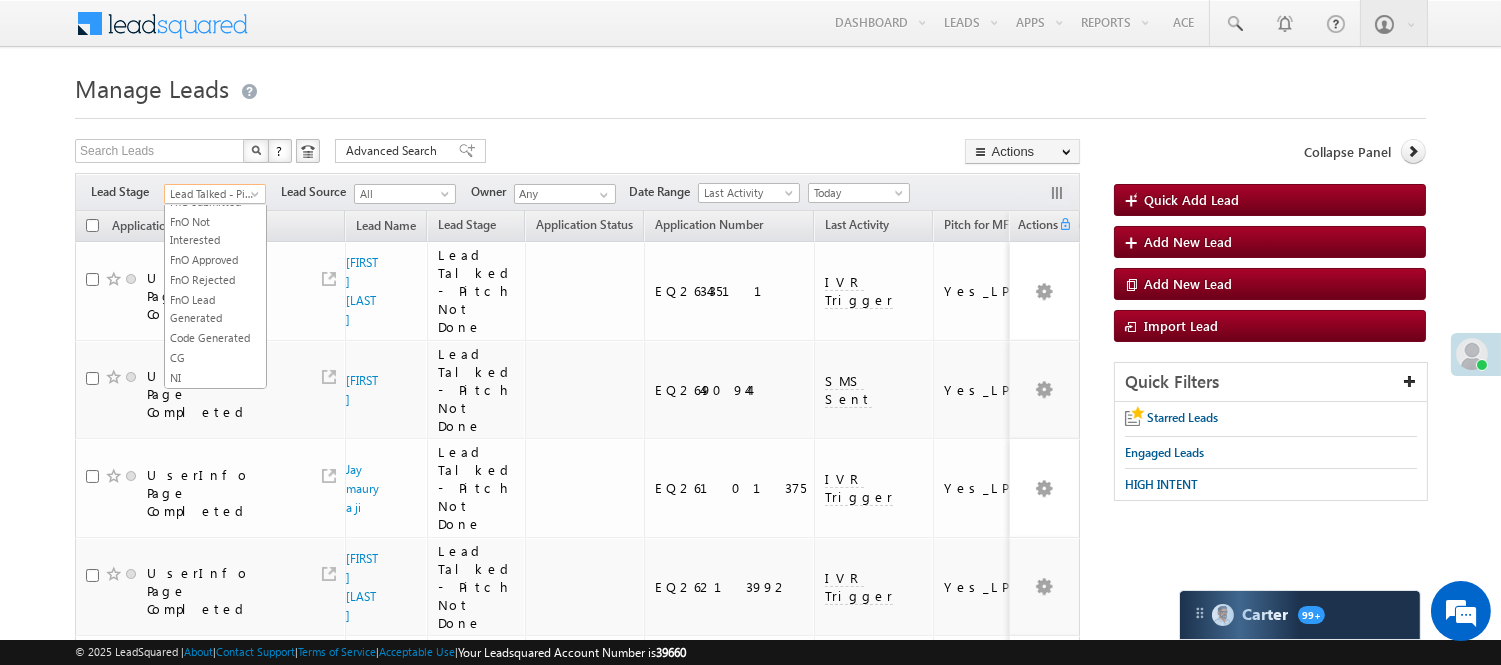 scroll, scrollTop: 496, scrollLeft: 0, axis: vertical 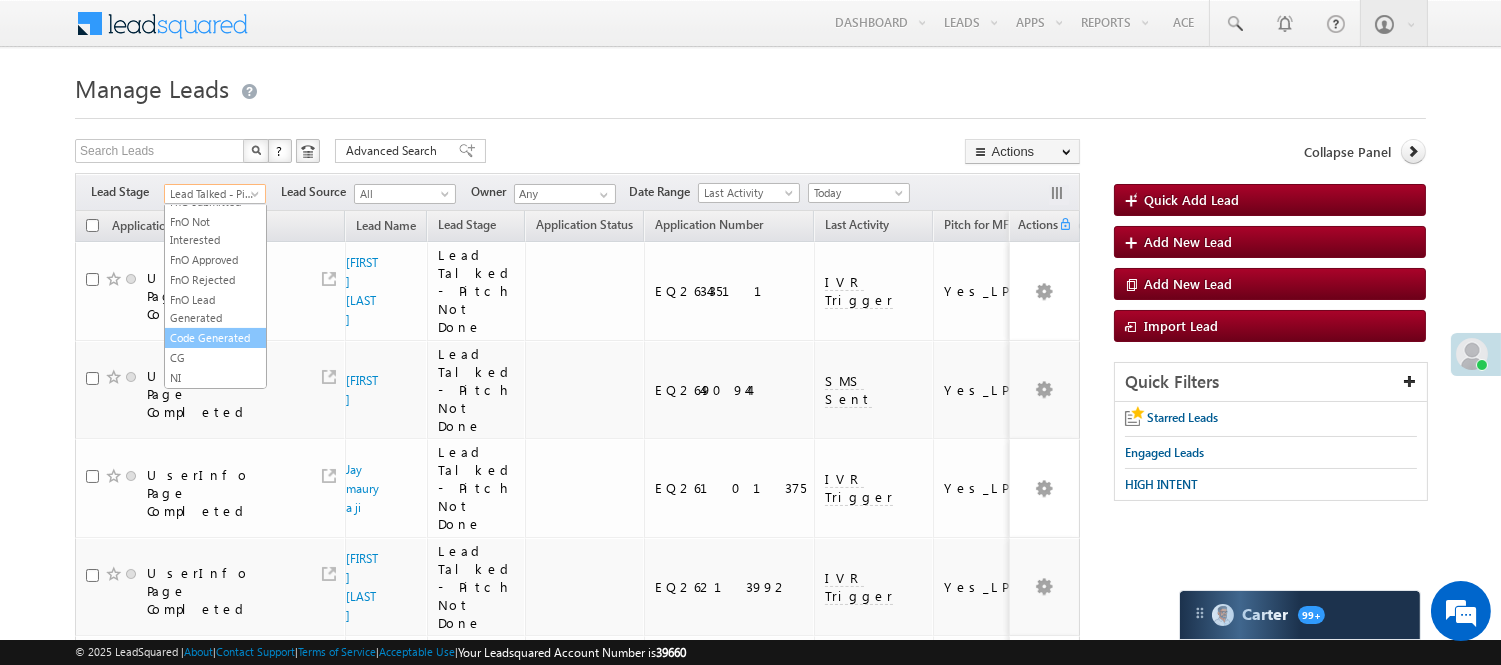 click on "Code Generated" at bounding box center [215, 338] 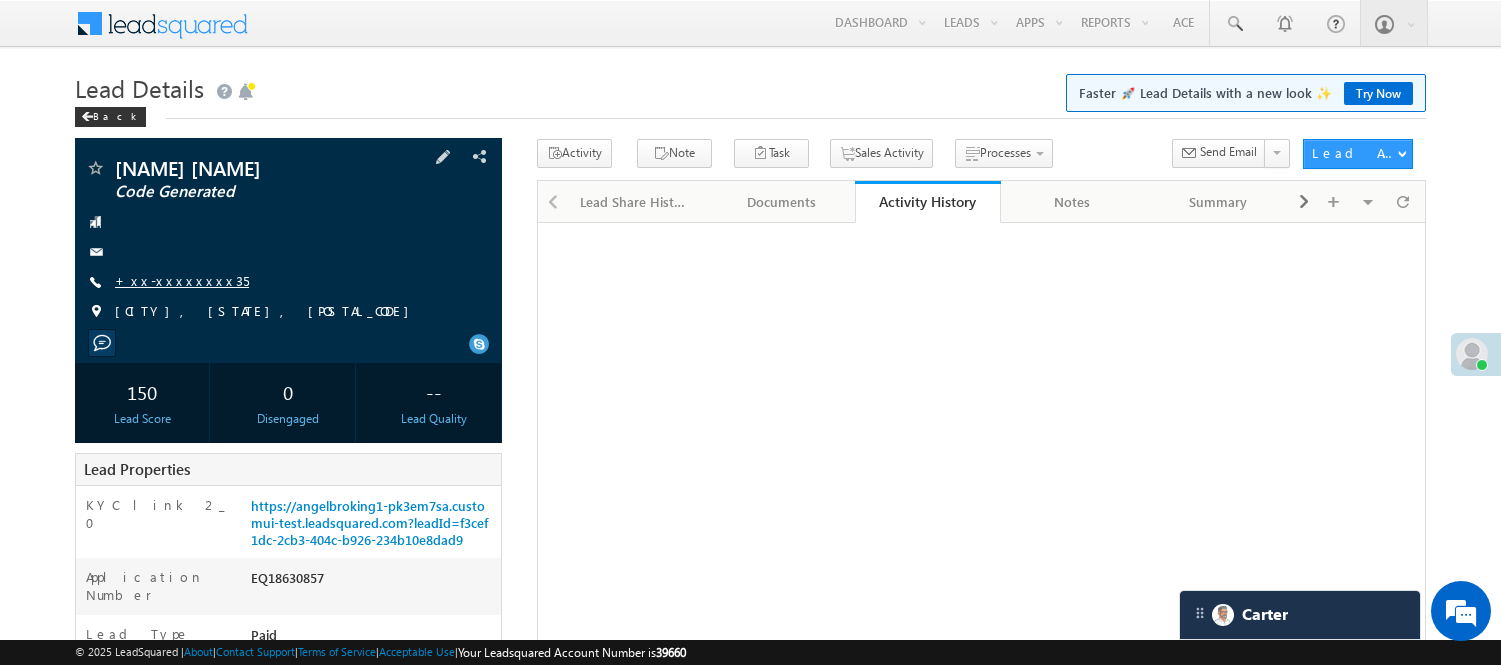 click on "+xx-xxxxxxxx35" at bounding box center [182, 280] 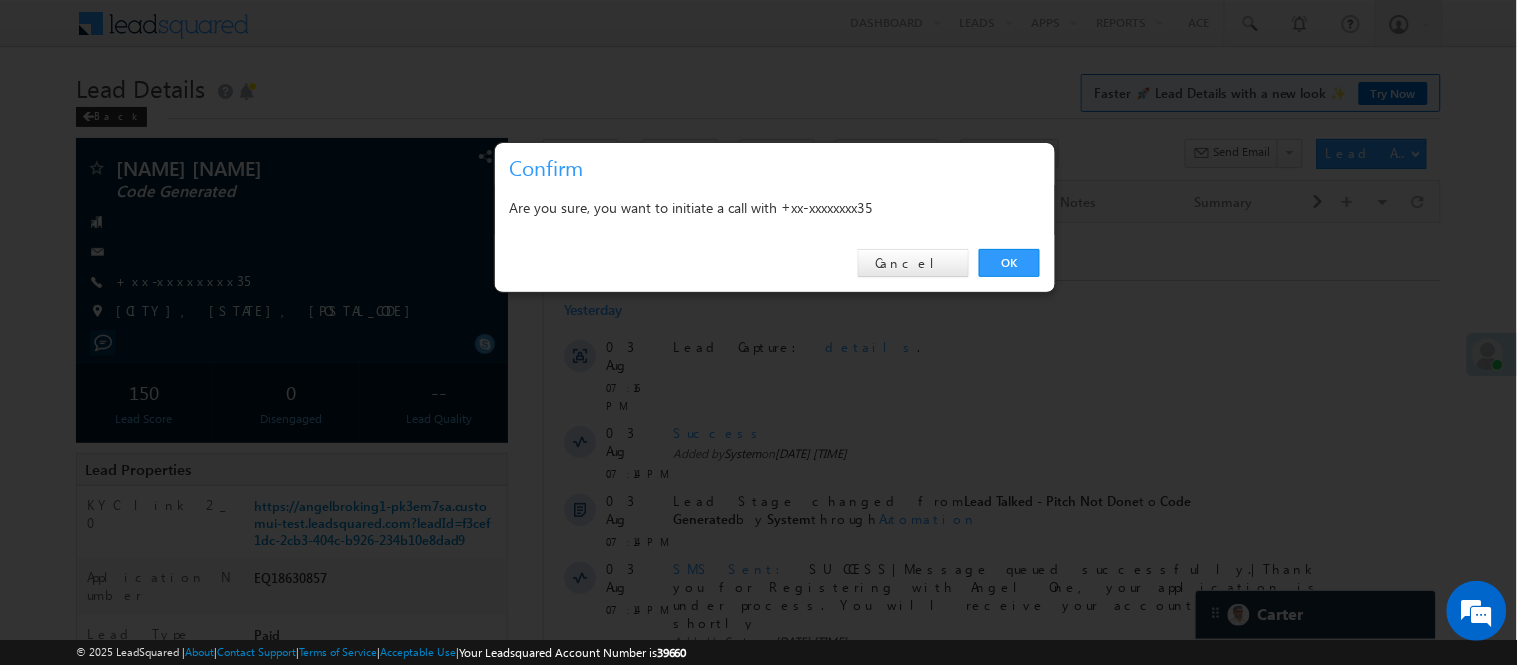 scroll, scrollTop: 0, scrollLeft: 0, axis: both 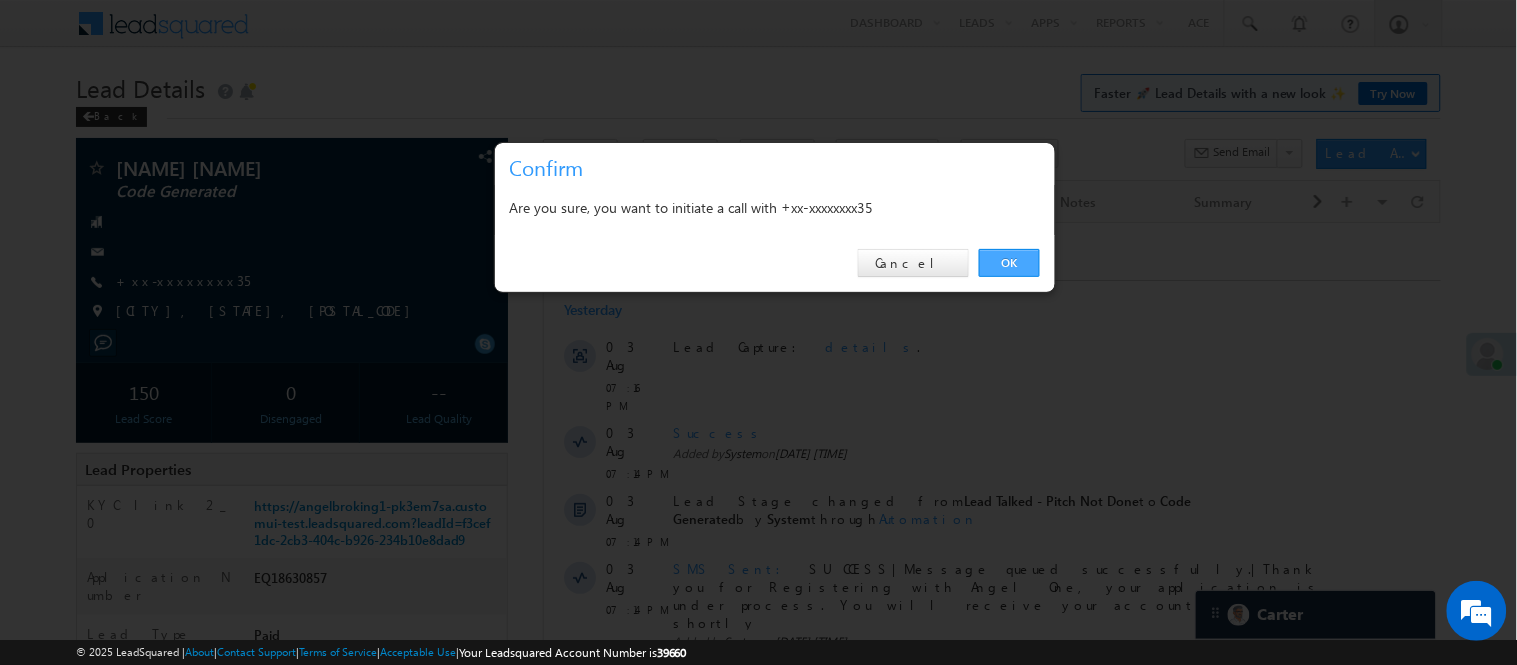 click on "OK" at bounding box center [1009, 263] 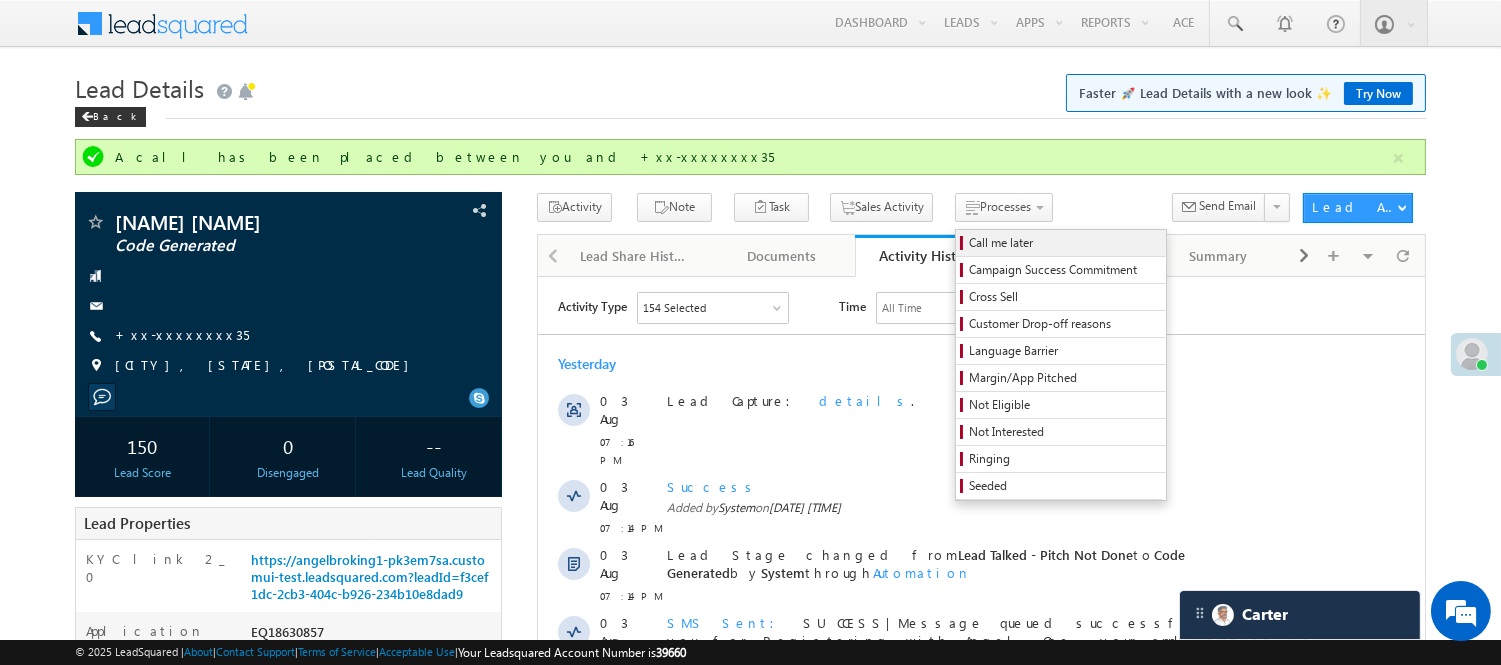 click on "Call me later" at bounding box center [1064, 243] 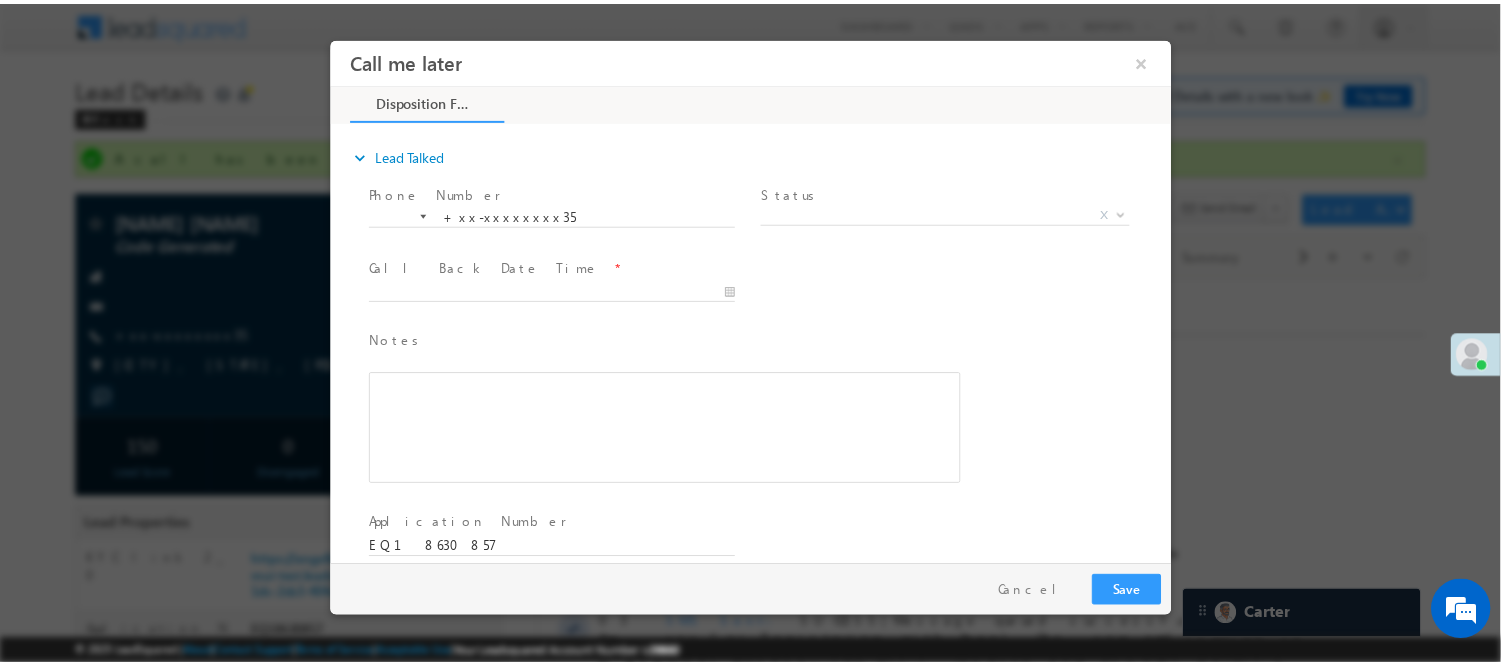scroll, scrollTop: 0, scrollLeft: 0, axis: both 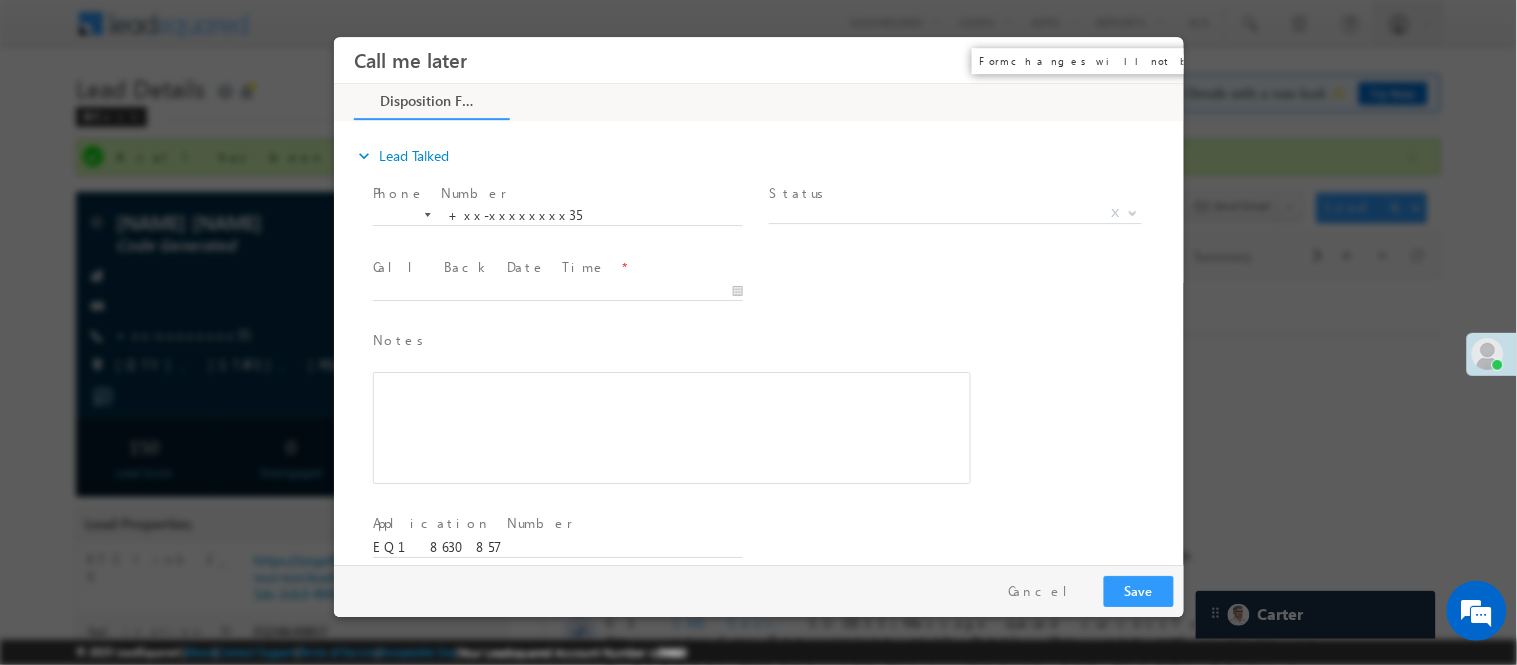 click on "×" at bounding box center (1153, 59) 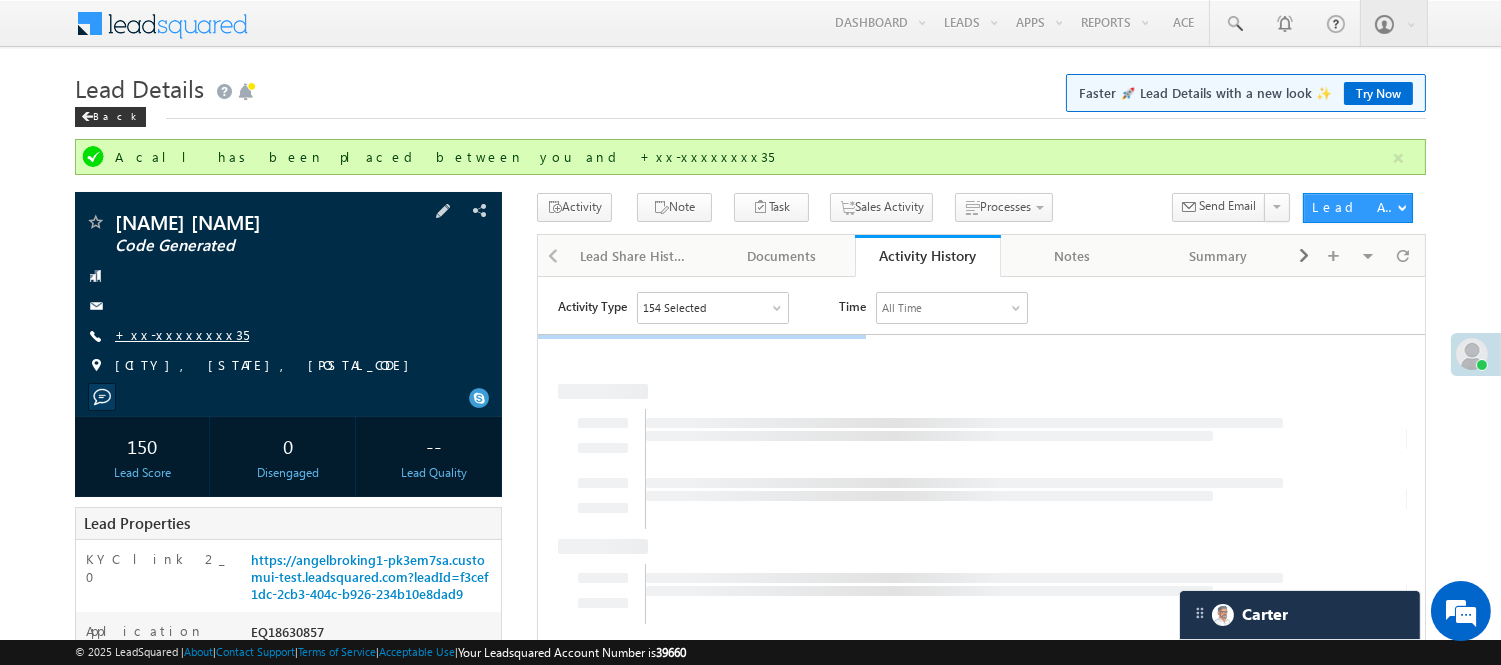 click on "+xx-xxxxxxxx35" at bounding box center [182, 334] 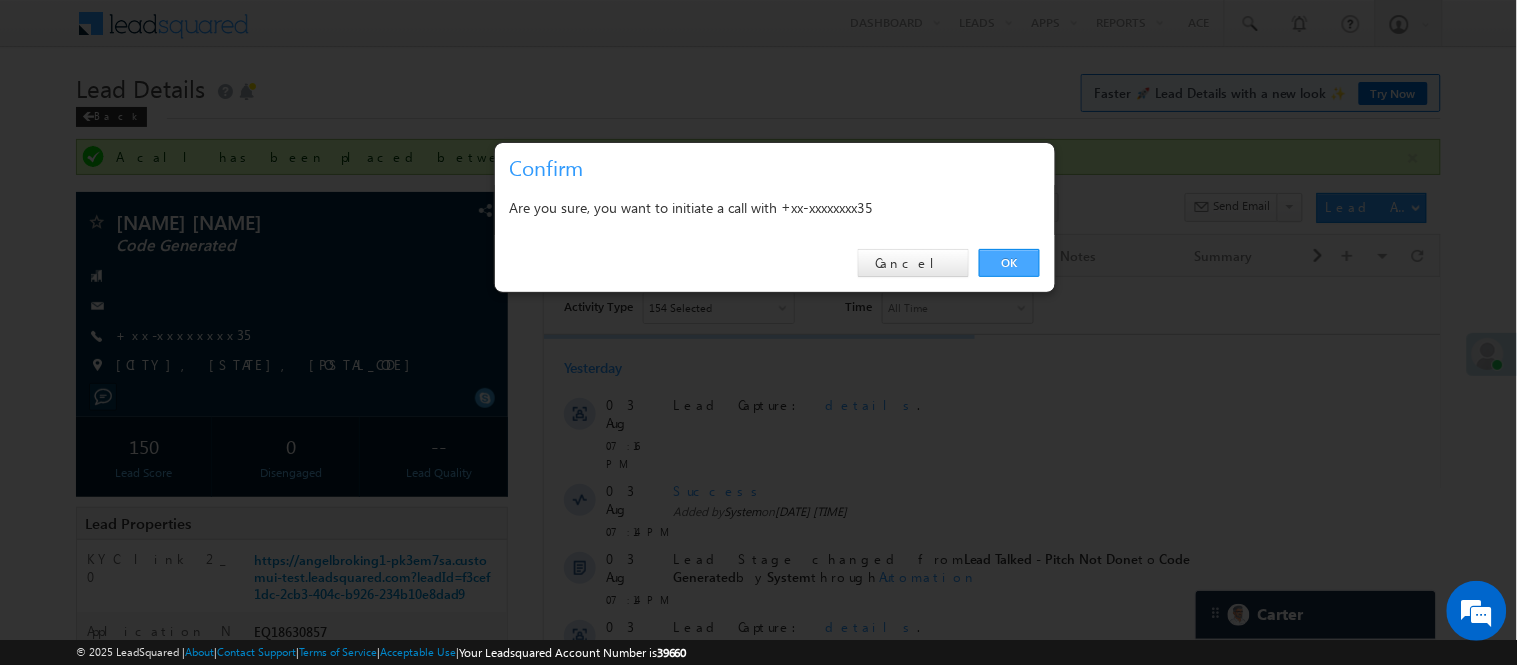 click on "OK" at bounding box center [1009, 263] 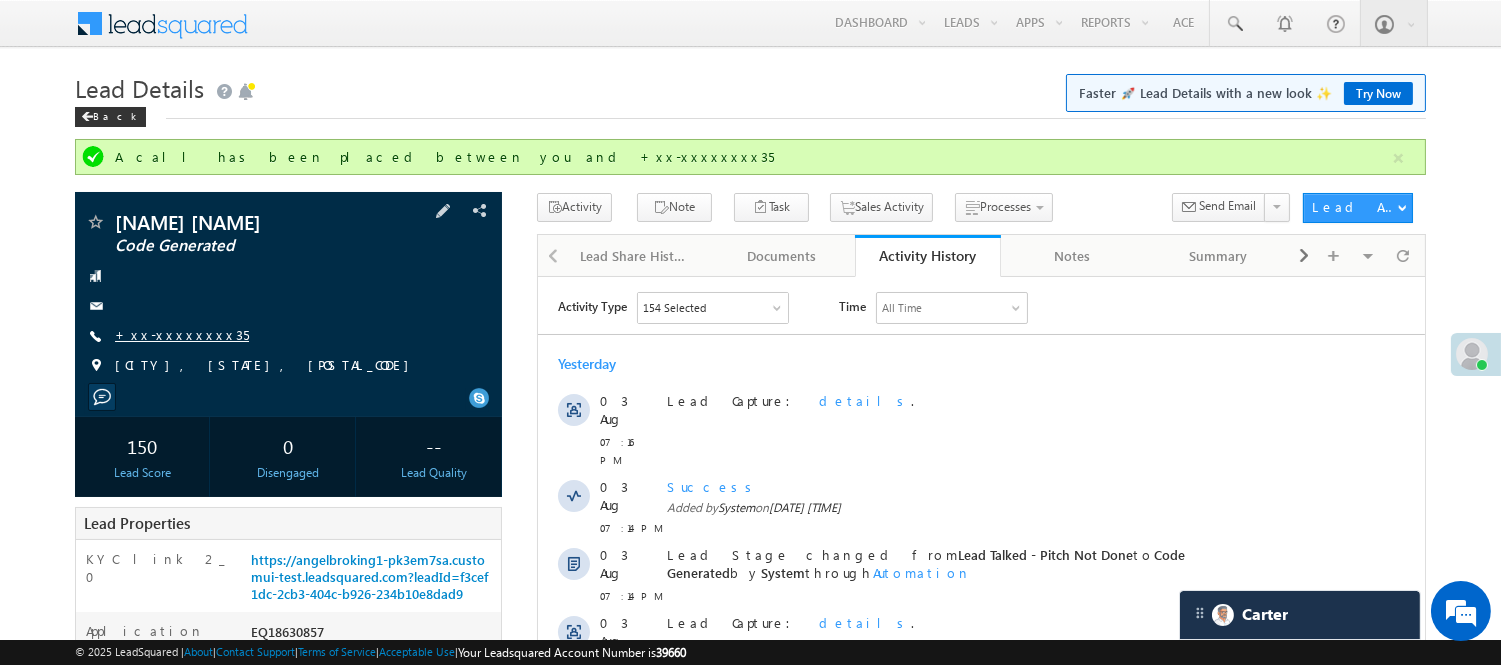 click on "+xx-xxxxxxxx35" at bounding box center [182, 334] 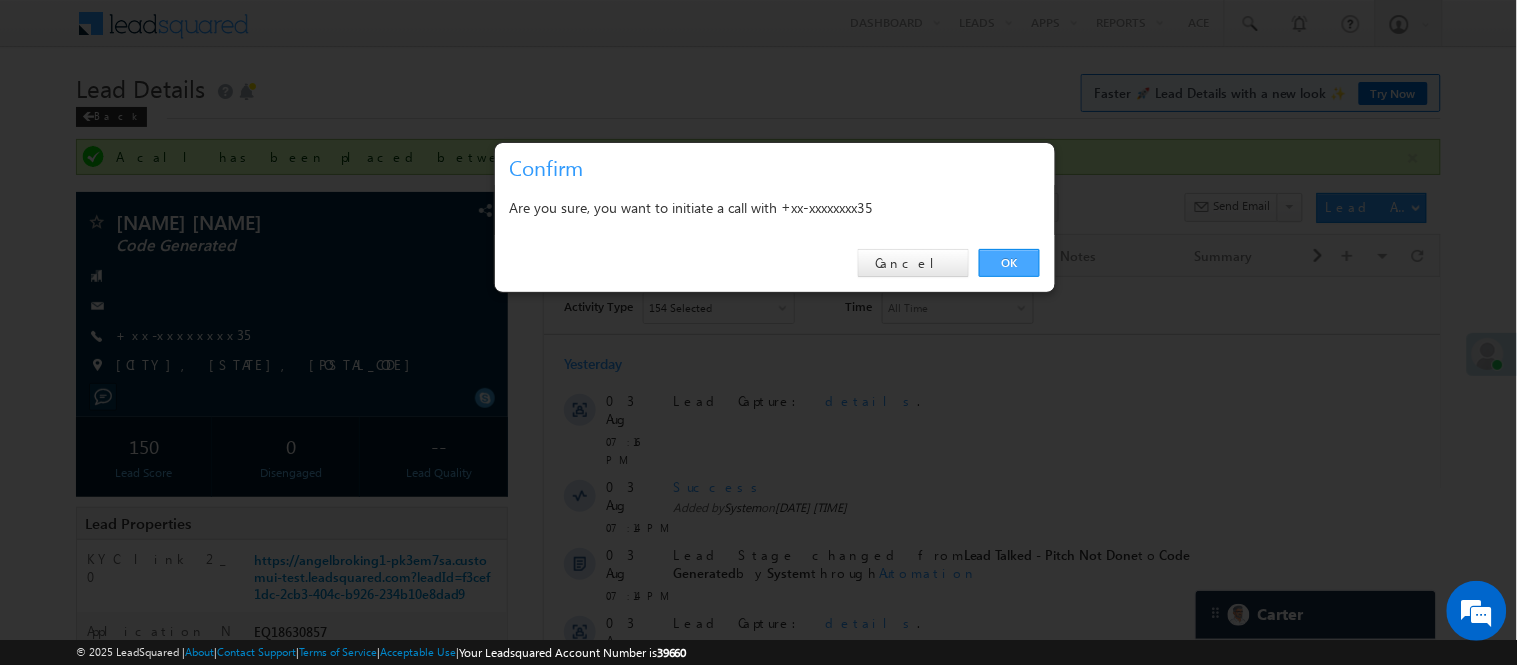 click on "OK" at bounding box center [1009, 263] 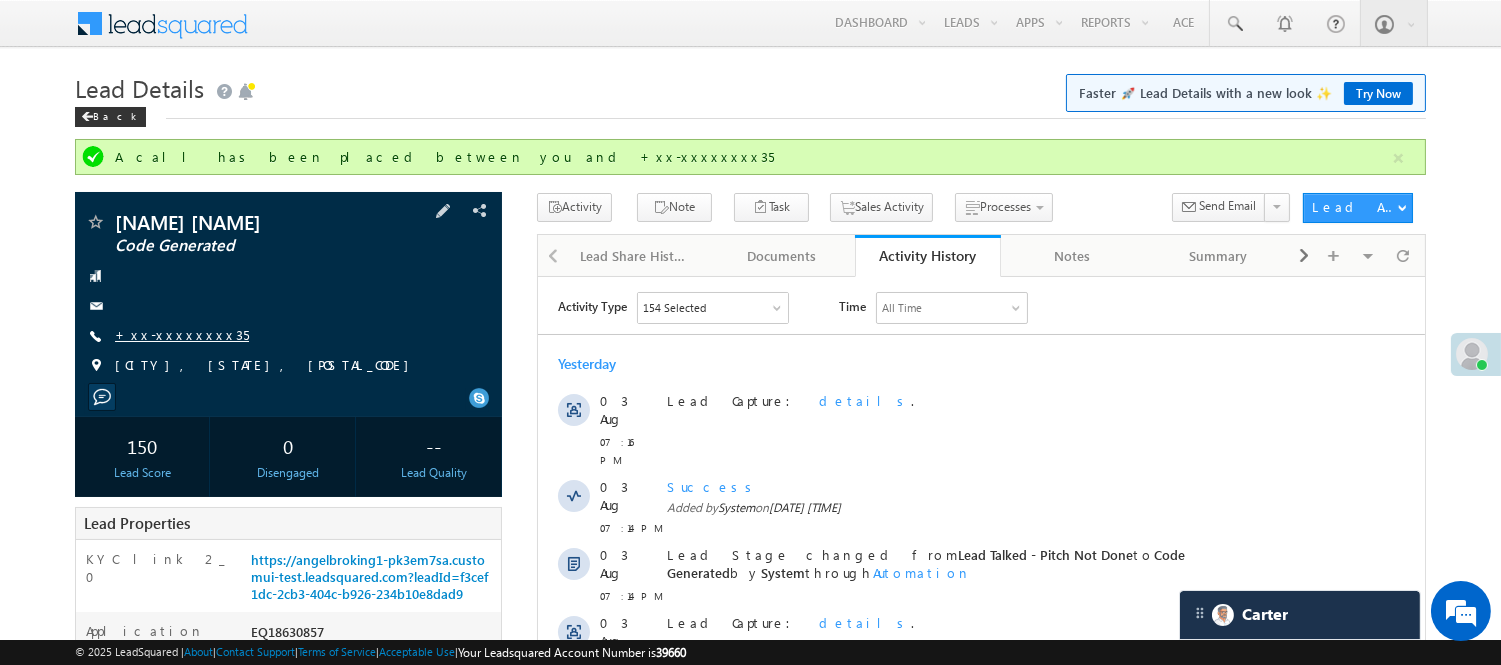 click on "+xx-xxxxxxxx35" at bounding box center [182, 334] 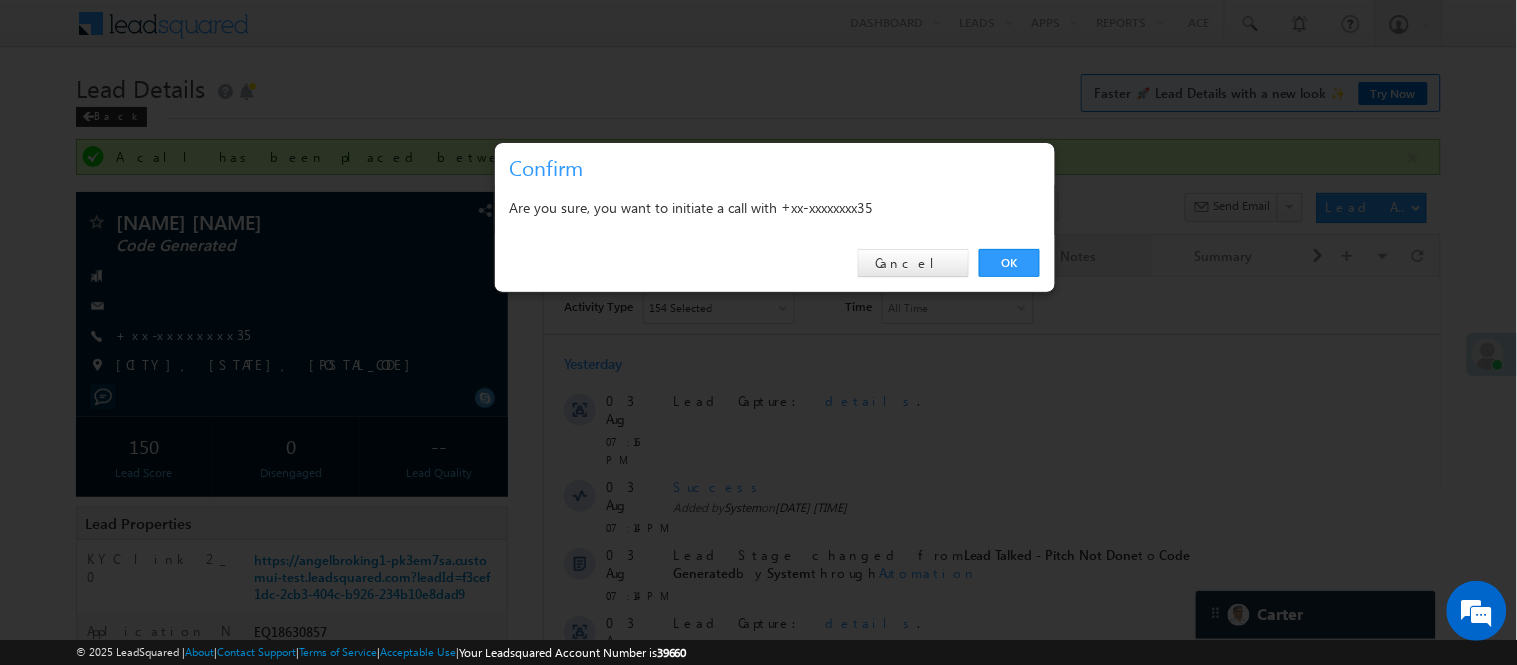 click on "OK" at bounding box center [1009, 263] 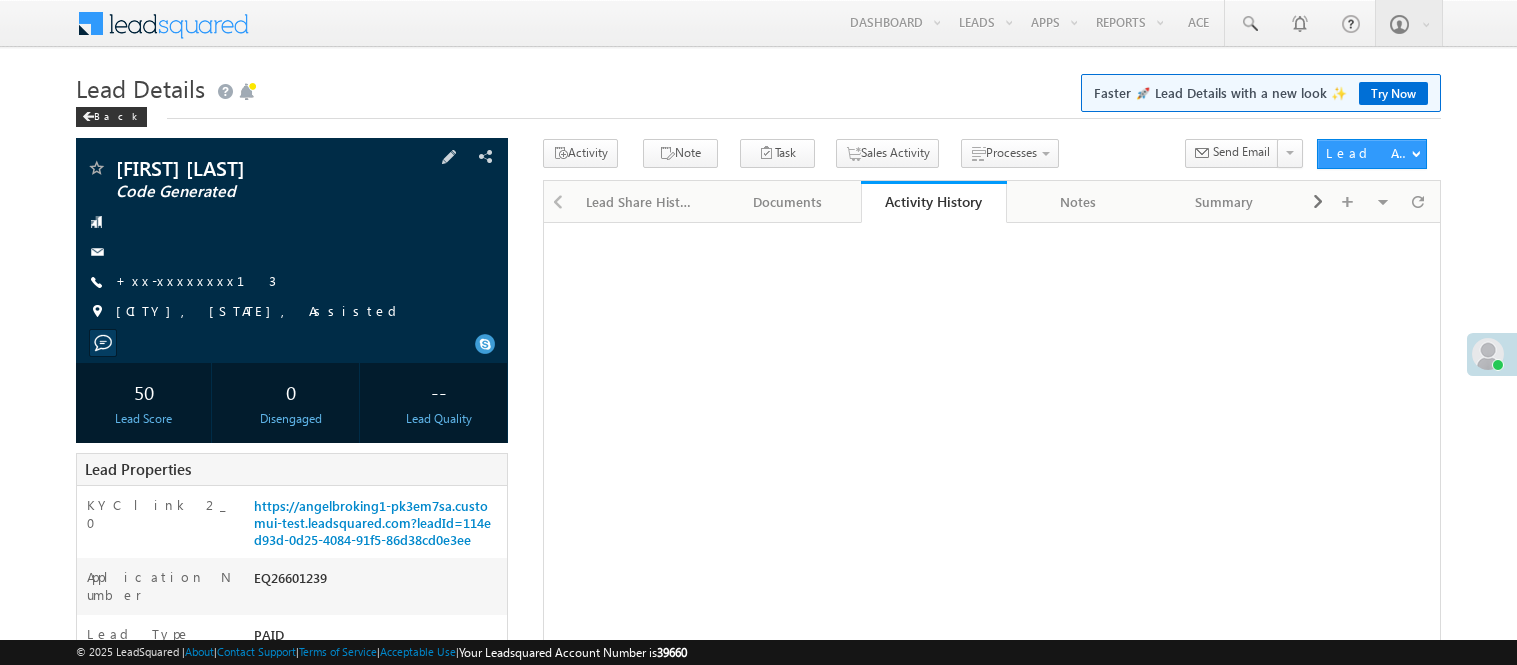 scroll, scrollTop: 0, scrollLeft: 0, axis: both 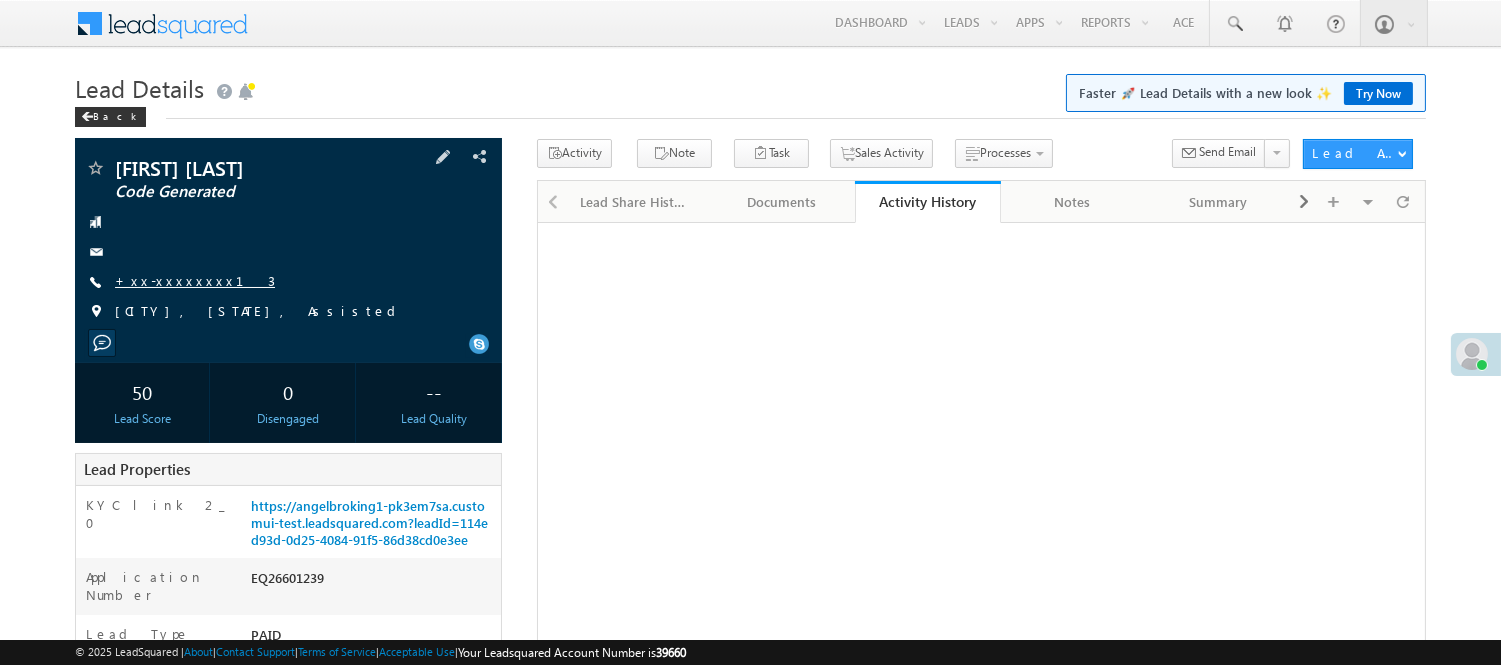 click on "+xx-xxxxxxxx13" at bounding box center [195, 280] 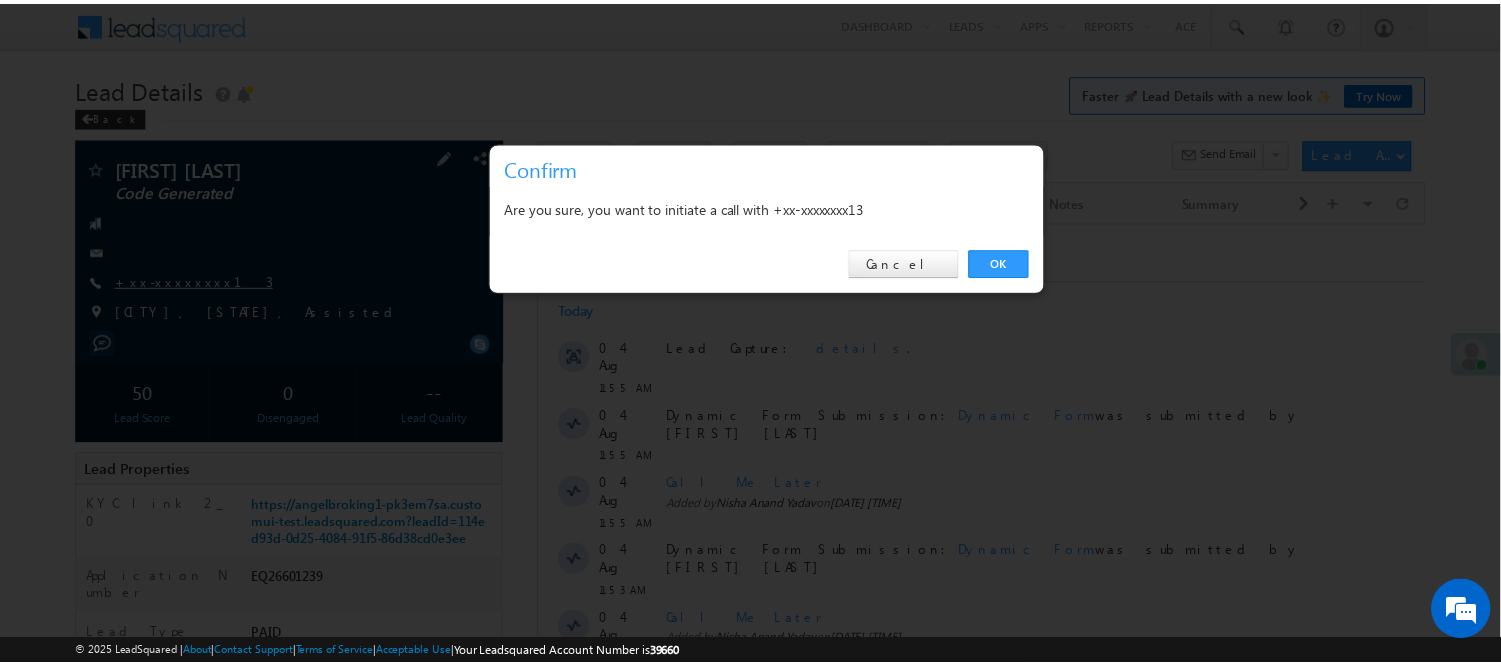 scroll, scrollTop: 0, scrollLeft: 0, axis: both 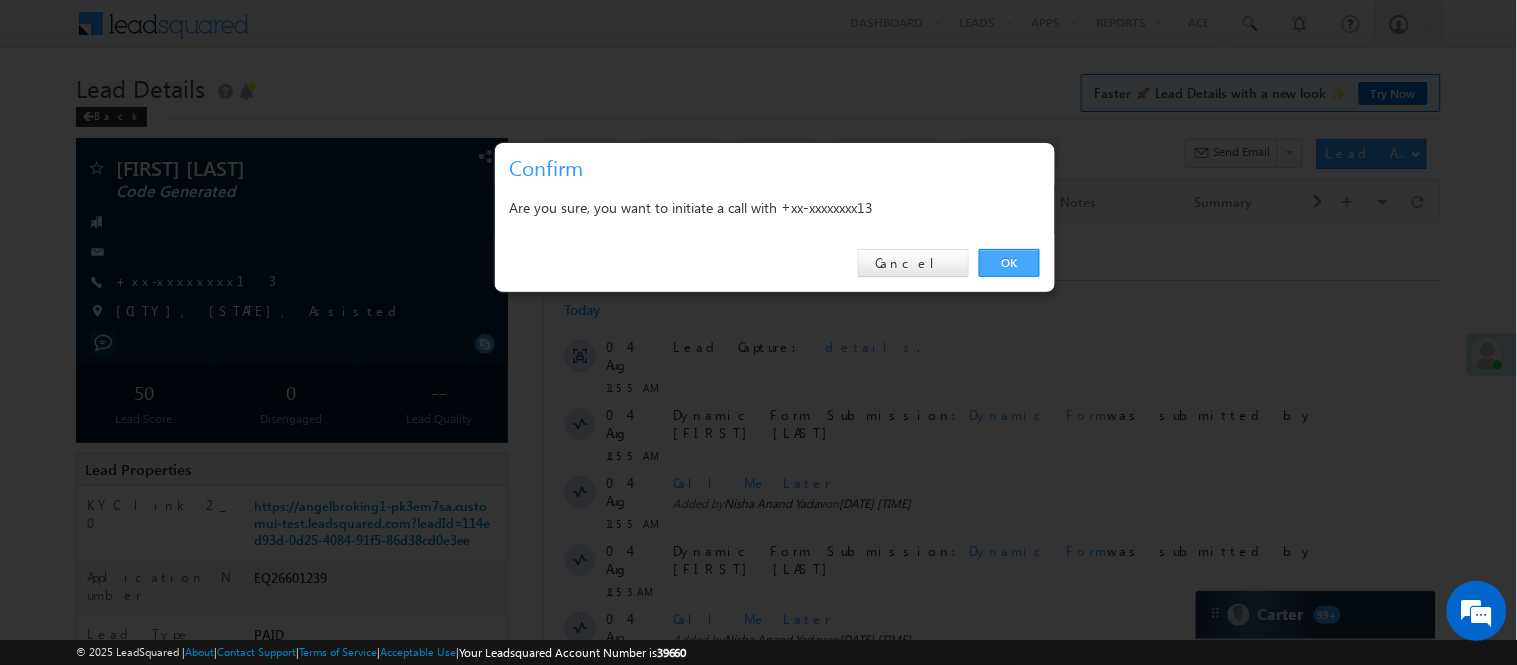 click on "OK" at bounding box center (1009, 263) 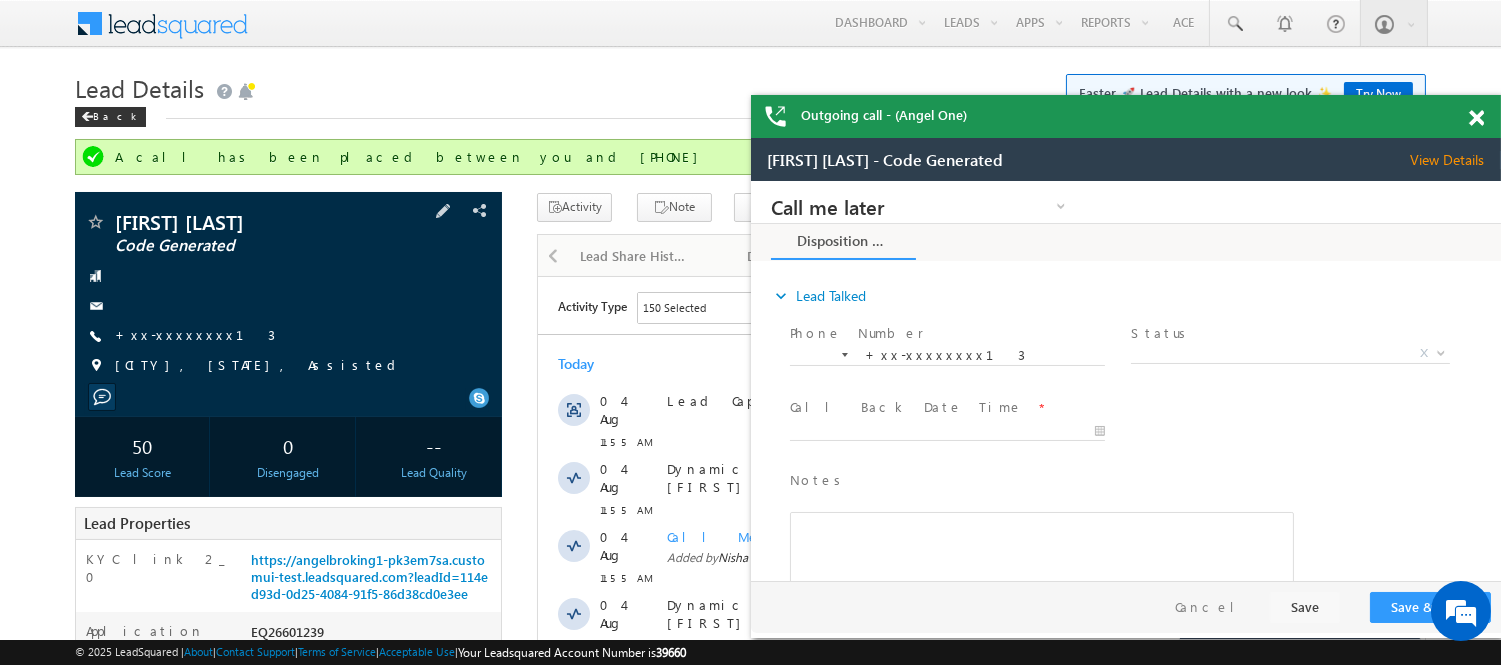 scroll, scrollTop: 0, scrollLeft: 0, axis: both 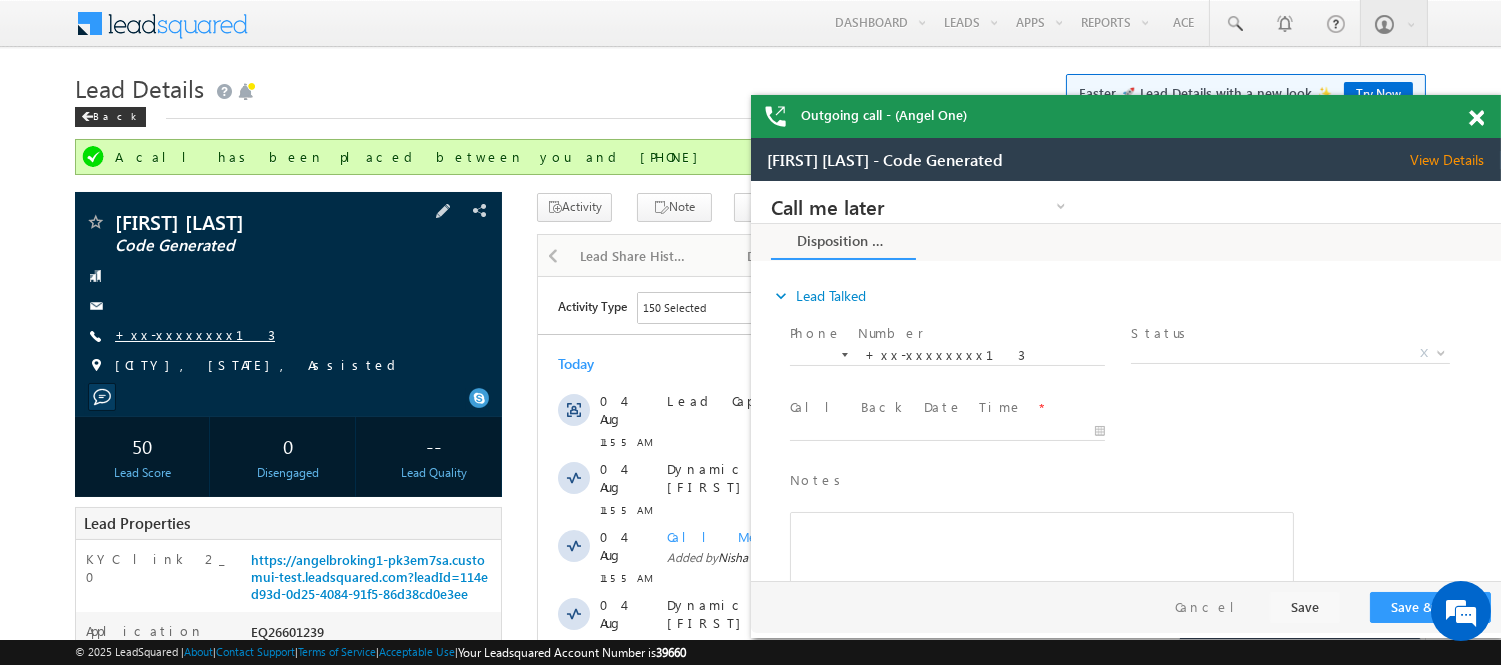 click on "+xx-xxxxxxxx13" at bounding box center (195, 334) 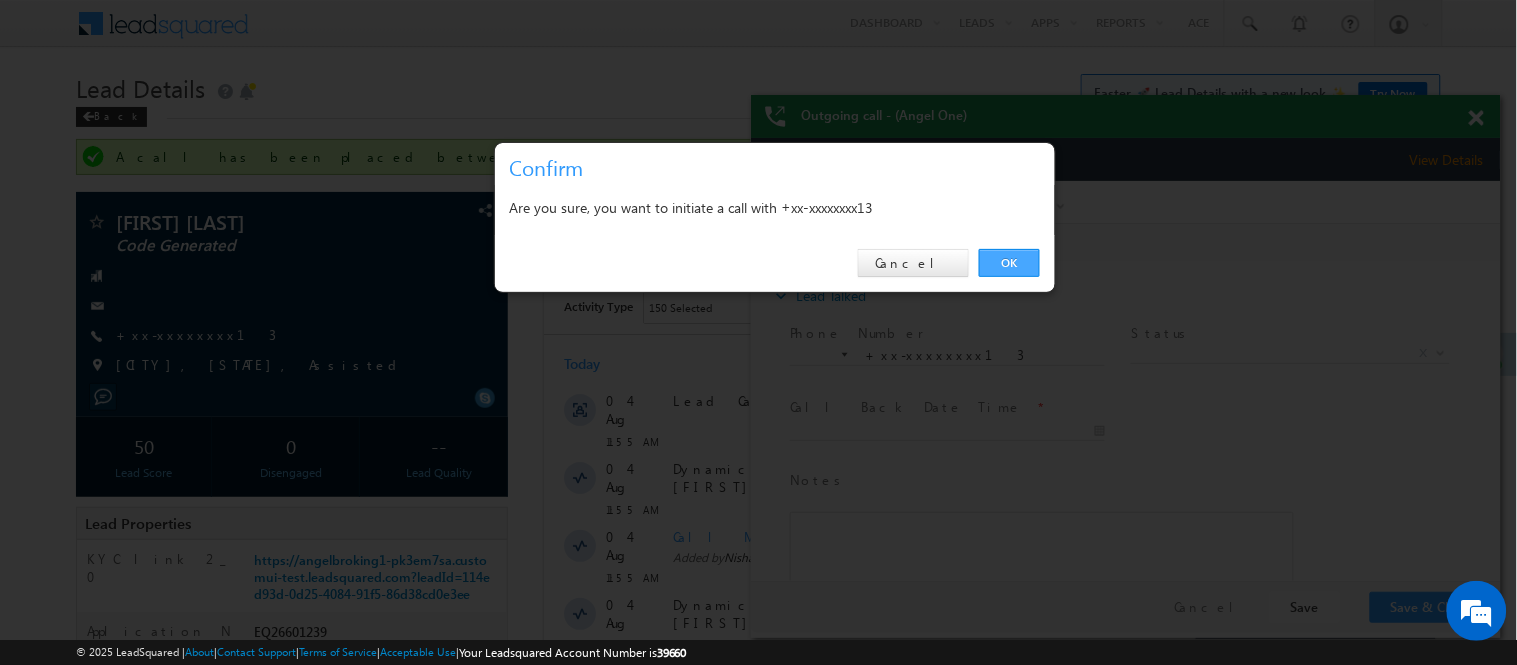 drag, startPoint x: 1022, startPoint y: 272, endPoint x: 269, endPoint y: 89, distance: 774.918 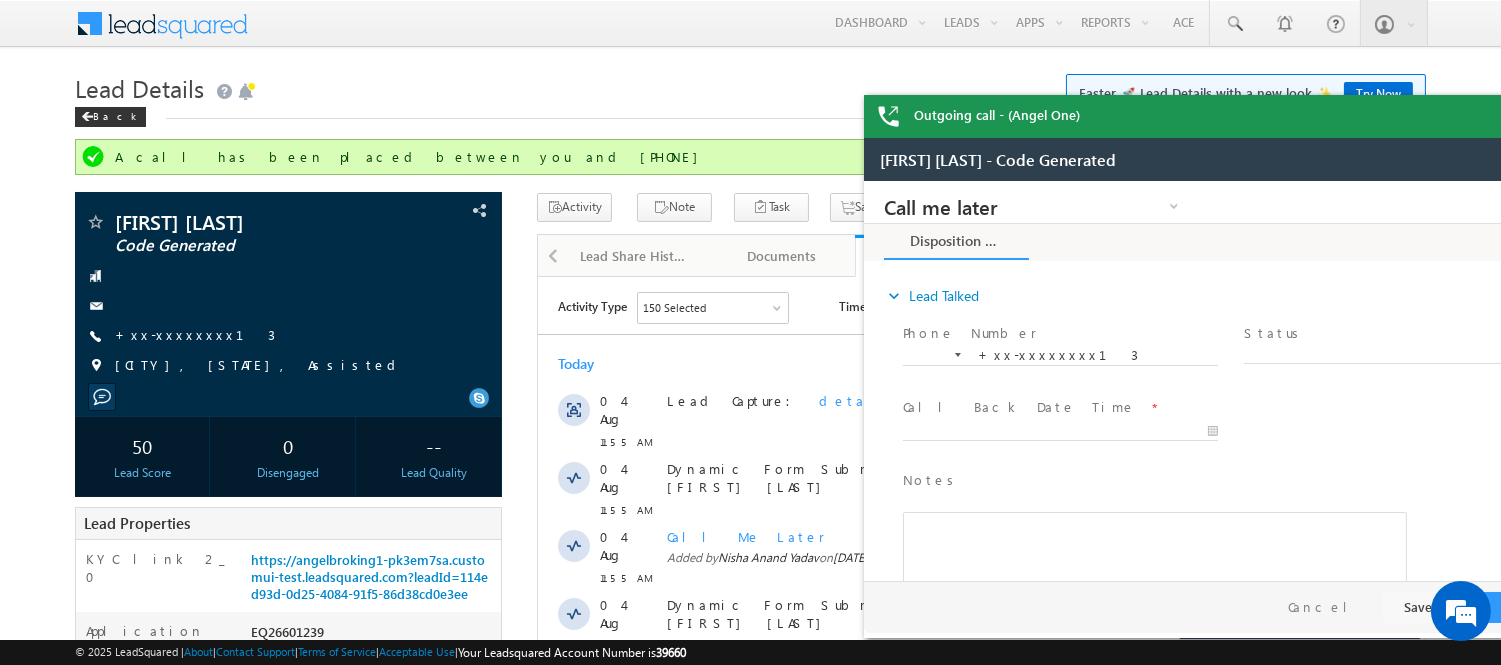 click on "Outgoing call -  (Angel One)" at bounding box center (1239, 116) 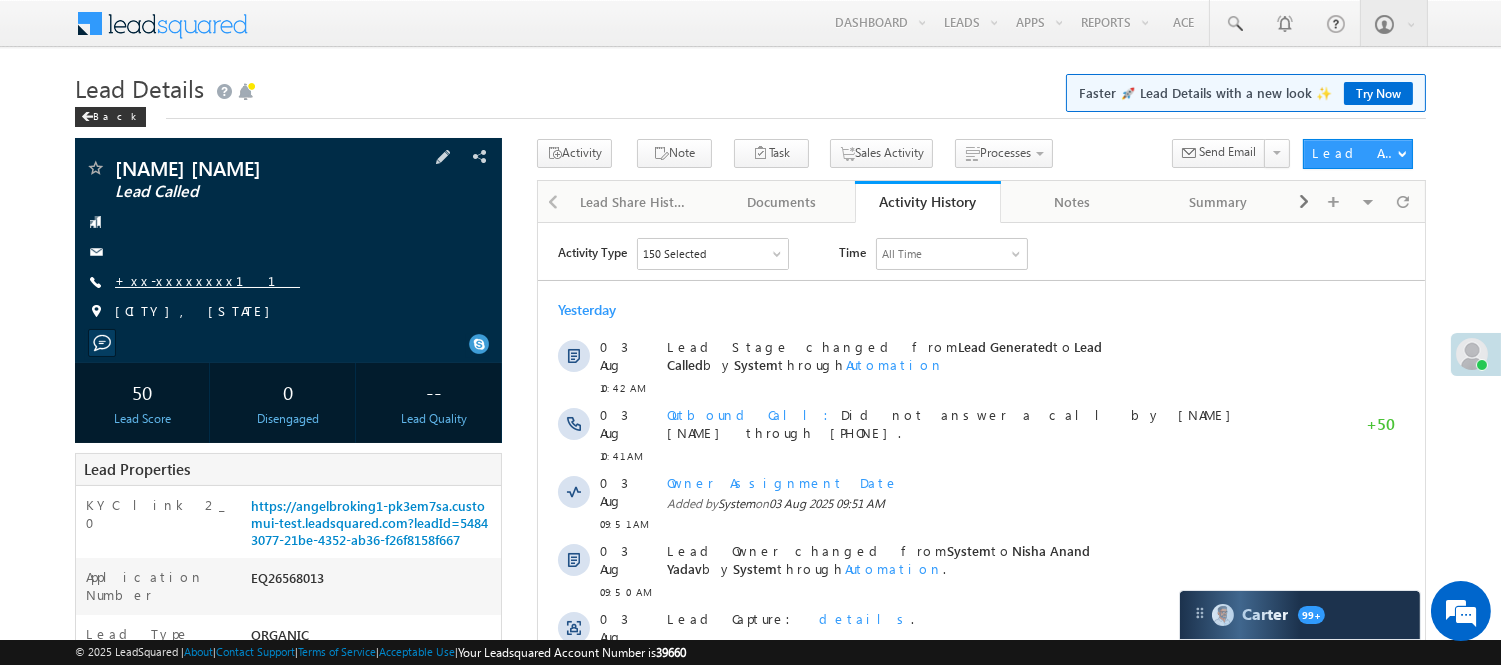 scroll, scrollTop: 0, scrollLeft: 0, axis: both 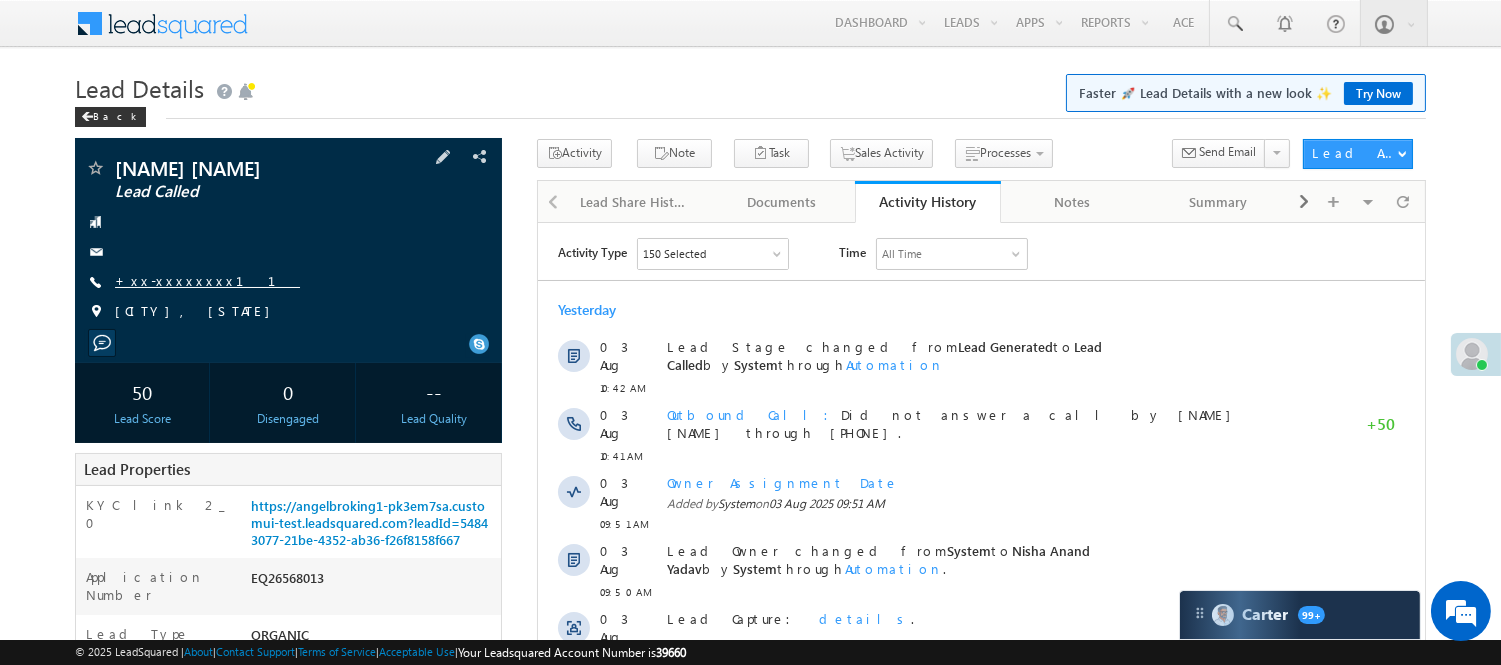 click on "+xx-xxxxxxxx11" at bounding box center [207, 280] 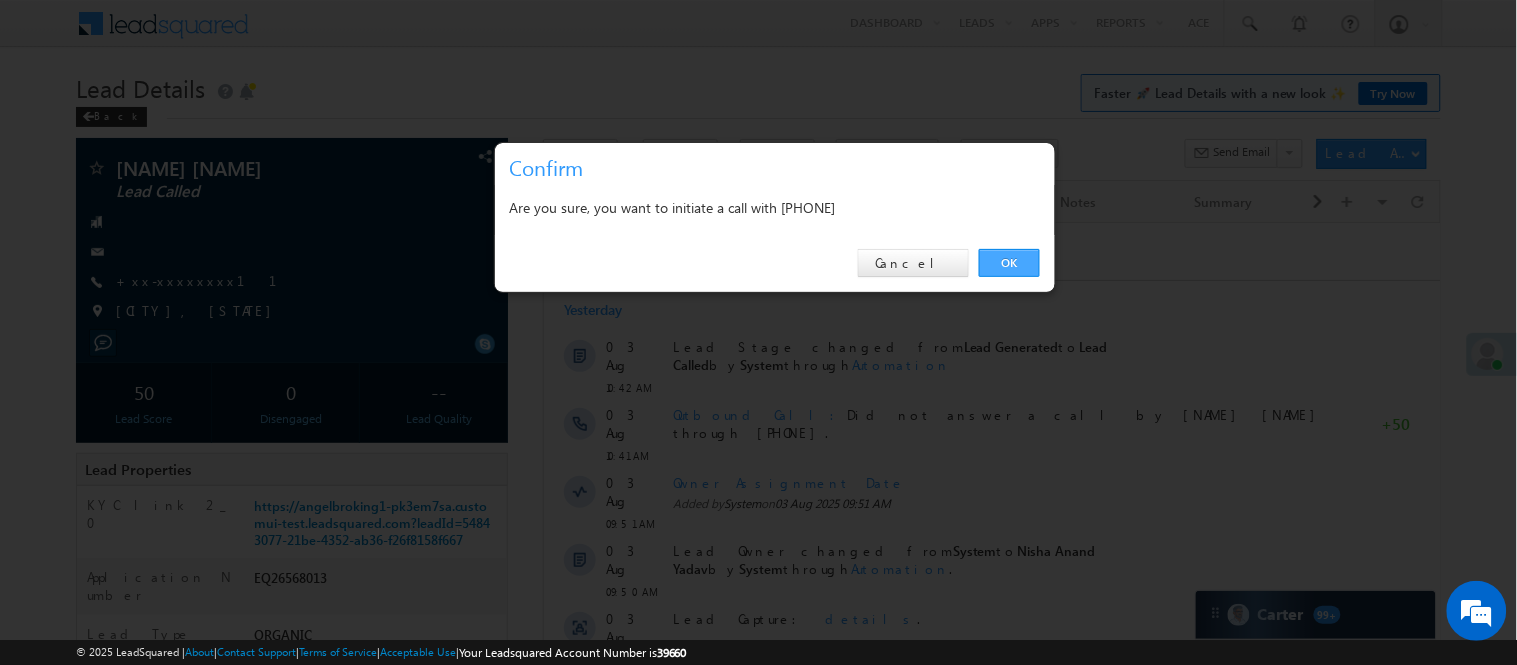 click on "OK" at bounding box center [1009, 263] 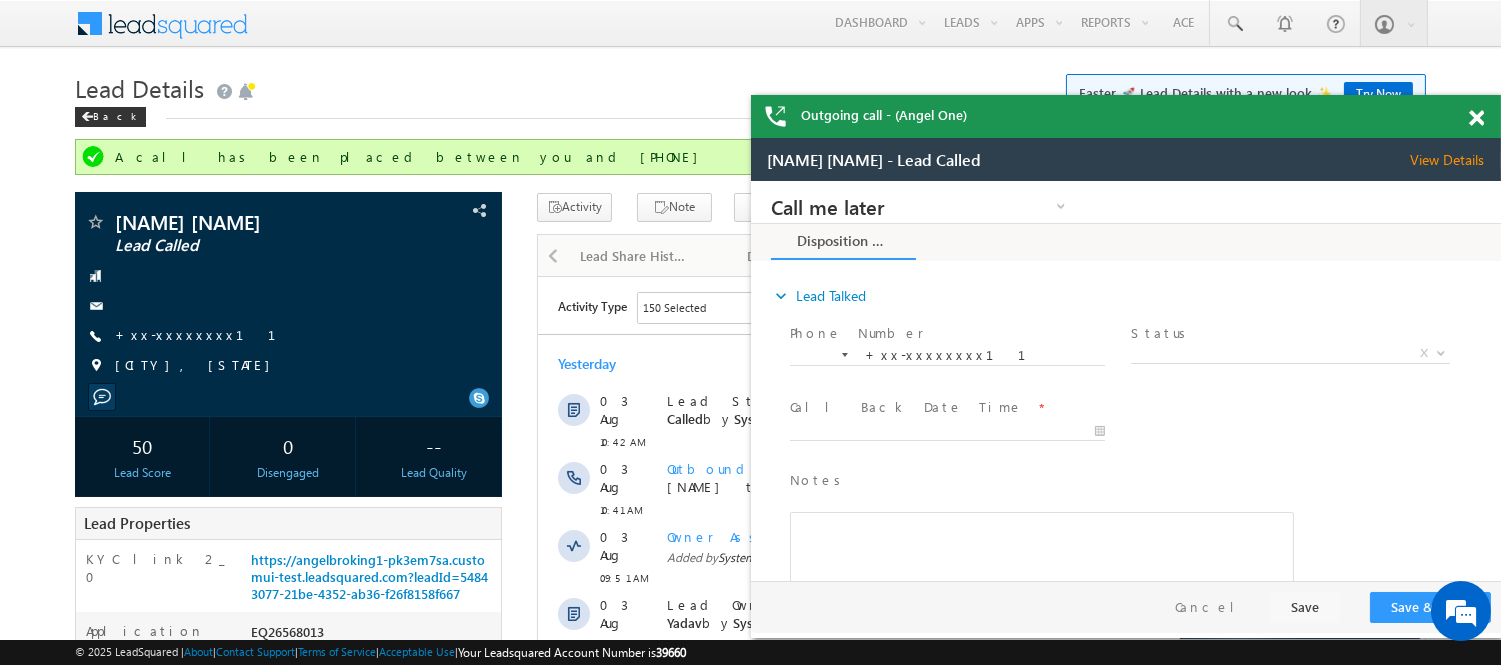 scroll, scrollTop: 0, scrollLeft: 0, axis: both 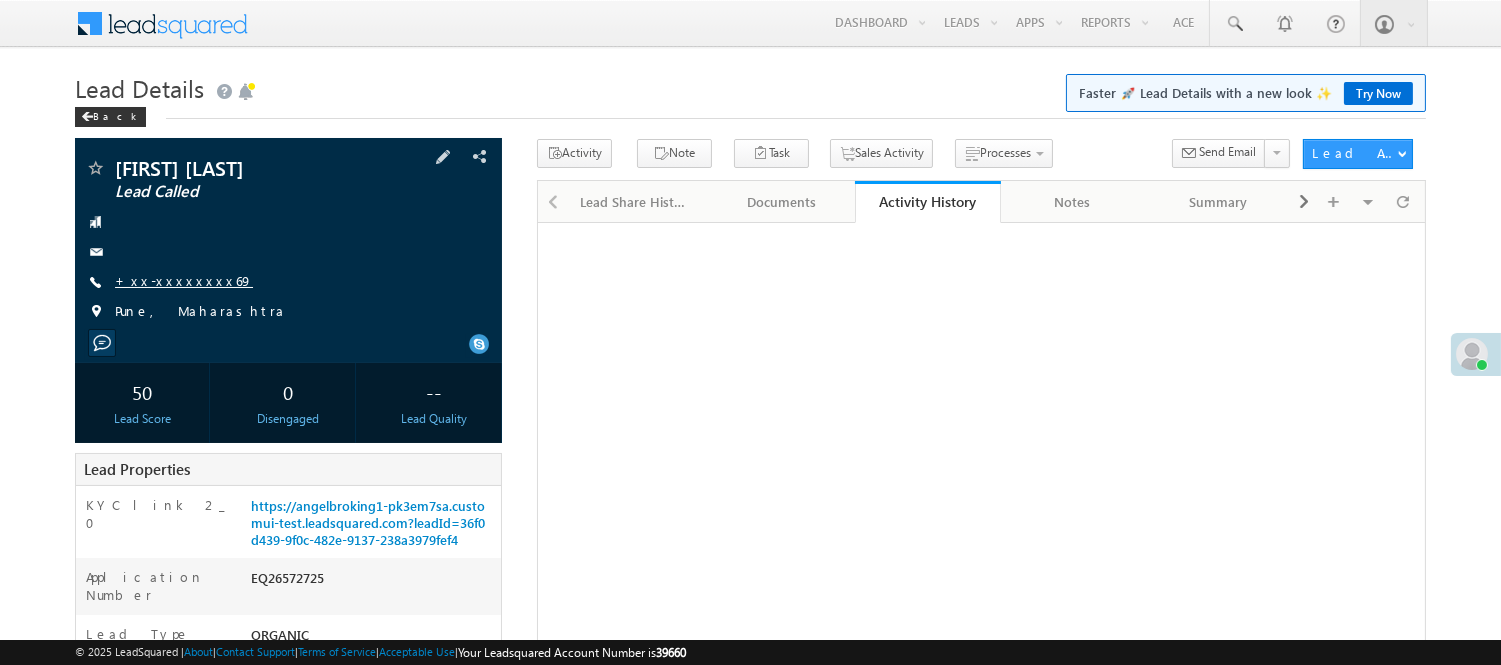 click on "+xx-xxxxxxxx69" at bounding box center [184, 280] 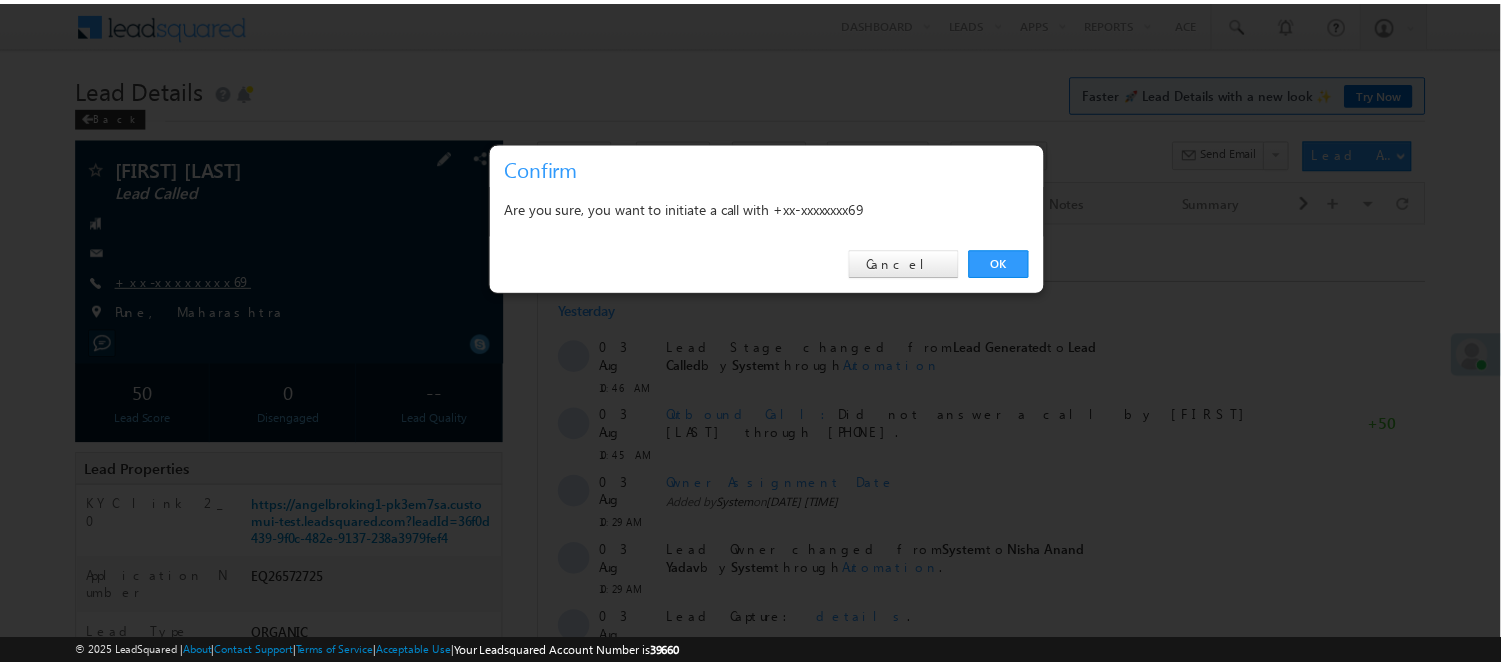 scroll, scrollTop: 0, scrollLeft: 0, axis: both 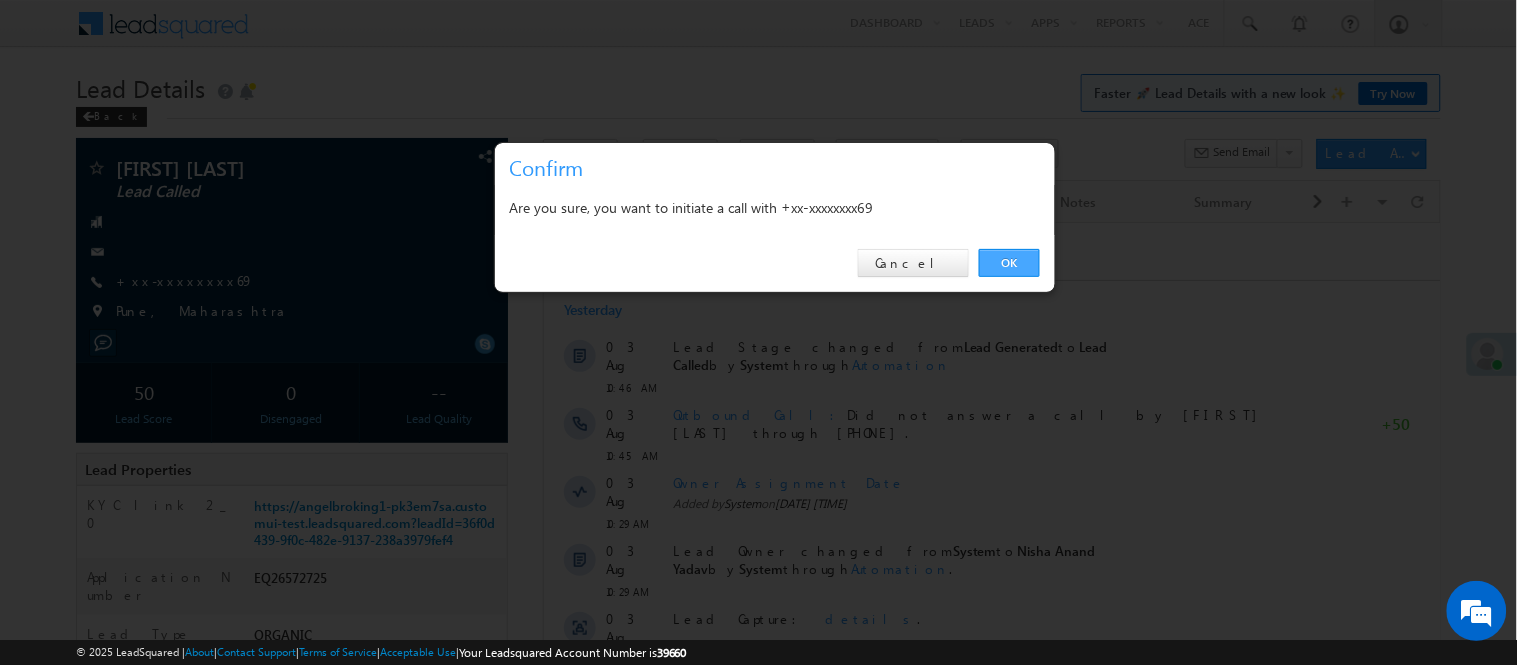 click on "OK" at bounding box center [1009, 263] 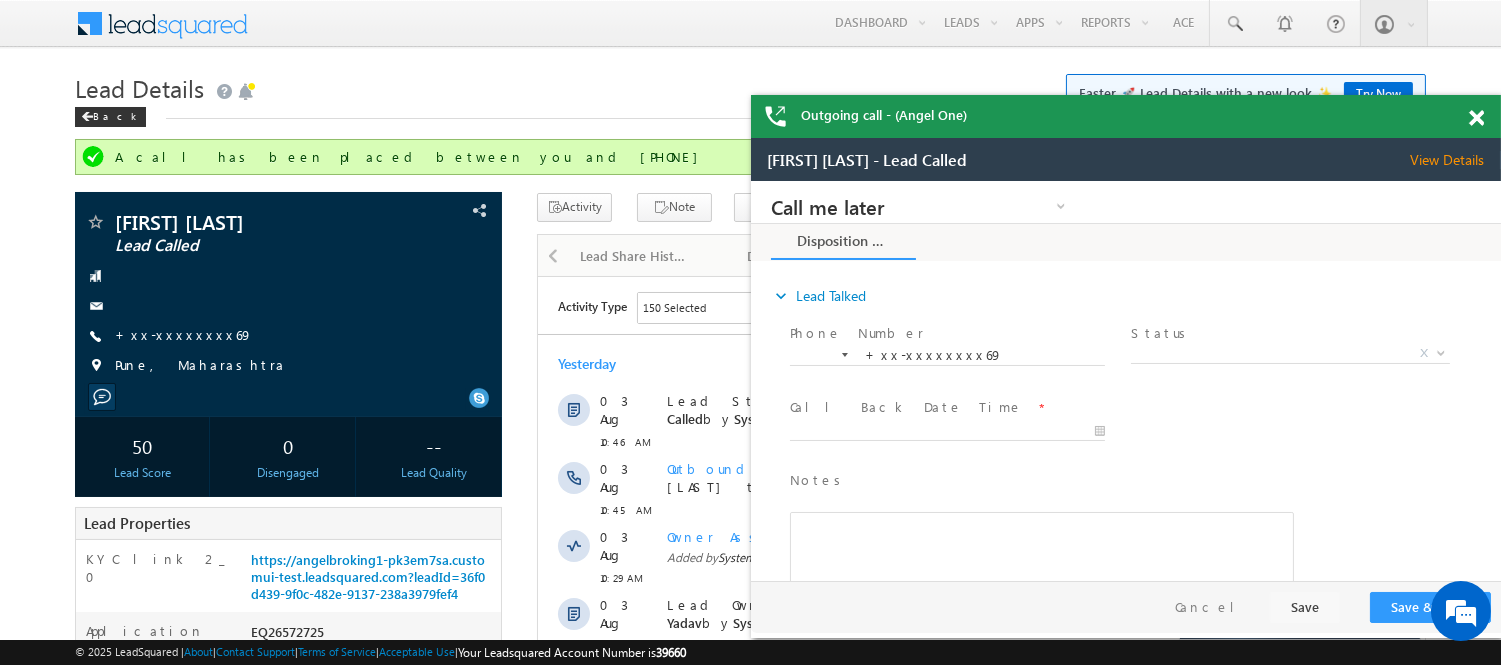 scroll, scrollTop: 0, scrollLeft: 0, axis: both 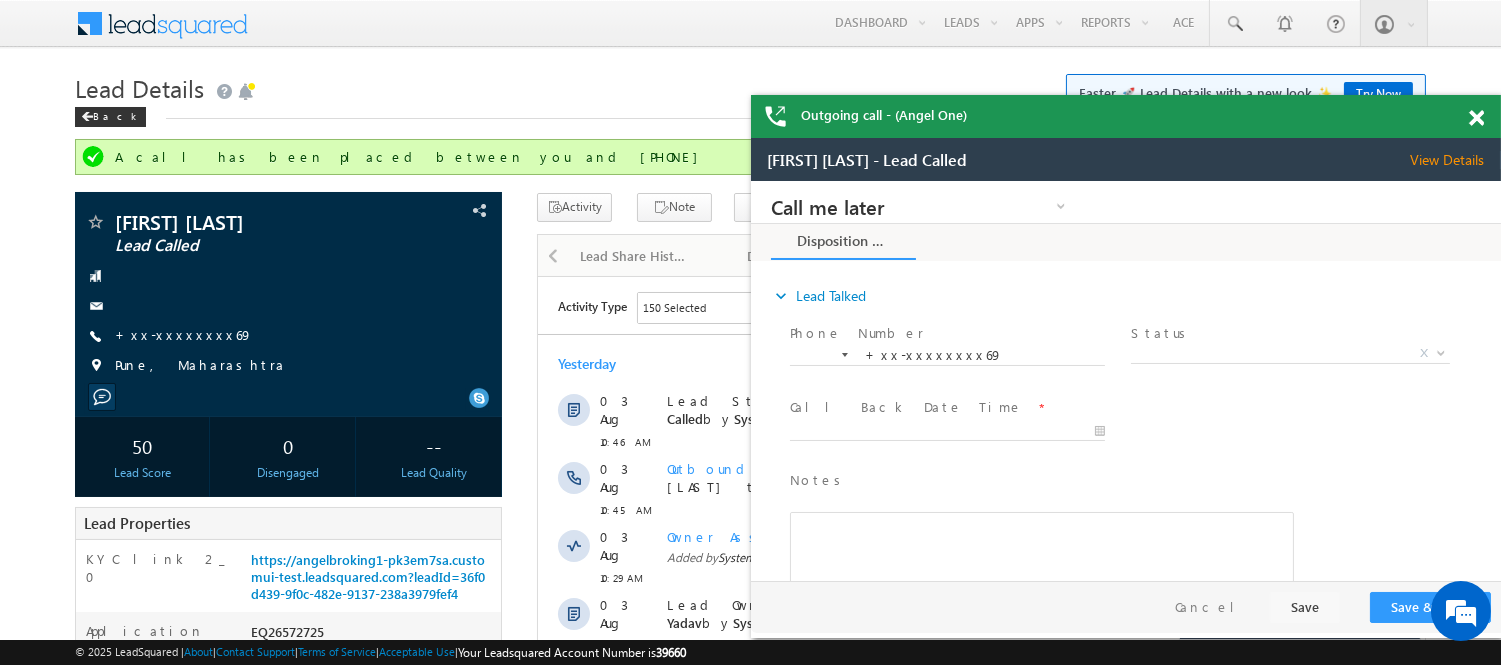 click at bounding box center (1476, 118) 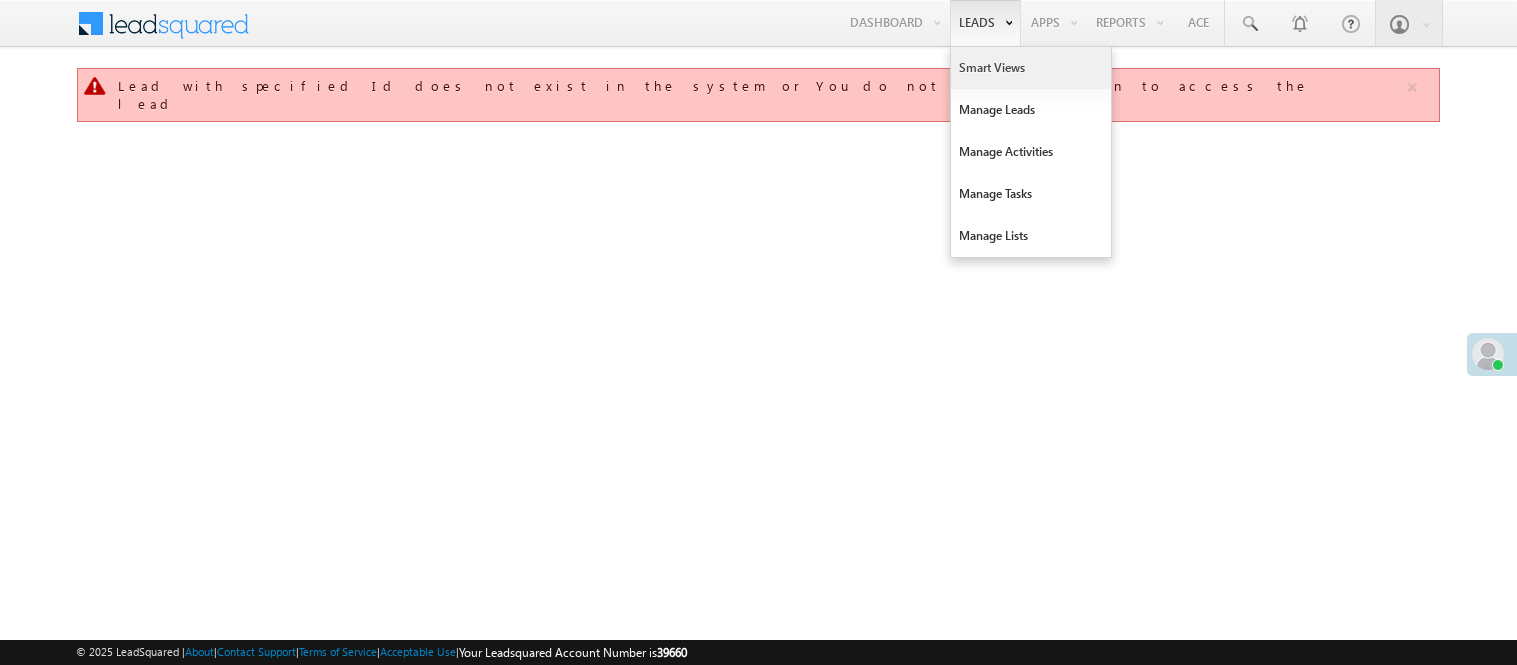scroll, scrollTop: 0, scrollLeft: 0, axis: both 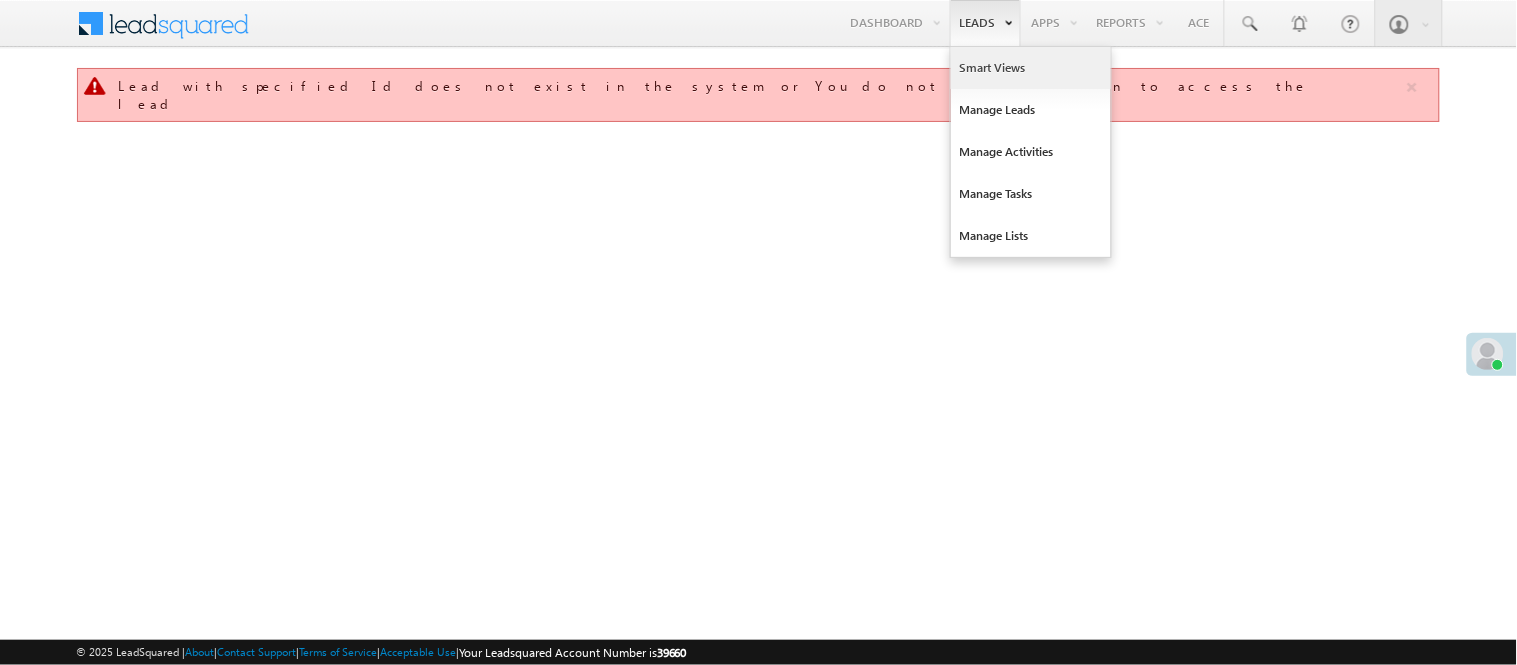click on "Smart Views" at bounding box center [1031, 68] 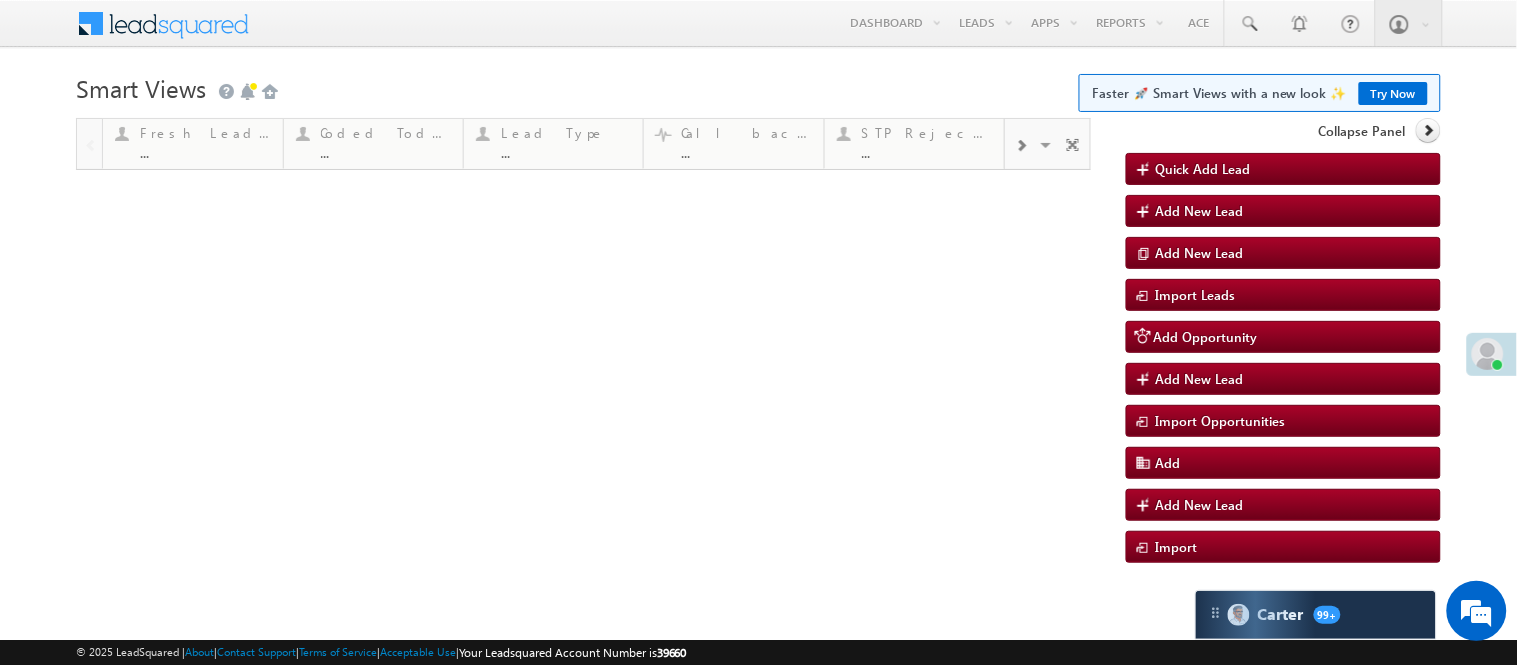 scroll, scrollTop: 0, scrollLeft: 0, axis: both 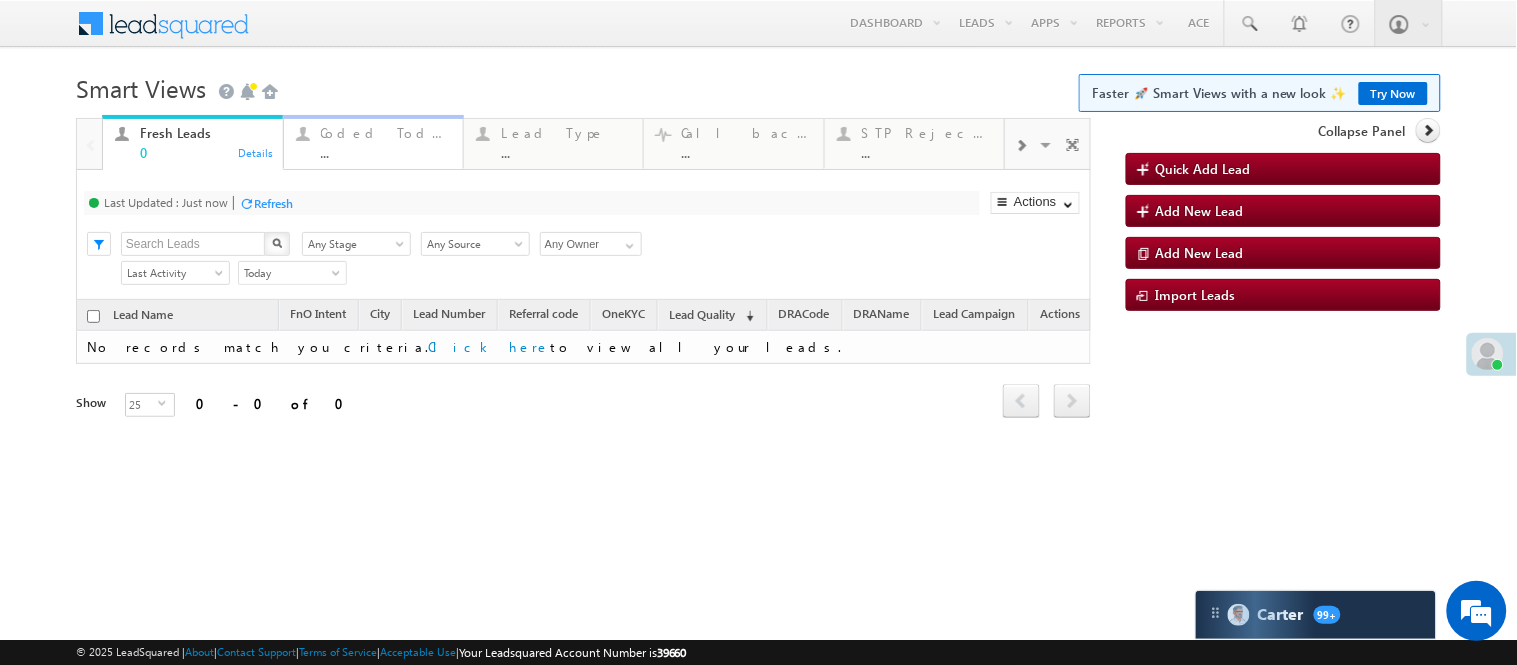 click on "Coded Today ..." at bounding box center (386, 140) 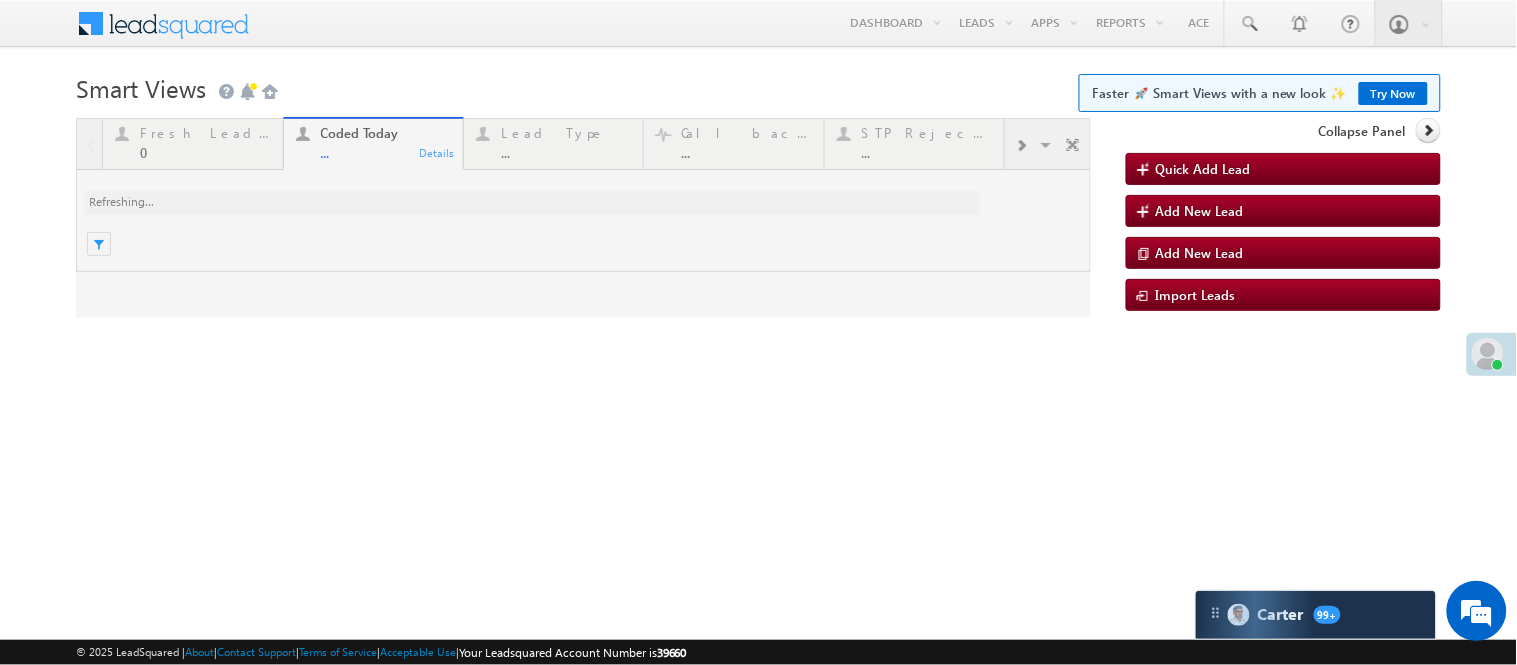 scroll, scrollTop: 0, scrollLeft: 0, axis: both 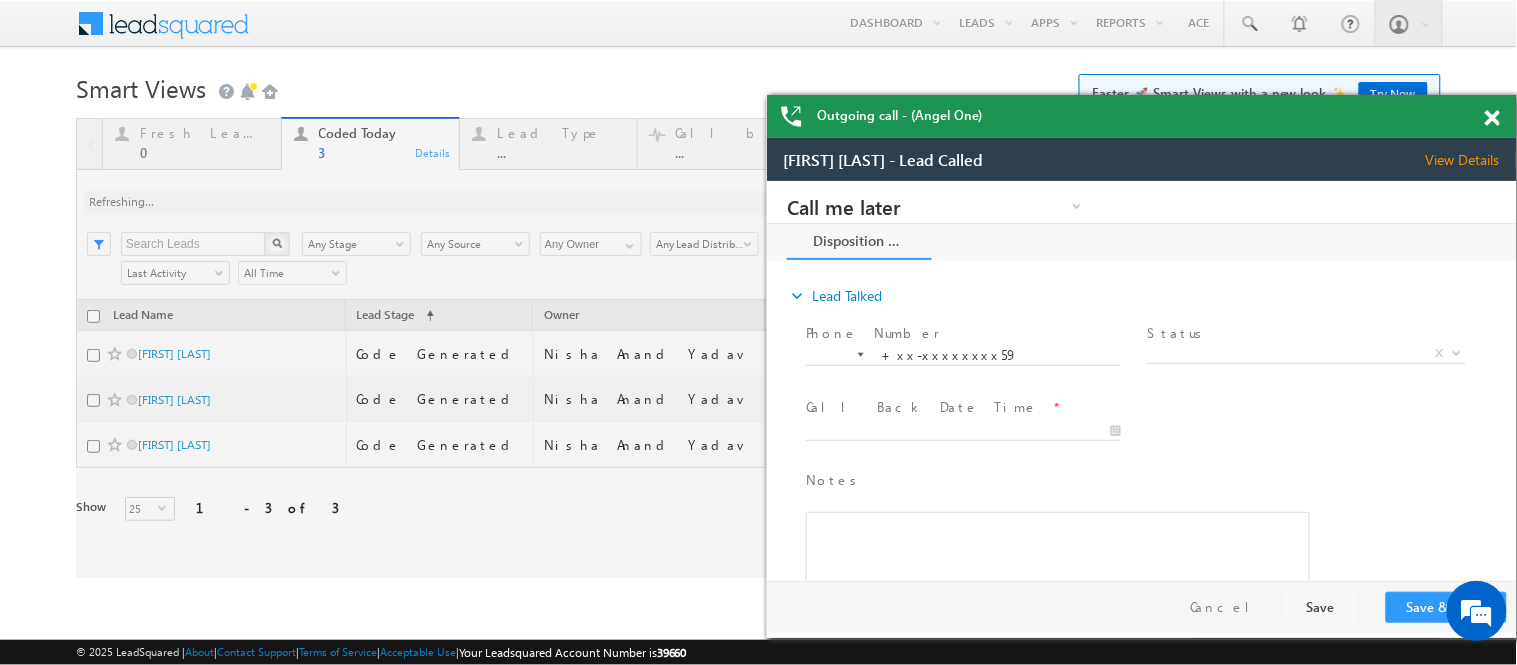 click at bounding box center (1492, 118) 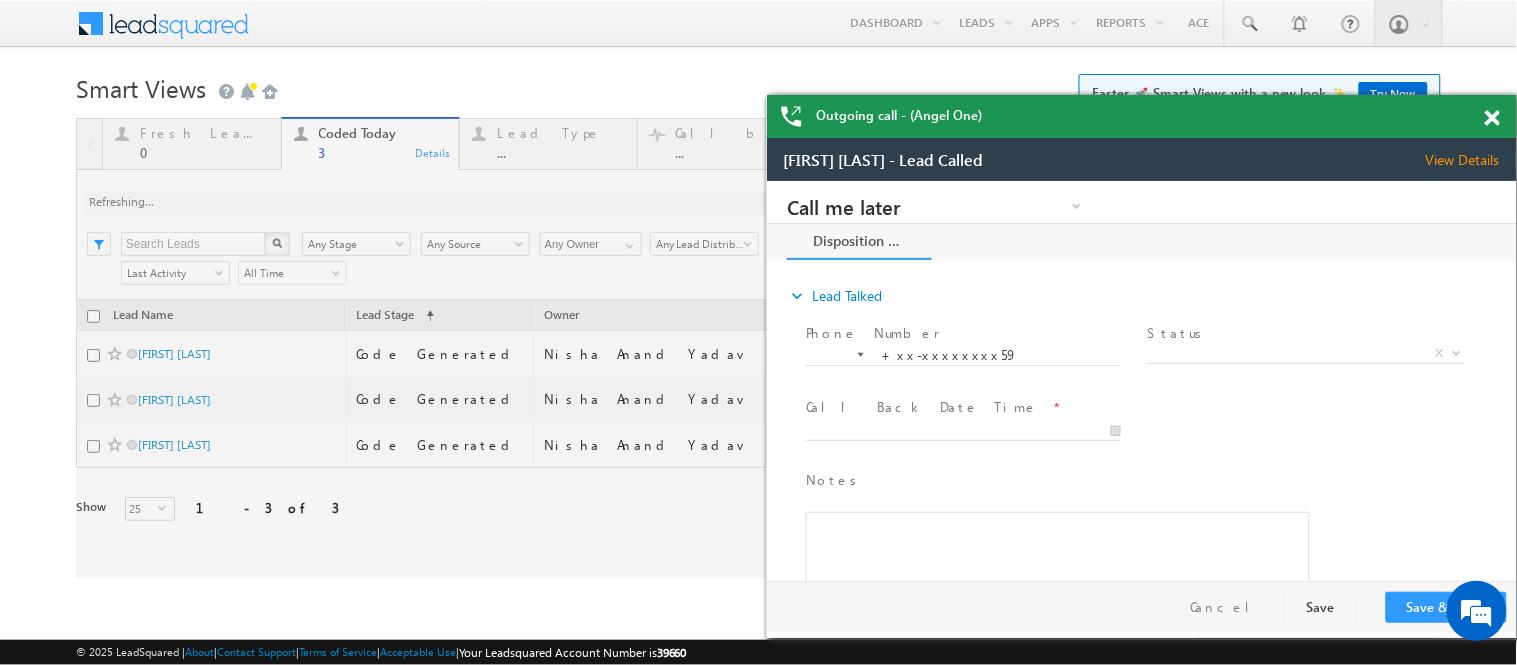 click at bounding box center [1492, 118] 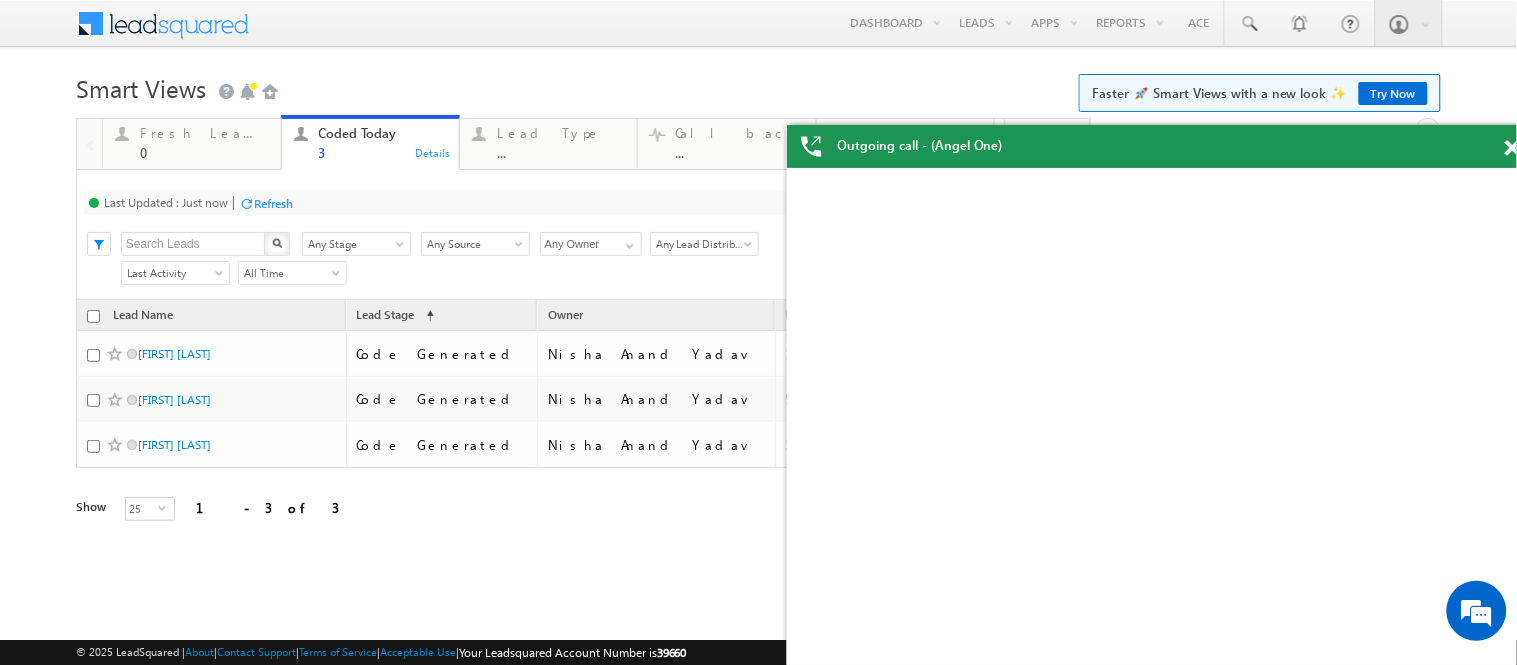scroll, scrollTop: 0, scrollLeft: 0, axis: both 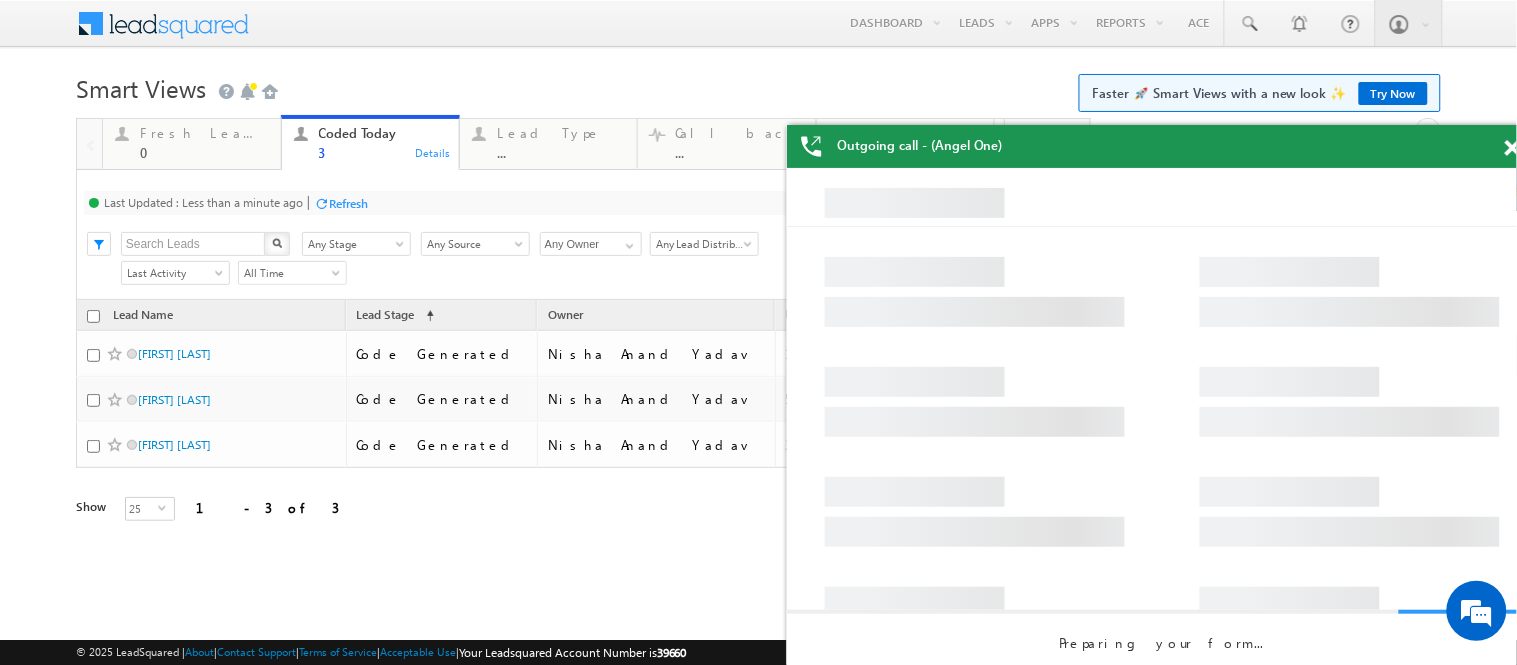 click on "Outgoing call -  (Angel One) Outgoing call -  (Angel One)
Menu
Nisha Anand Yadav
Nisha .Yada v@ang elbro king." at bounding box center [758, 0] 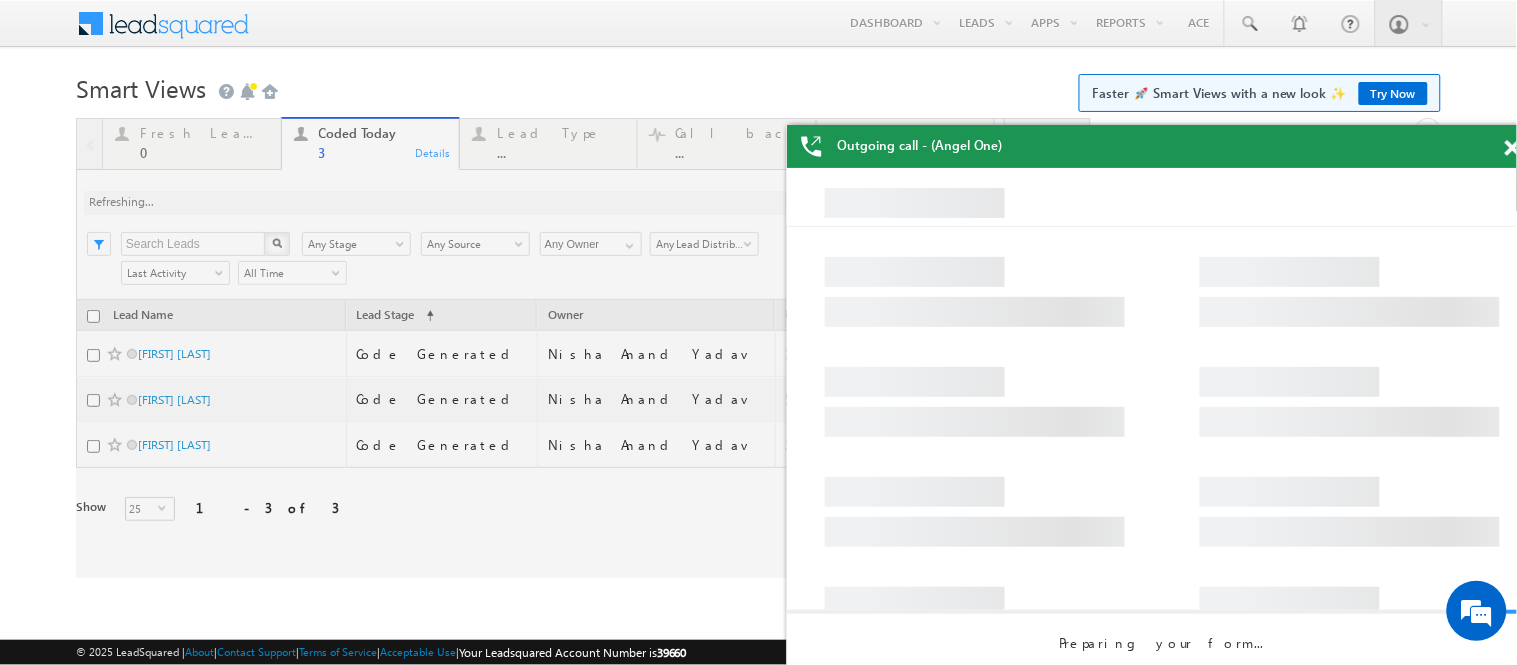 click on "Outgoing call -  (Angel One) Outgoing call -  (Angel One)
Menu
Nisha Anand Yadav
Nisha .Yada v@ang elbro king." at bounding box center [758, 0] 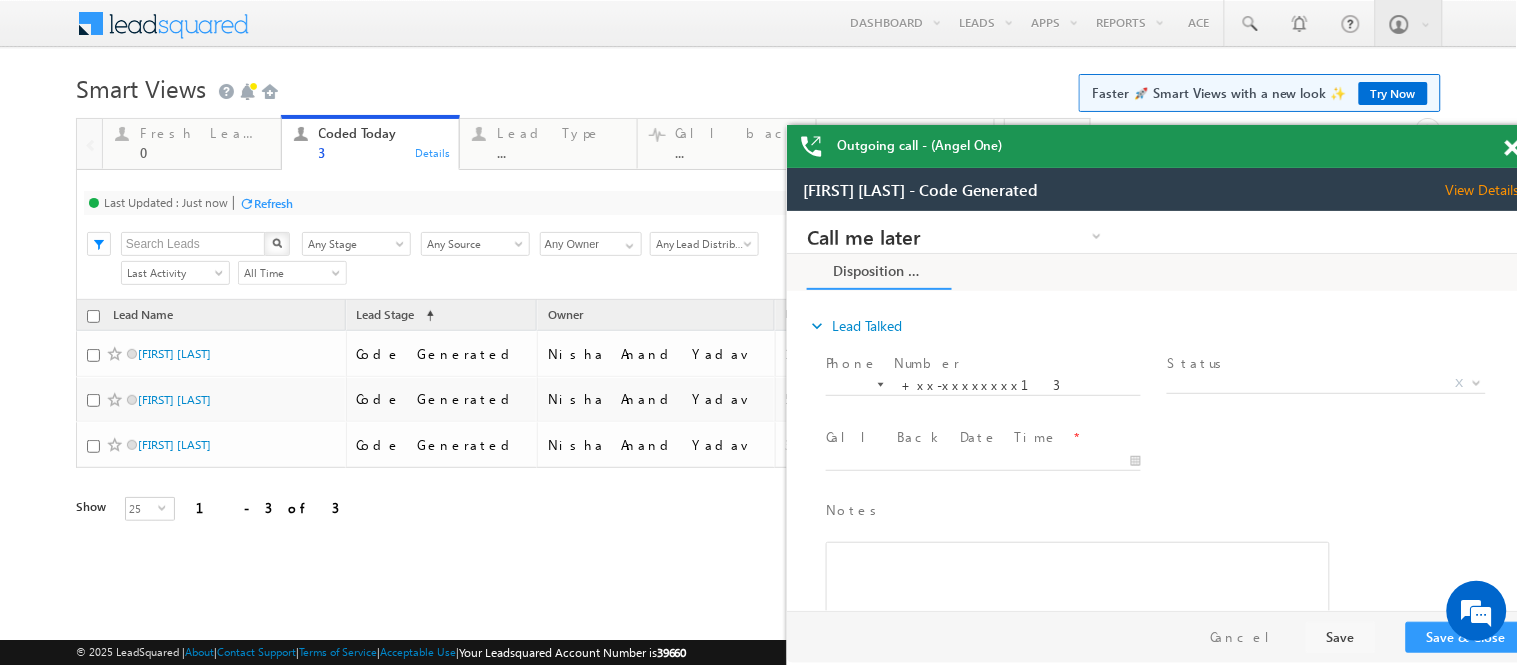 scroll, scrollTop: 0, scrollLeft: 0, axis: both 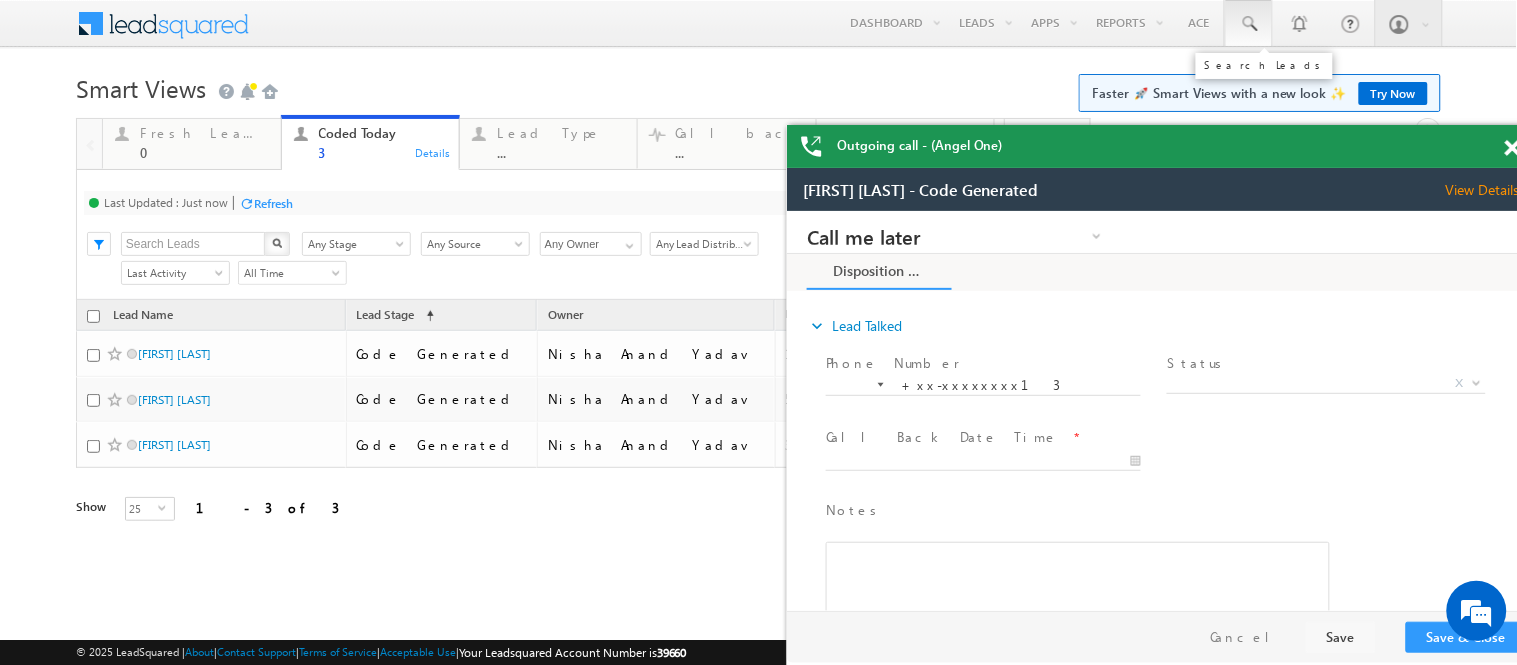 click at bounding box center [1249, 24] 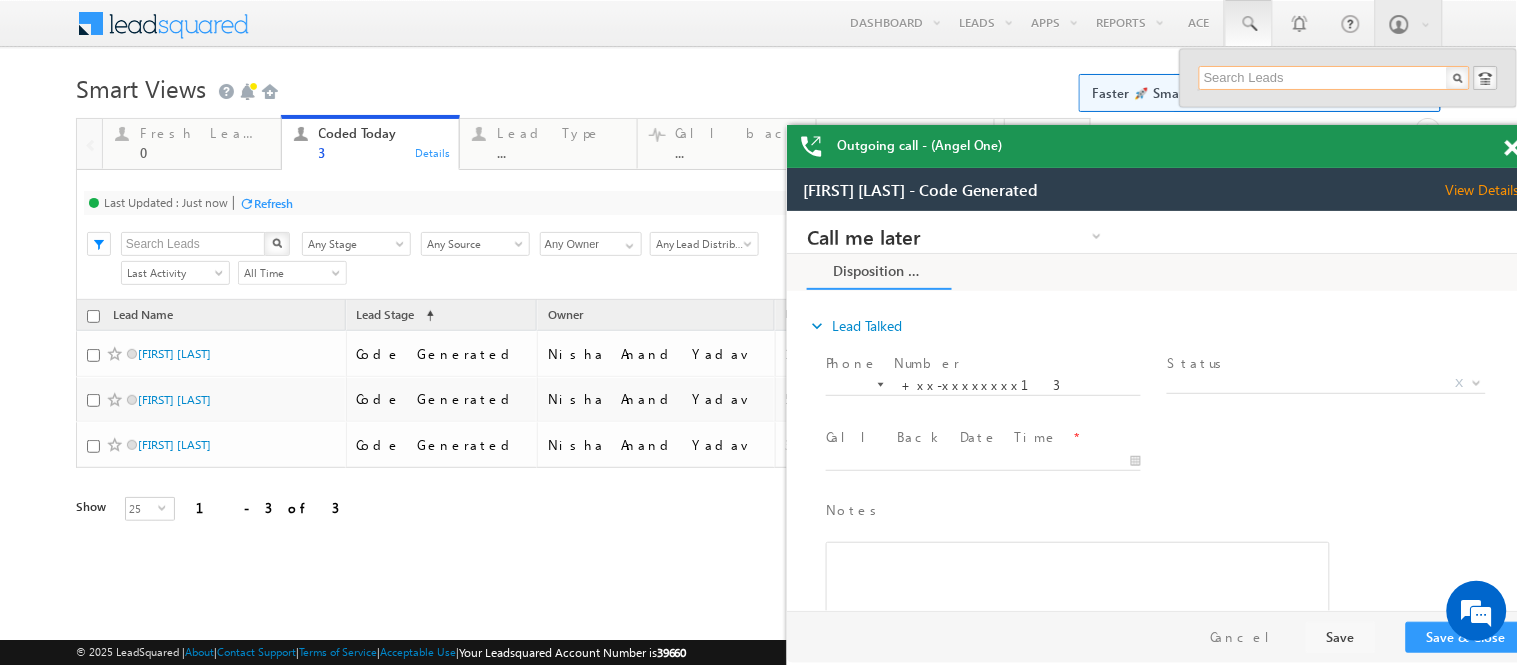 click at bounding box center [1334, 78] 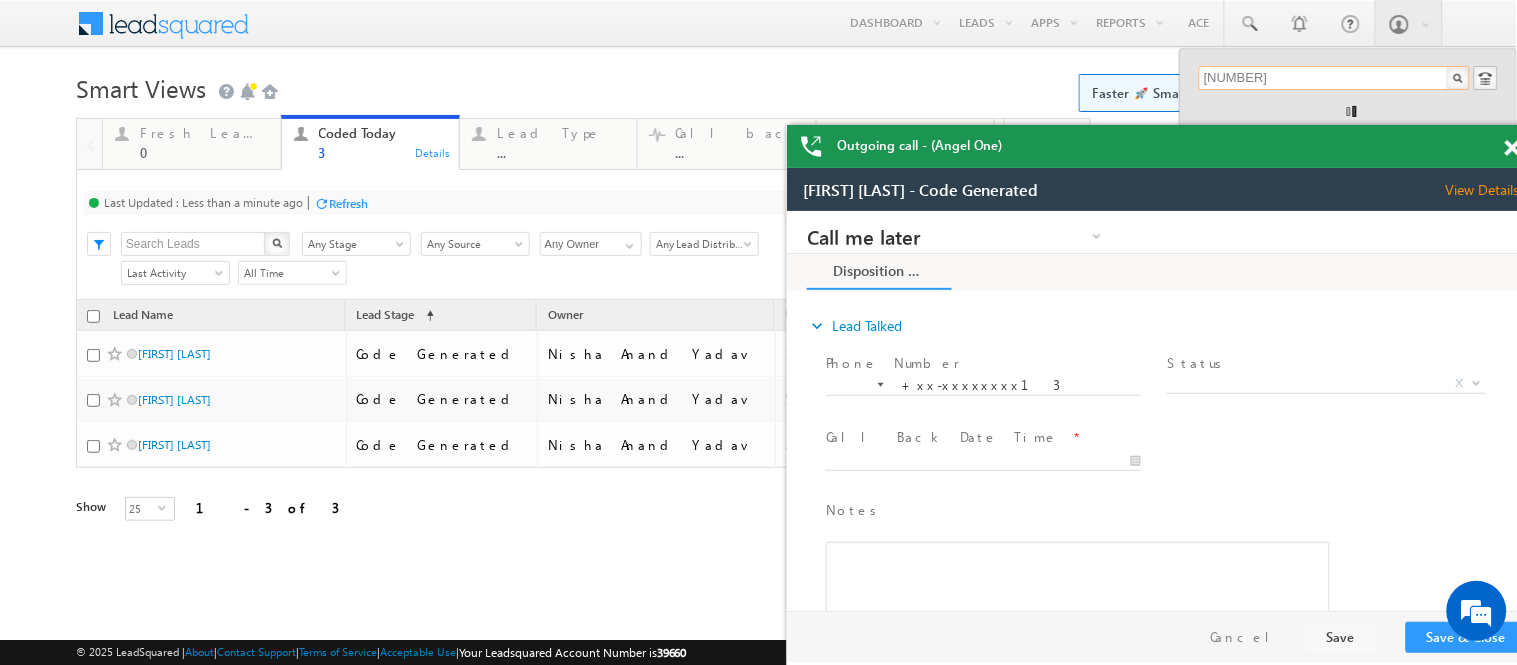 click on "Outgoing call -  (Angel One) Outgoing call -  (Angel One)
Menu
Nisha Anand Yadav
Nisha .Yada v@ang elbro king." at bounding box center (758, 0) 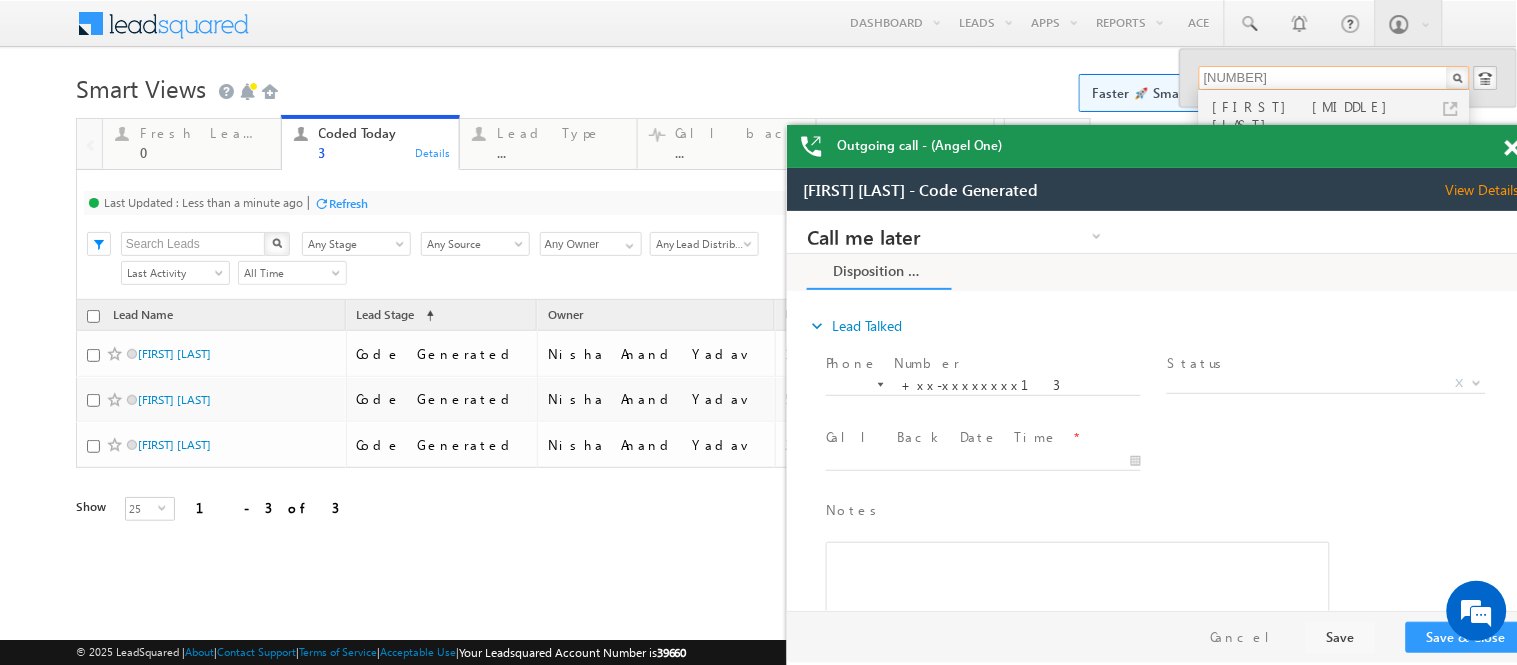 click on "Outgoing call -  (Angel One) Outgoing call -  (Angel One)
Menu
Nisha Anand Yadav
Nisha .Yada v@ang elbro king." at bounding box center [758, 0] 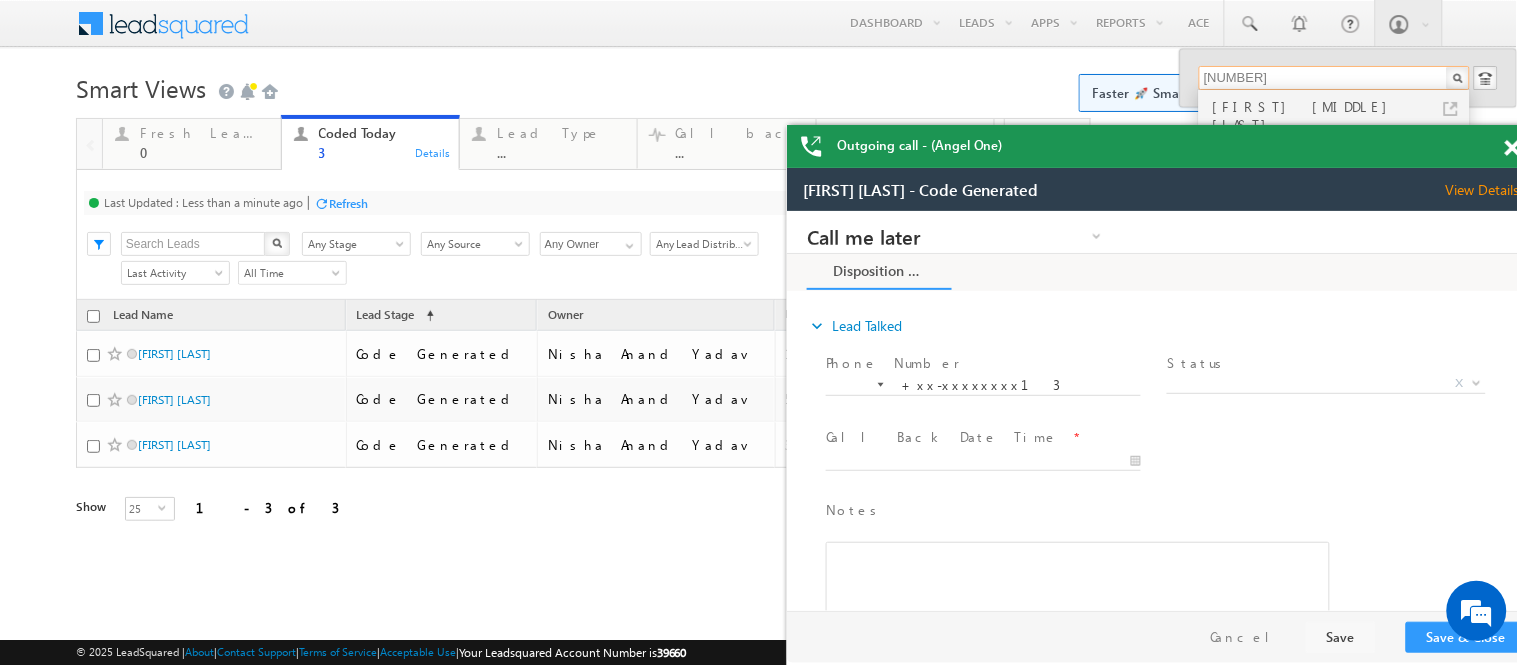 click on "Outgoing call -  (Angel One) Outgoing call -  (Angel One)
Menu
Nisha Anand Yadav
Nisha .Yada v@ang elbro king." at bounding box center (758, 0) 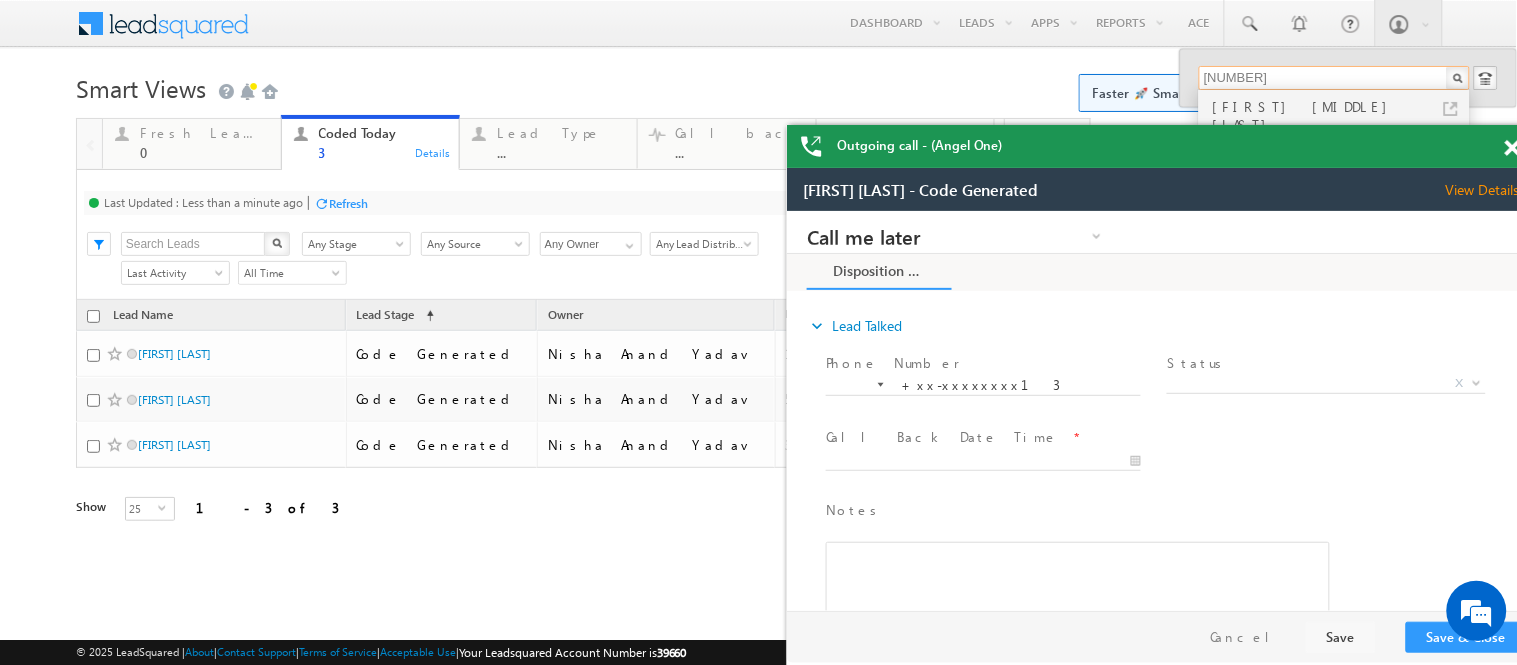 click on "Outgoing call -  (Angel One) Outgoing call -  (Angel One)
Menu
Nisha Anand Yadav
Nisha .Yada v@ang elbro king." at bounding box center (758, 0) 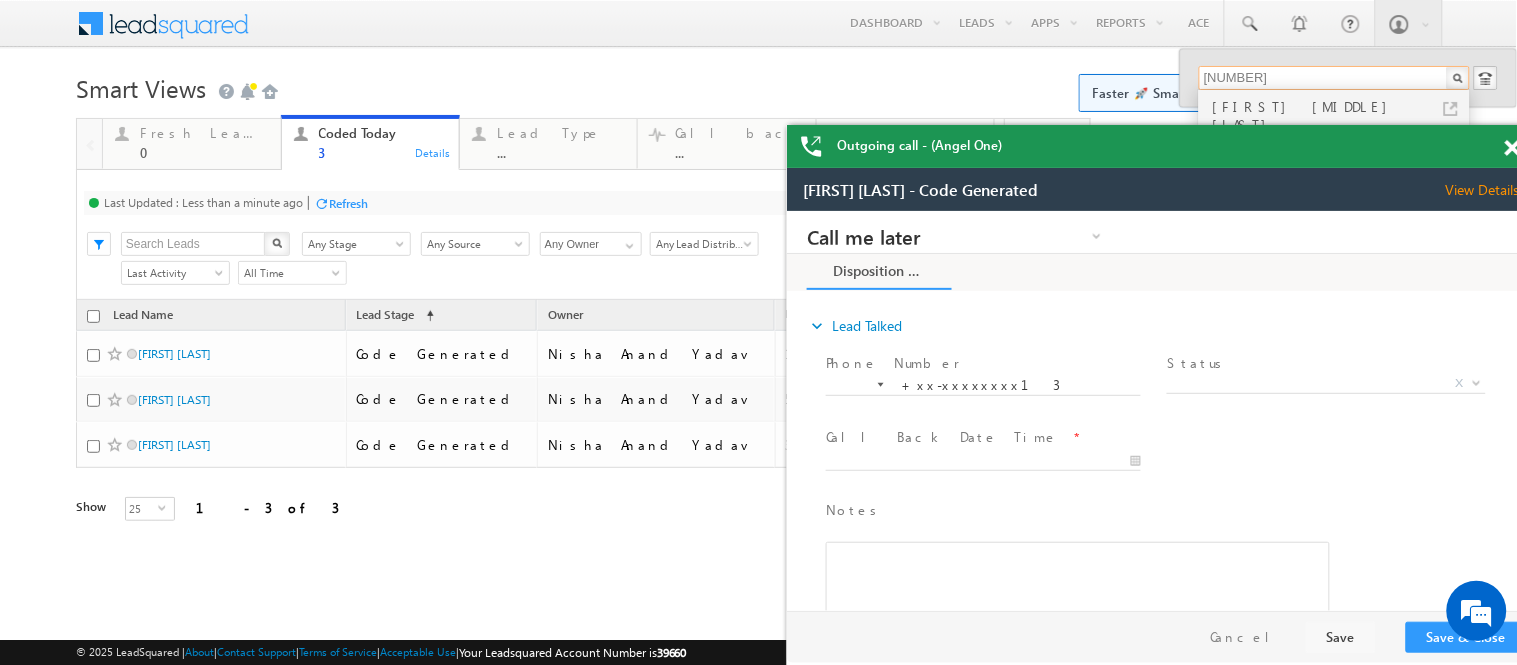 click on "Outgoing call -  (Angel One) Outgoing call -  (Angel One)
Menu
Nisha Anand Yadav
Nisha .Yada v@ang elbro king." at bounding box center (758, 0) 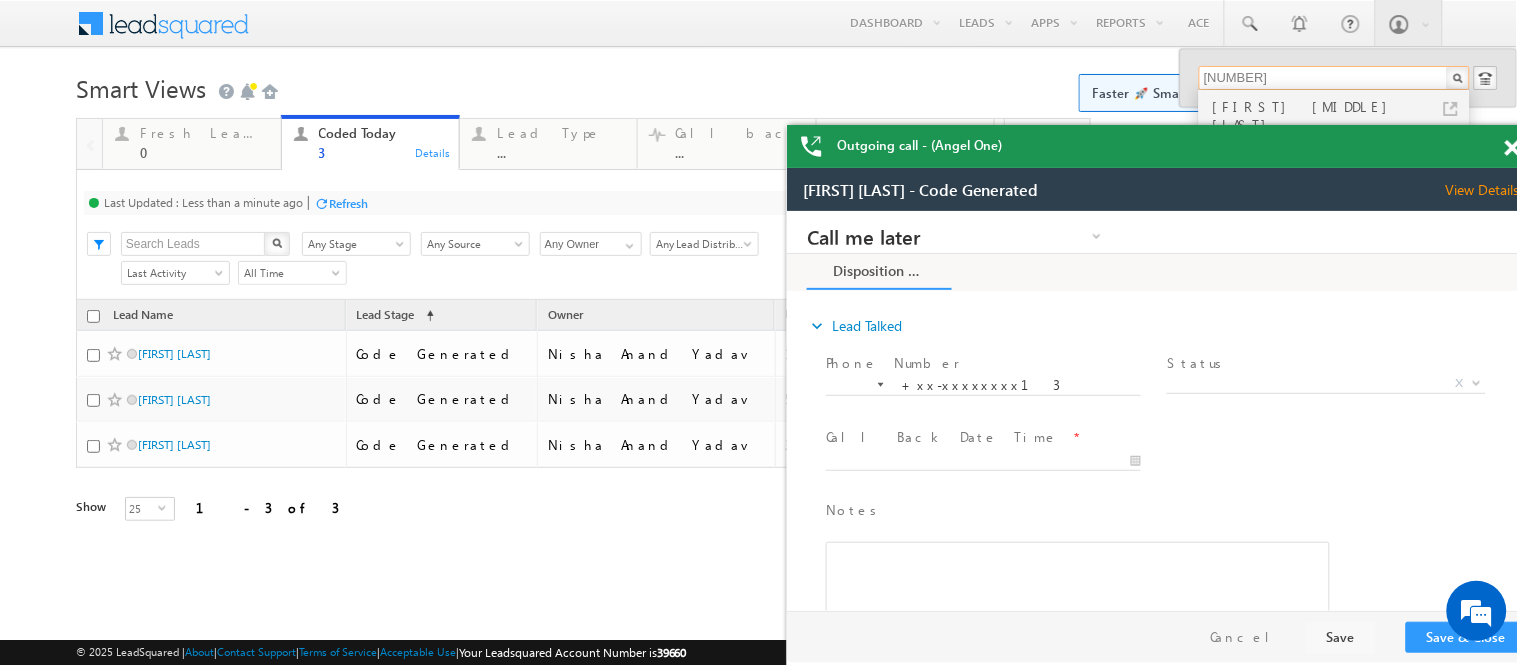 click on "Outgoing call -  (Angel One) Outgoing call -  (Angel One)
Menu
Nisha Anand Yadav
Nisha .Yada v@ang elbro king." at bounding box center (758, 0) 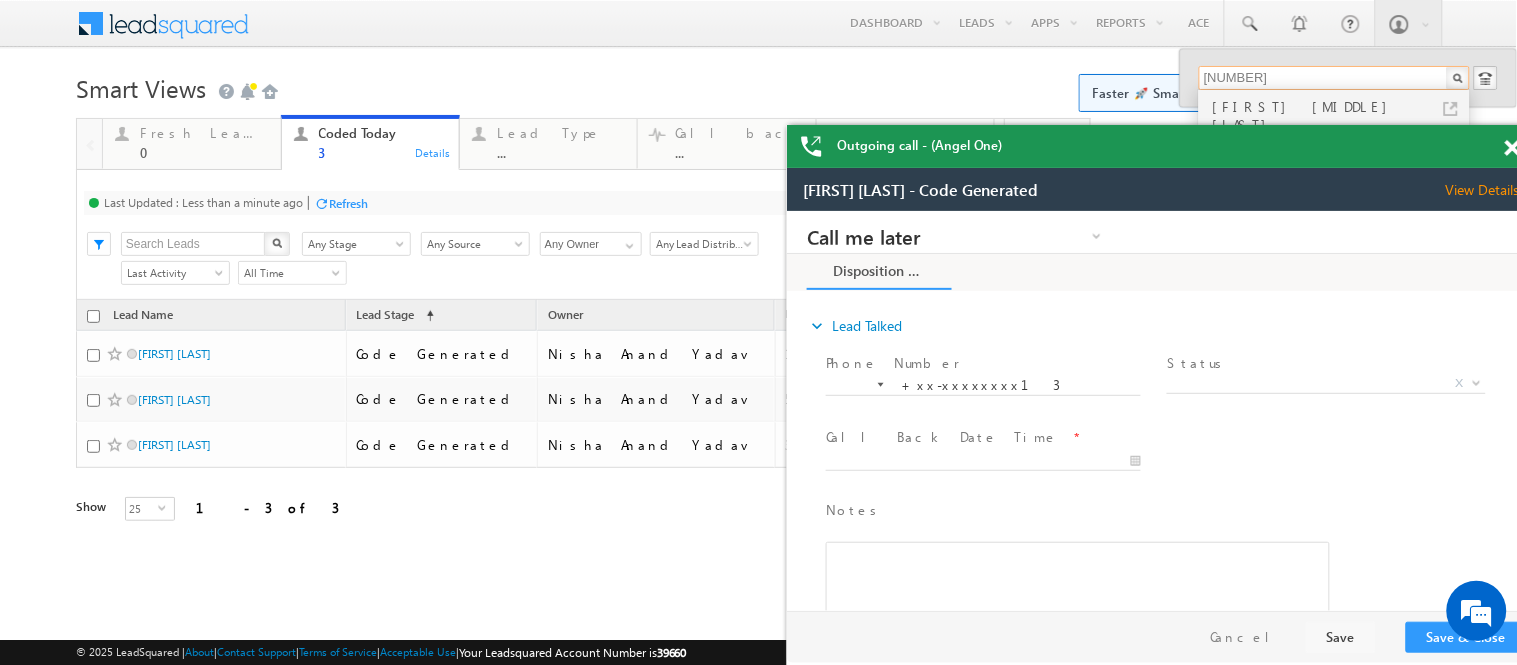 click on "Outgoing call -  (Angel One) Outgoing call -  (Angel One)
Menu
Nisha Anand Yadav
Nisha .Yada v@ang elbro king." at bounding box center (758, 0) 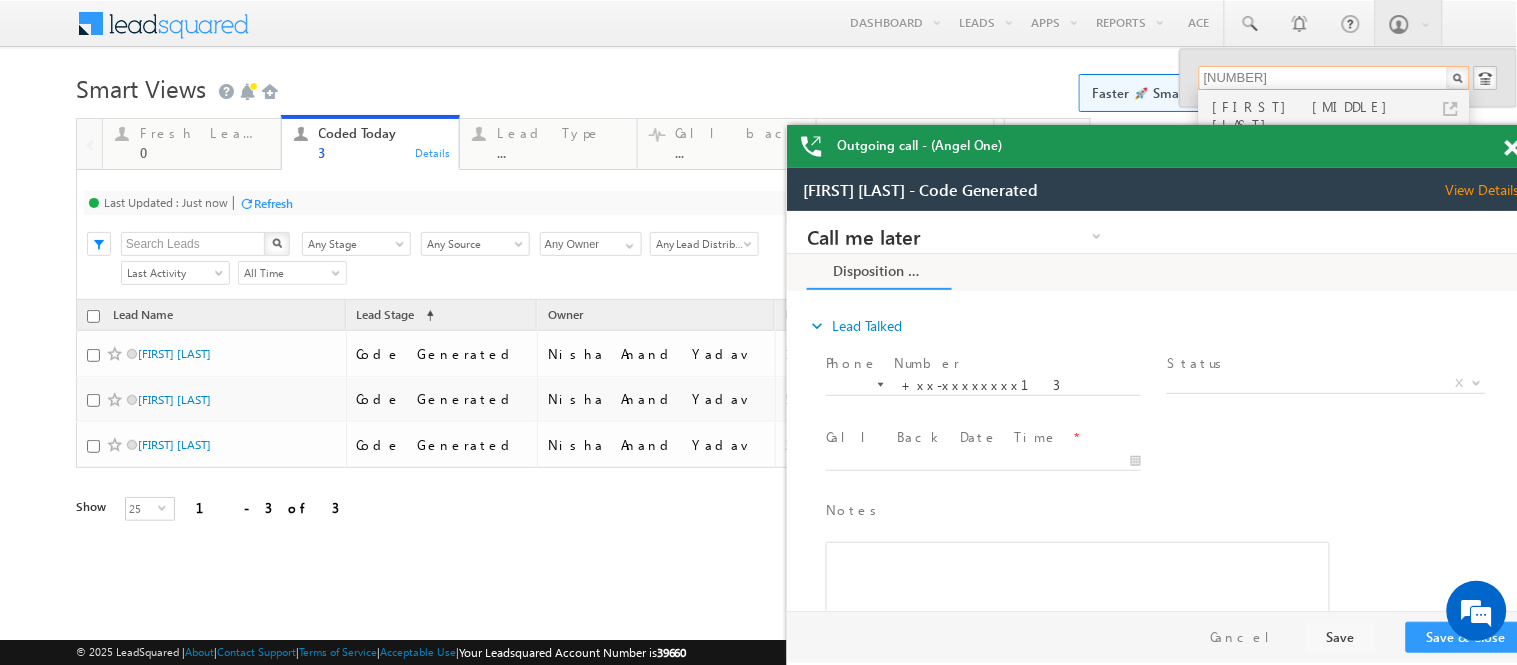 click on "Outgoing call -  (Angel One) Outgoing call -  (Angel One)
Menu
Nisha Anand Yadav
Nisha .Yada v@ang elbro king." at bounding box center (758, 0) 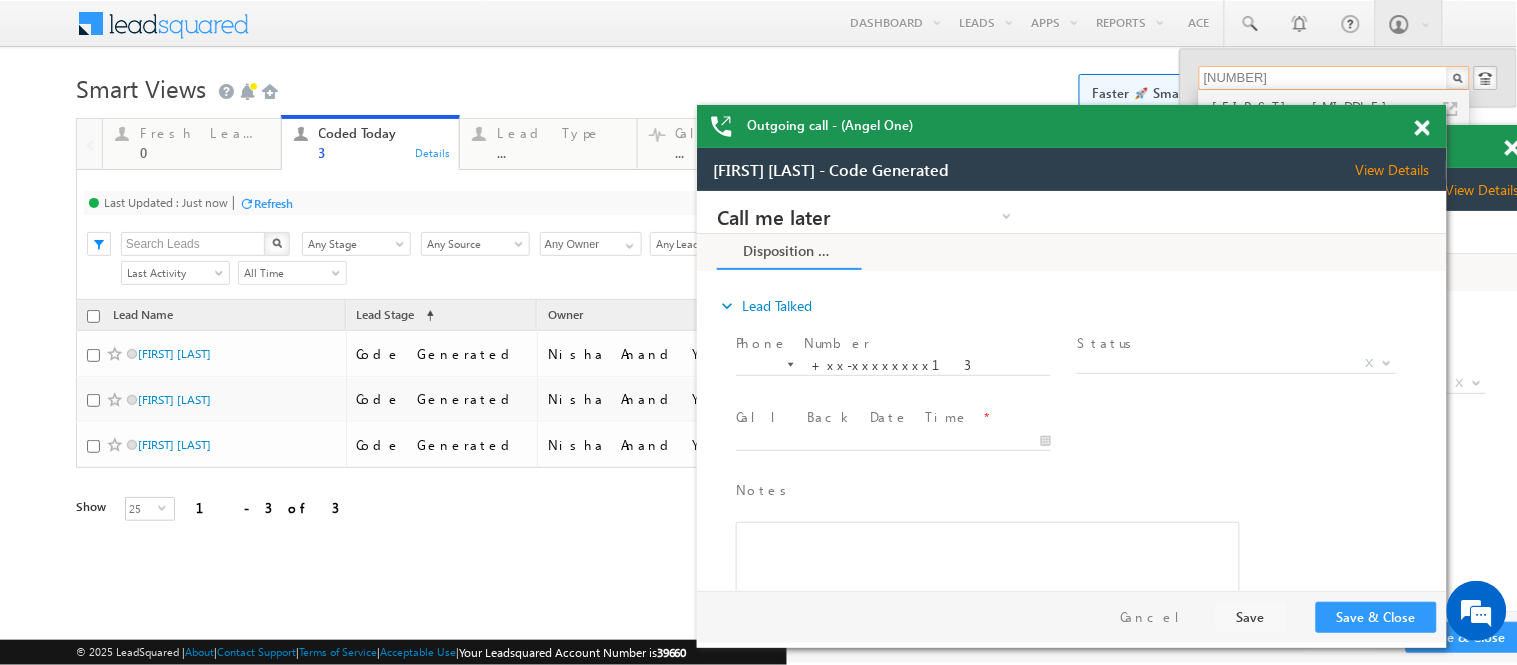 drag, startPoint x: 1340, startPoint y: 151, endPoint x: 1245, endPoint y: 137, distance: 96.02604 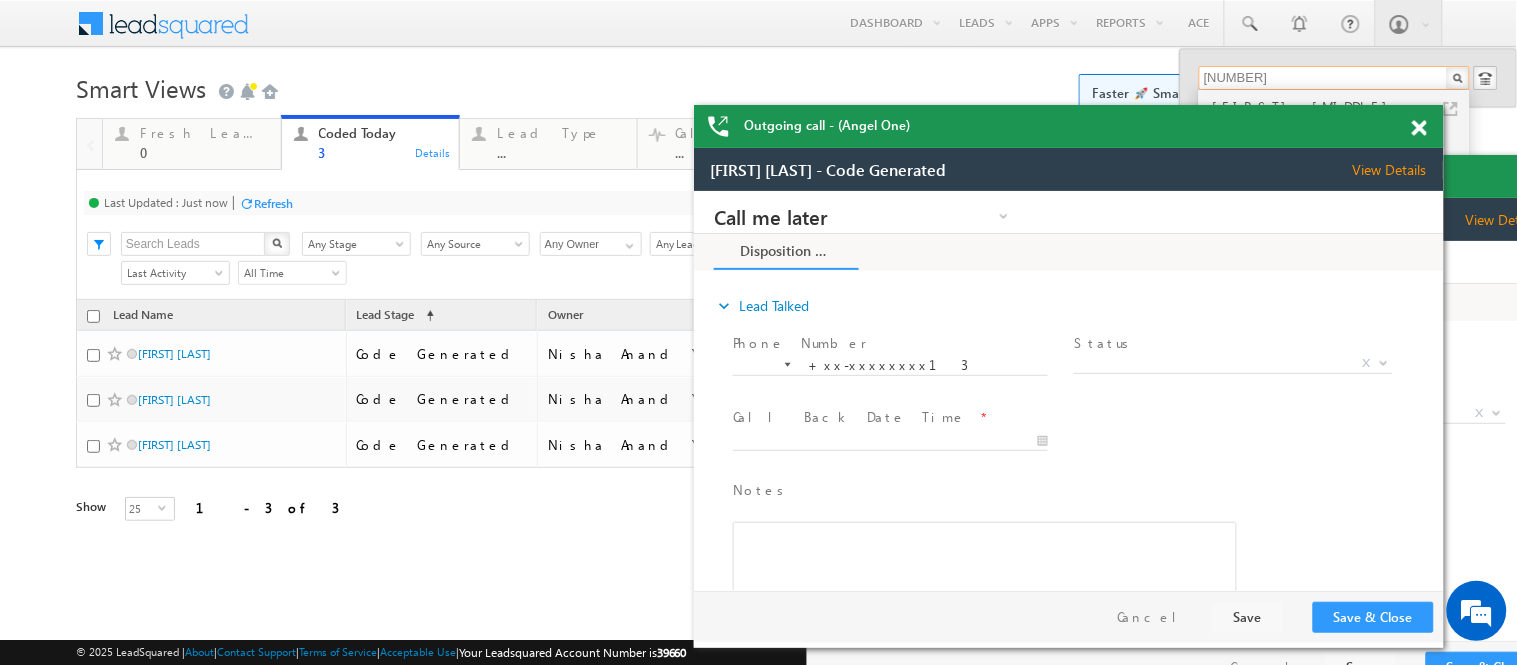 click at bounding box center [1419, 128] 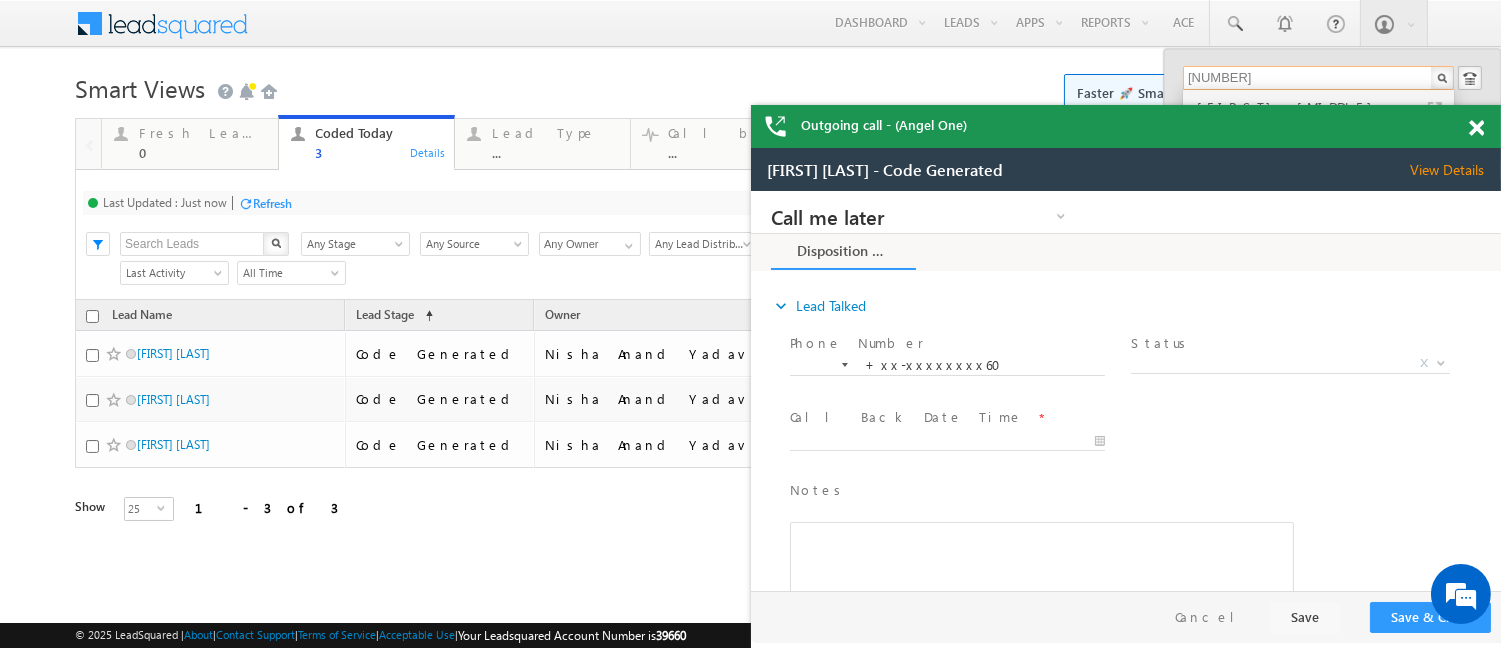 drag, startPoint x: 2130, startPoint y: 320, endPoint x: 1284, endPoint y: 169, distance: 859.3701 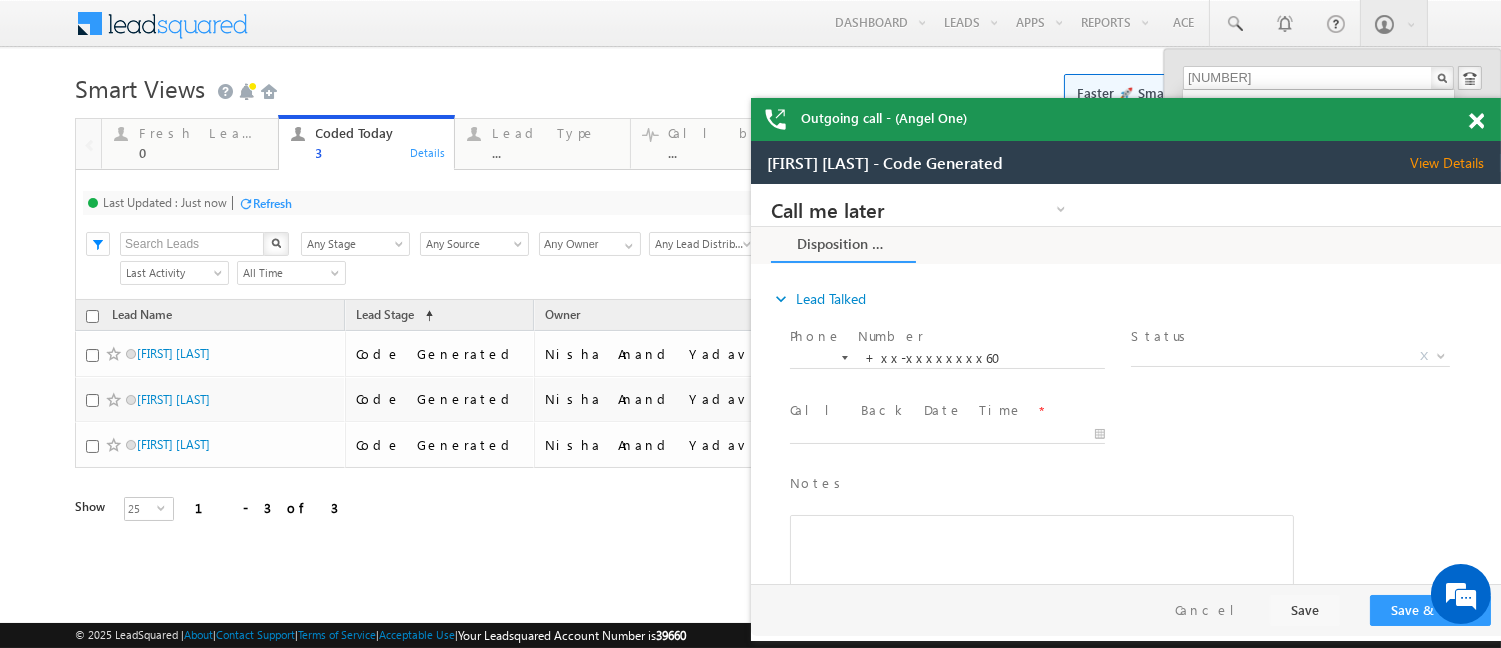 click at bounding box center [1476, 121] 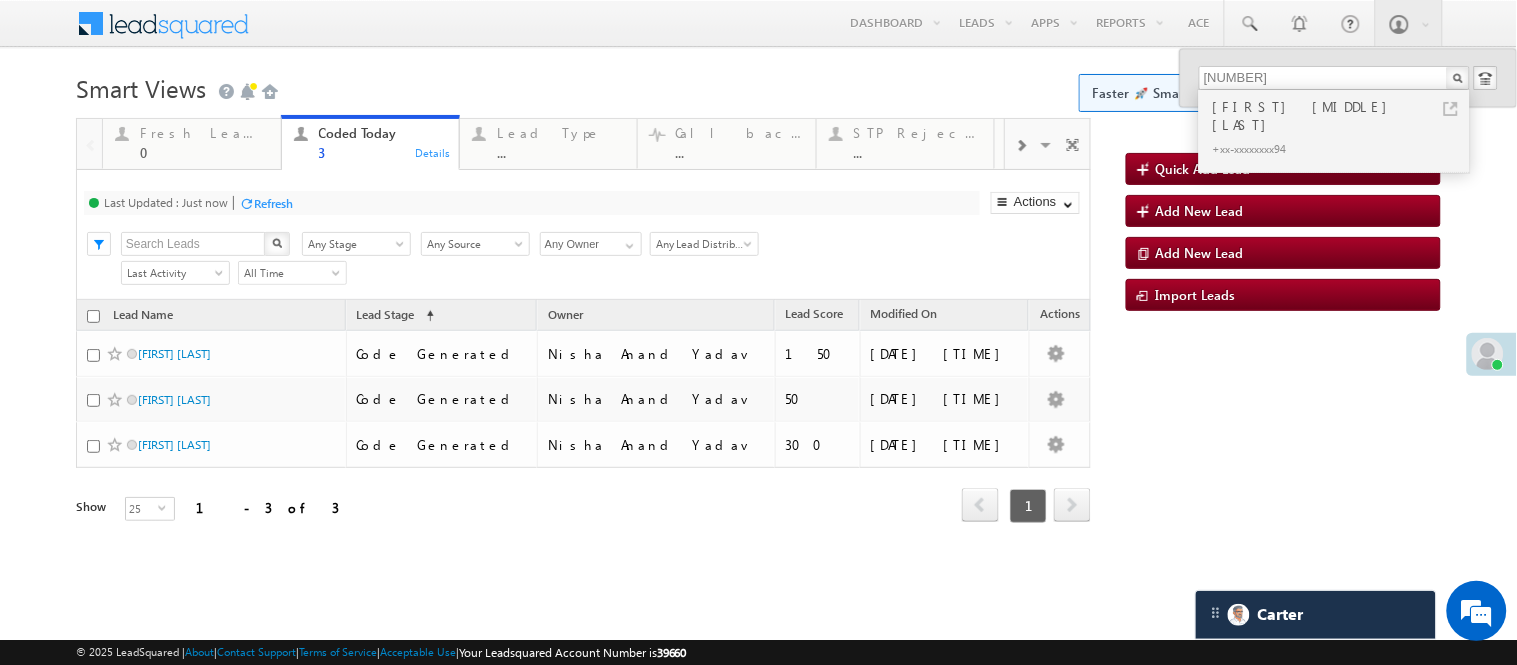 click on "Smart Views Getting Started Faster 🚀 Smart Views with a new look ✨ Try Now" at bounding box center (758, 86) 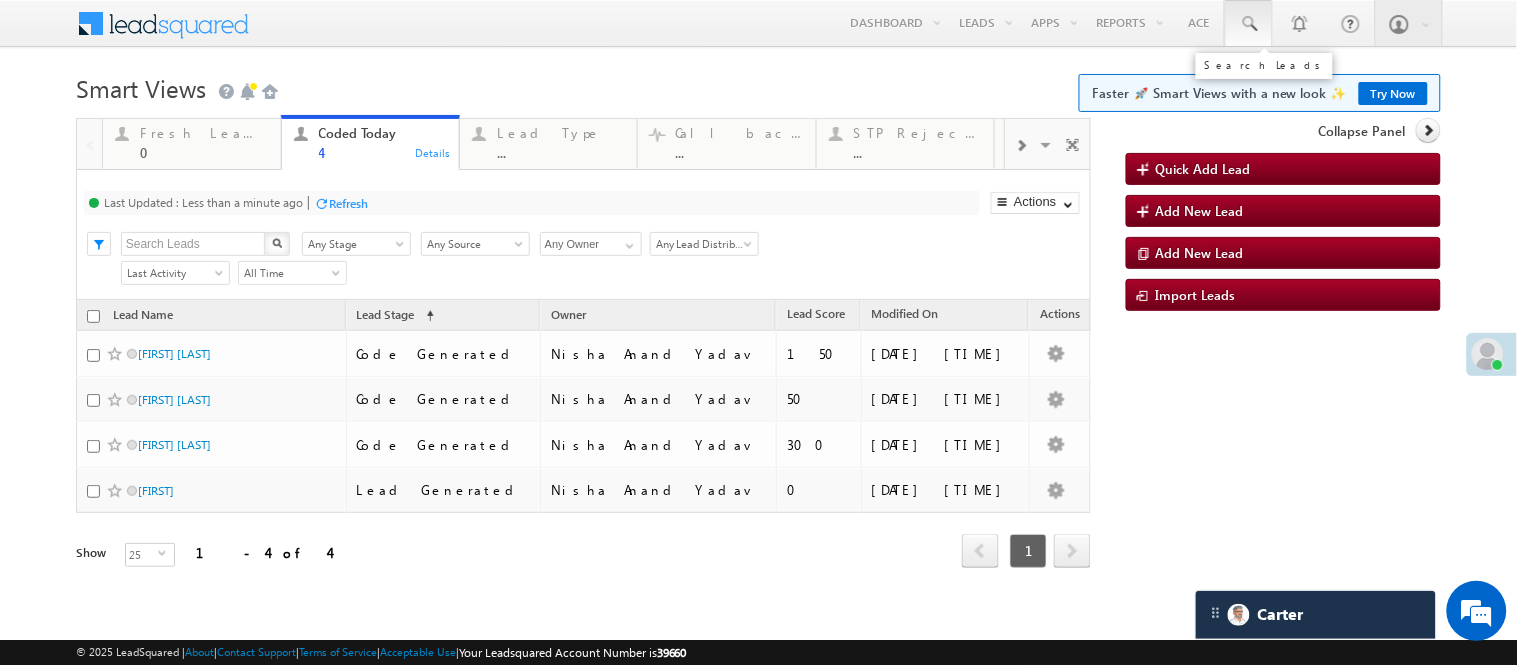 click at bounding box center (1249, 23) 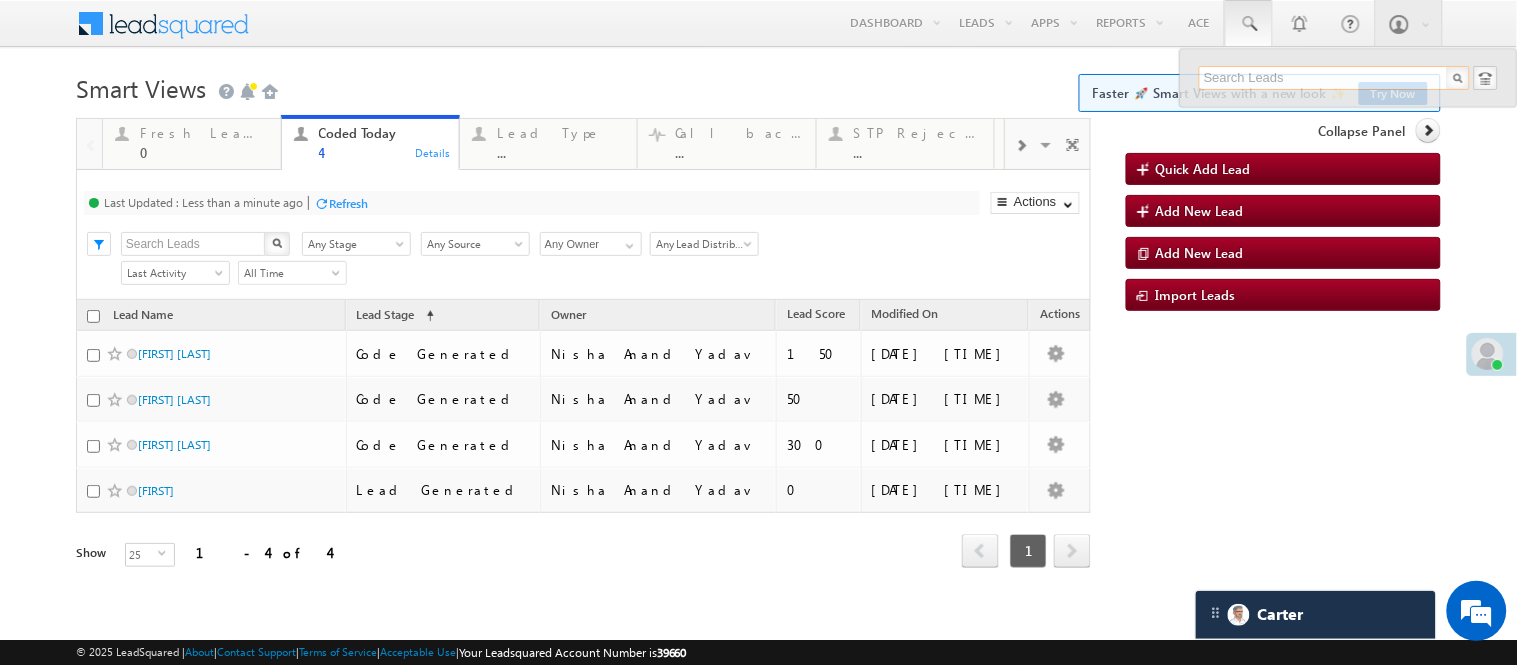 click at bounding box center (1334, 78) 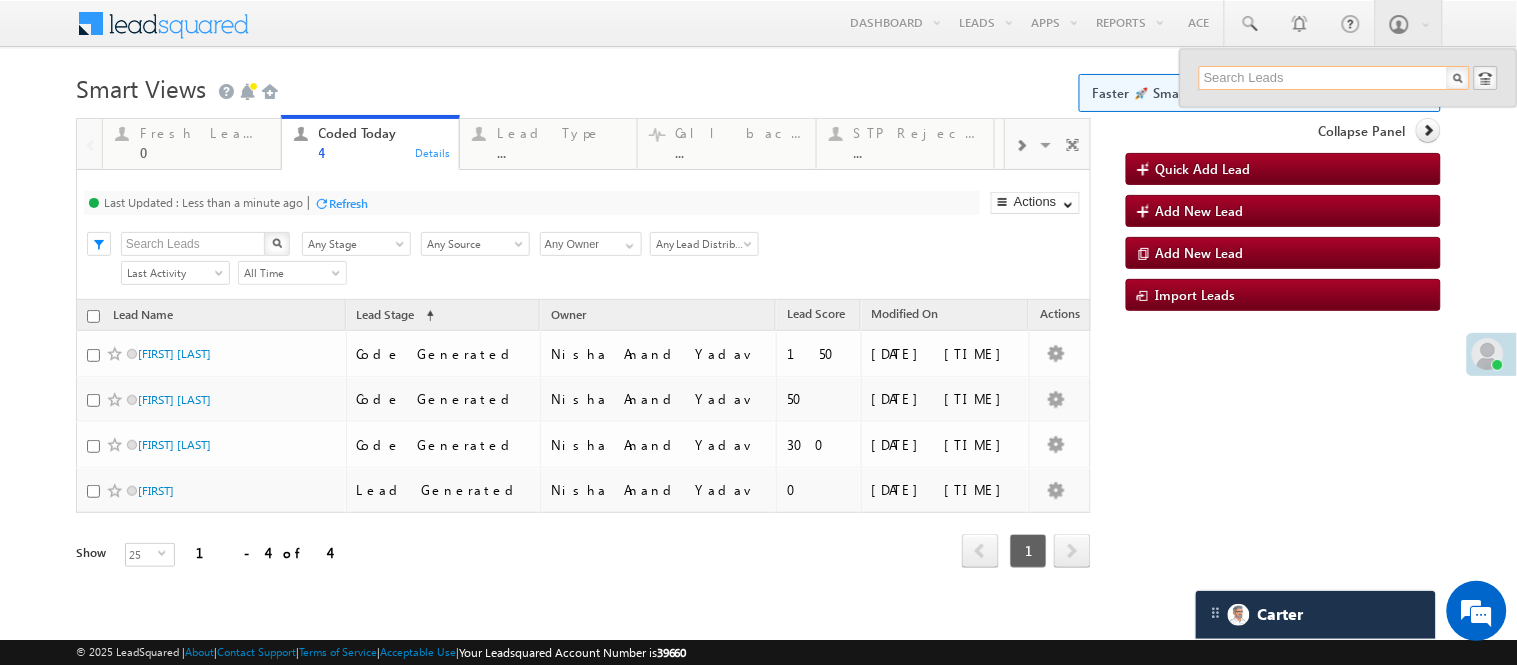click at bounding box center (1334, 78) 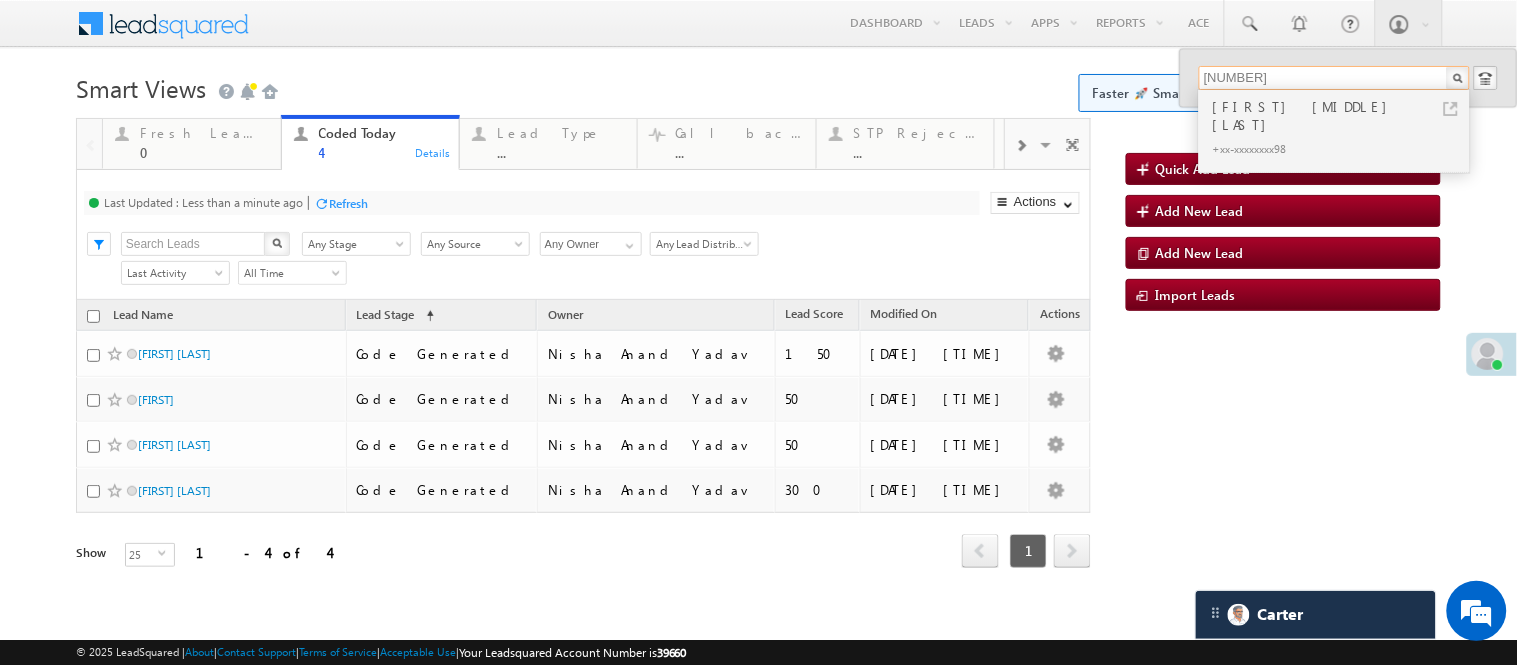 drag, startPoint x: 1283, startPoint y: 80, endPoint x: 967, endPoint y: 57, distance: 316.8359 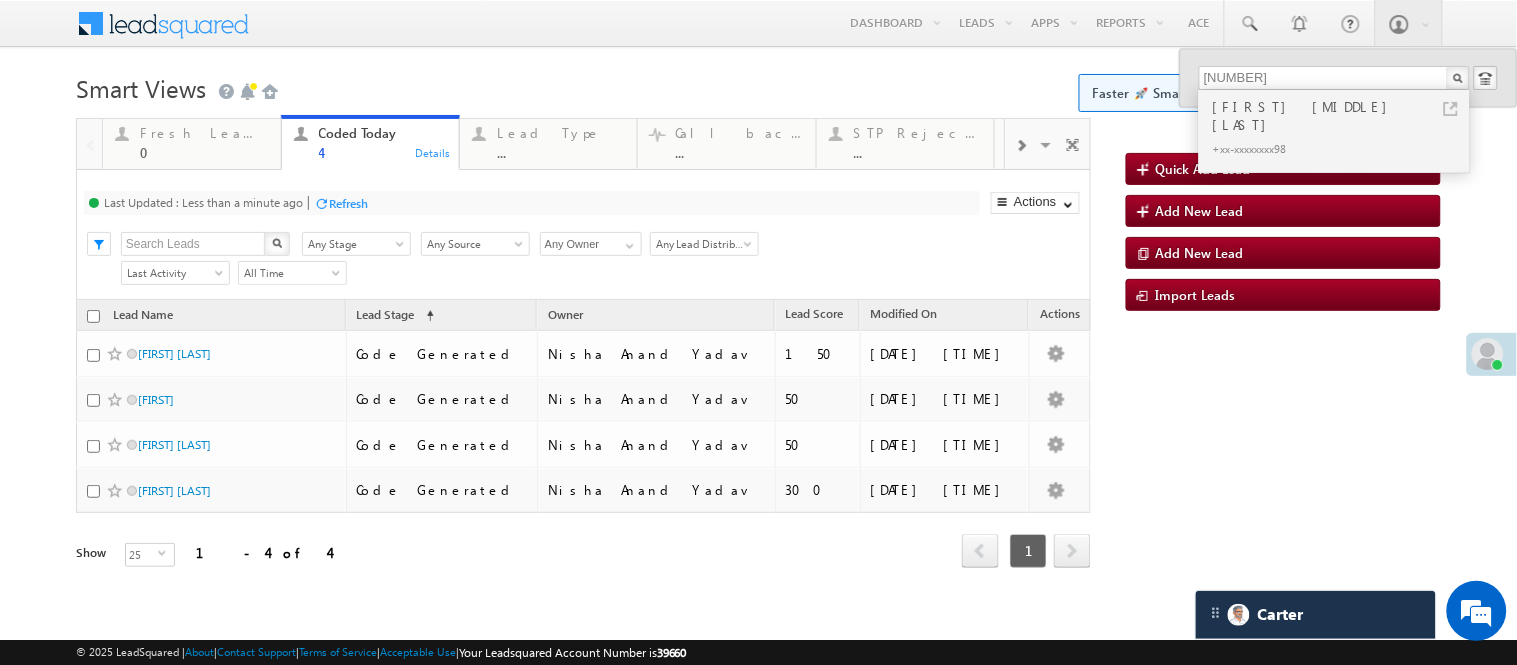 click on "Menu
Nisha Anand Yadav
Nisha .Yada v@ang elbro king. com" at bounding box center (758, 312) 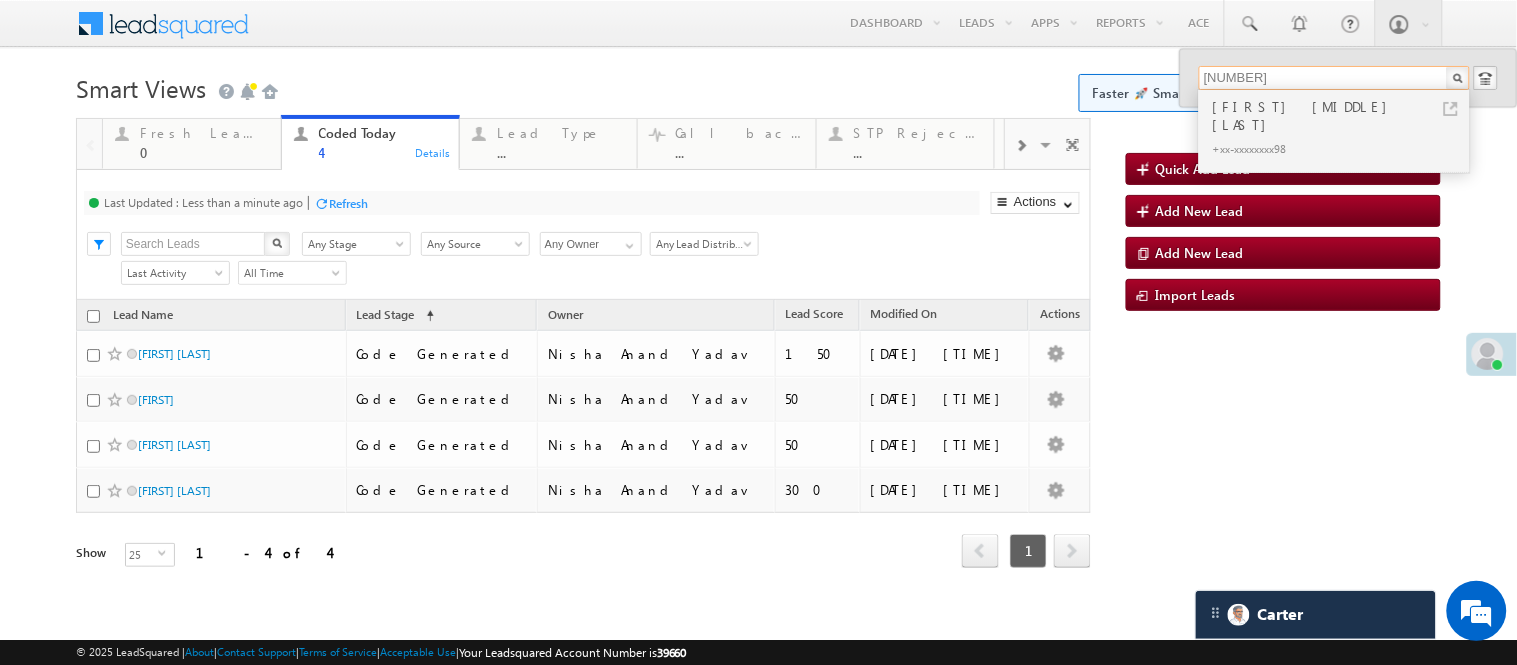 click on "9158077798" at bounding box center (1334, 78) 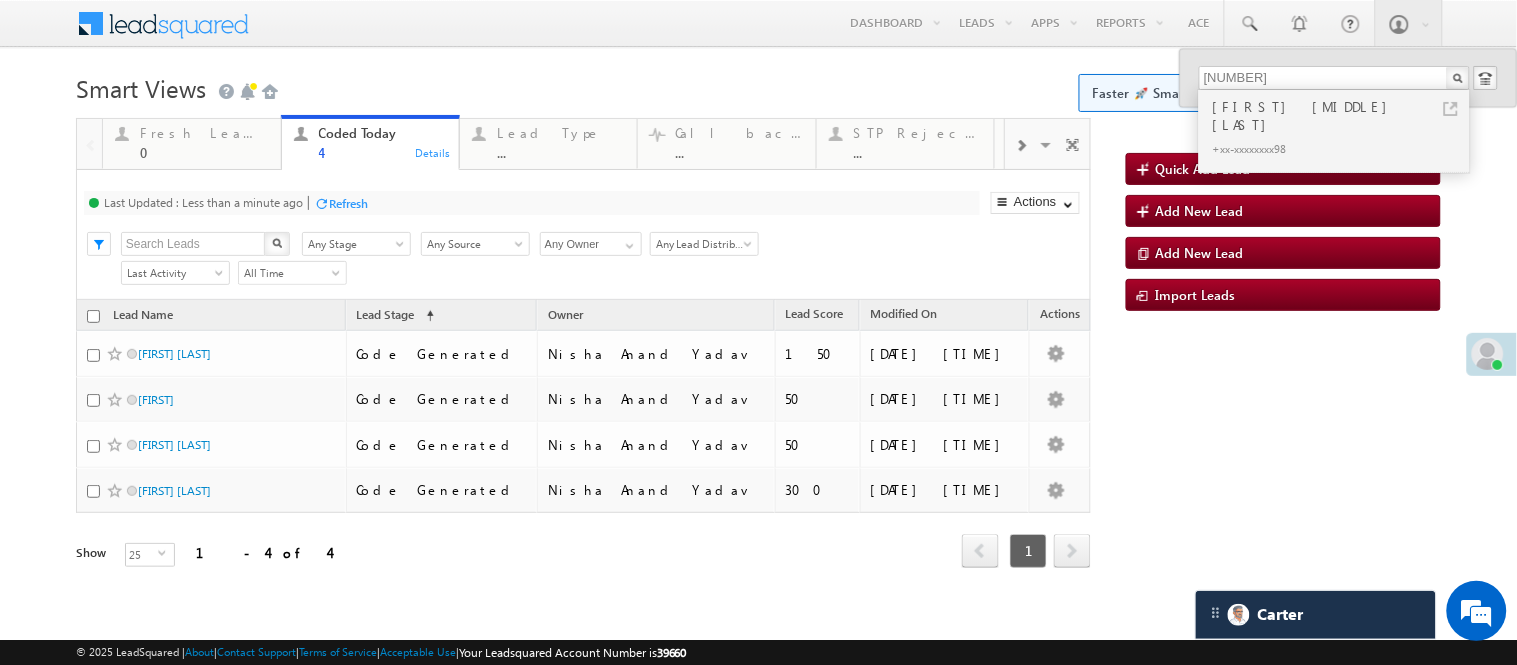 click on "Smart Views Getting Started Faster 🚀 Smart Views with a new look ✨ Try Now" at bounding box center (758, 86) 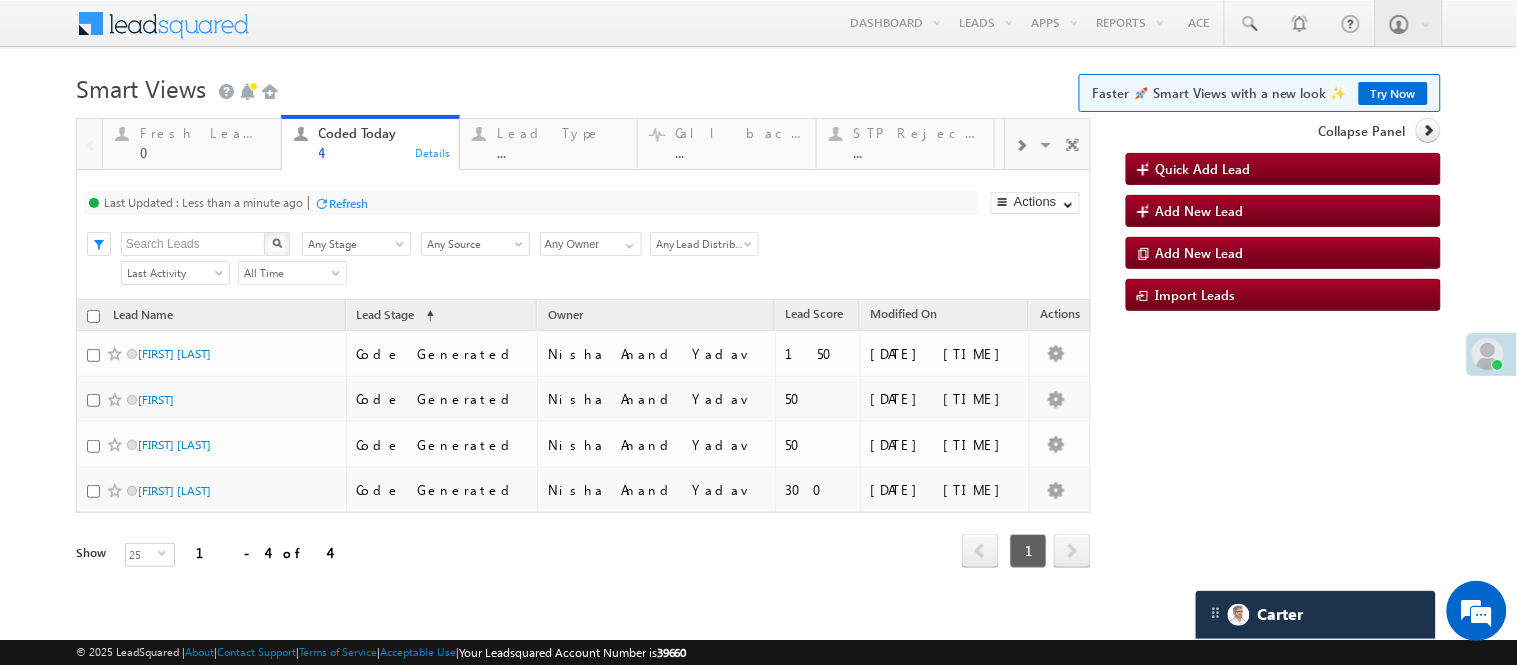 scroll, scrollTop: 60, scrollLeft: 0, axis: vertical 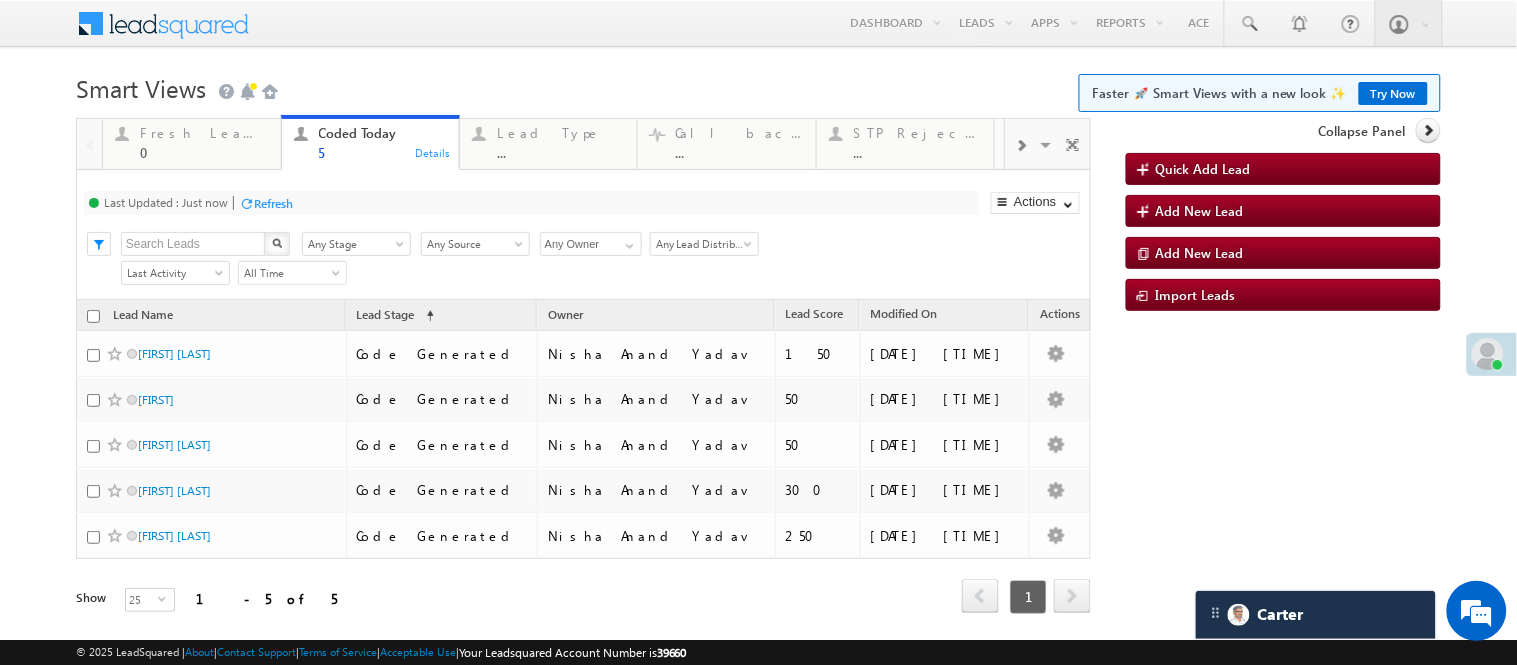 click on "Smart Views Getting Started Faster 🚀 Smart Views with a new look ✨ Try Now" at bounding box center [758, 86] 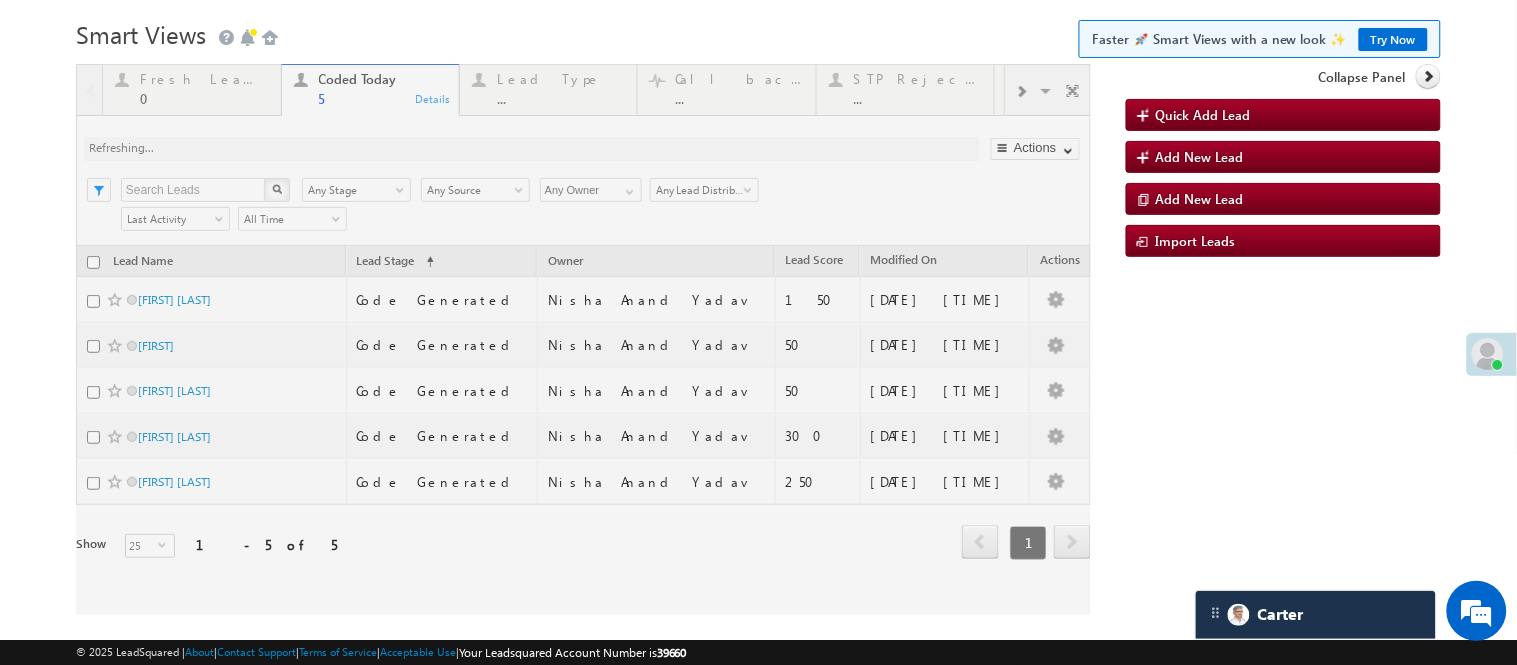 scroll, scrollTop: 105, scrollLeft: 0, axis: vertical 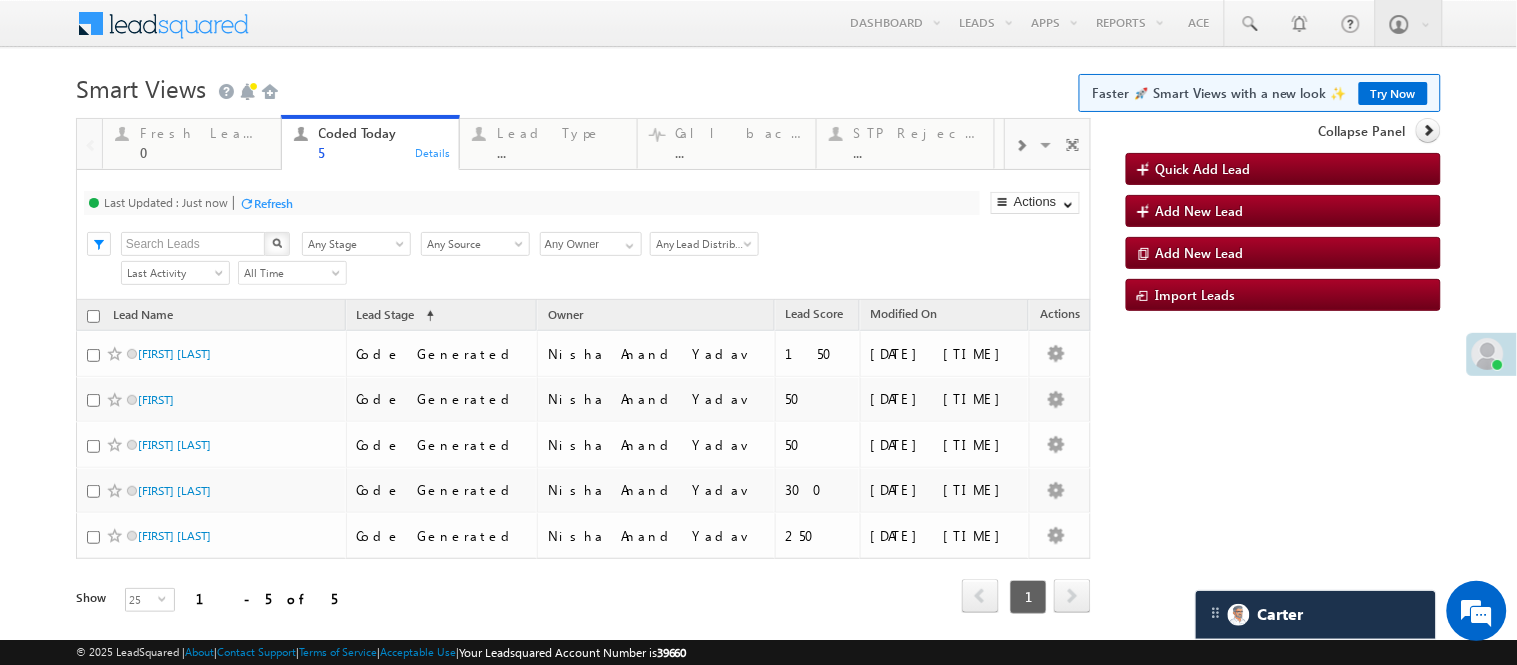 click on "Menu
Nisha Anand Yadav
Nisha .Yada v@ang elbro king. com" at bounding box center (758, 334) 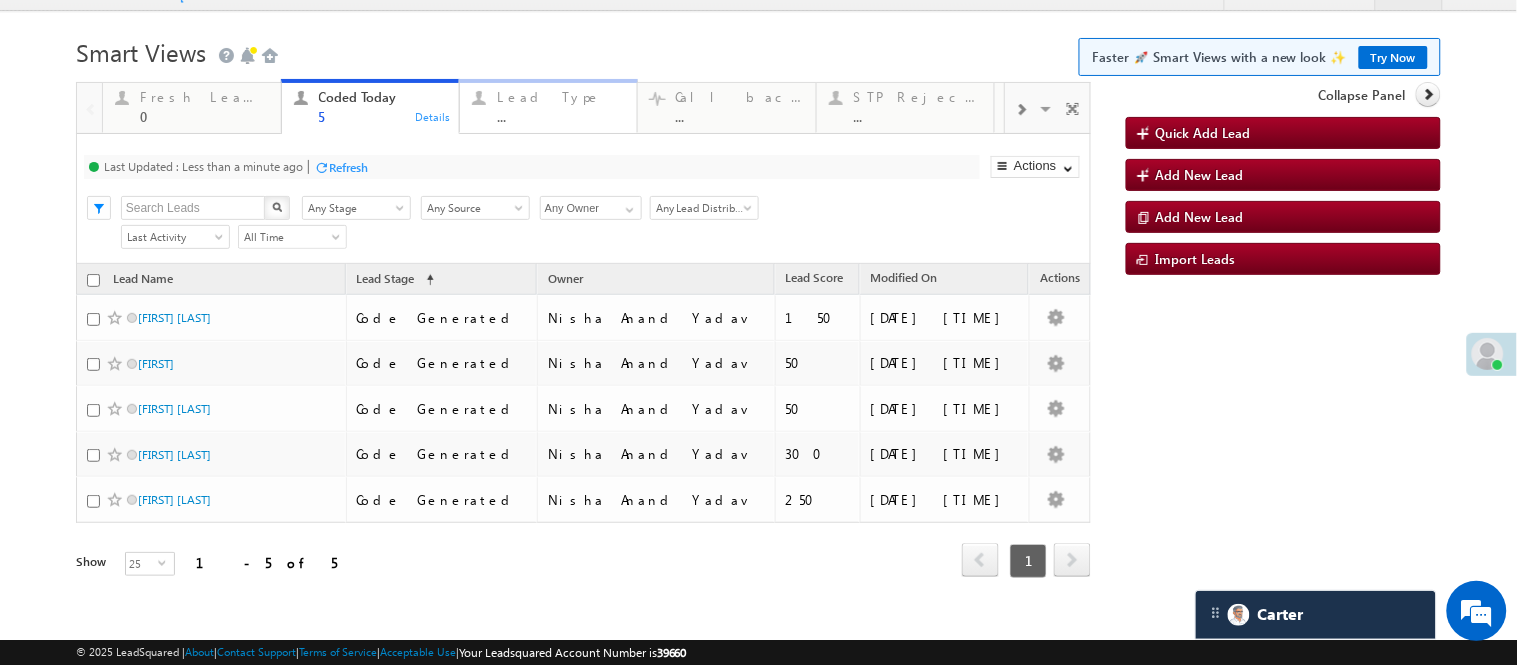 scroll, scrollTop: 0, scrollLeft: 0, axis: both 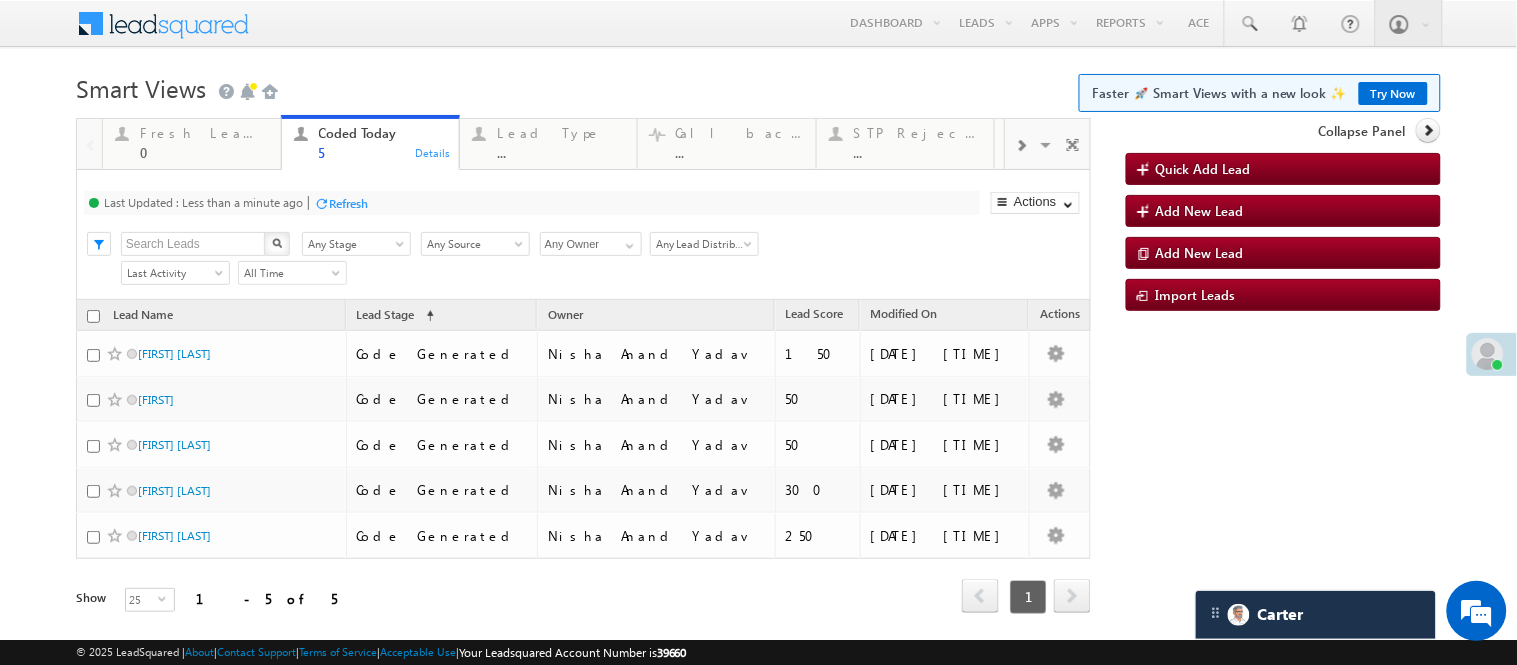 click on "Smart Views Getting Started Faster 🚀 Smart Views with a new look ✨ Try Now" at bounding box center [758, 86] 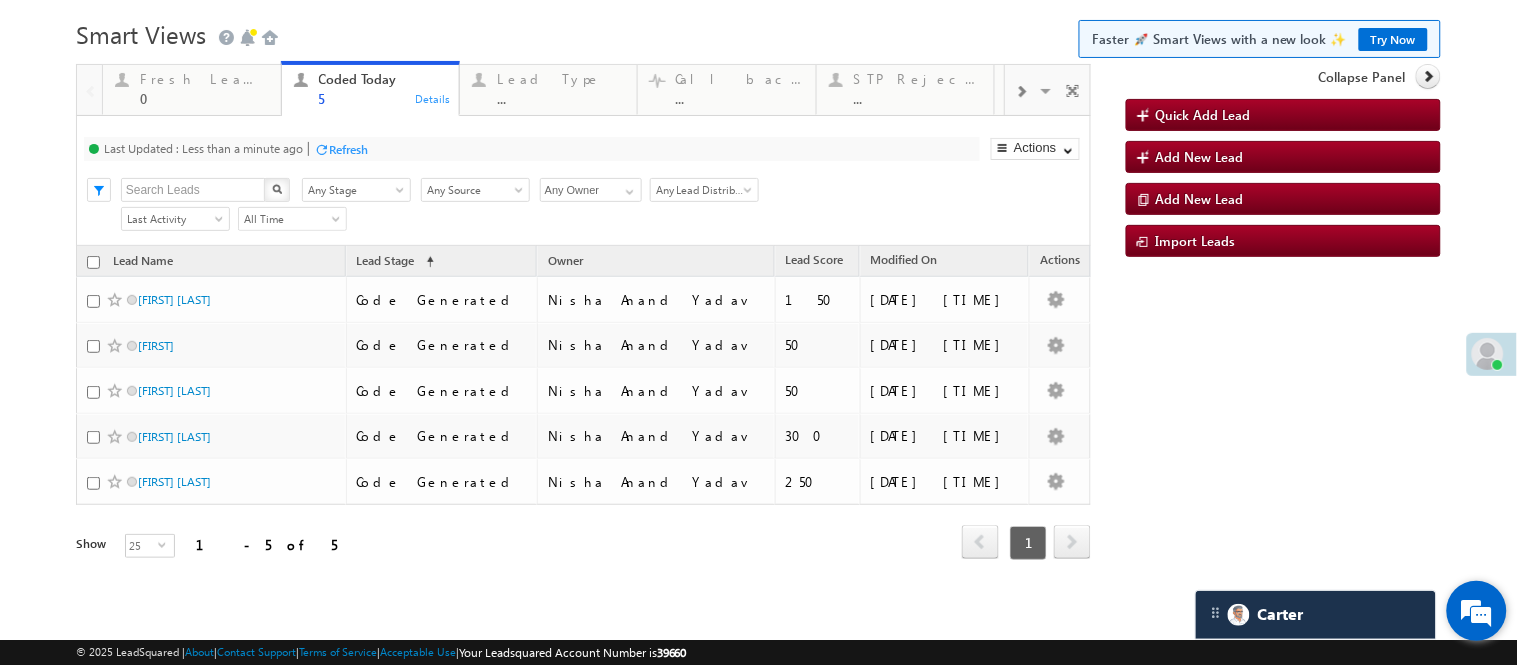 scroll, scrollTop: 105, scrollLeft: 0, axis: vertical 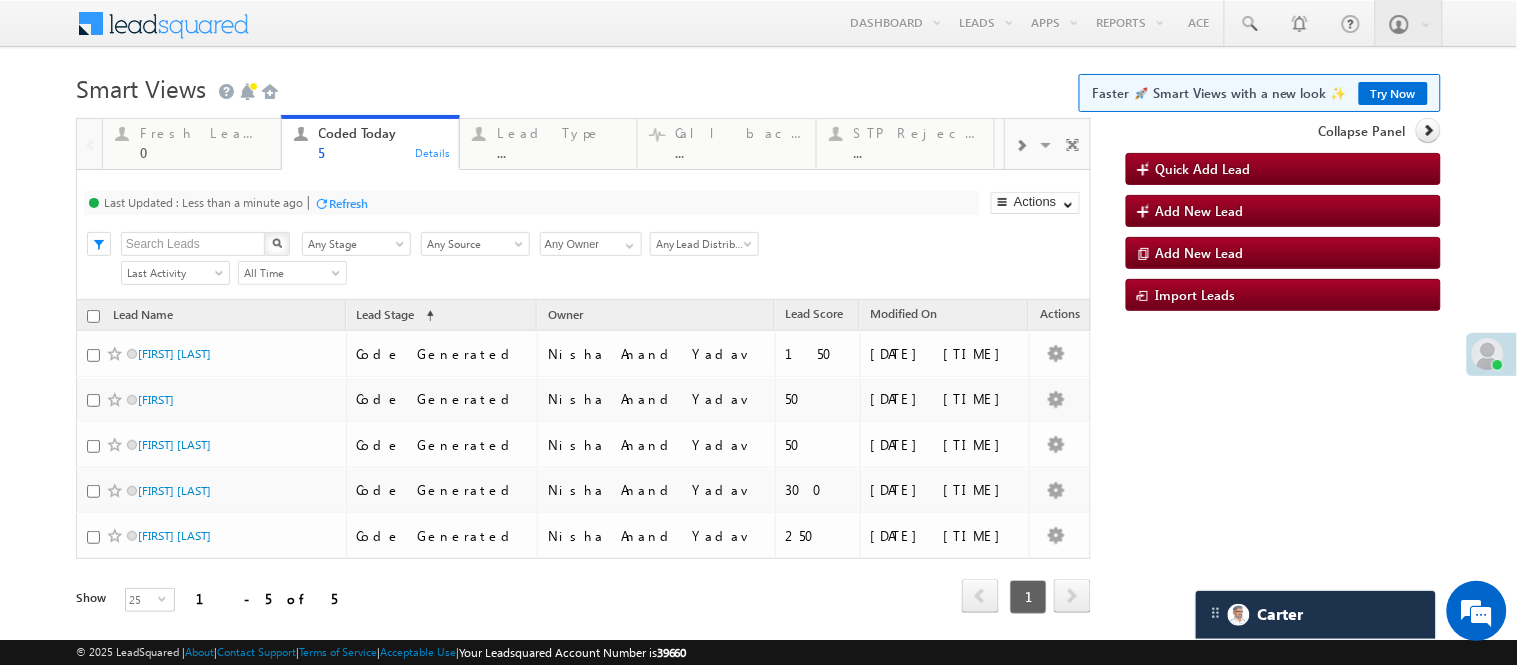 click on "Smart Views Getting Started Faster 🚀 Smart Views with a new look ✨ Try Now" at bounding box center (758, 86) 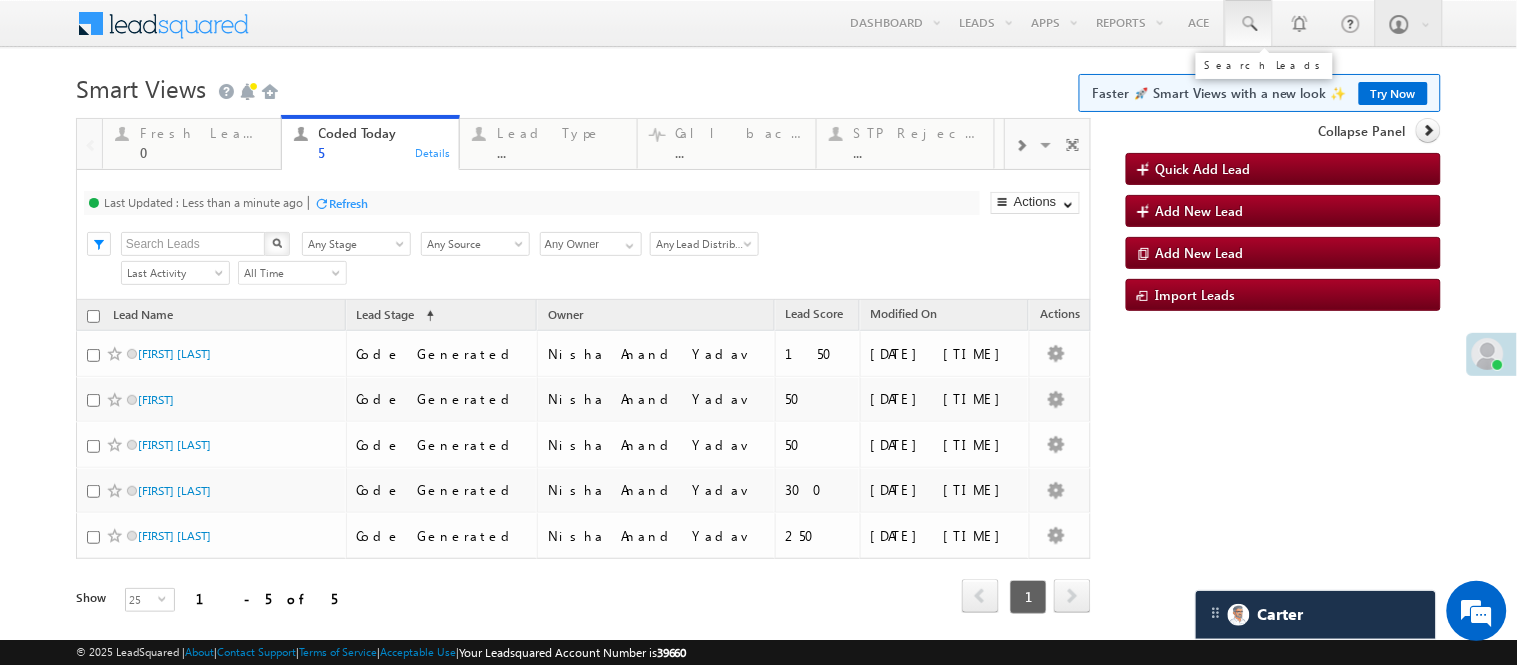 click at bounding box center (1249, 24) 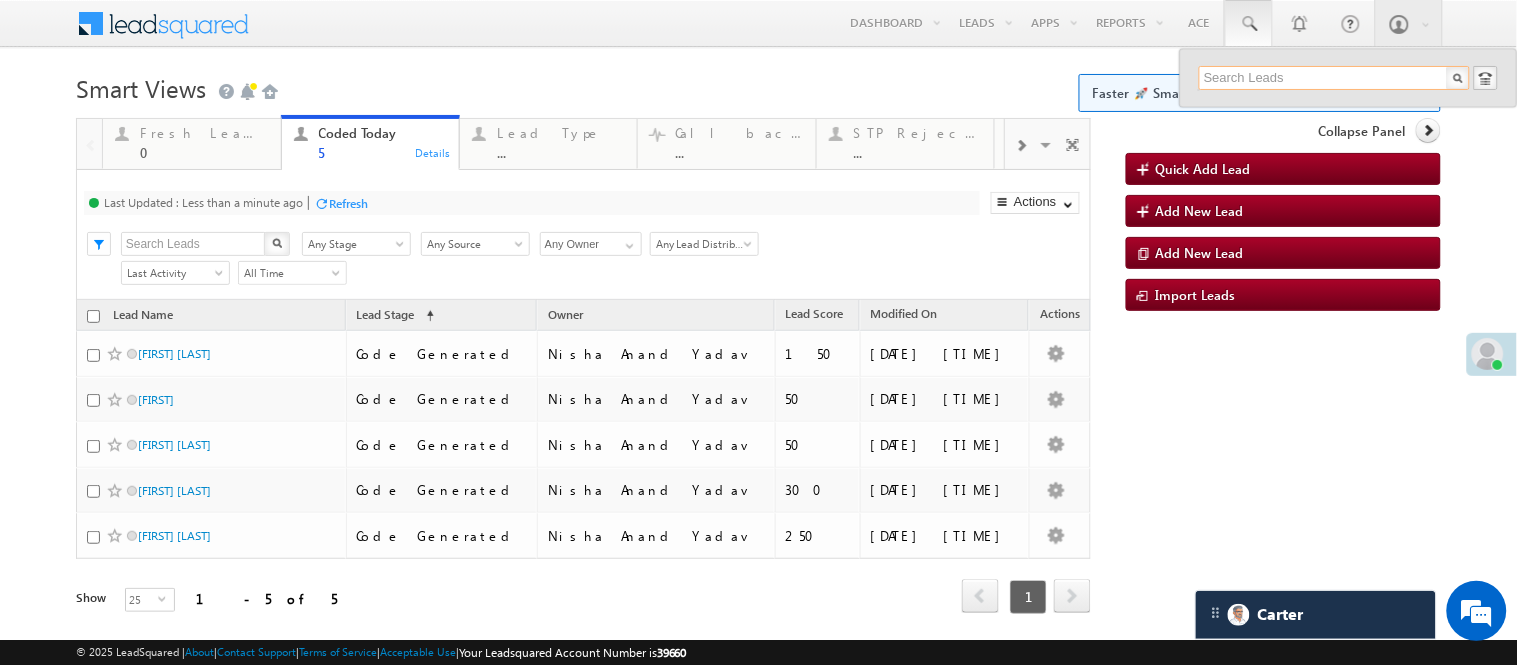 click at bounding box center (1334, 78) 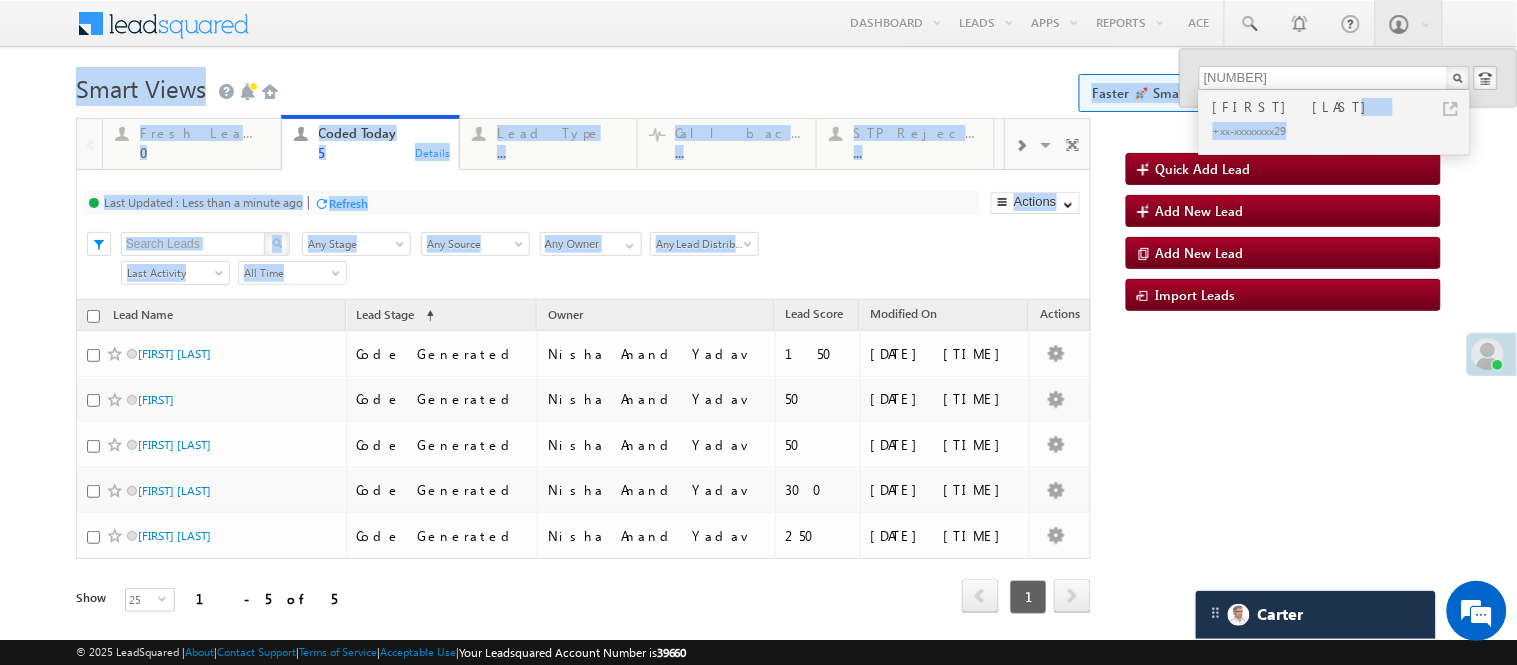 drag, startPoint x: 1280, startPoint y: 112, endPoint x: 802, endPoint y: 615, distance: 693.897 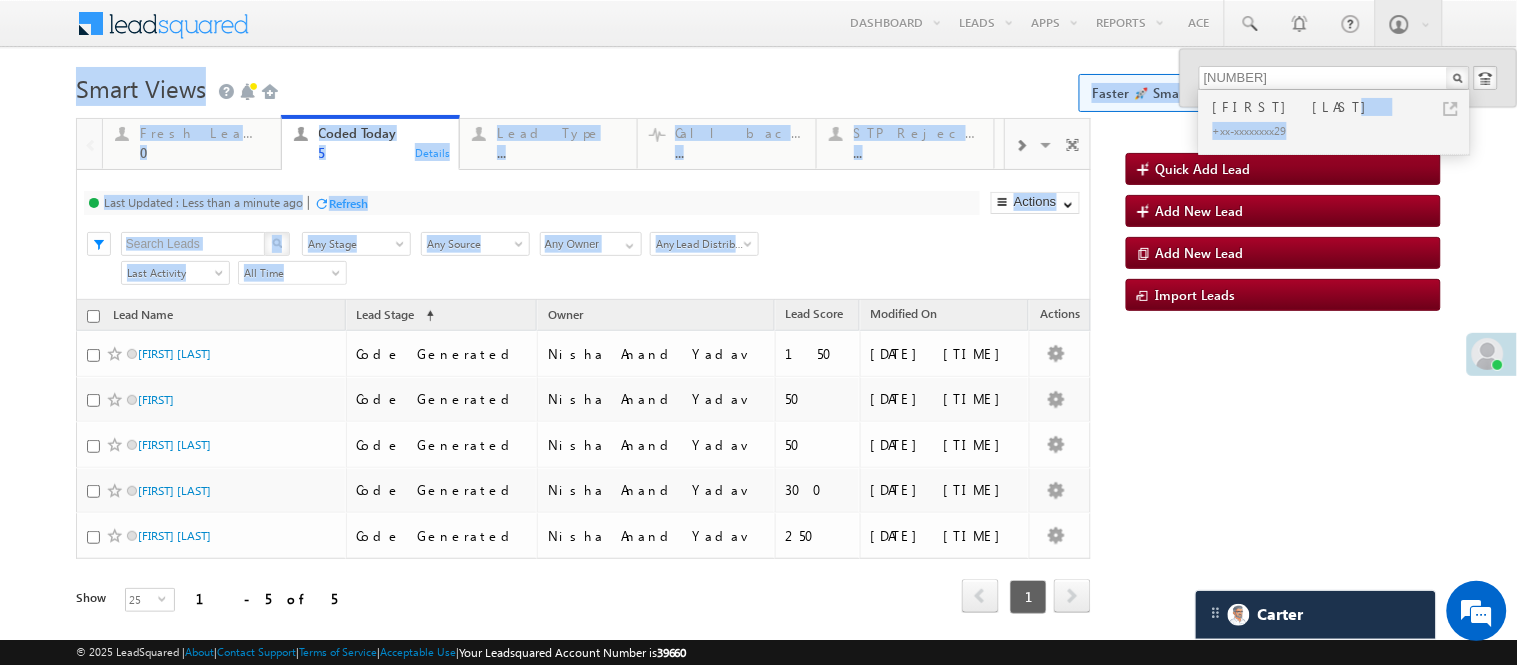 click on "Menu
Nisha Anand Yadav
Nisha .Yada v@ang elbro king. com" at bounding box center (758, 334) 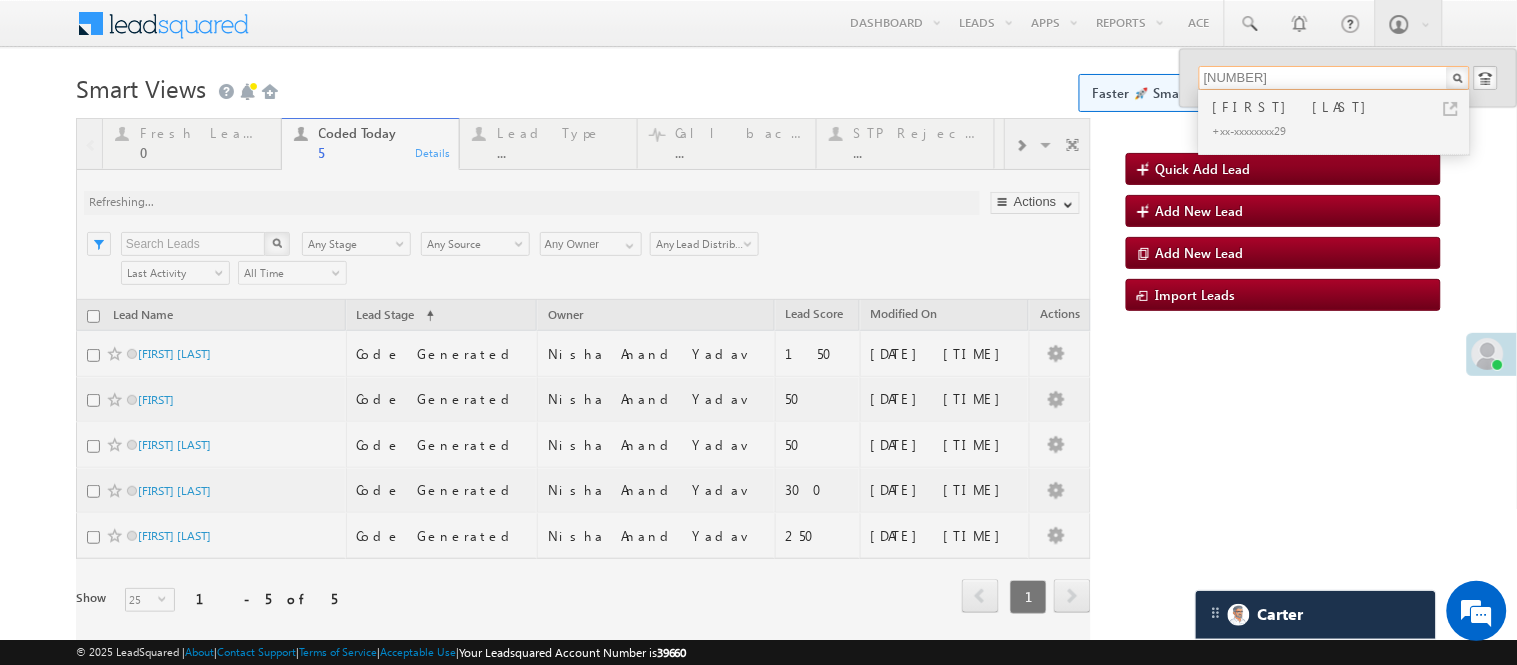 drag, startPoint x: 1273, startPoint y: 73, endPoint x: 1121, endPoint y: 78, distance: 152.08221 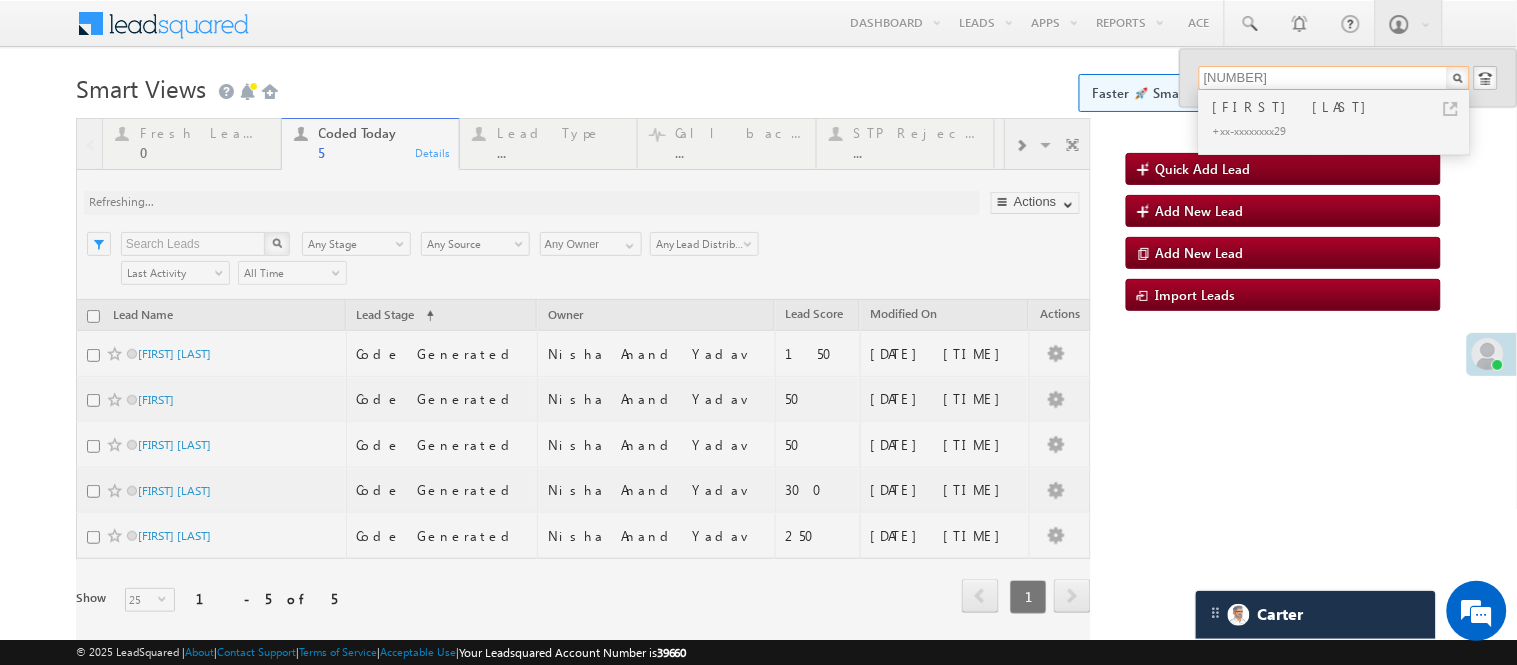 click on "Menu
Nisha Anand Yadav
Nisha .Yada v@ang elbro king. com" at bounding box center [758, 334] 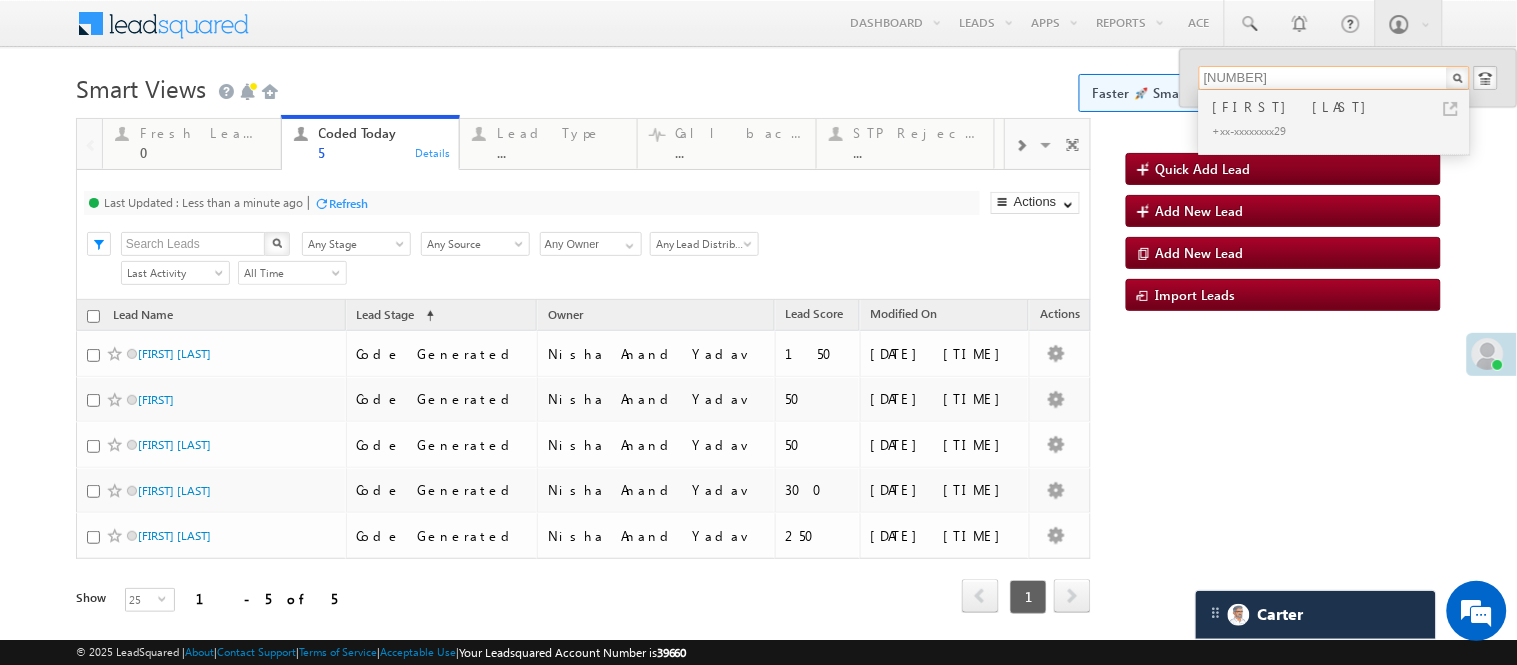 type on "6370503429" 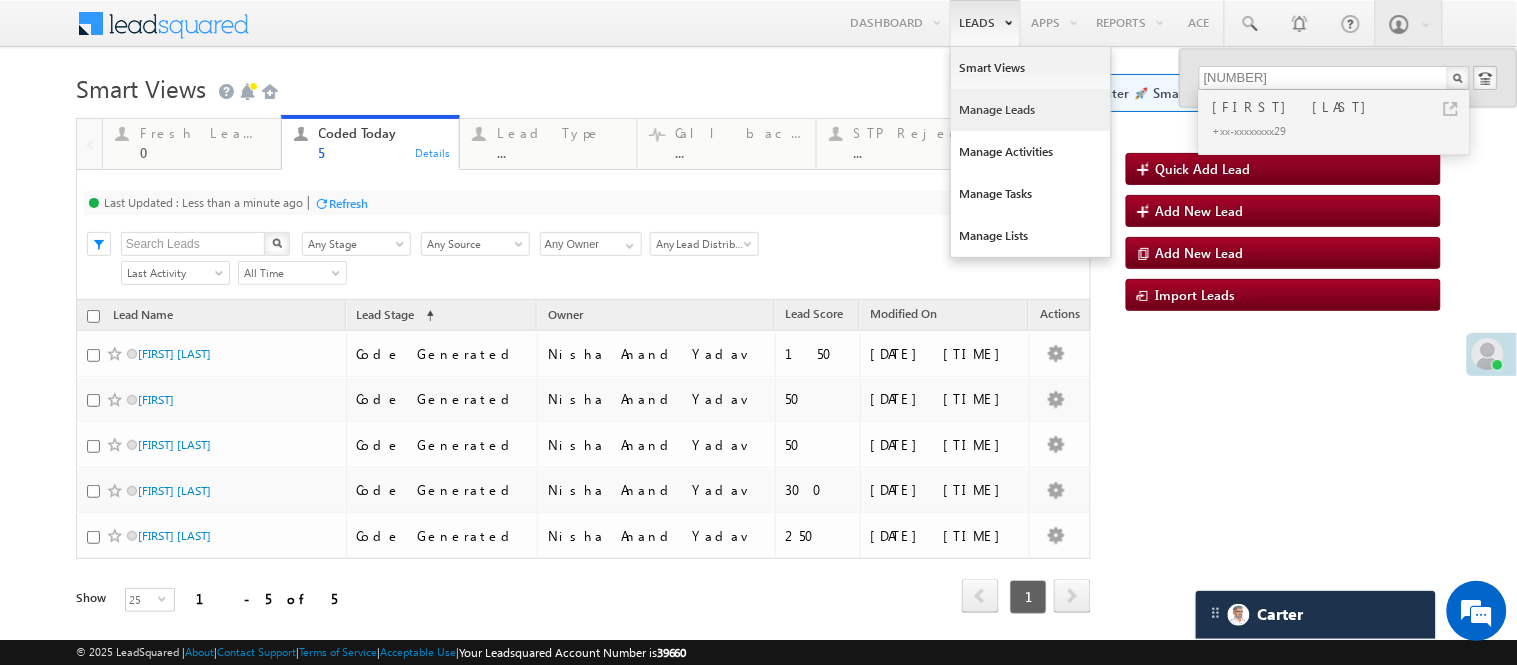 click on "Manage Leads" at bounding box center (1031, 110) 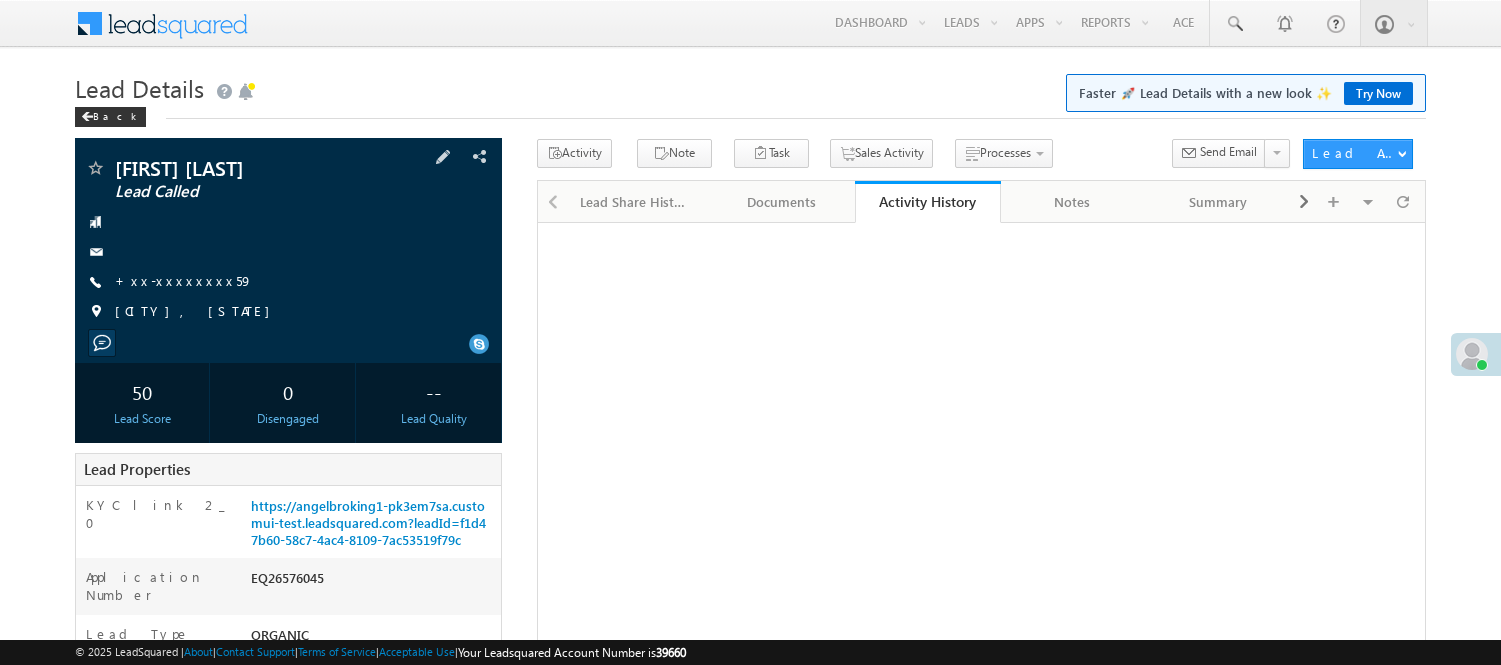scroll, scrollTop: 0, scrollLeft: 0, axis: both 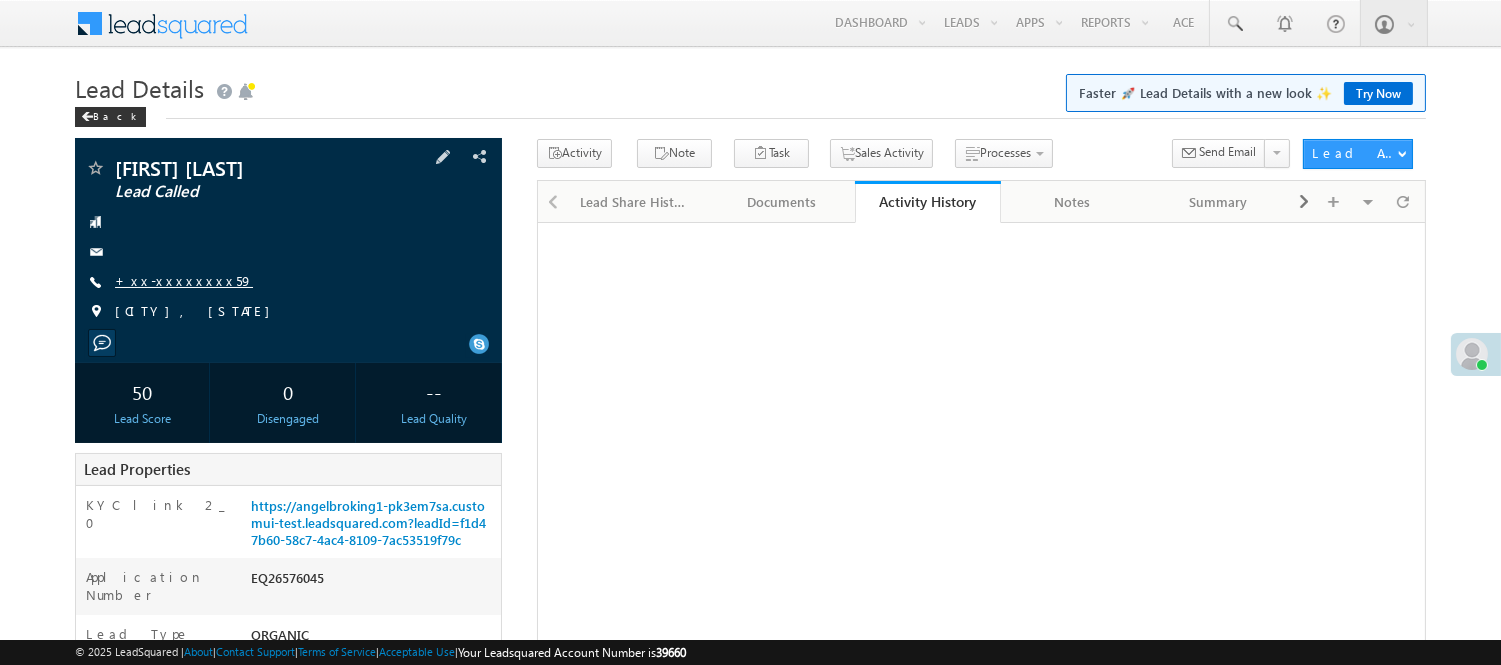 click on "+xx-xxxxxxxx59" at bounding box center [184, 280] 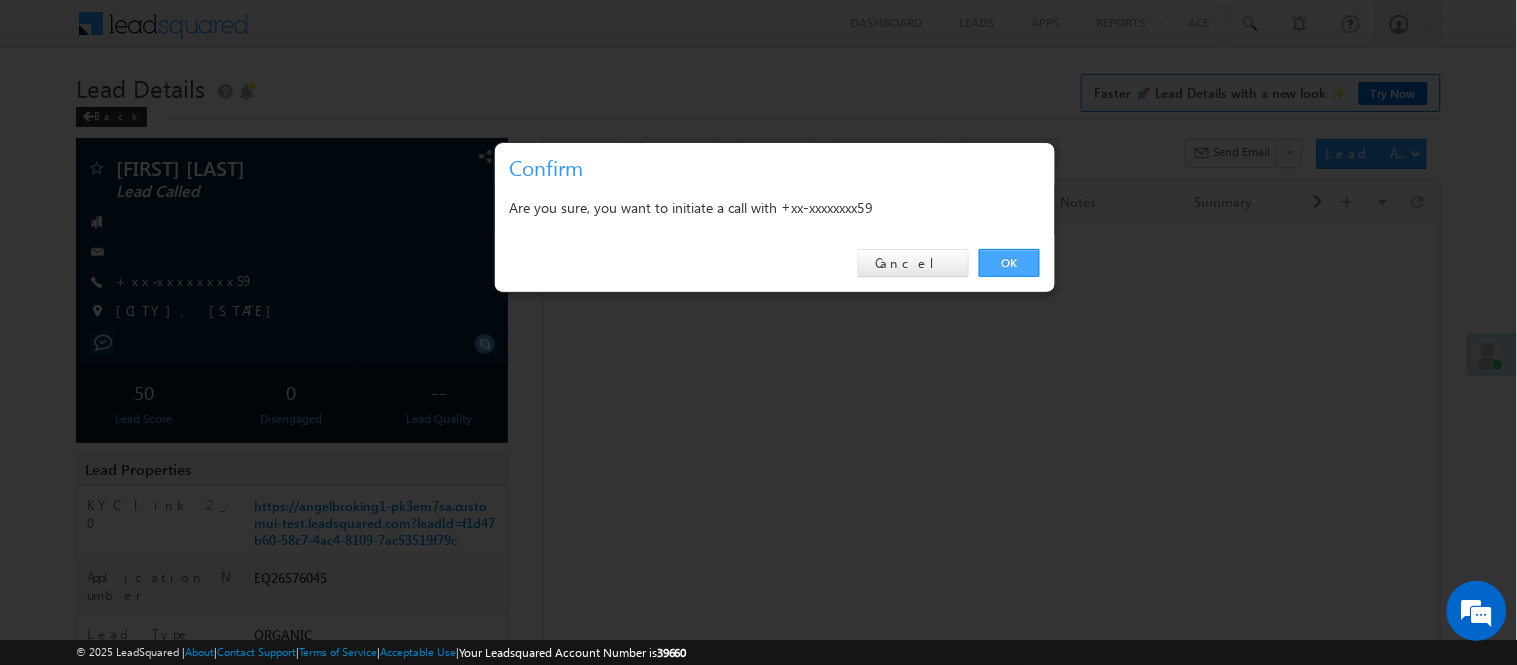 click on "OK" at bounding box center (1009, 263) 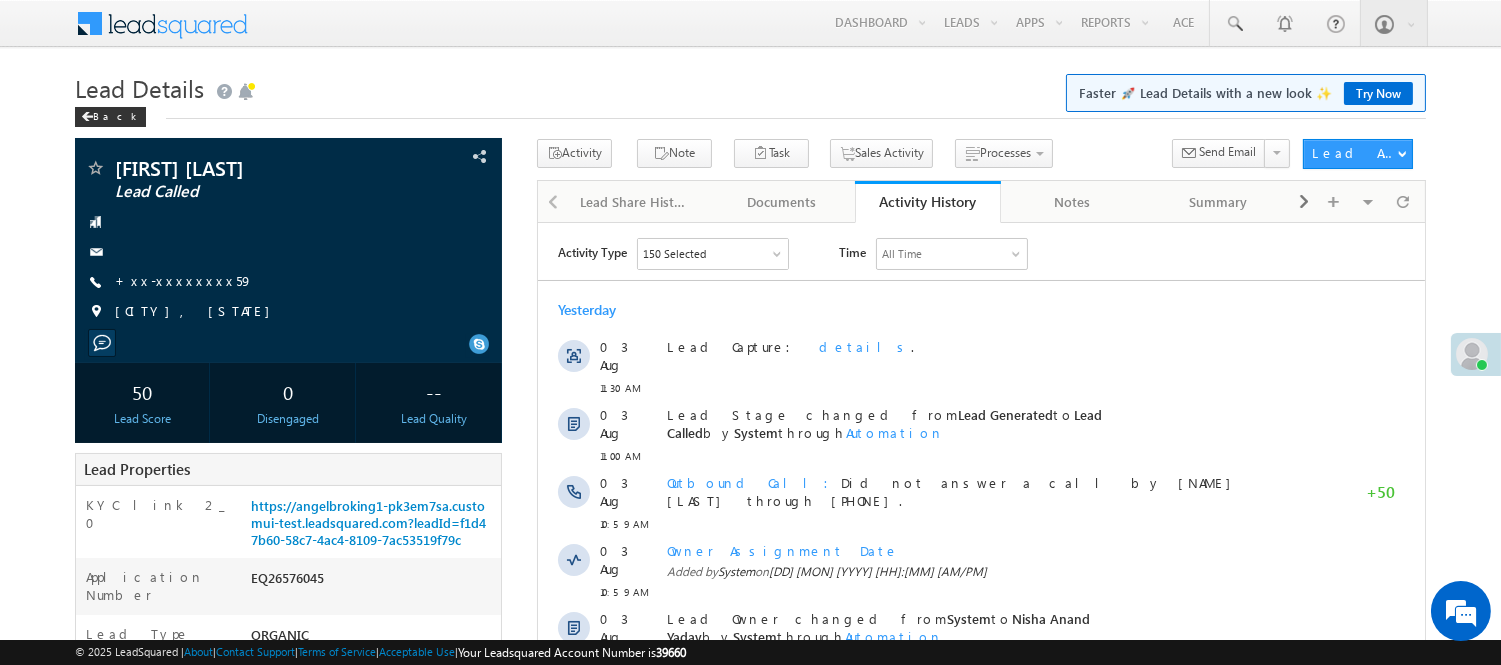 scroll, scrollTop: 0, scrollLeft: 0, axis: both 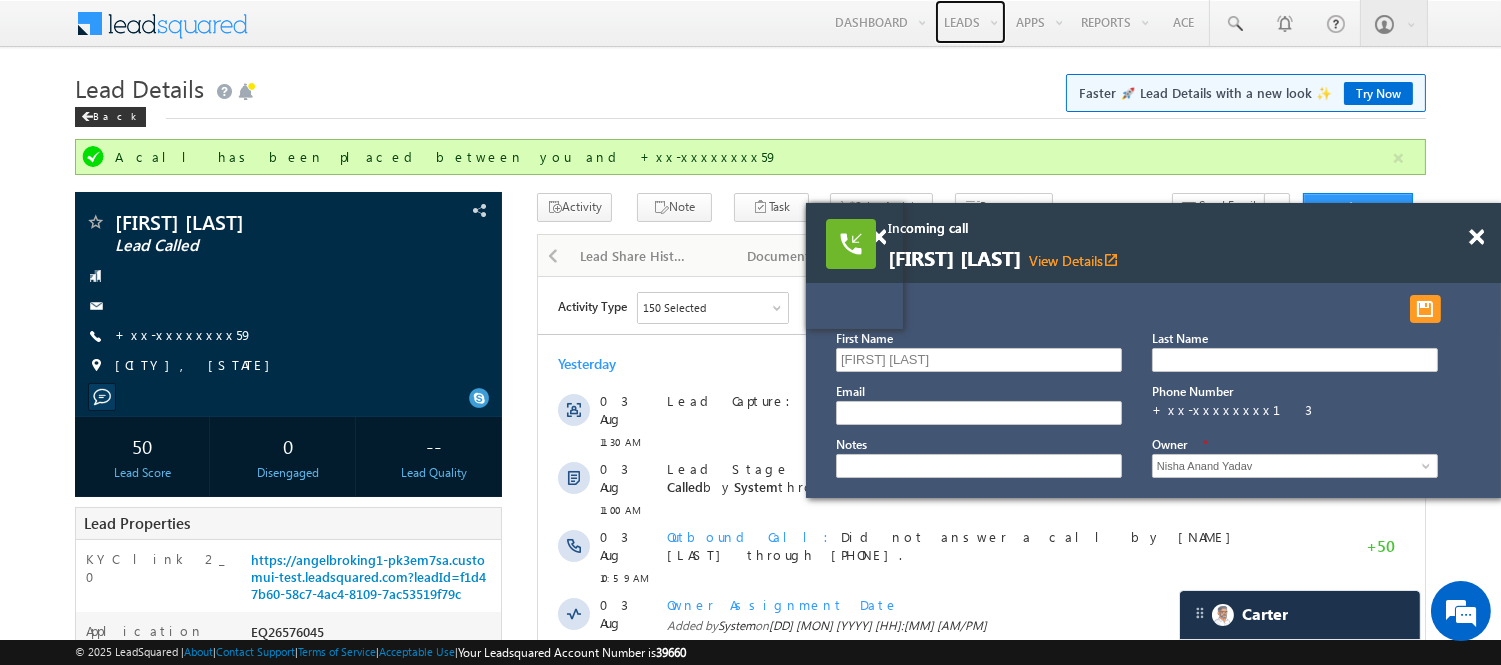 click on "Leads" at bounding box center [970, 22] 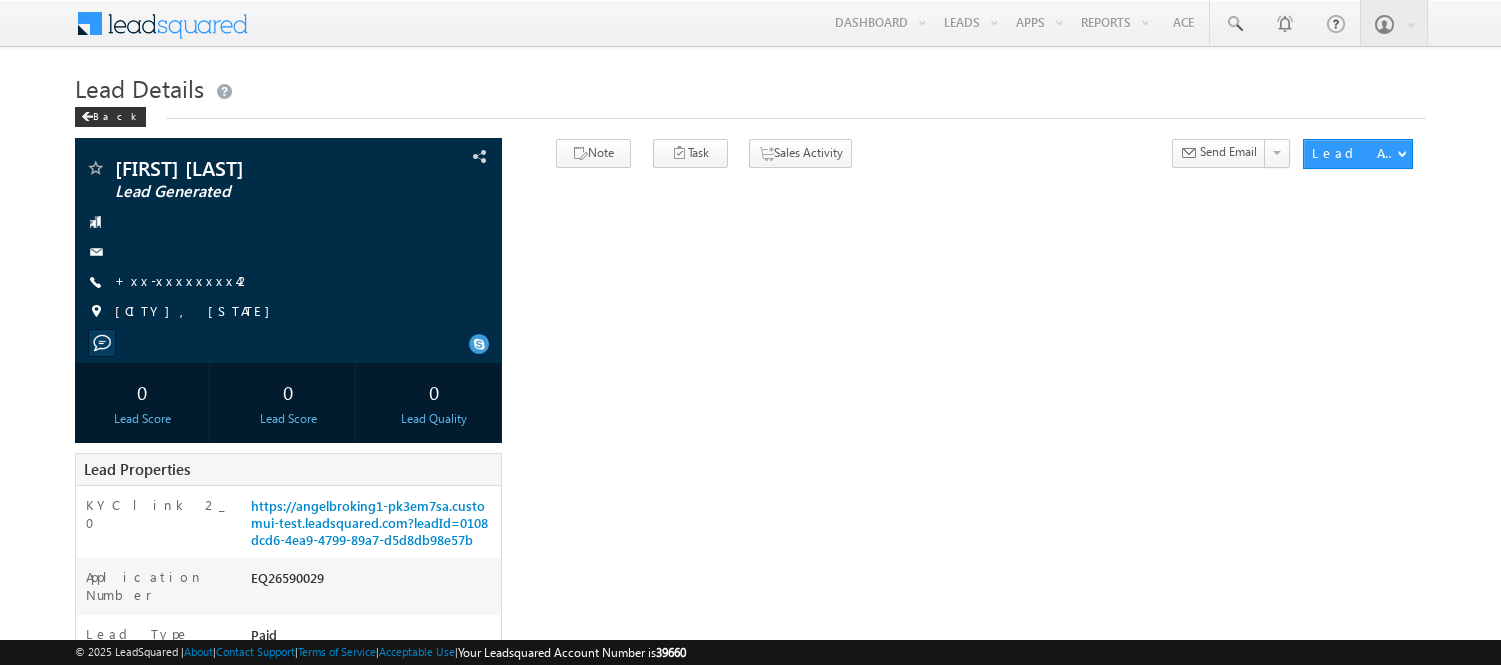 scroll, scrollTop: 0, scrollLeft: 0, axis: both 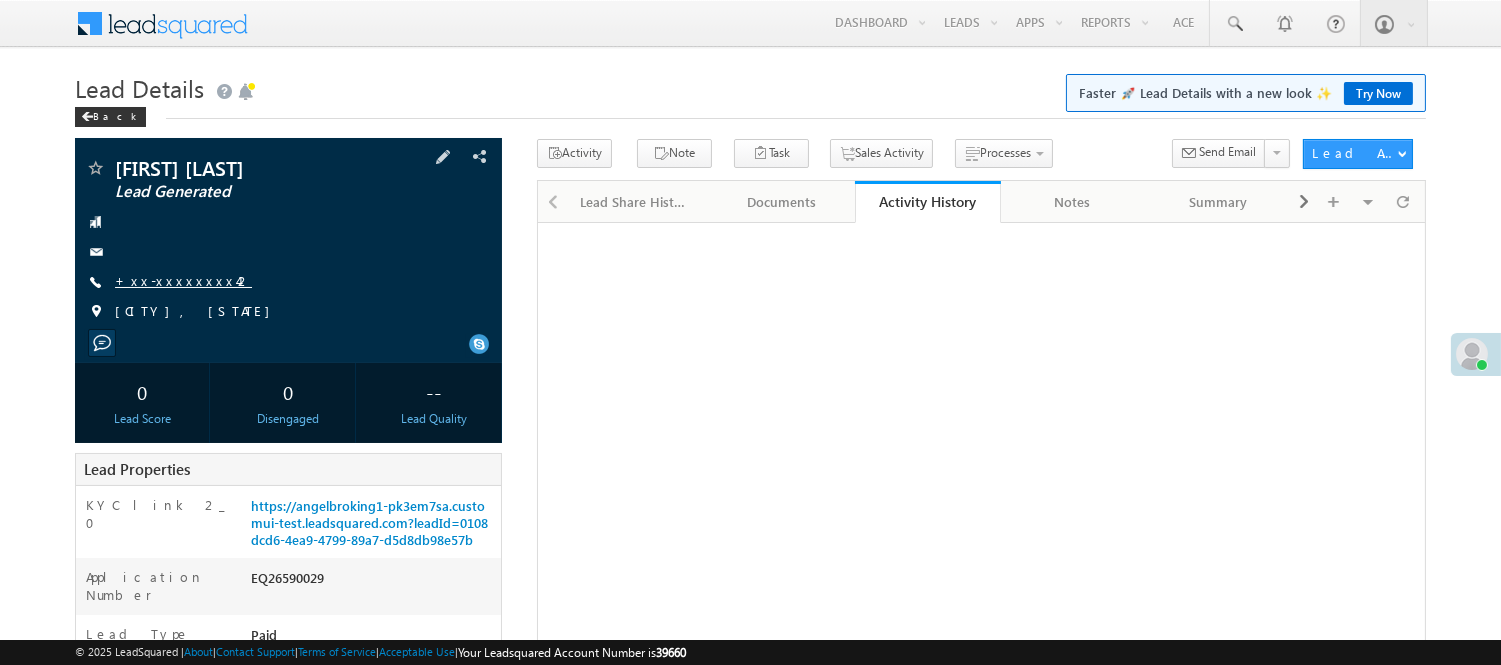click on "+xx-xxxxxxxx42" at bounding box center (183, 280) 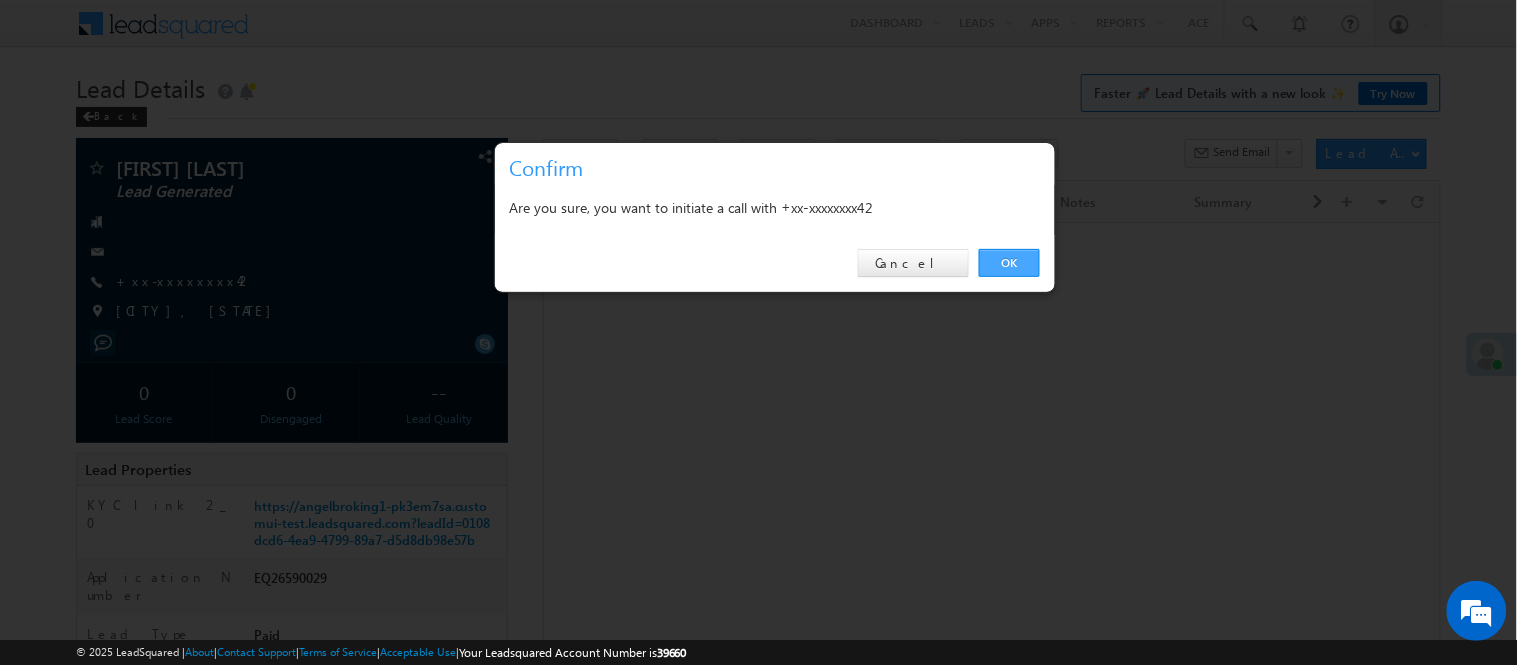 click on "OK" at bounding box center [1009, 263] 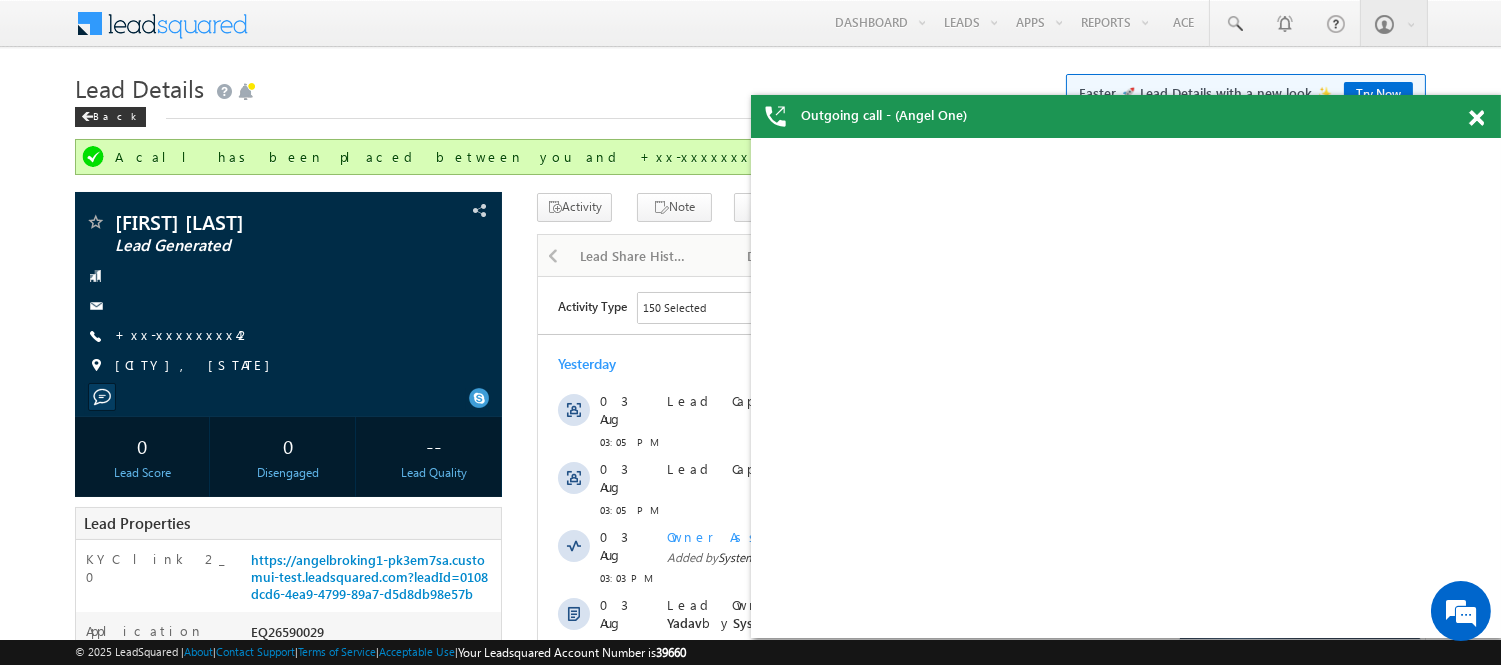 scroll, scrollTop: 0, scrollLeft: 0, axis: both 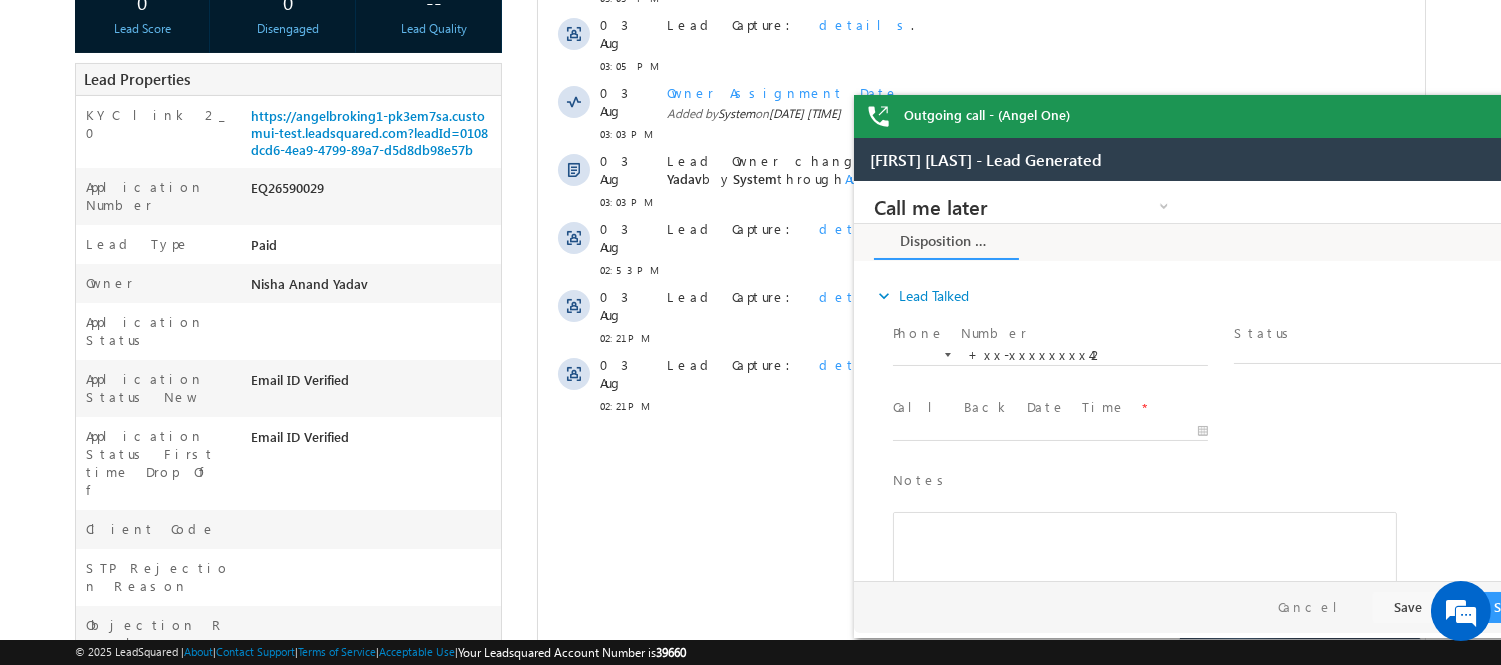 click on "Outgoing call -  (Angel One)" at bounding box center (1229, 116) 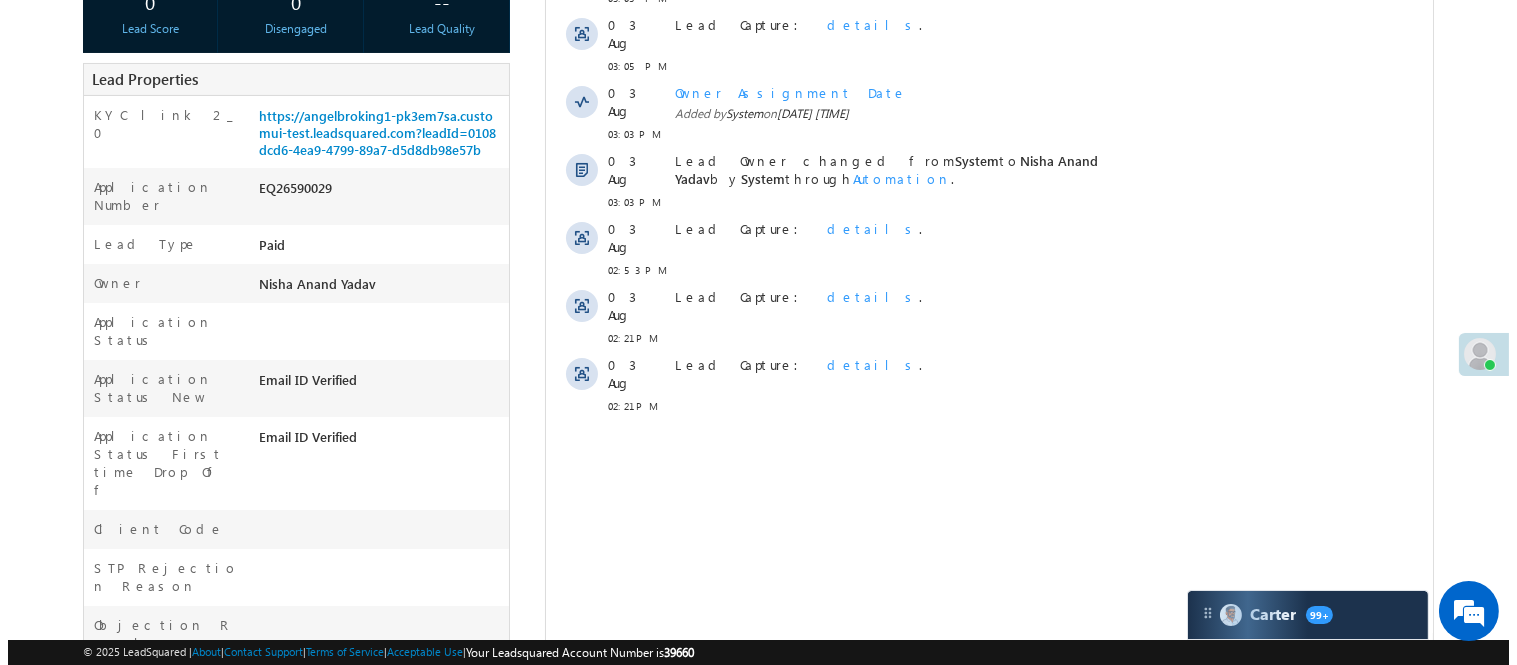 scroll, scrollTop: 0, scrollLeft: 0, axis: both 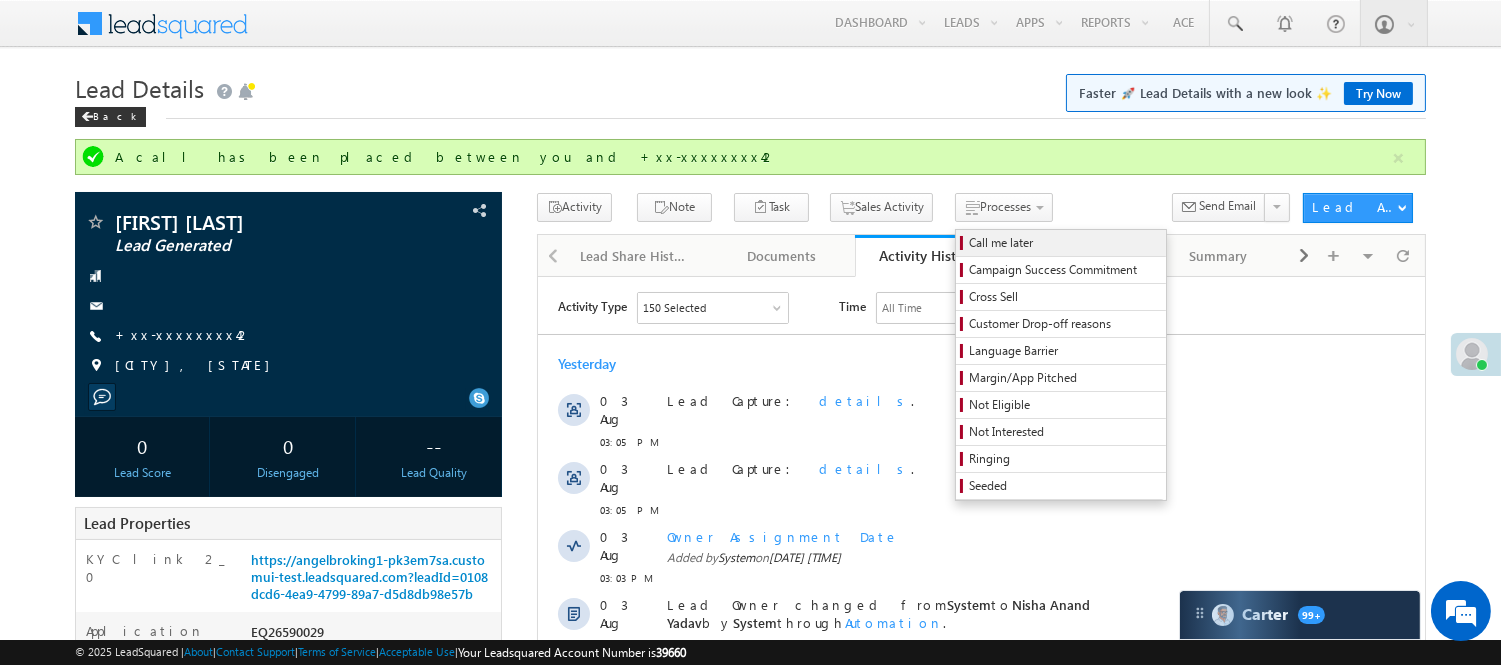 click on "Call me later" at bounding box center (1061, 243) 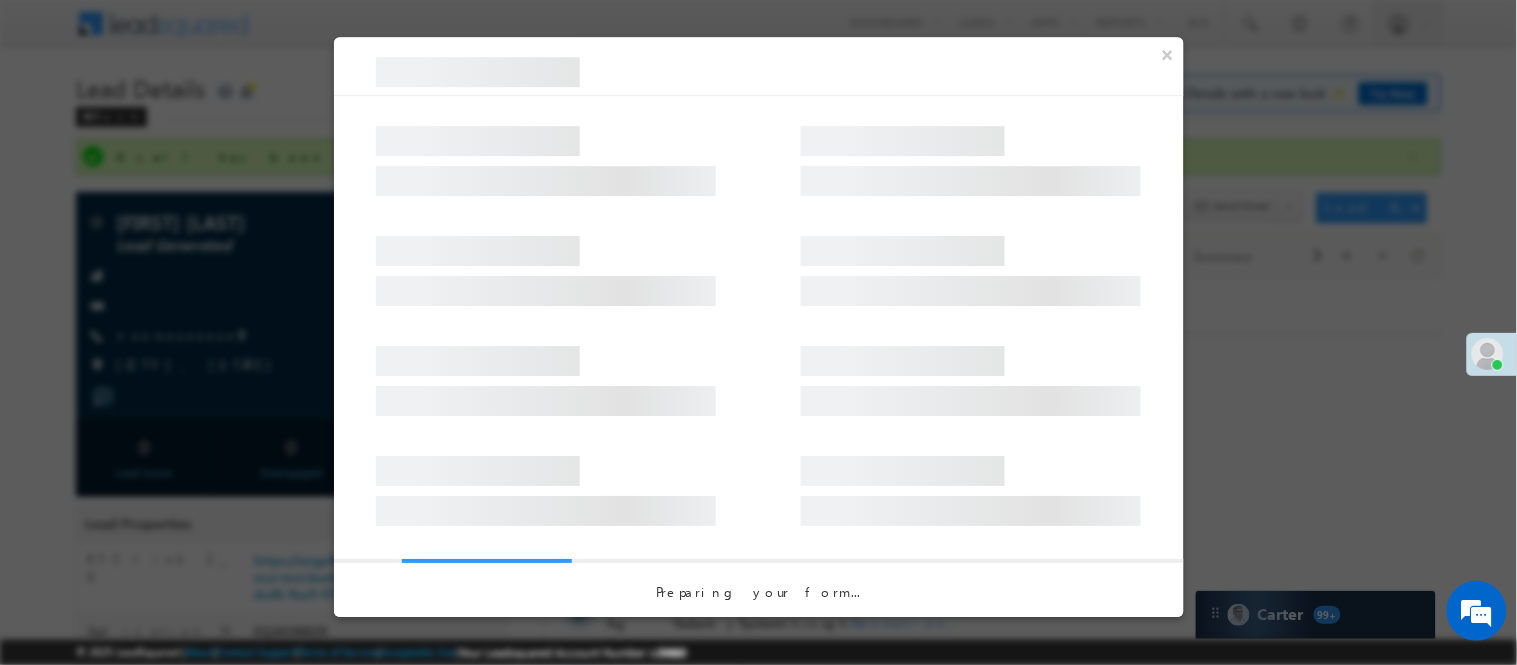 click on "×" at bounding box center (1168, 54) 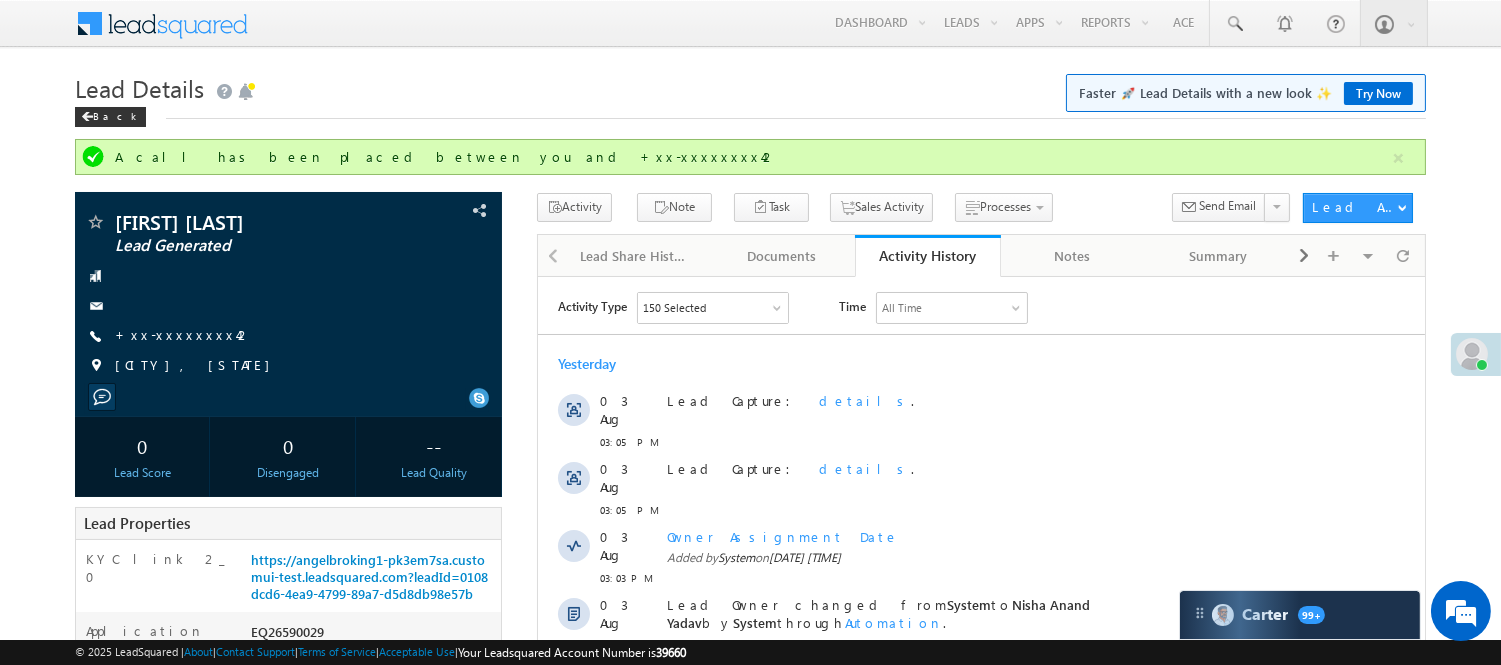 click on "A call has been placed between you and +xx-xxxxxxxx42
Amil biswas
Lead Generated" at bounding box center (750, 898) 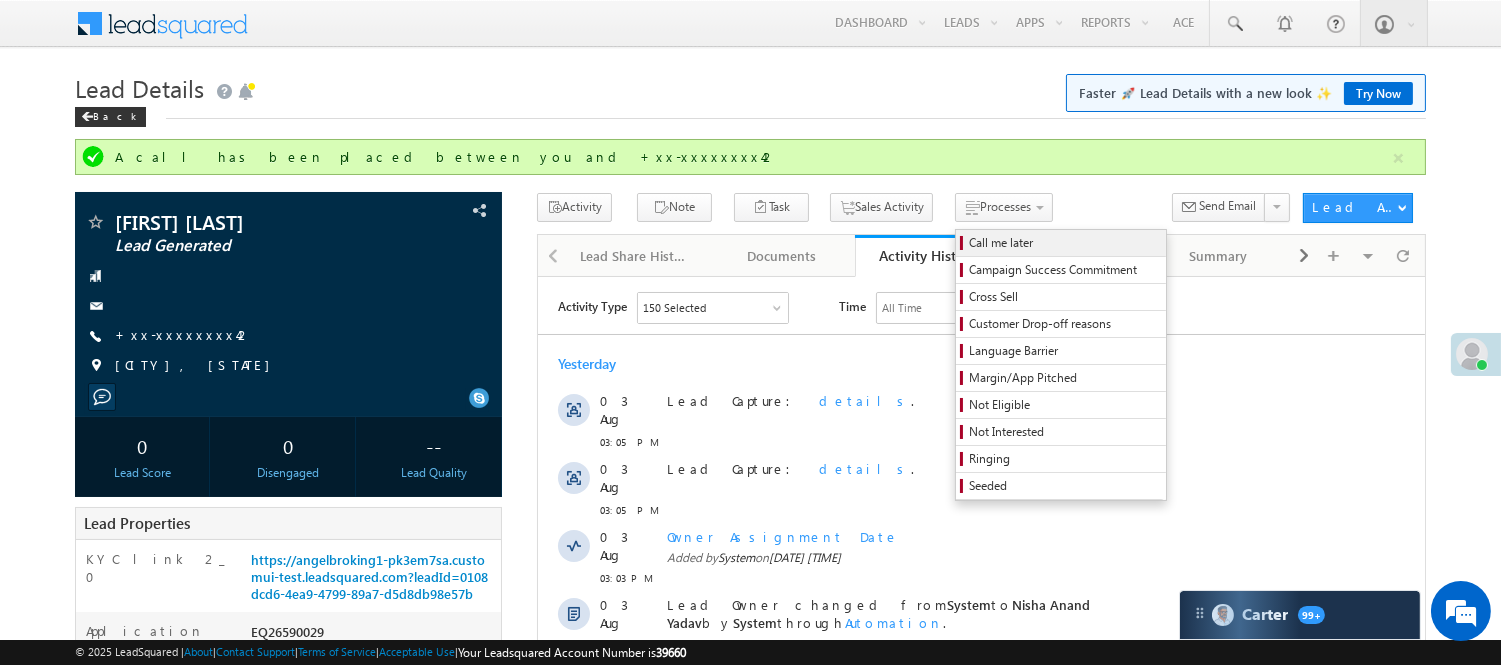 click on "Call me later" at bounding box center [1064, 243] 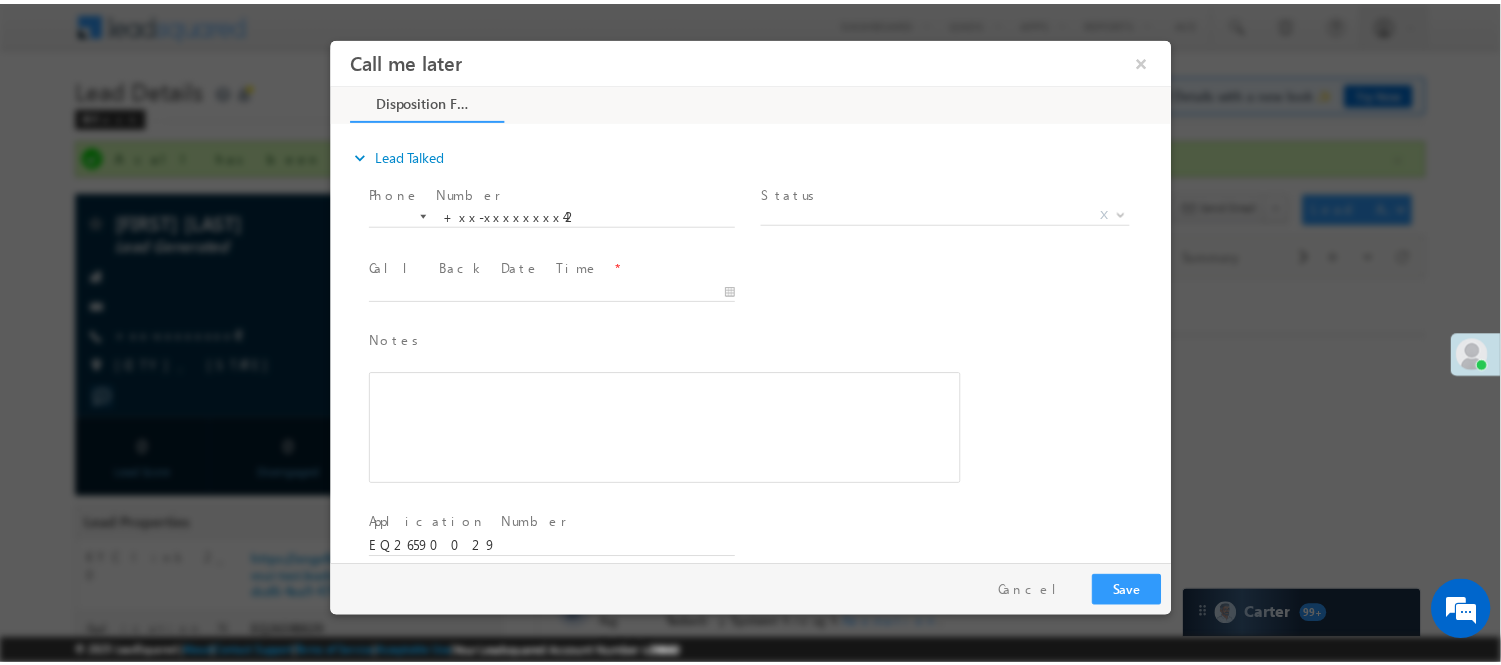 scroll, scrollTop: 0, scrollLeft: 0, axis: both 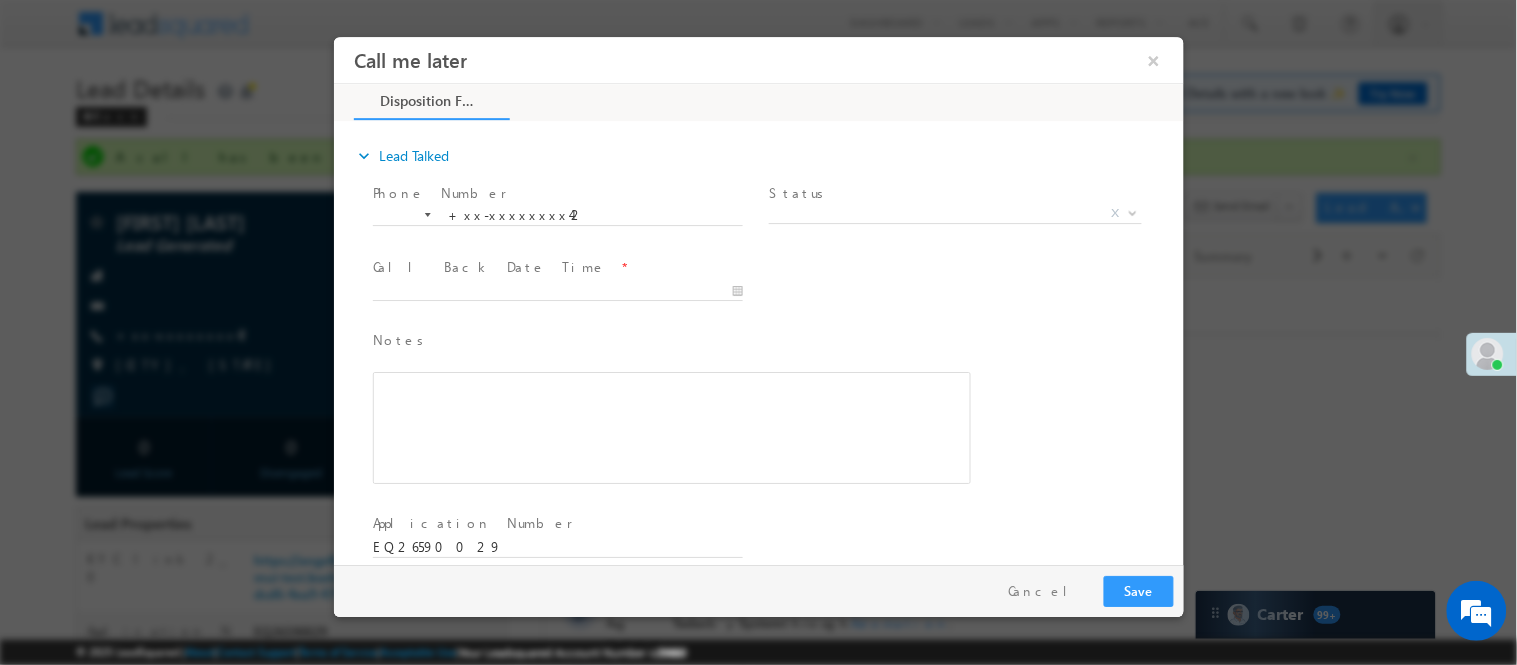 click on "X" at bounding box center [954, 213] 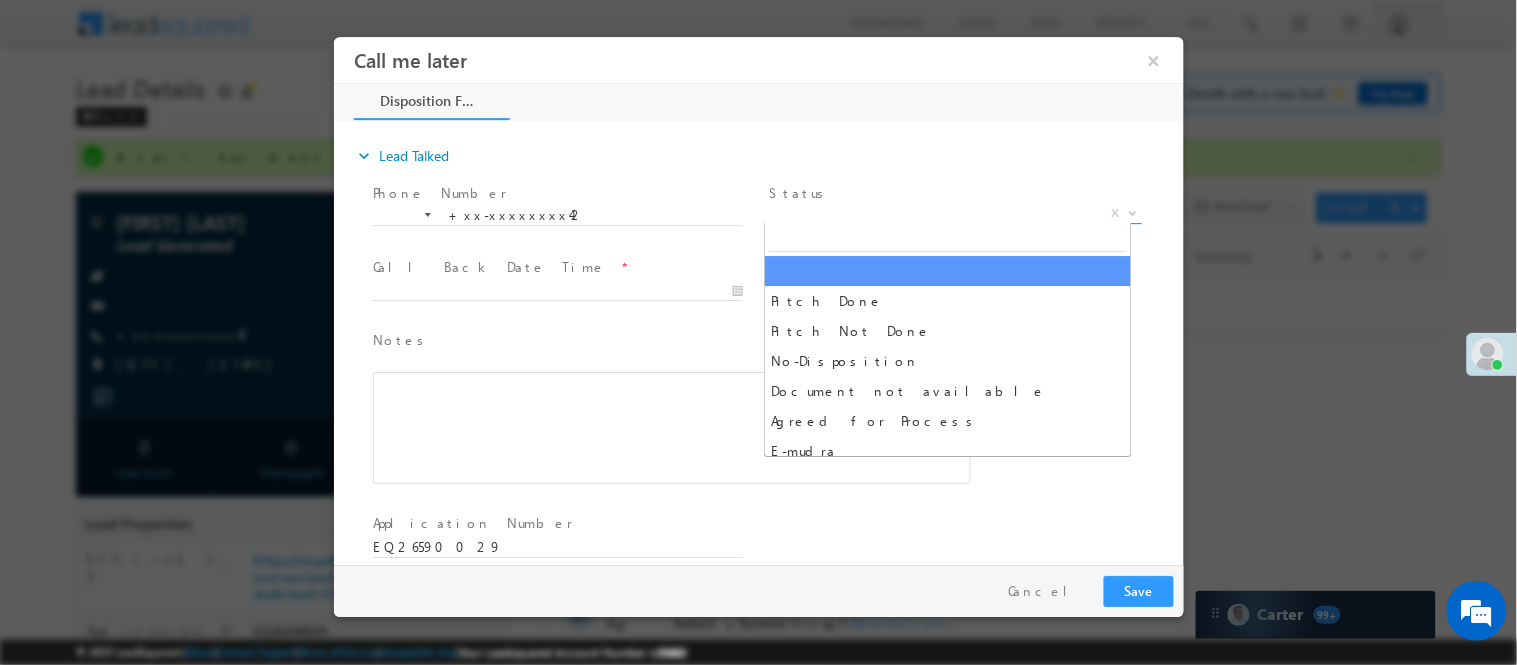 click on "Status
*" at bounding box center [952, 193] 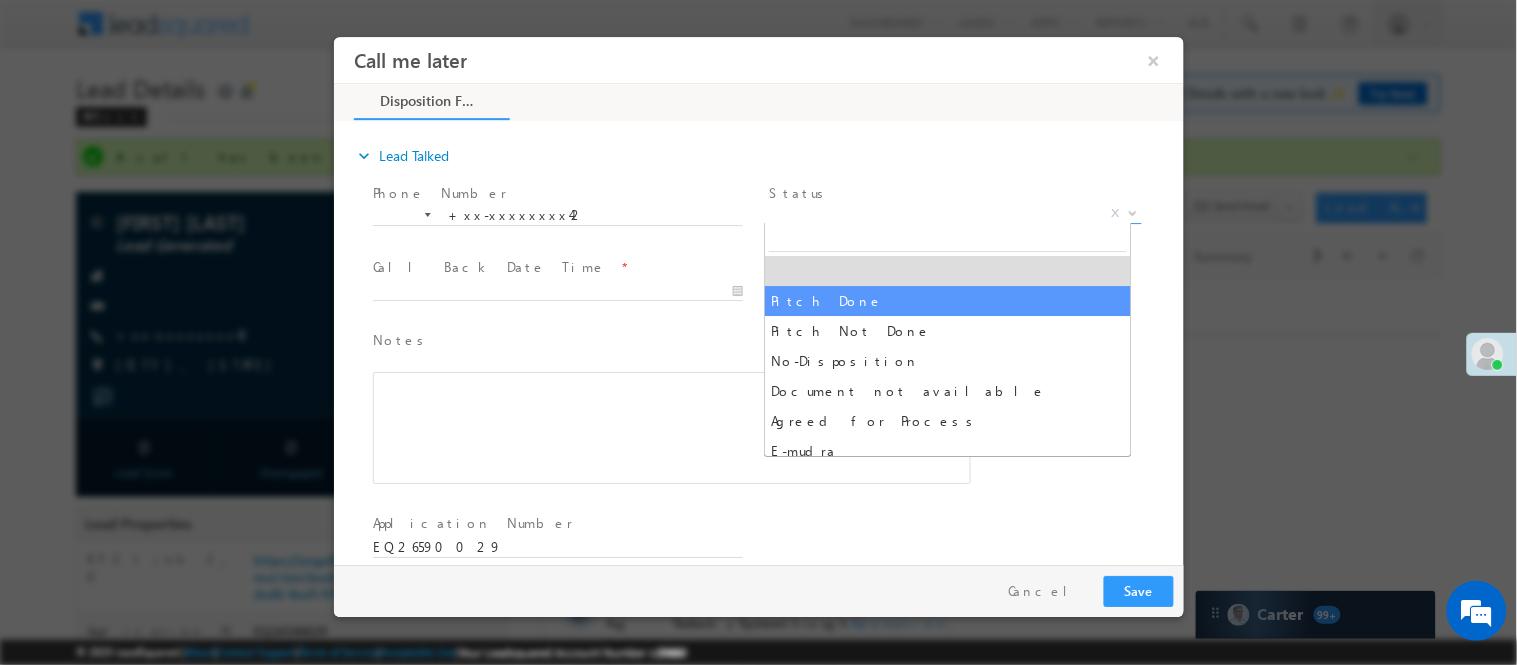 select on "Pitch Done" 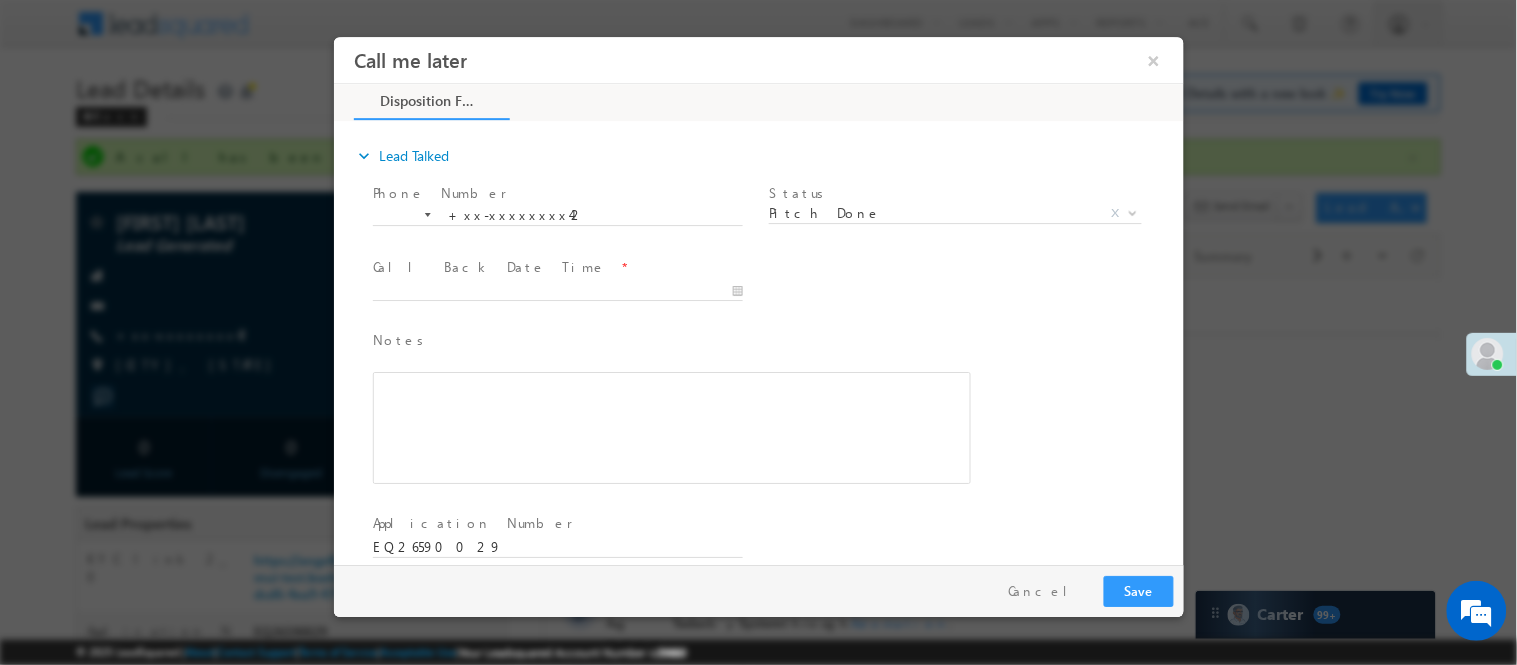 drag, startPoint x: 650, startPoint y: 272, endPoint x: 649, endPoint y: 282, distance: 10.049875 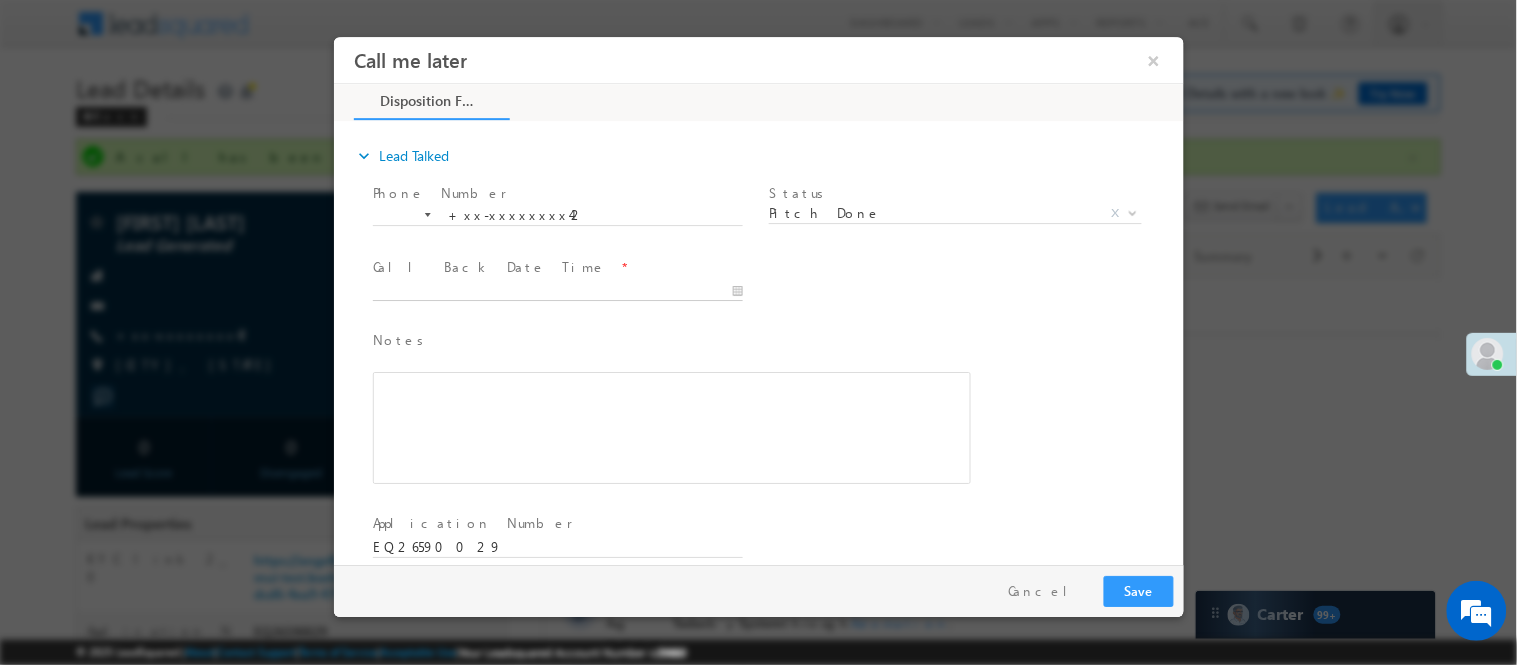 click at bounding box center (557, 291) 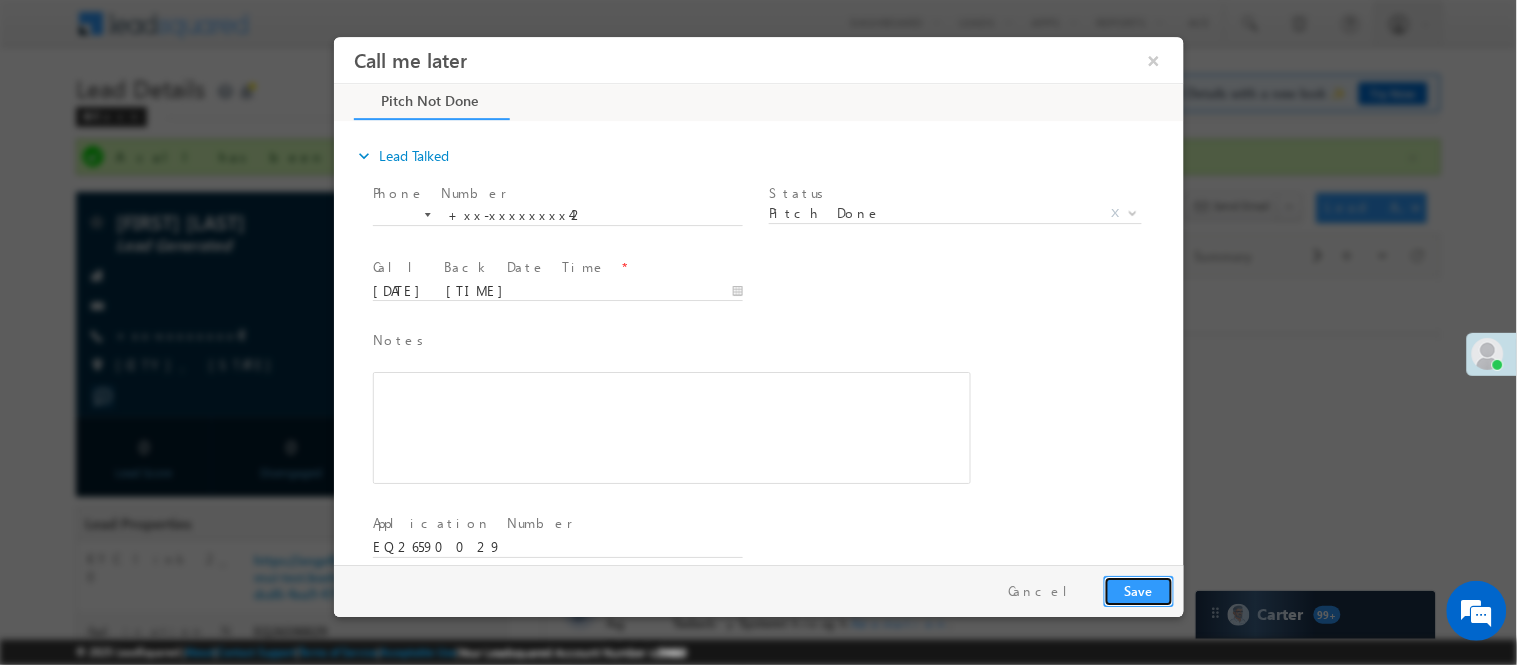 click on "Save" at bounding box center [1138, 590] 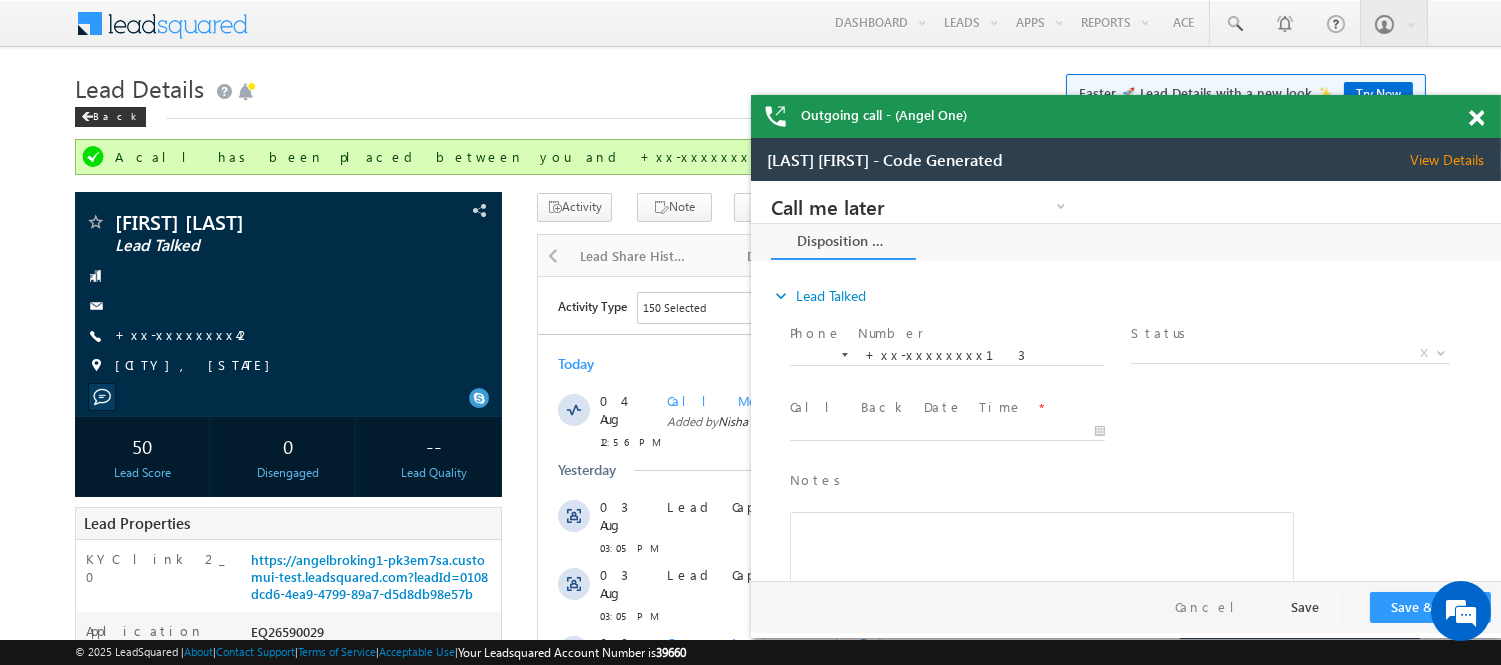 scroll, scrollTop: 0, scrollLeft: 0, axis: both 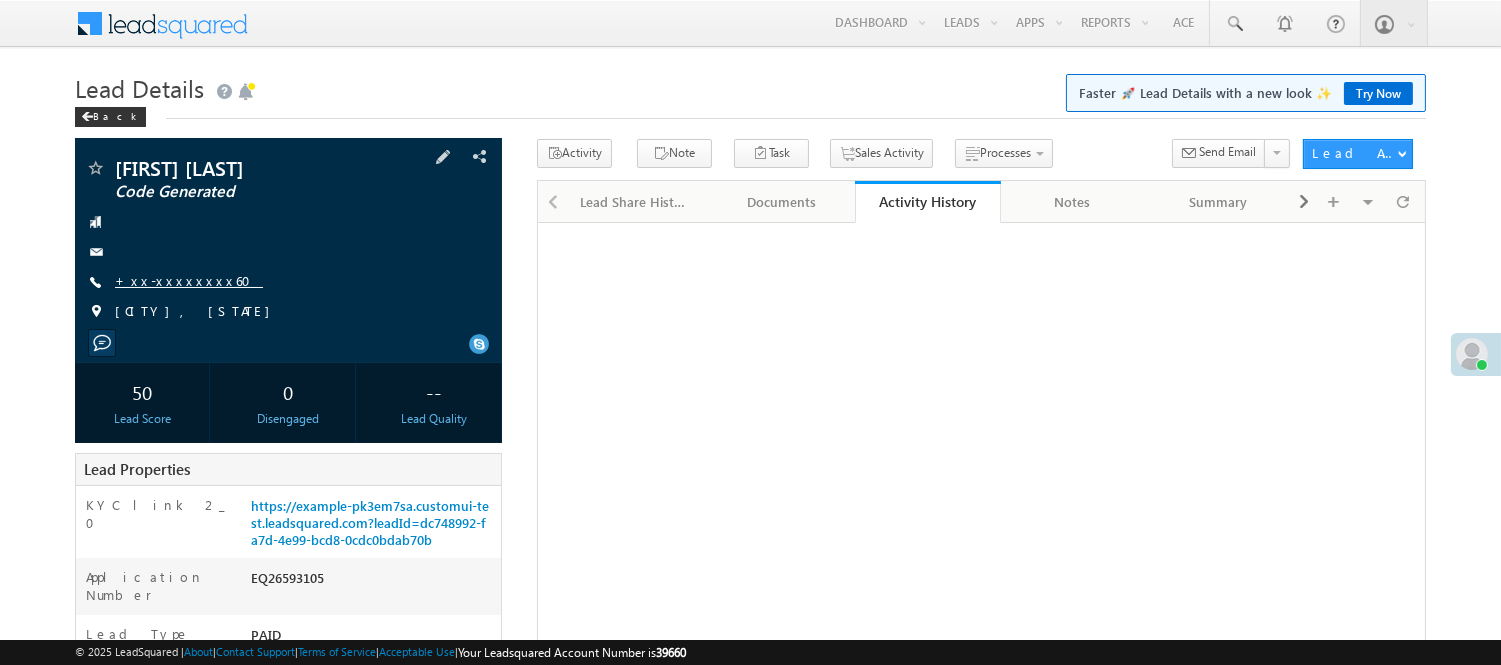 click on "+xx-xxxxxxxx60" at bounding box center [189, 280] 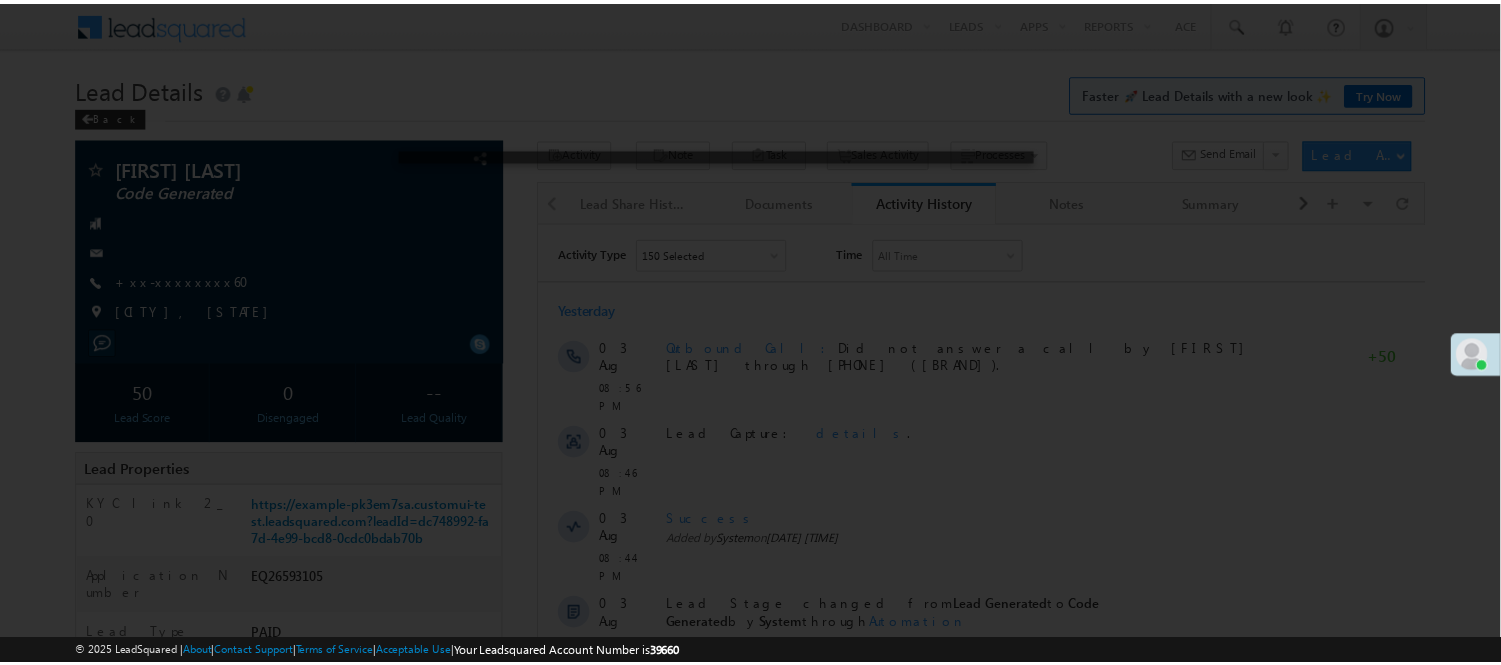 scroll, scrollTop: 0, scrollLeft: 0, axis: both 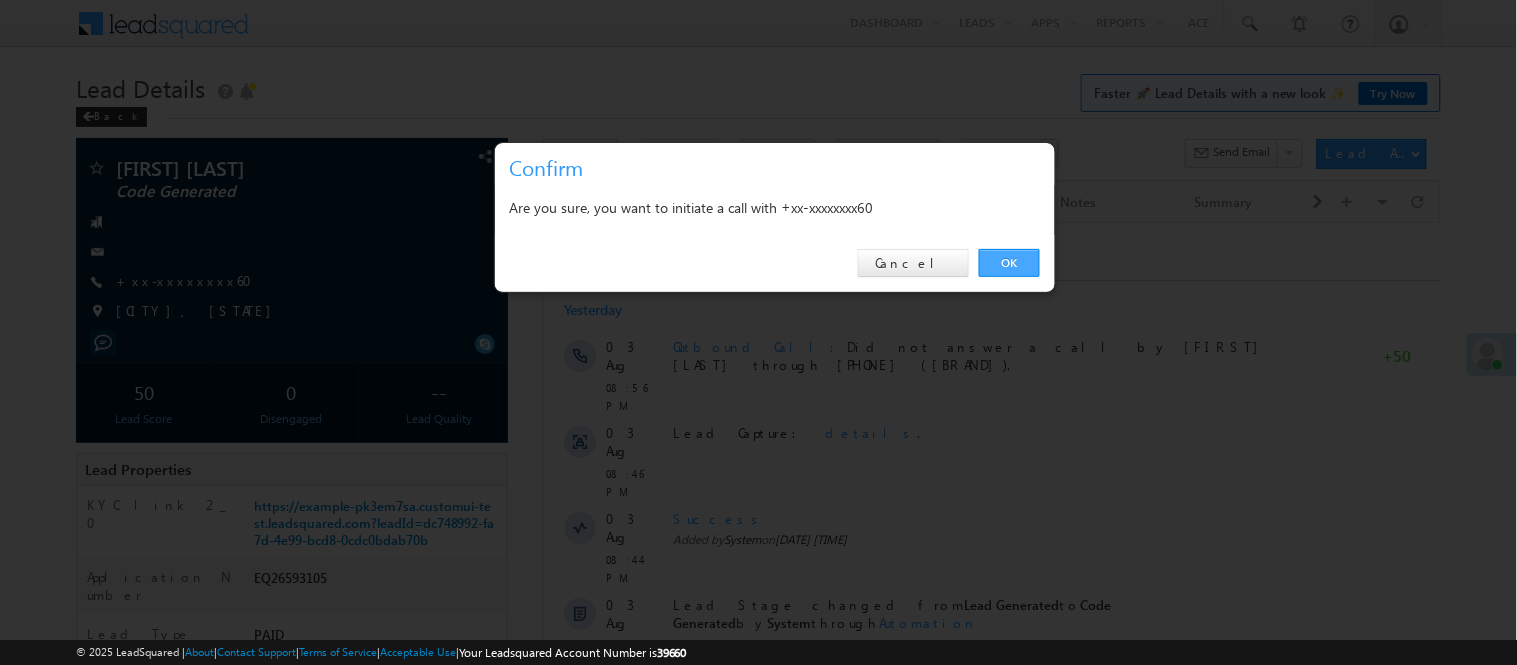click on "OK" at bounding box center [1009, 263] 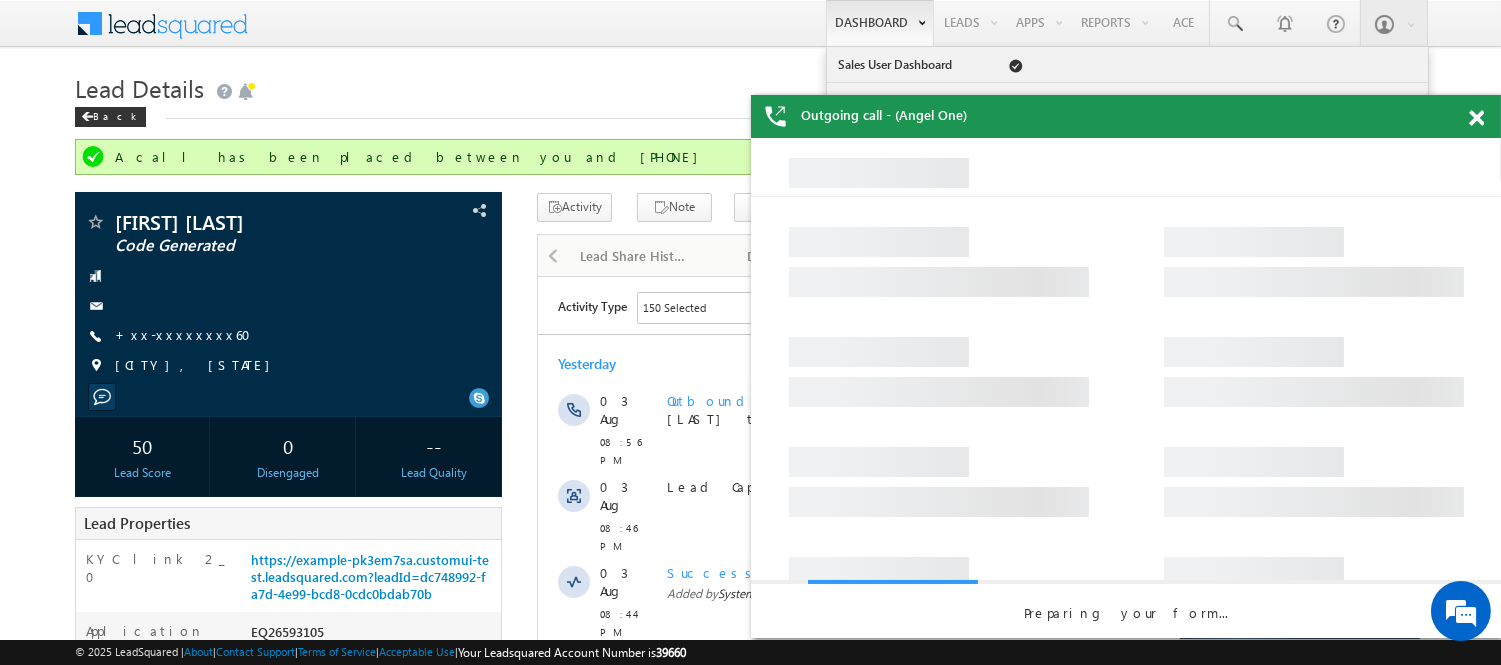 scroll, scrollTop: 0, scrollLeft: 0, axis: both 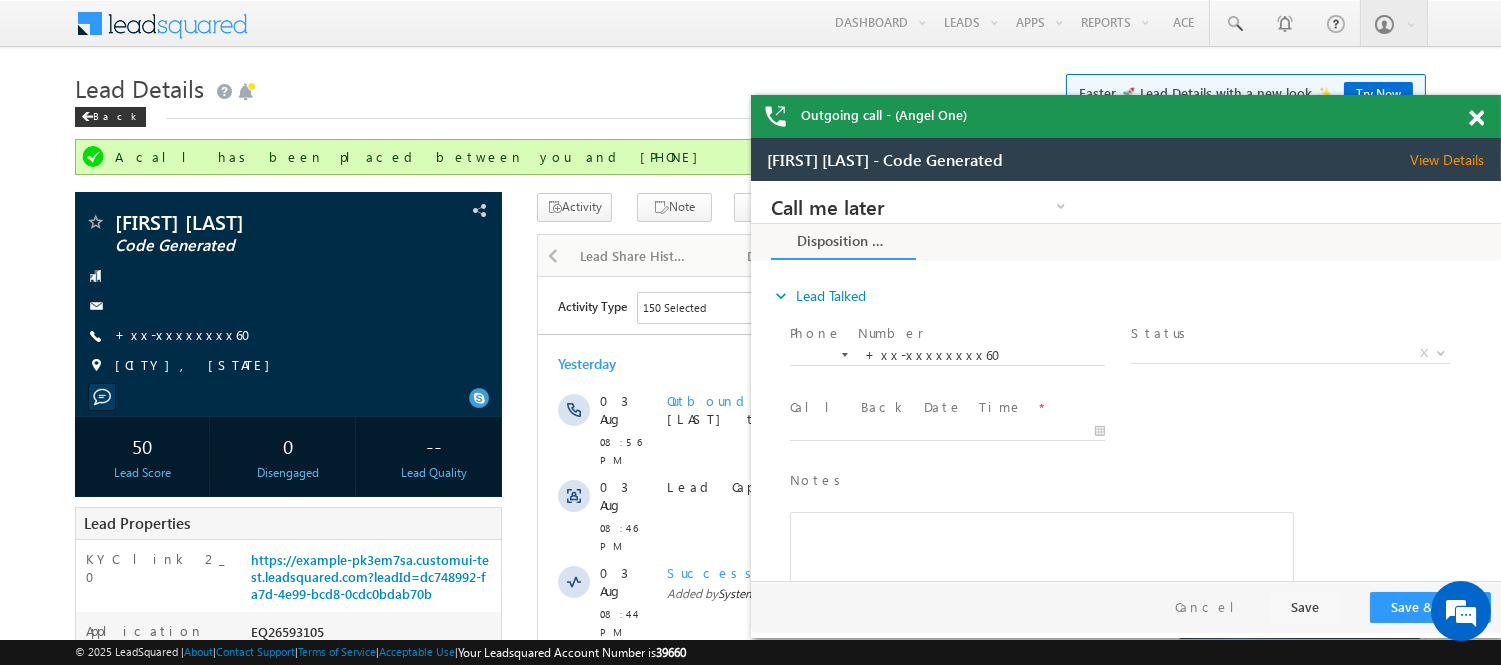 click at bounding box center [1476, 118] 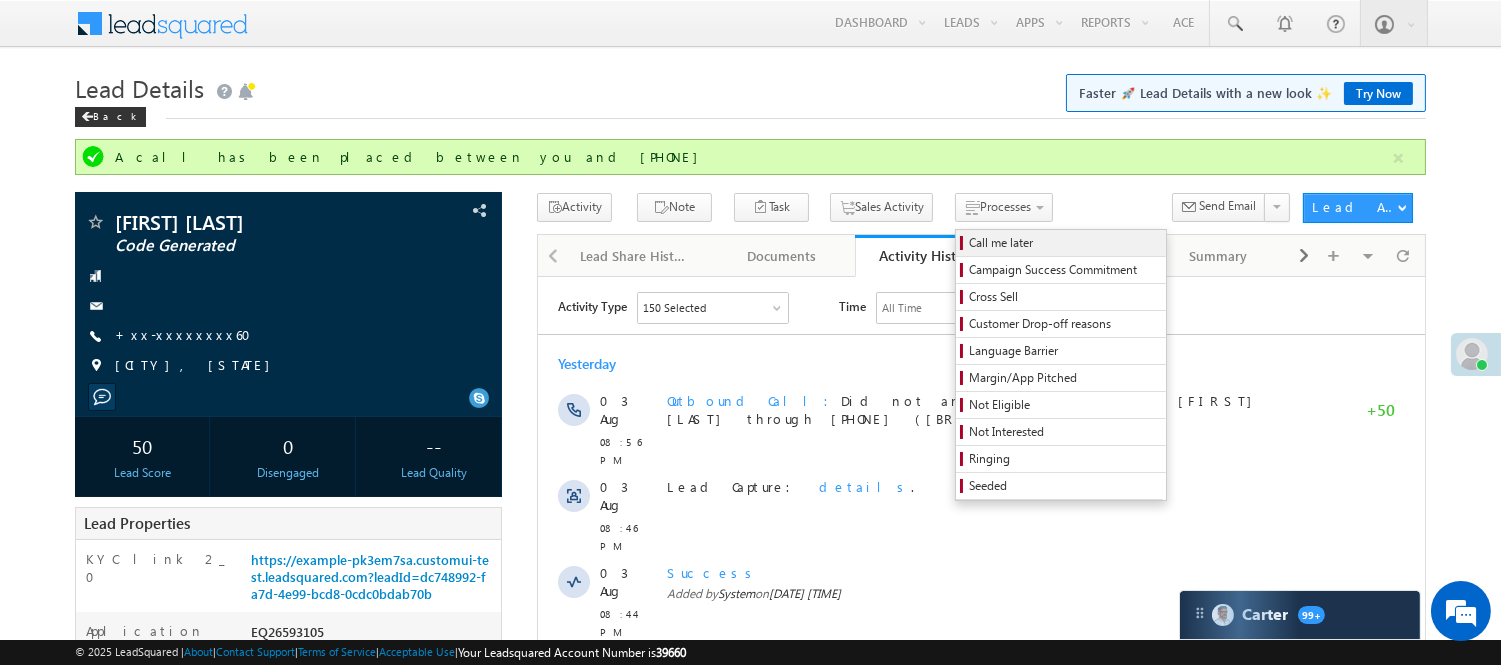 click on "Call me later" at bounding box center (1064, 243) 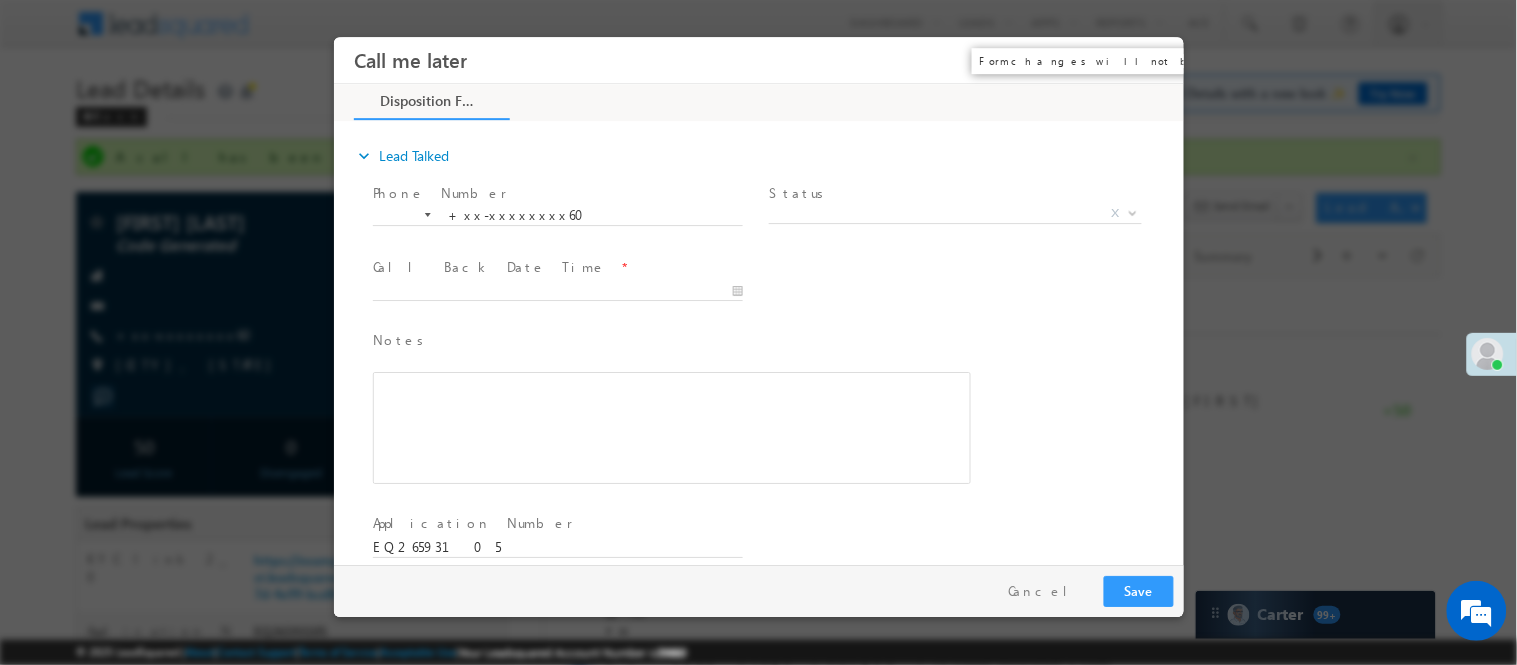 scroll, scrollTop: 0, scrollLeft: 0, axis: both 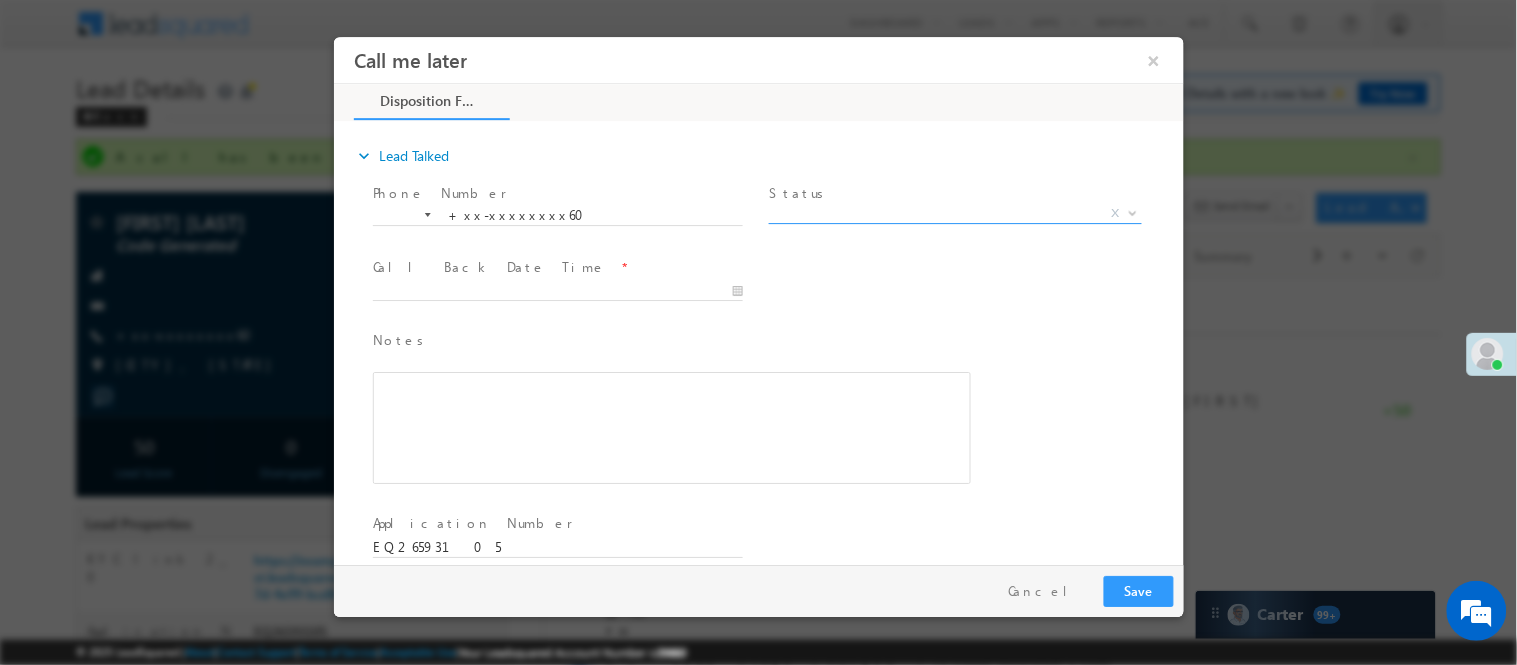 click on "X" at bounding box center [954, 213] 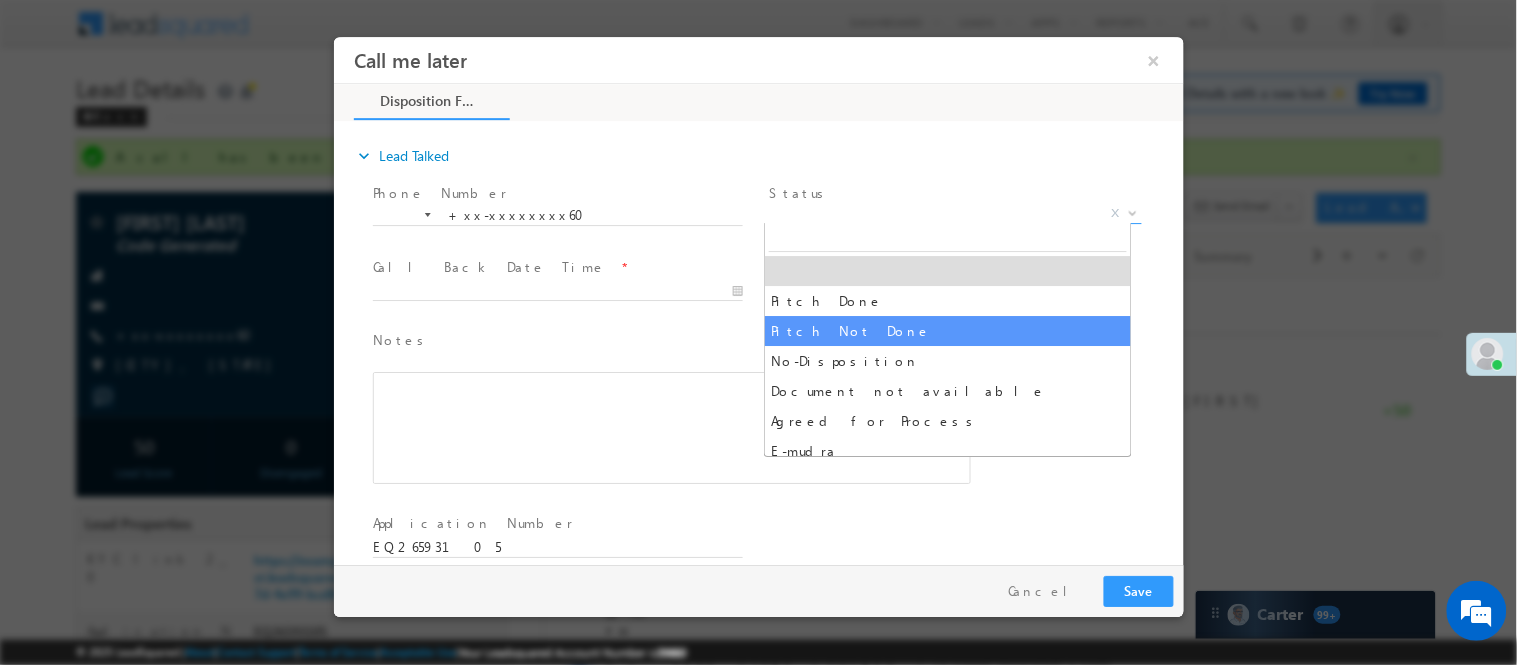 select on "Pitch Not Done" 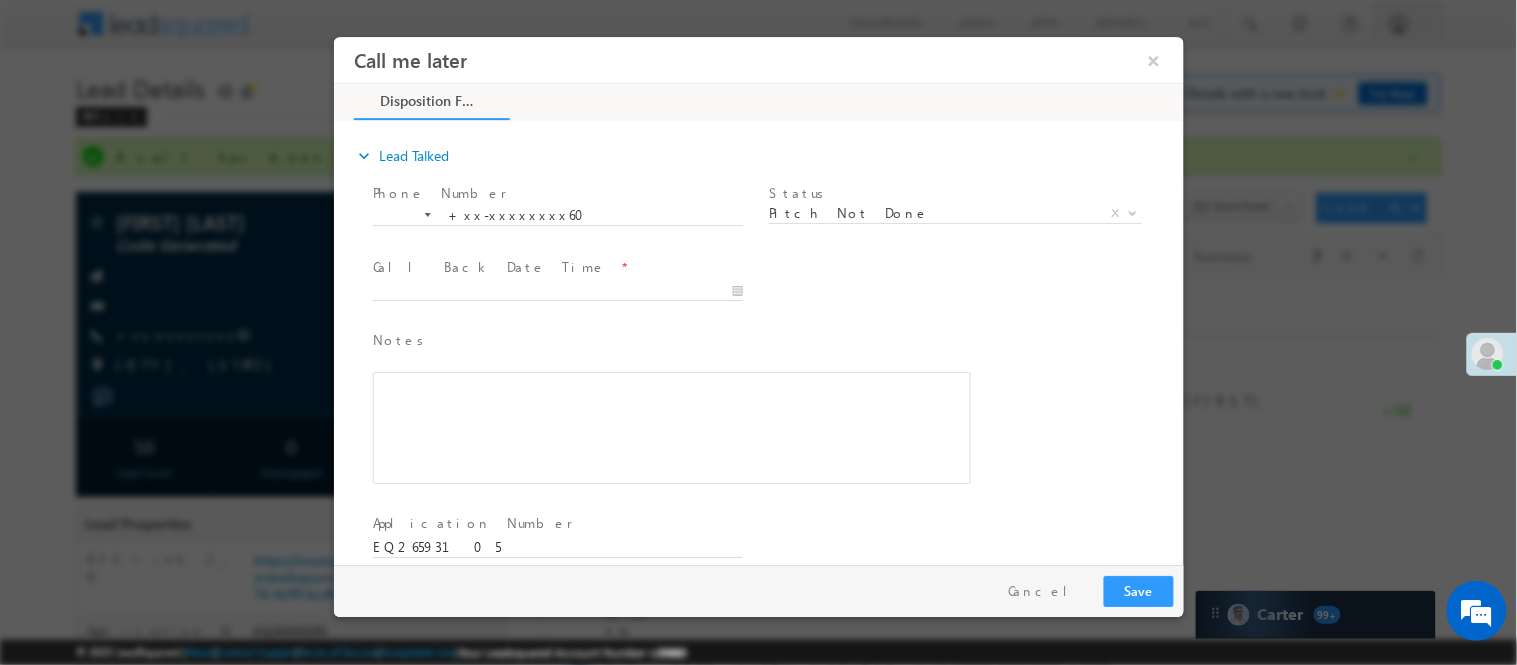 click at bounding box center [556, 310] 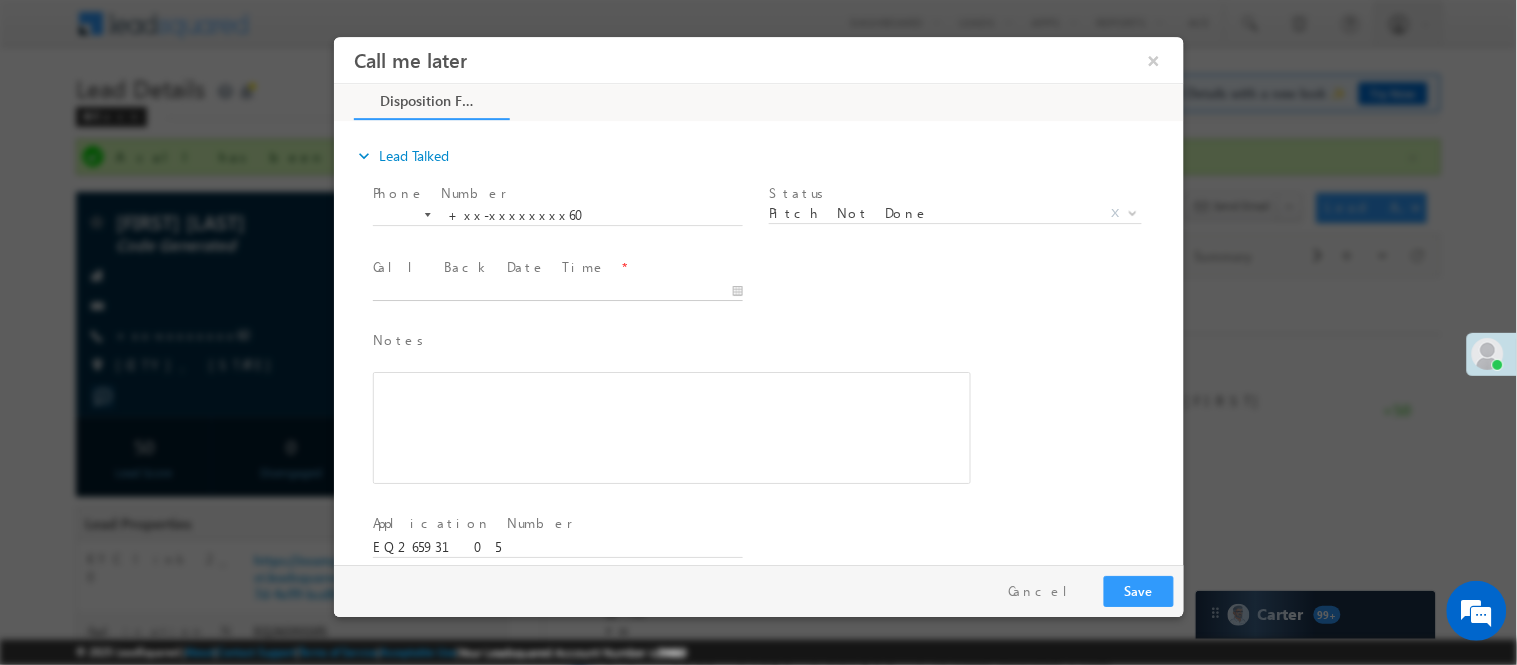 type on "08/04/25 12:57 PM" 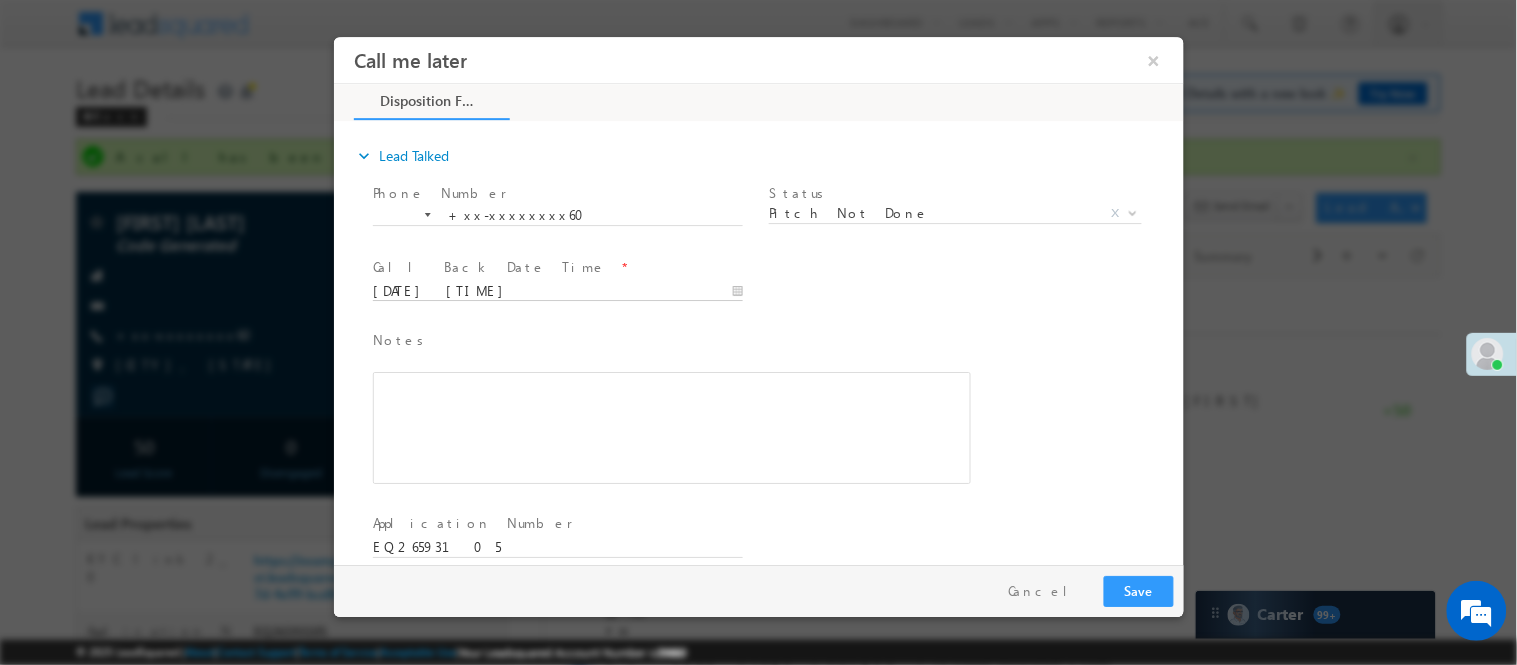 click on "08/04/25 12:57 PM" at bounding box center [557, 291] 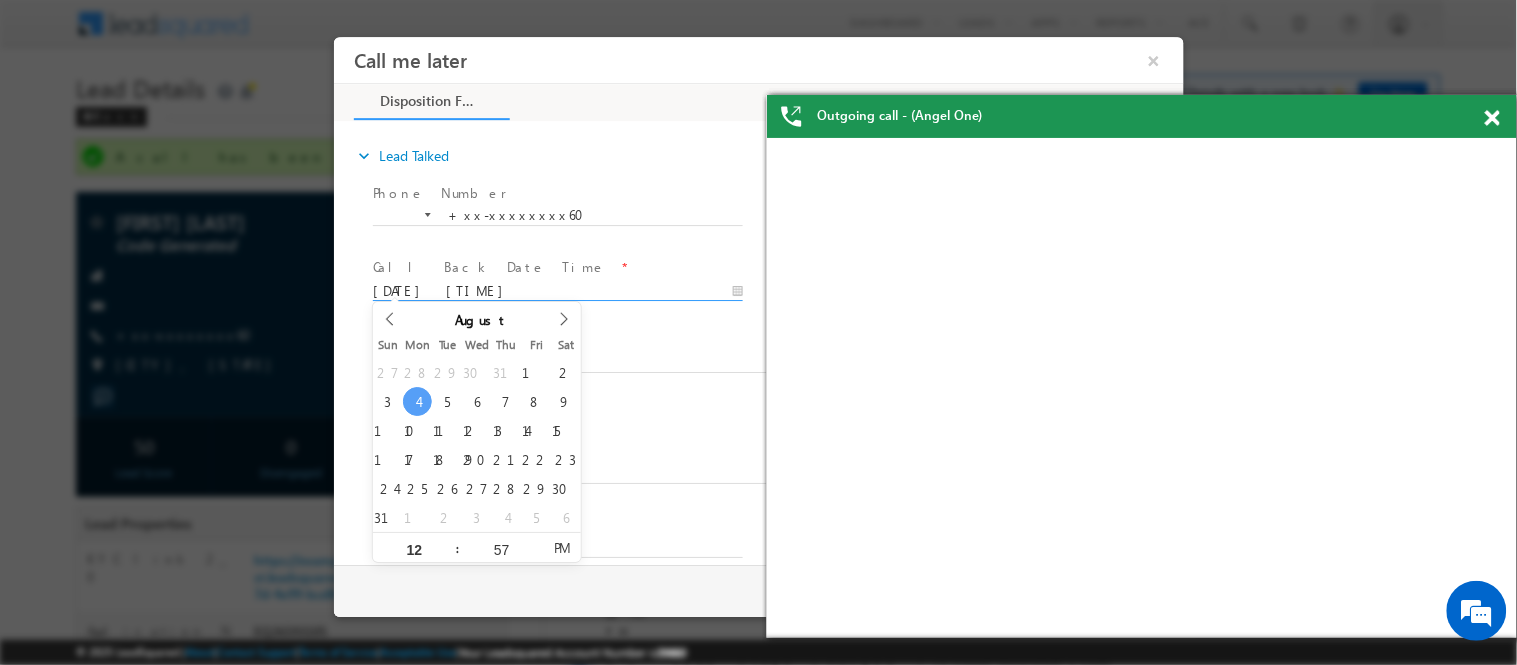 click at bounding box center (1492, 118) 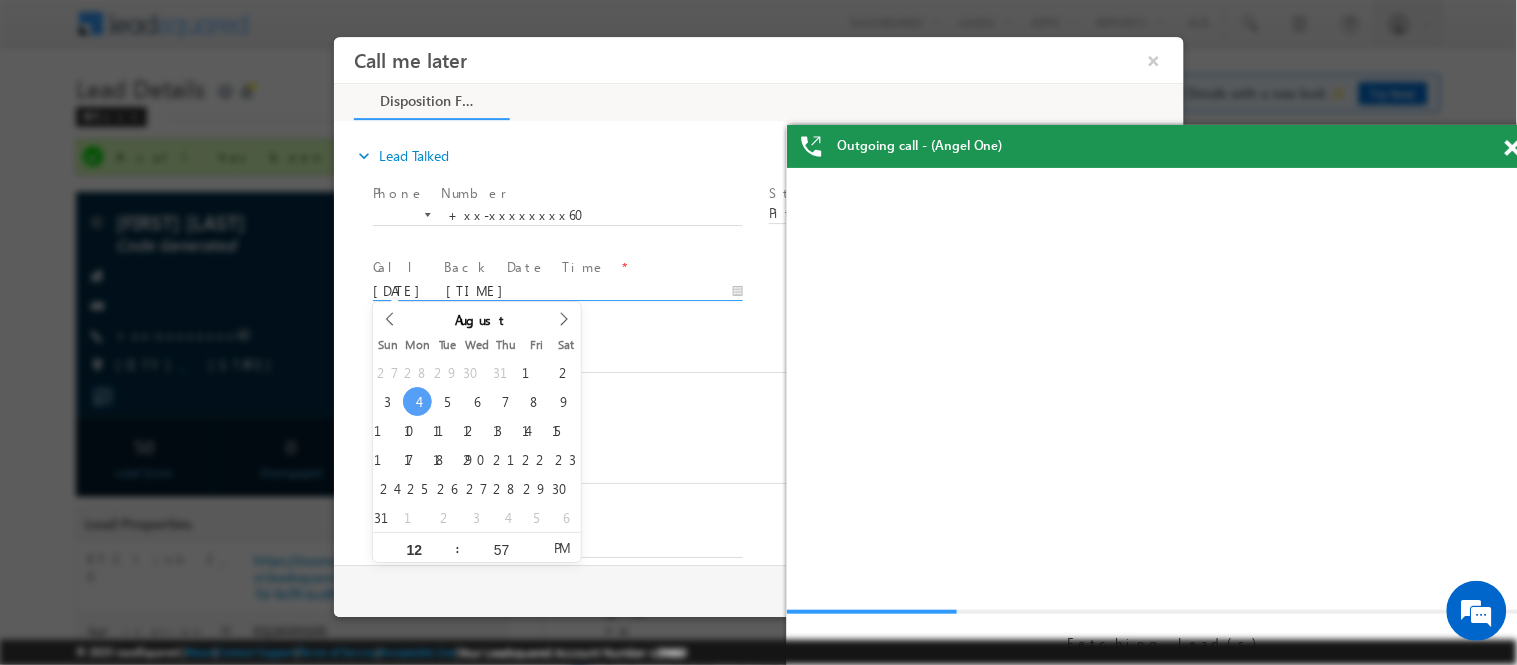 scroll, scrollTop: 0, scrollLeft: 0, axis: both 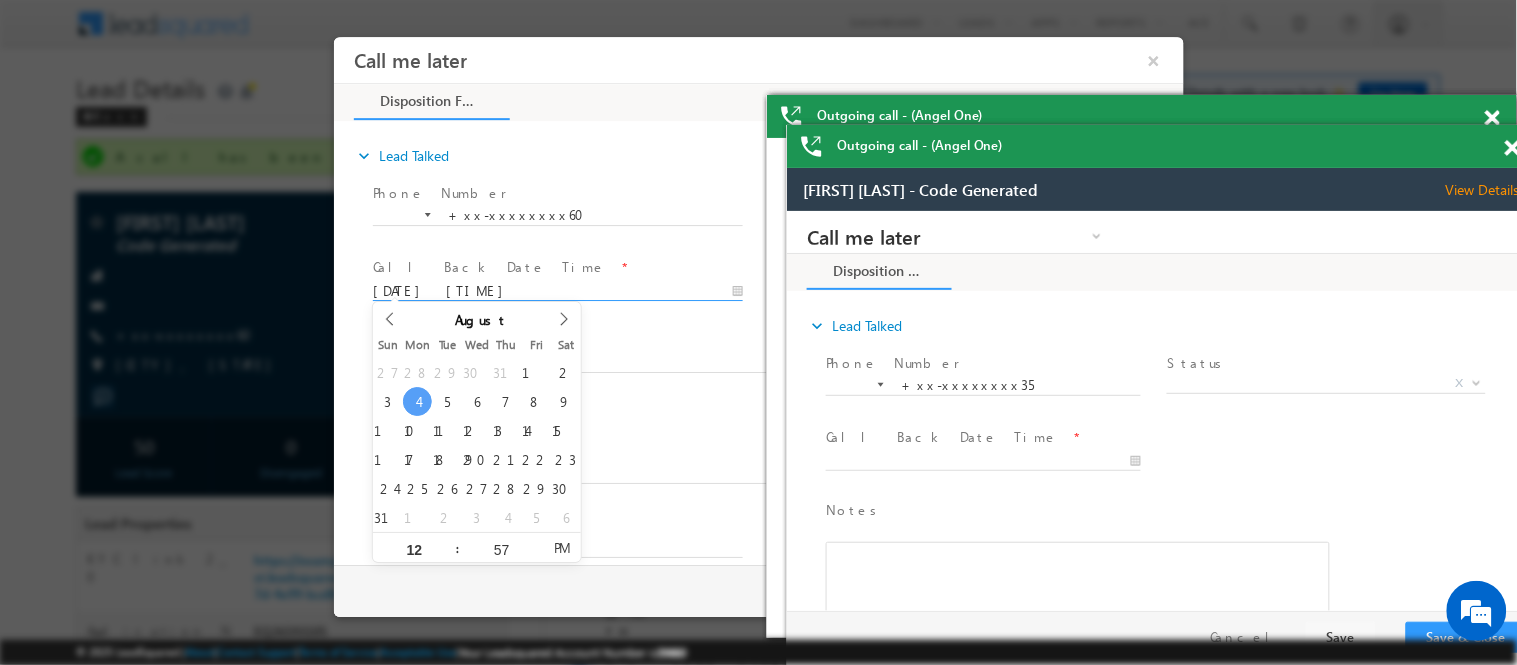 click at bounding box center [1492, 118] 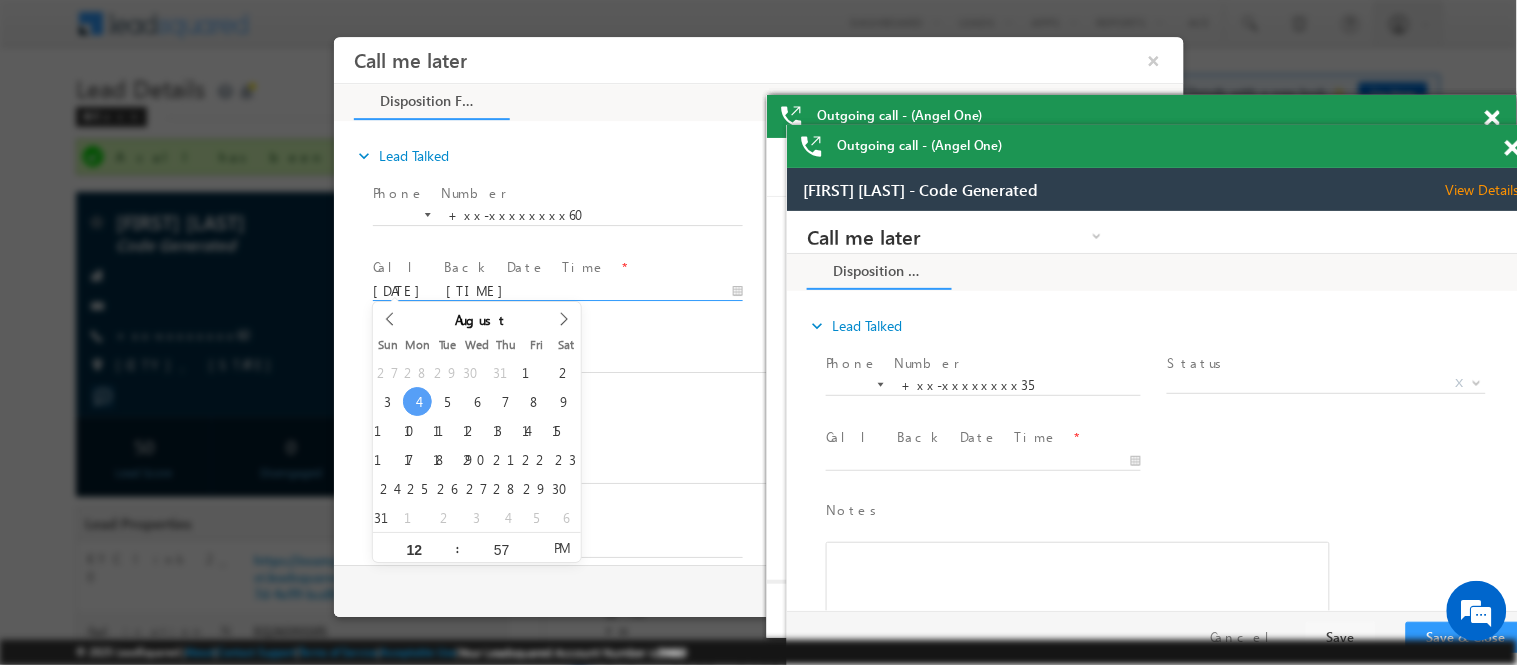 click at bounding box center (1492, 118) 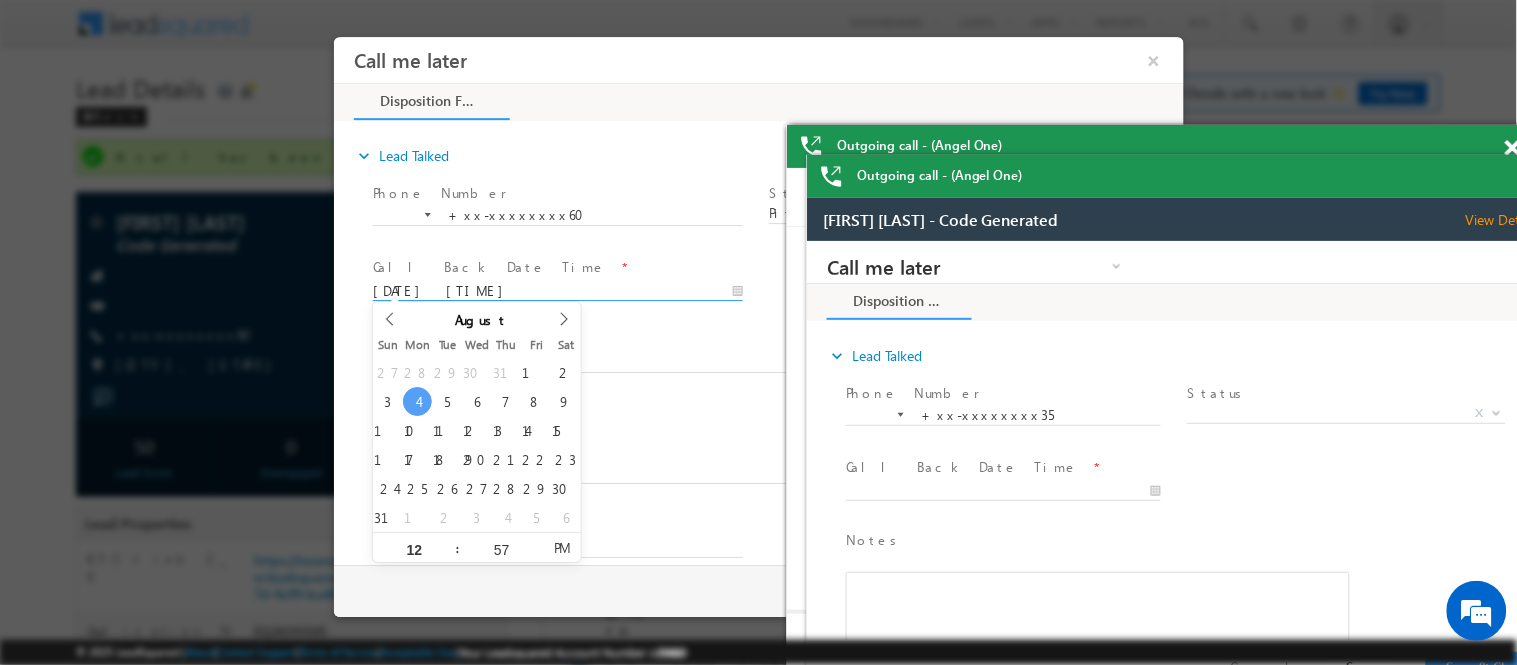 click at bounding box center (758, 332) 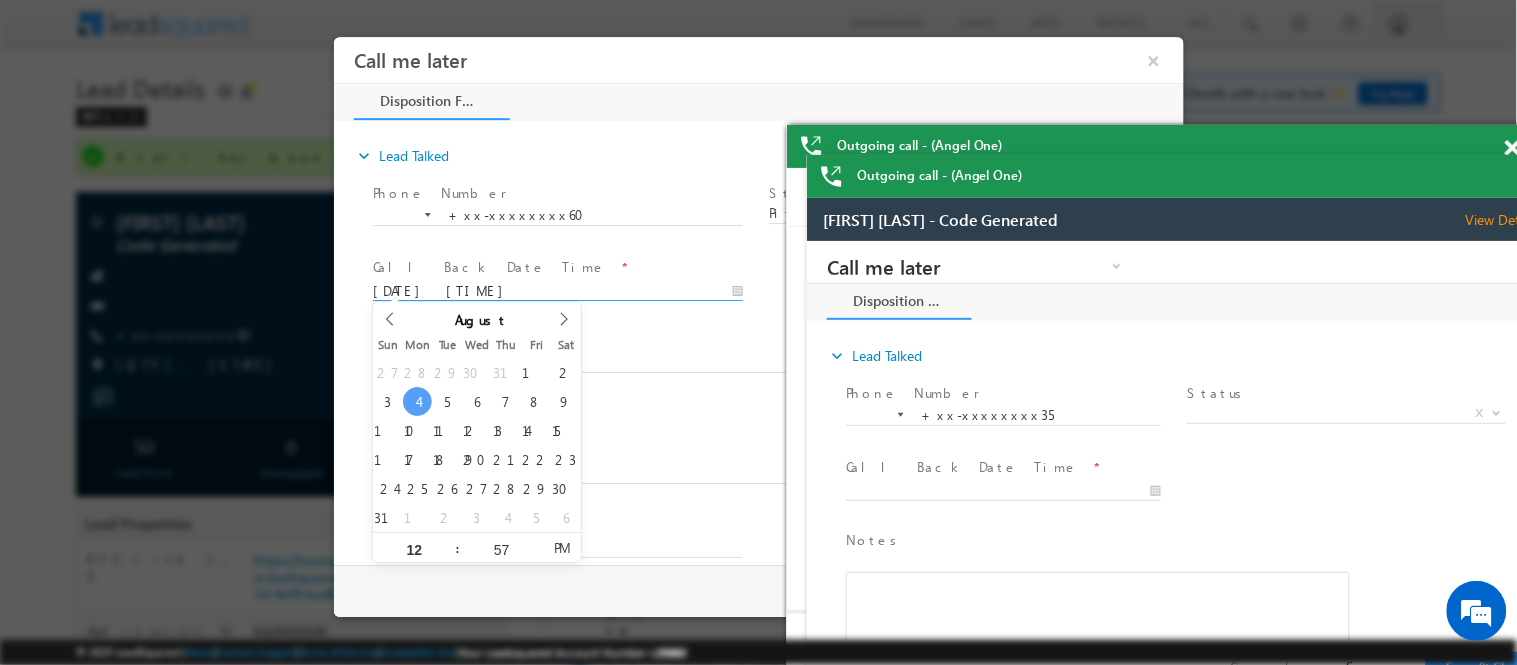 click at bounding box center [1512, 148] 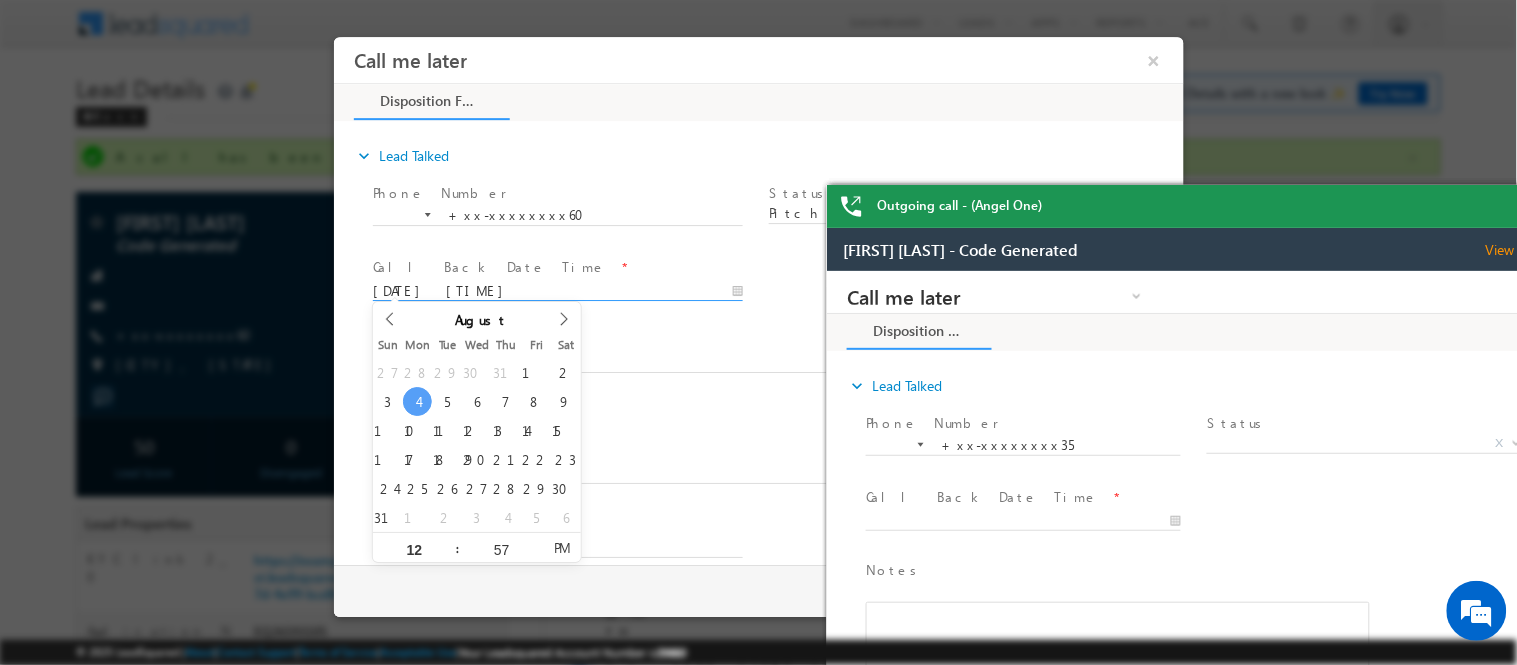 scroll, scrollTop: 0, scrollLeft: 0, axis: both 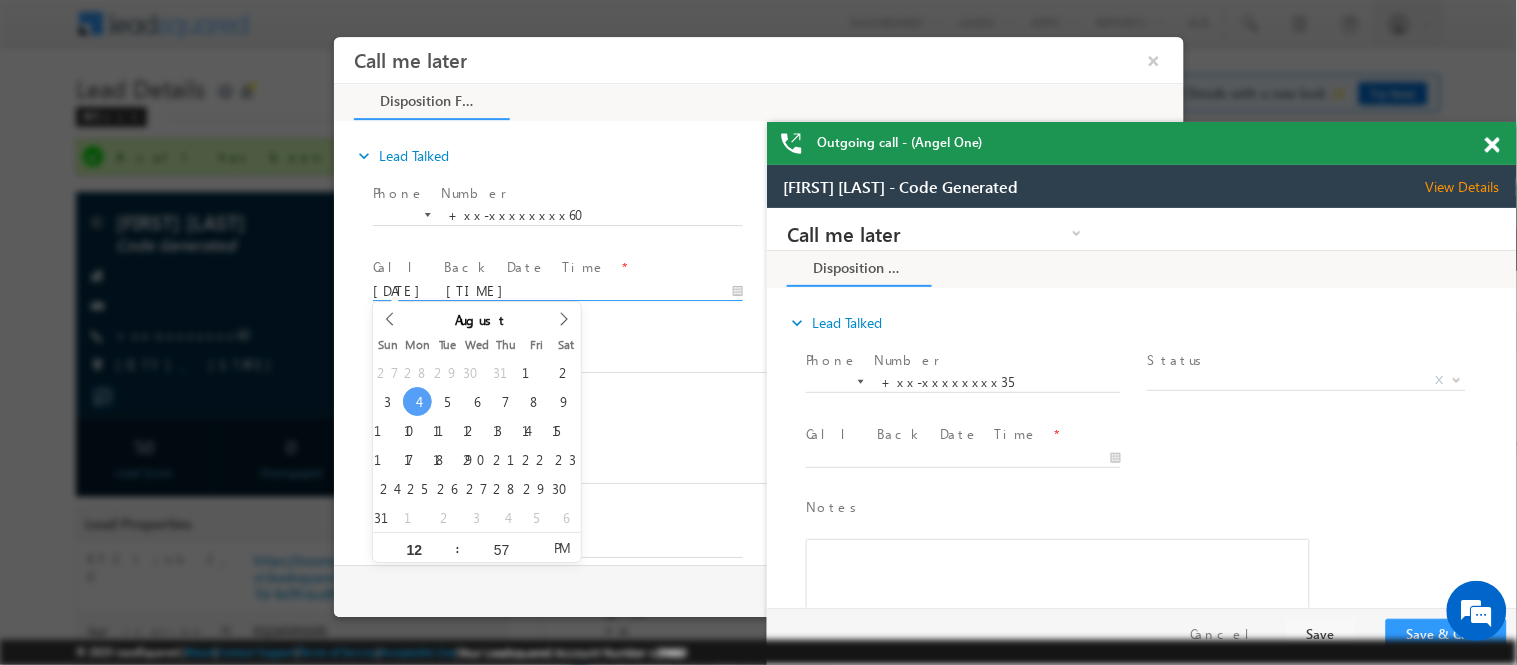 click at bounding box center (1492, 145) 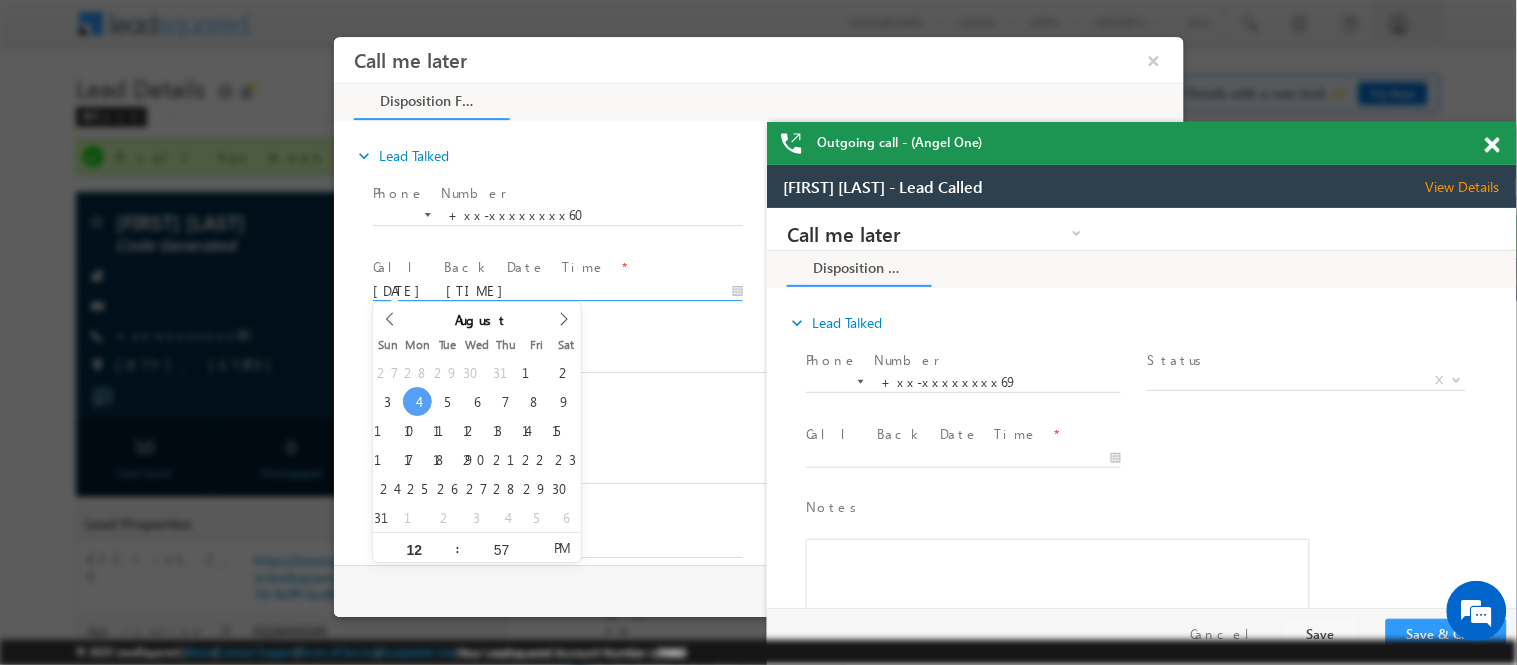 drag, startPoint x: 2191, startPoint y: 440, endPoint x: 1384, endPoint y: 231, distance: 833.62463 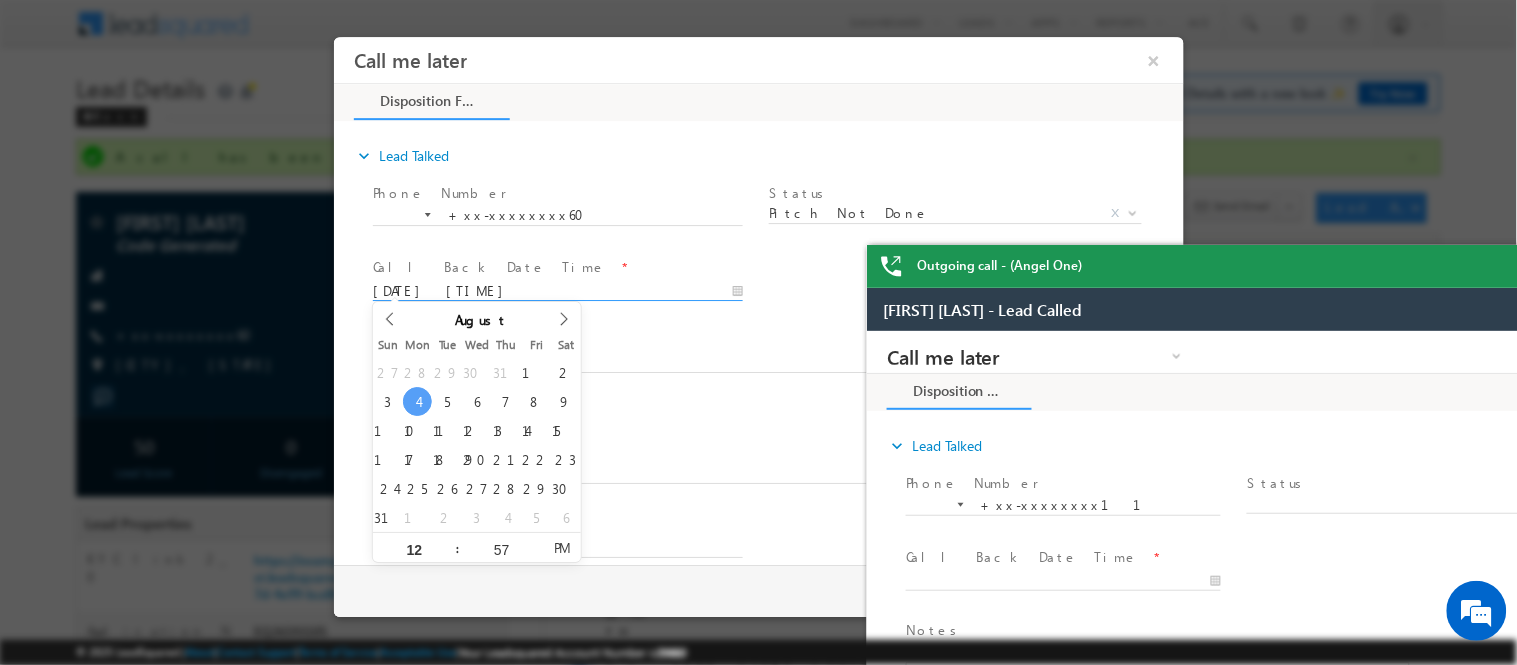 scroll, scrollTop: 0, scrollLeft: 0, axis: both 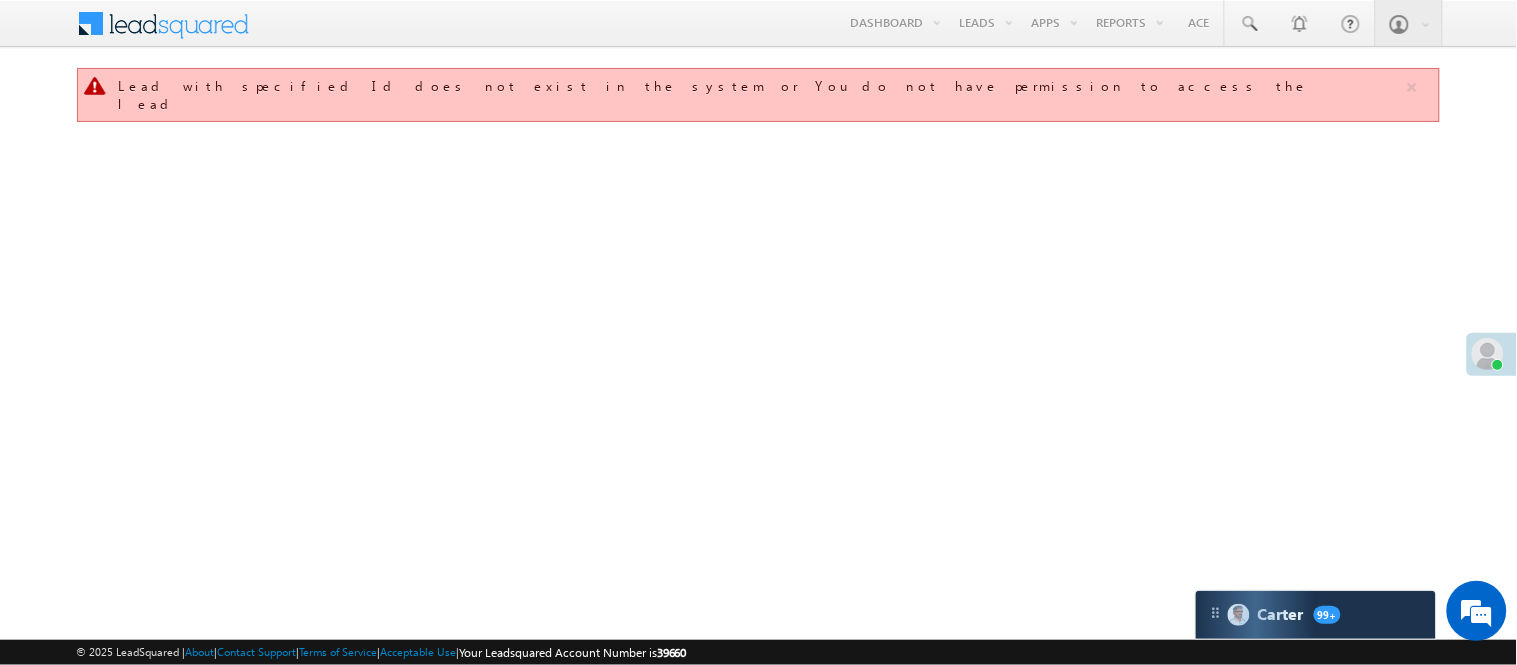 click on "Lead with specified Id does not exist in the system or You do not have permission to access the lead" at bounding box center (758, 104) 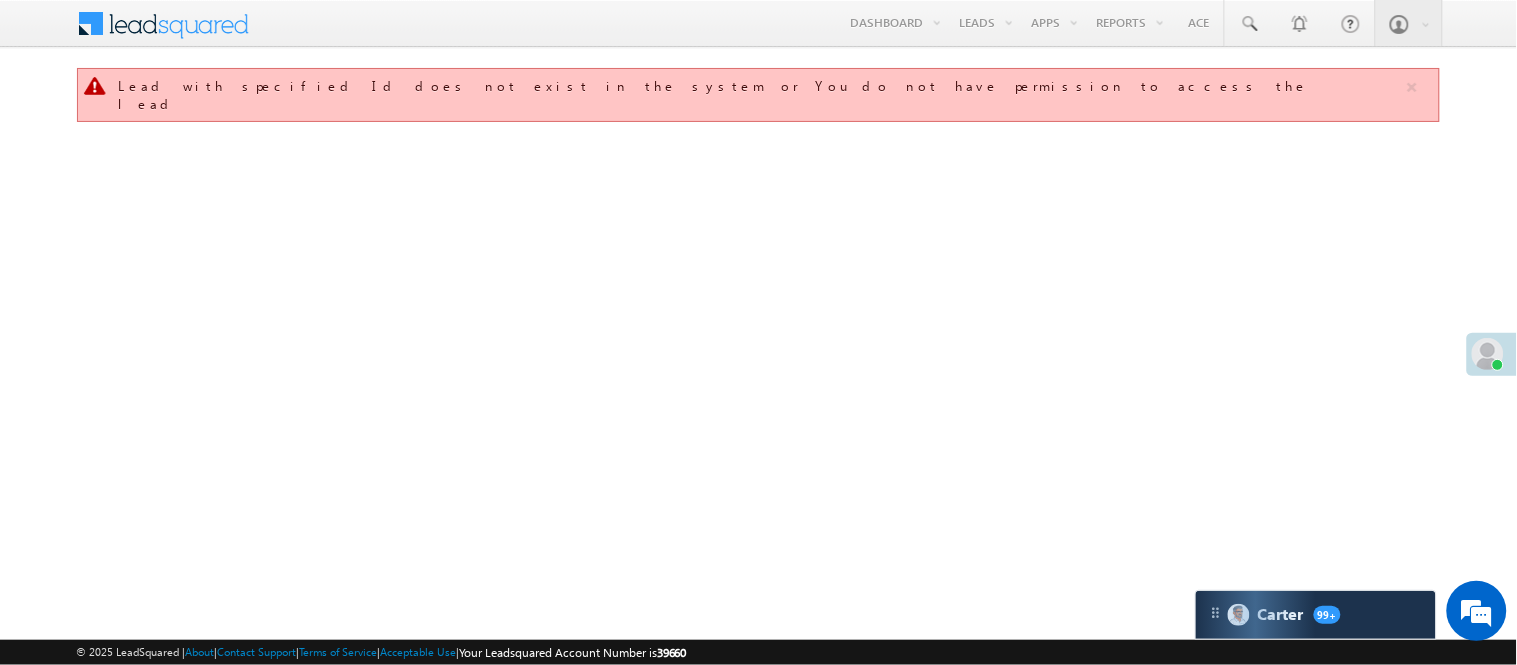 scroll, scrollTop: 0, scrollLeft: 0, axis: both 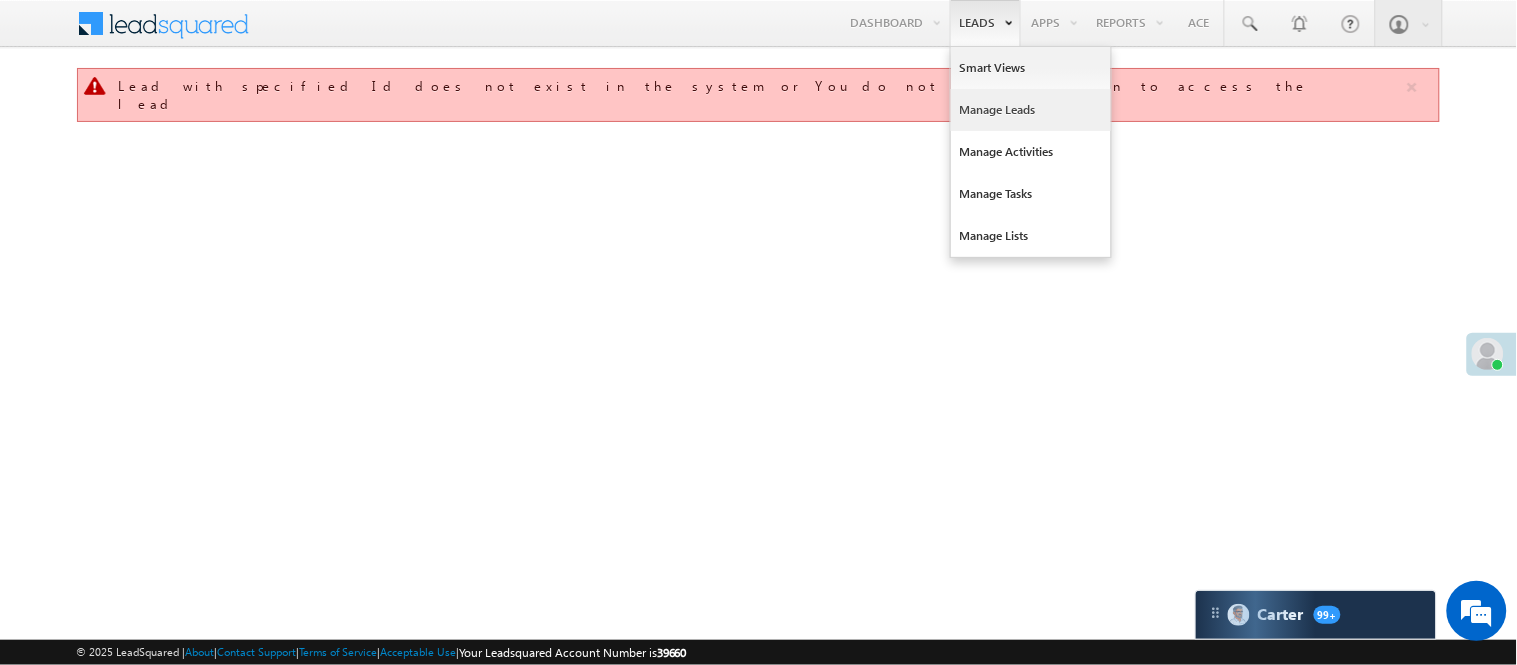click on "Manage Leads" at bounding box center [1031, 110] 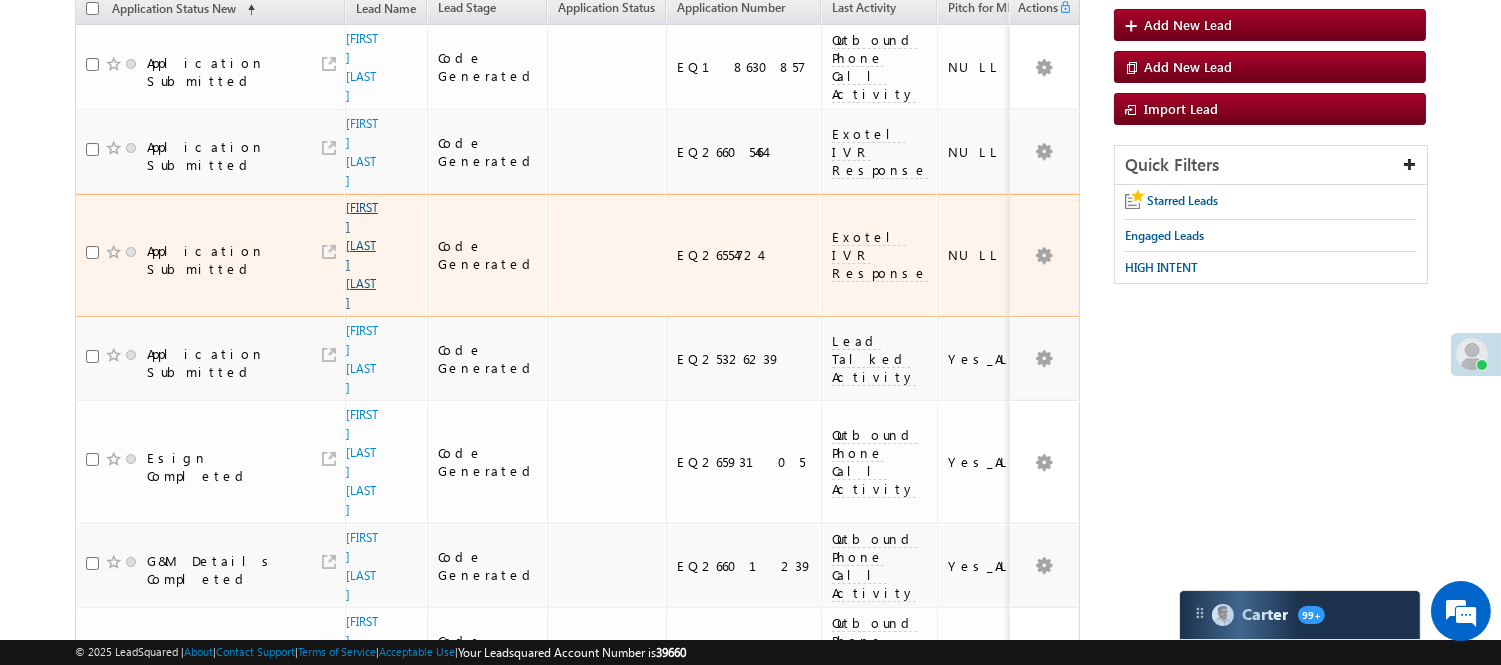 scroll, scrollTop: 197, scrollLeft: 0, axis: vertical 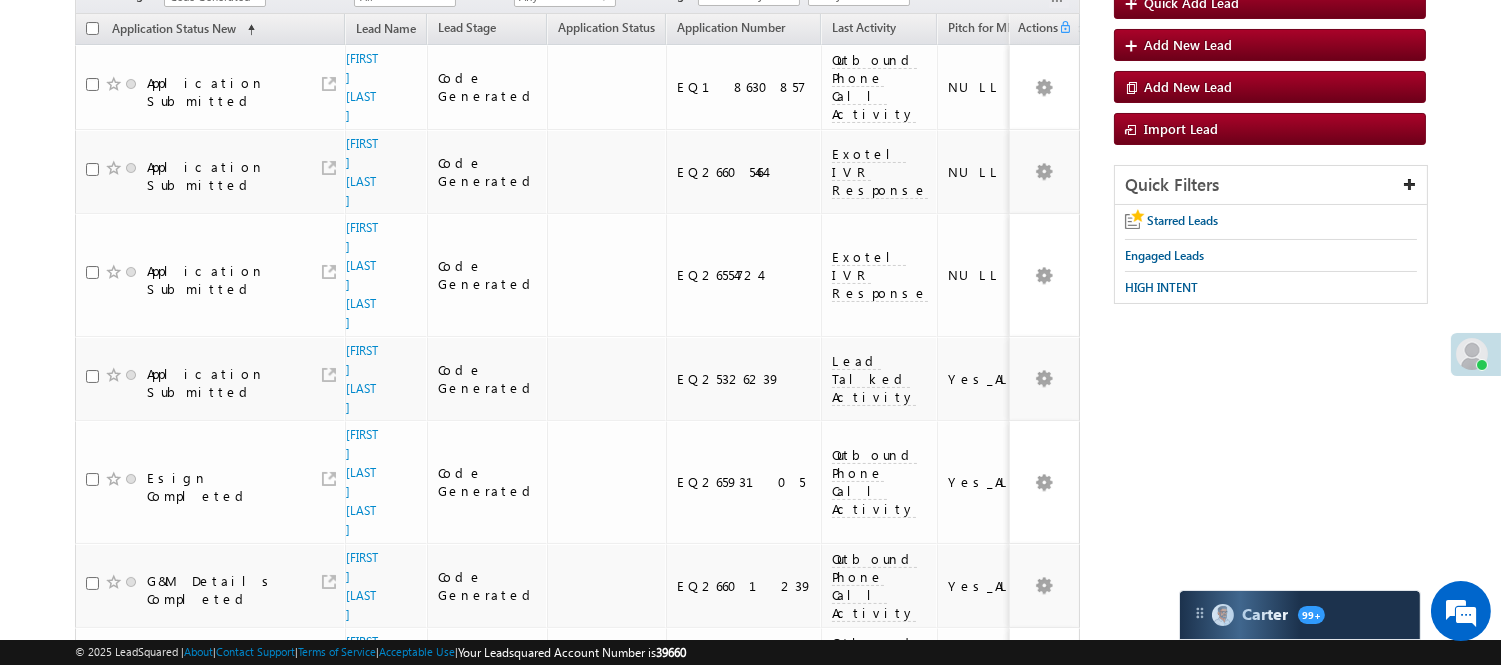 click on "Code Generated" at bounding box center [212, -3] 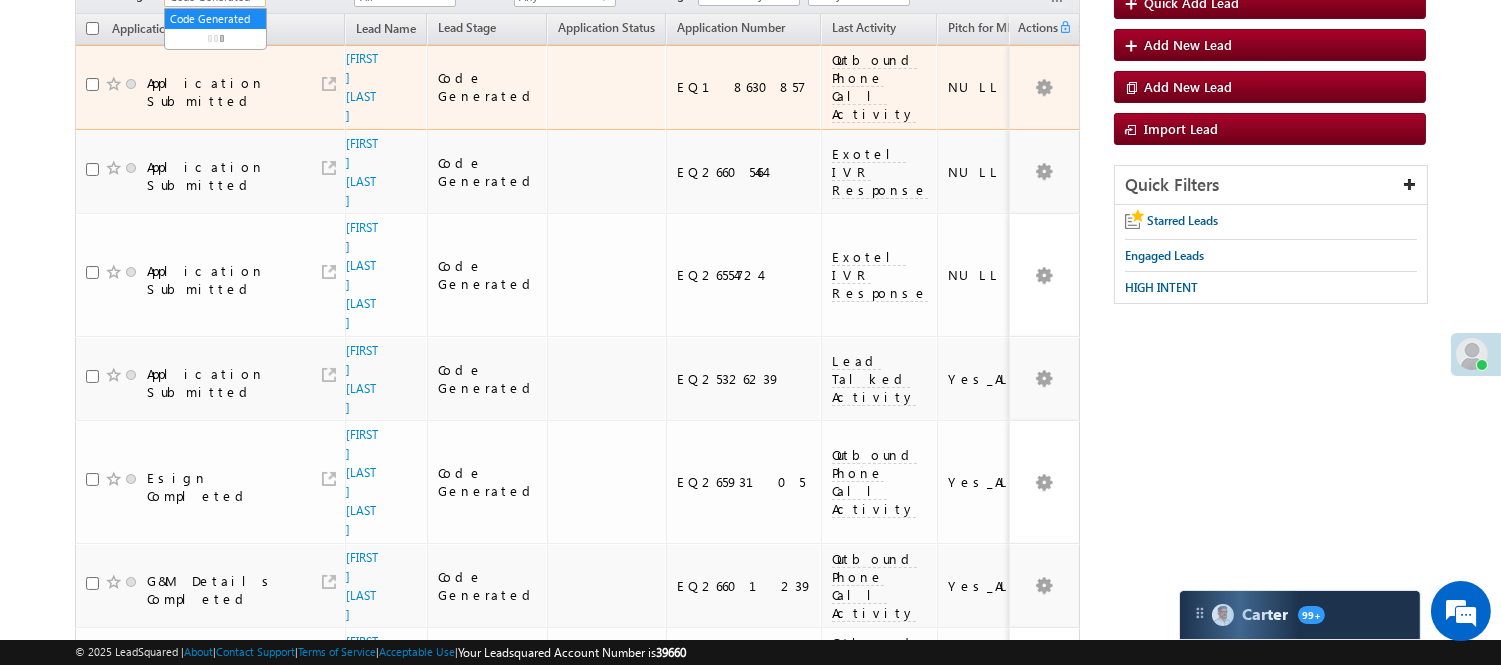 scroll, scrollTop: 0, scrollLeft: 0, axis: both 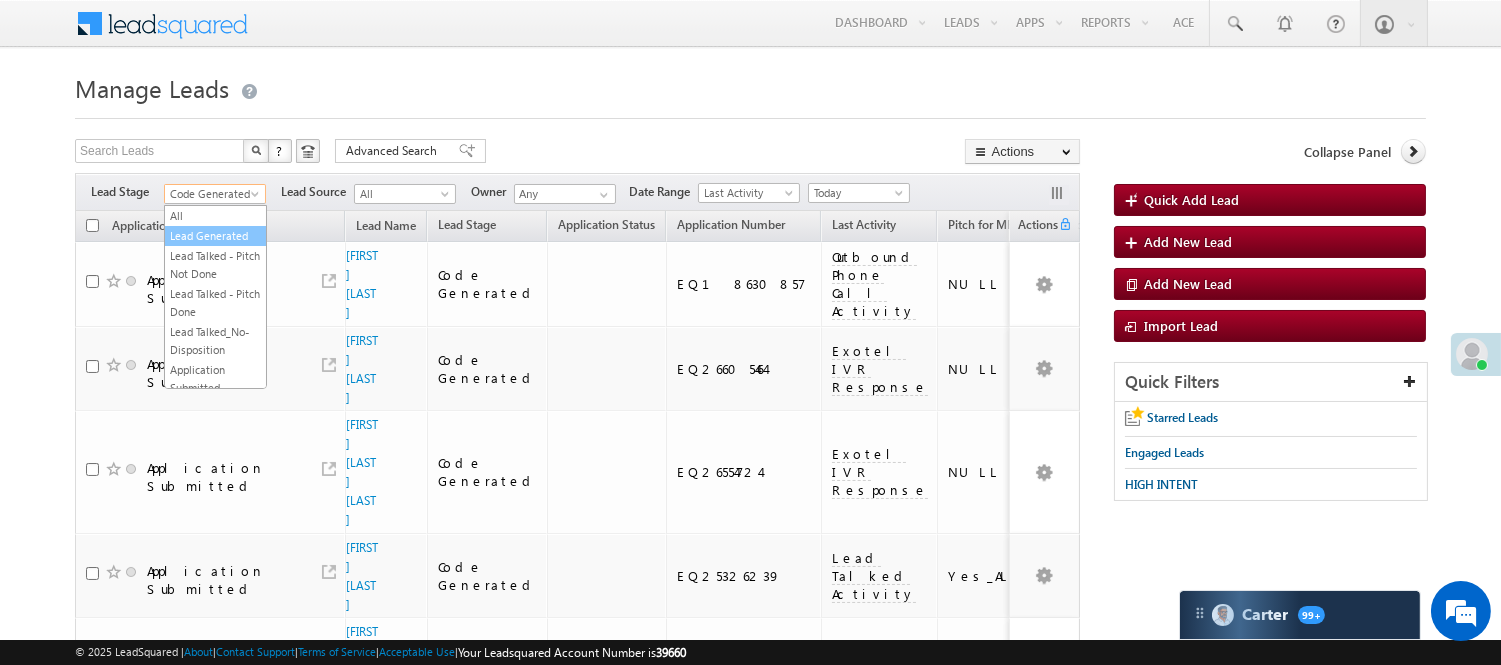 click on "Lead Generated" at bounding box center (215, 236) 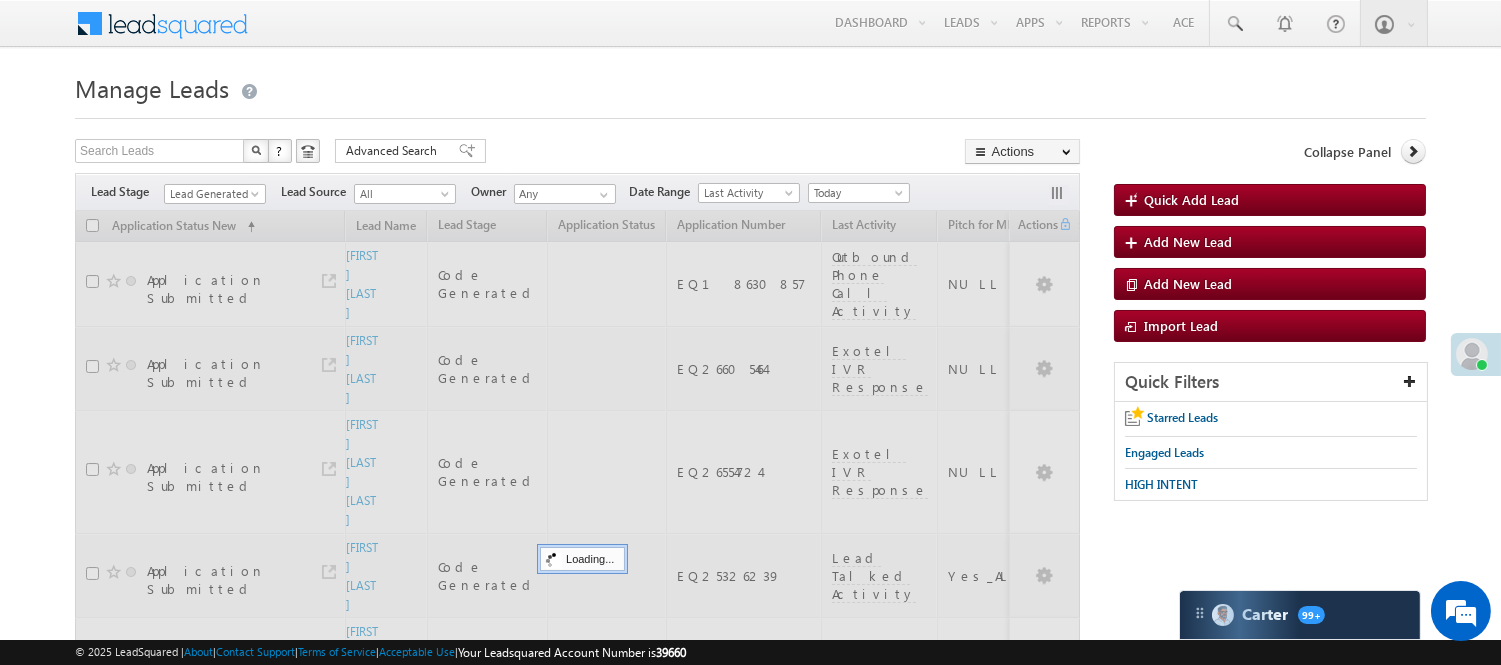 click on "Manage Leads" at bounding box center [750, 86] 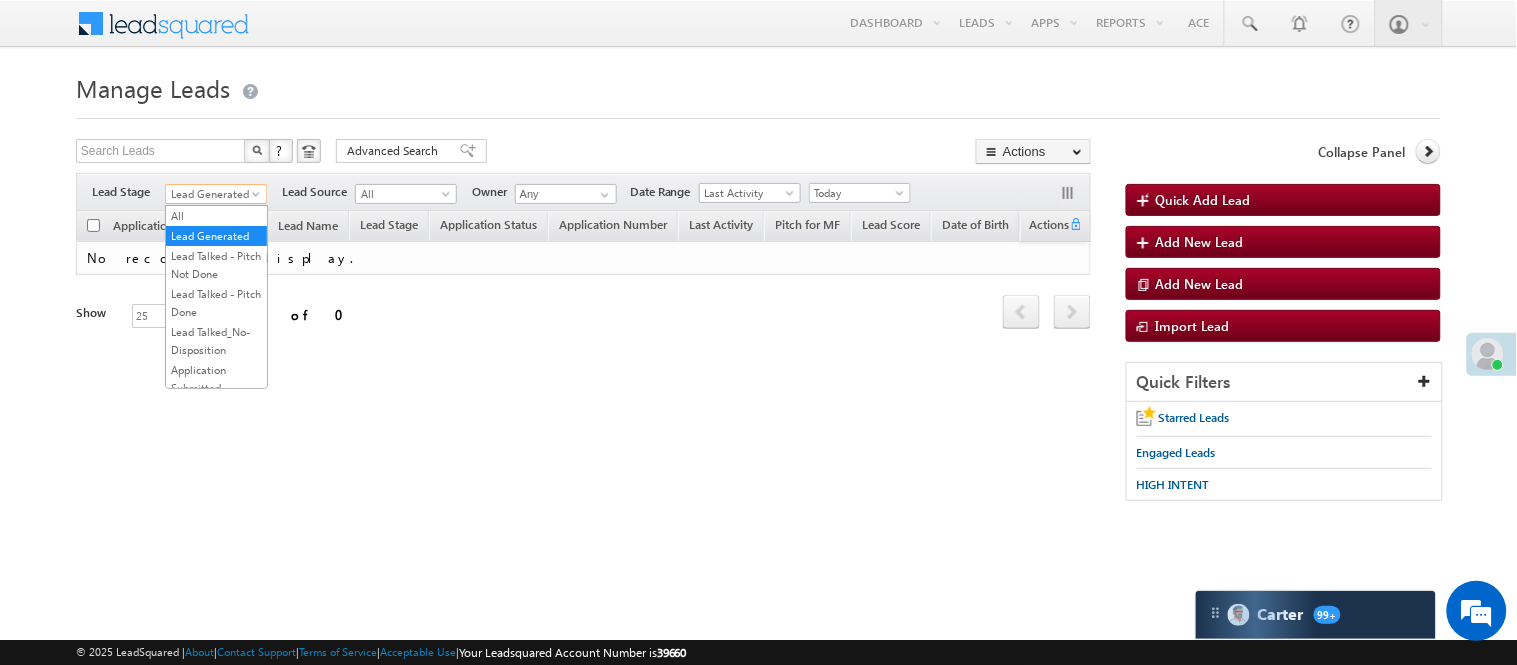click on "Lead Generated" at bounding box center [213, 194] 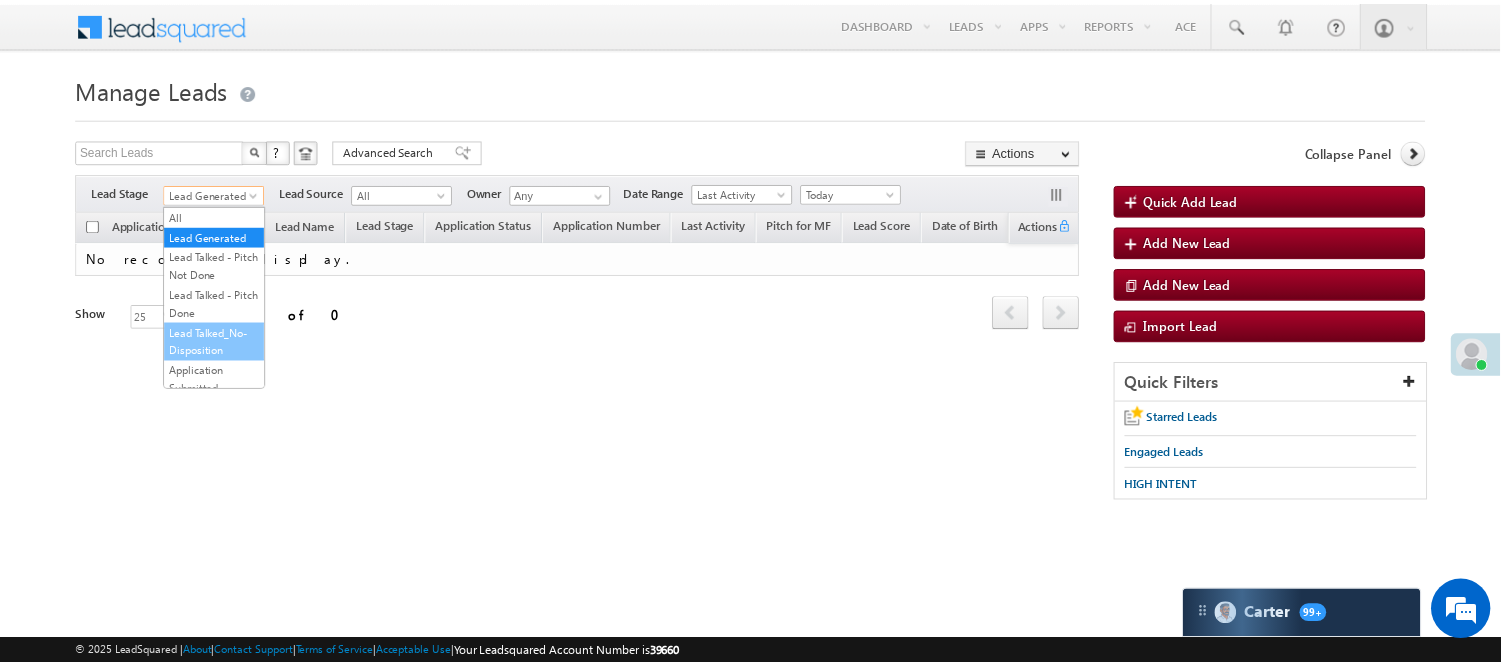 scroll, scrollTop: 496, scrollLeft: 0, axis: vertical 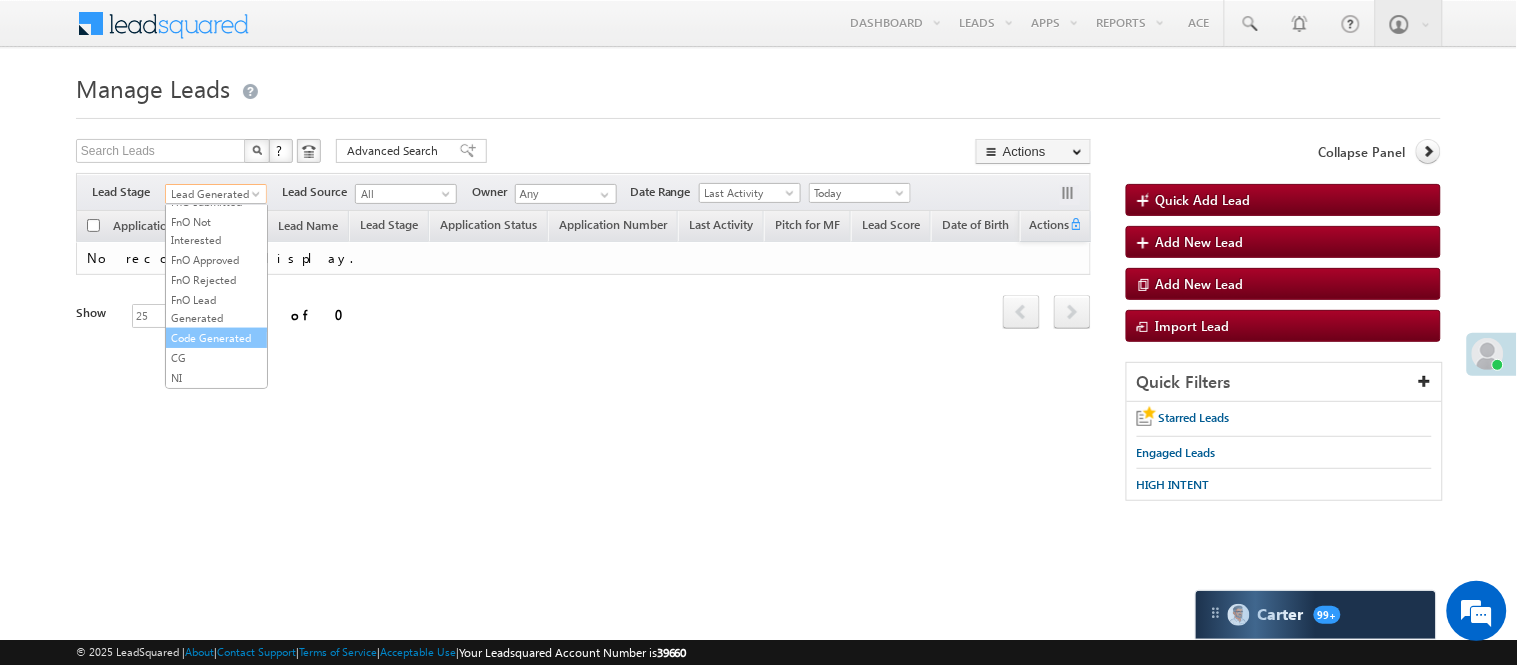 click on "Code Generated" at bounding box center (216, 338) 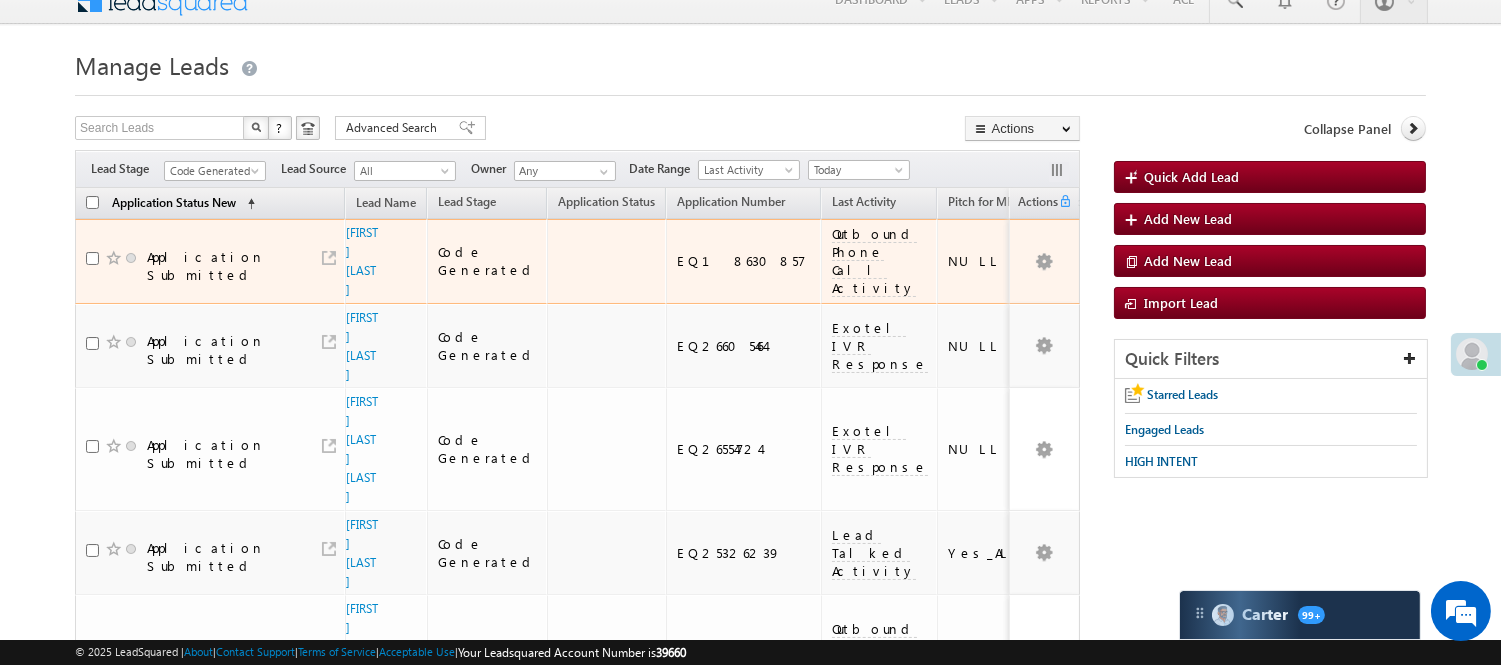 scroll, scrollTop: 0, scrollLeft: 0, axis: both 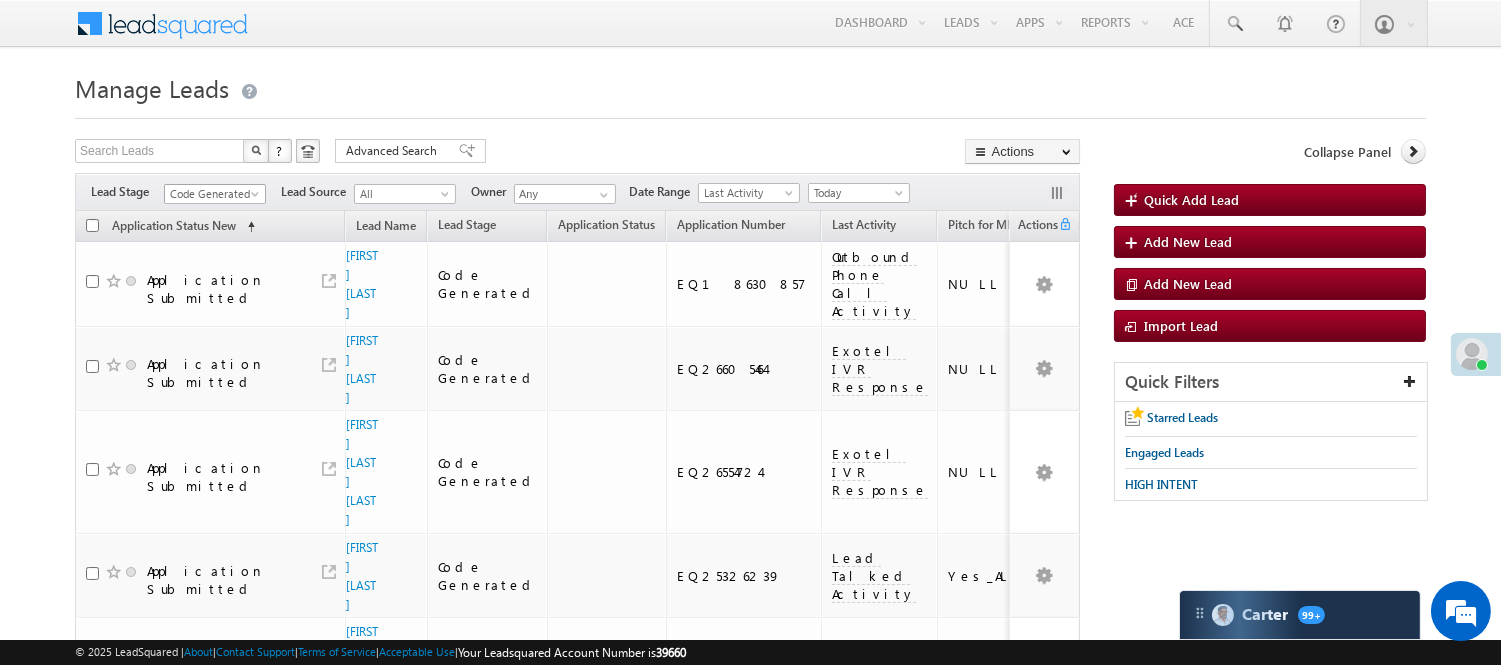 click on "Code Generated" at bounding box center [212, 194] 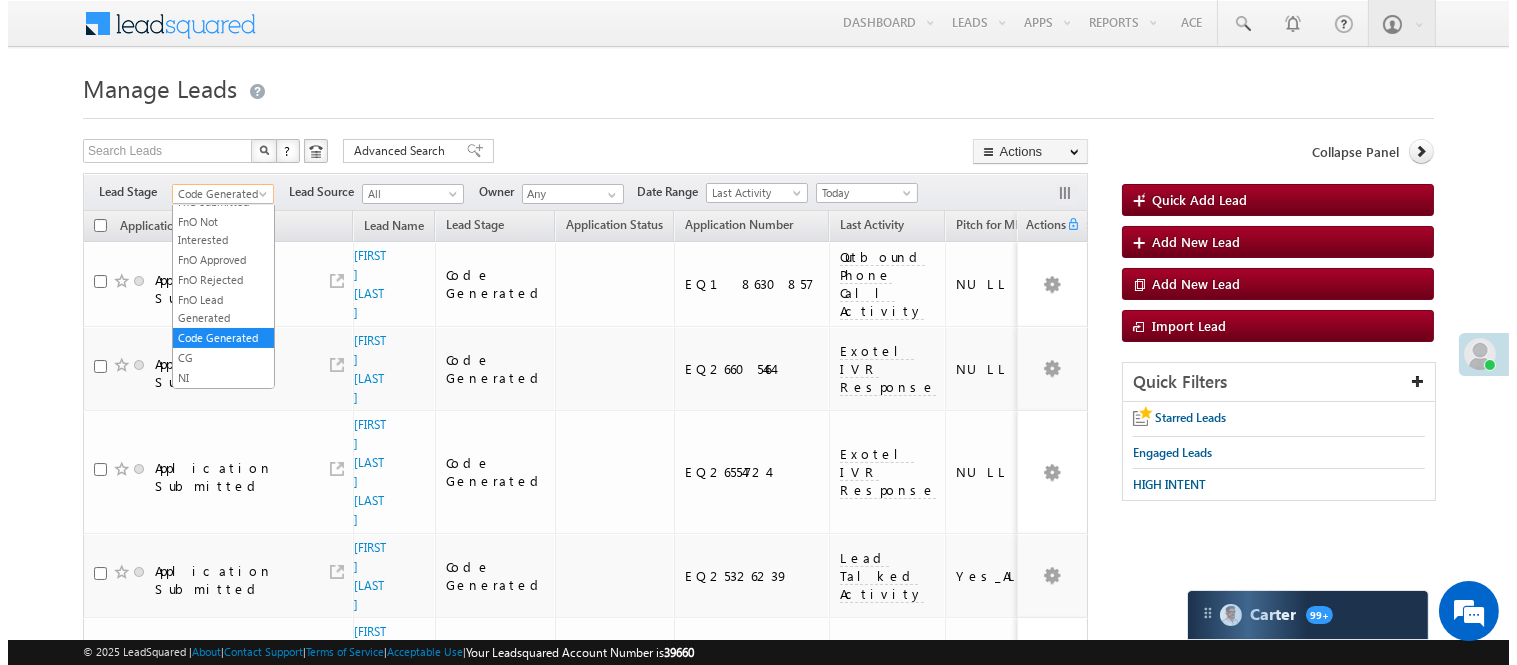 scroll, scrollTop: 385, scrollLeft: 0, axis: vertical 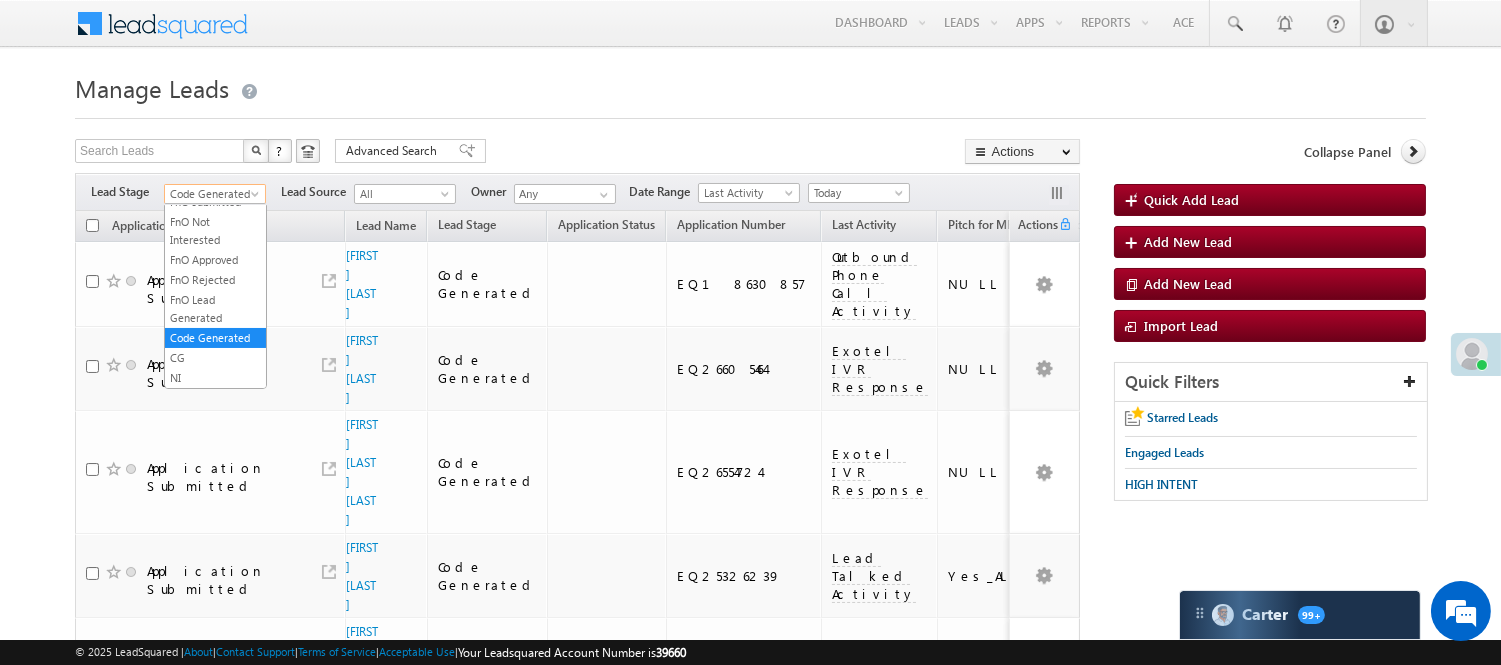 click on "FnO Lead Called" at bounding box center [215, 162] 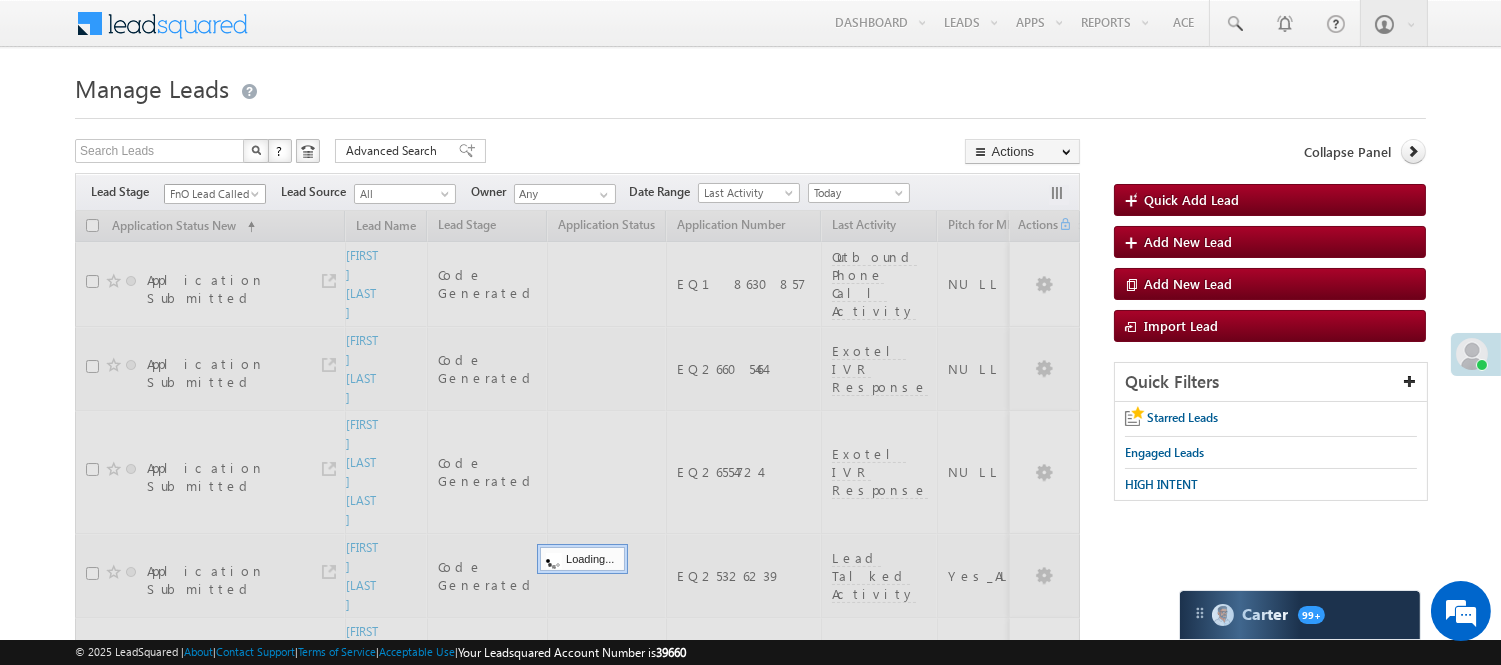 click on "FnO Lead Called" at bounding box center (212, 194) 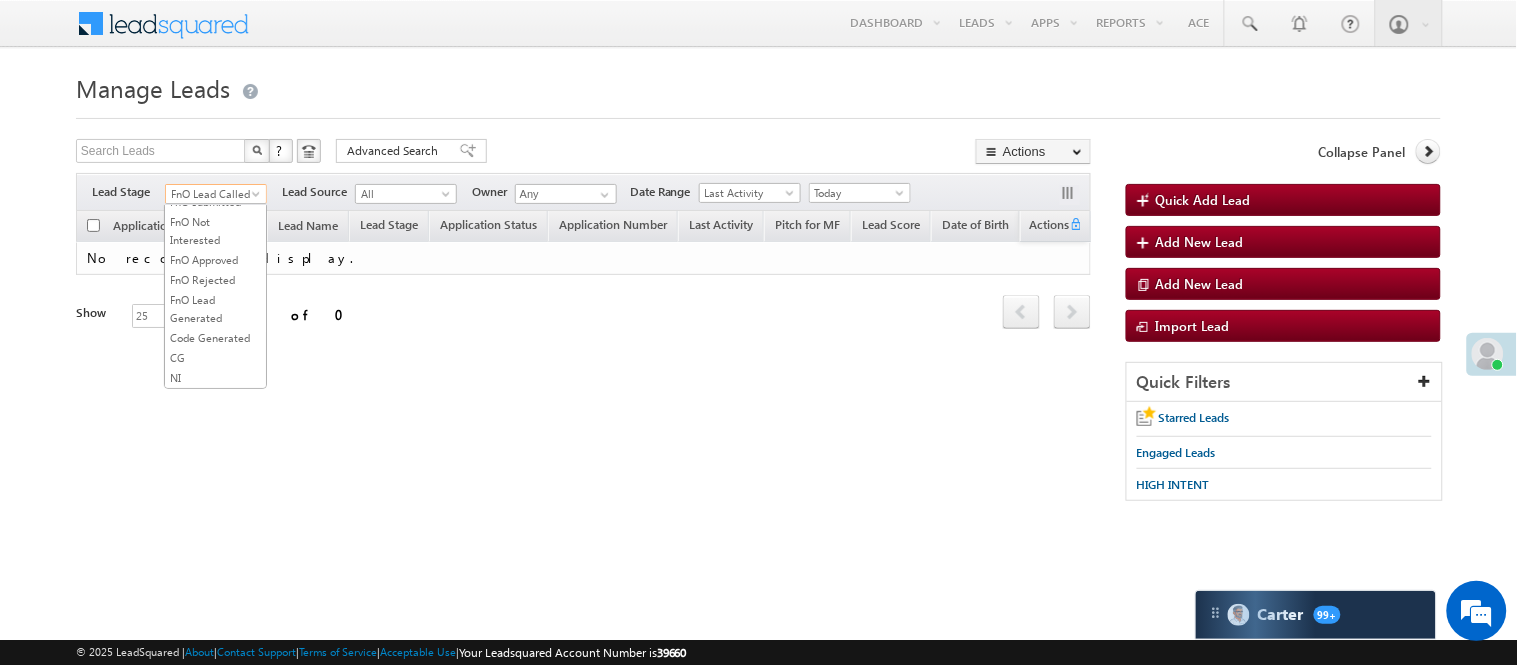 scroll, scrollTop: 0, scrollLeft: 0, axis: both 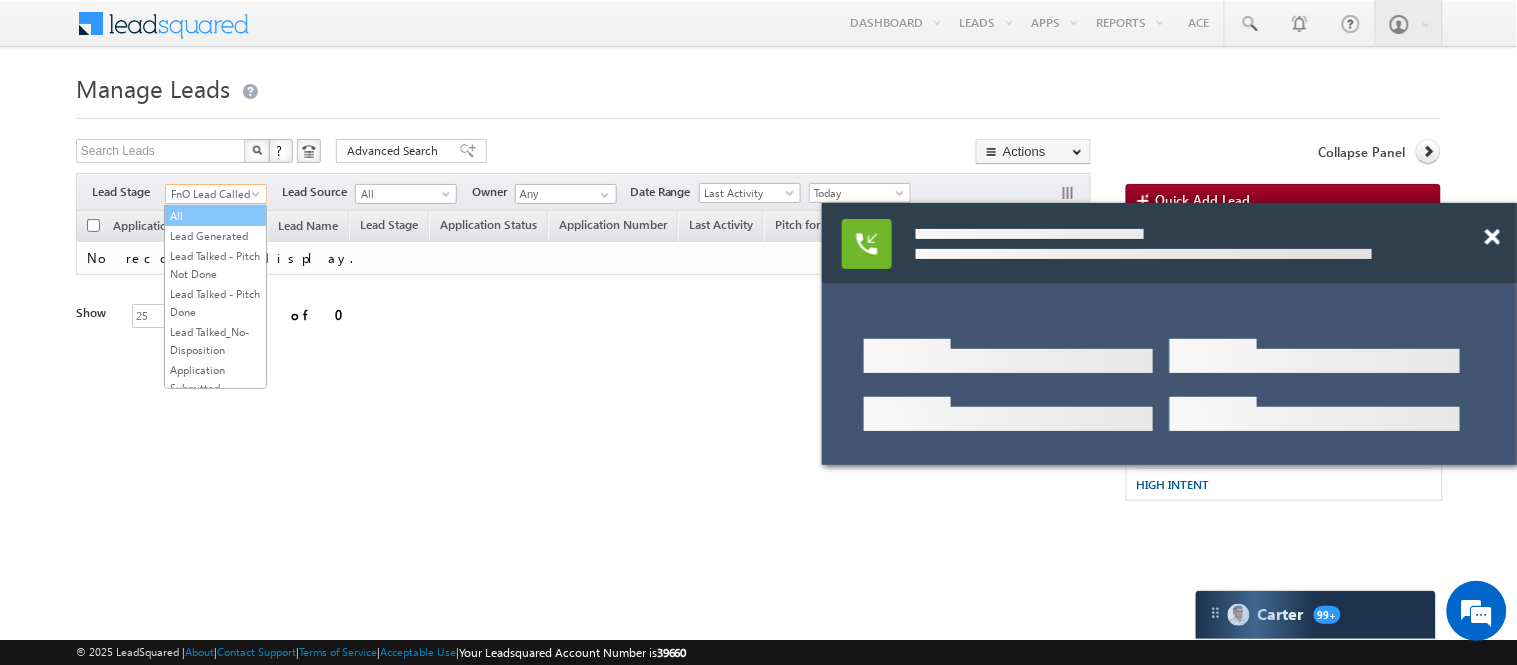 click on "All Lead Generated Lead Talked - Pitch Not Done Lead Talked - Pitch Done Lead Talked_No-Disposition Application Submitted Payment Done Application Resubmitted Under Objection Lead Called Lead Talked Not Interested FnO Lead Called FnO Lead Talked FnO submitted FnO Not Interested FnO Approved FnO Rejected FnO Lead Generated Code Generated CG NI" at bounding box center [215, 297] 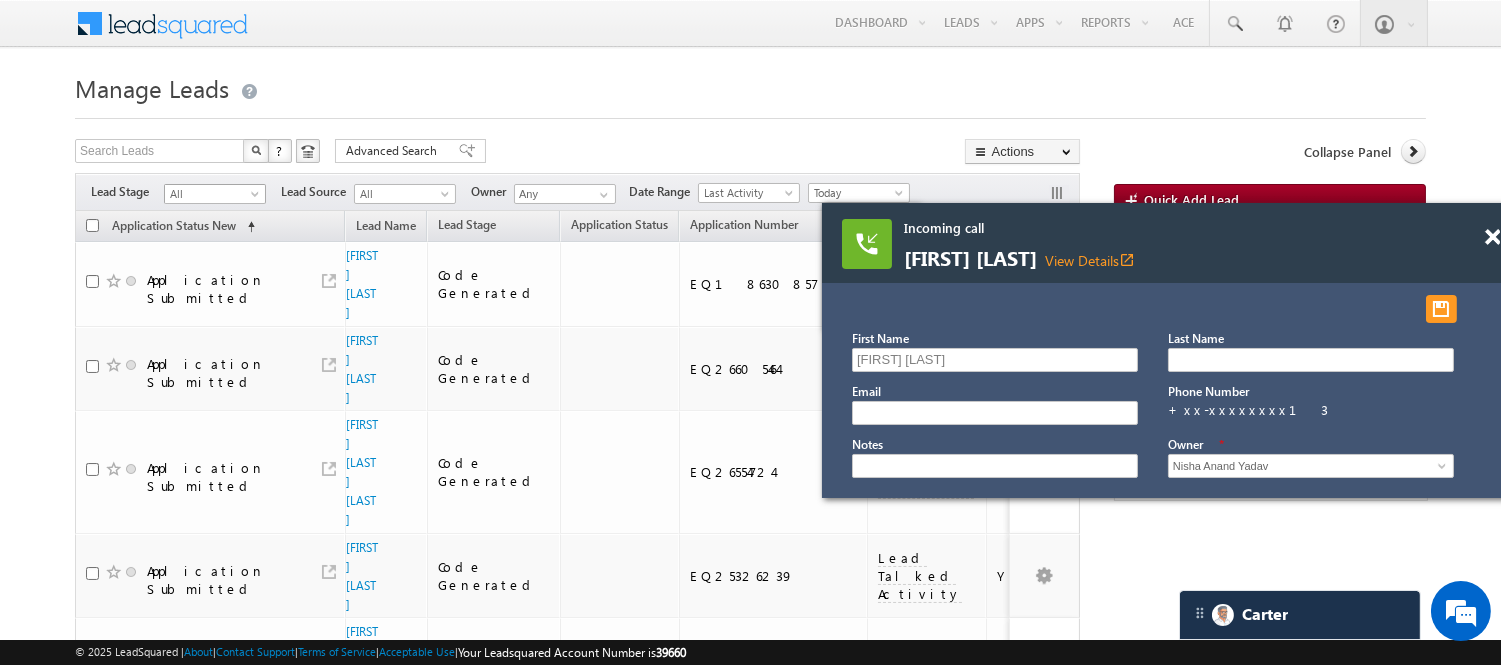 click on "All" at bounding box center [212, 194] 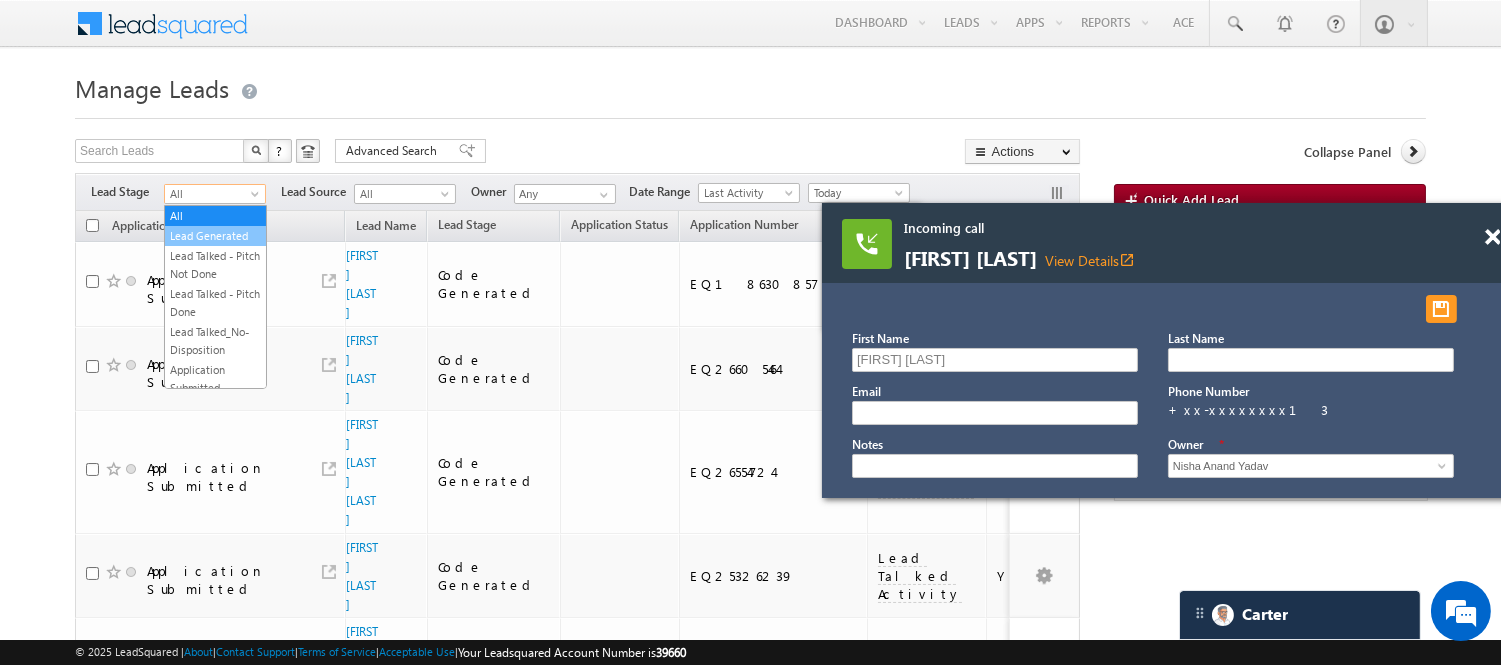 click on "Lead Generated" at bounding box center [215, 236] 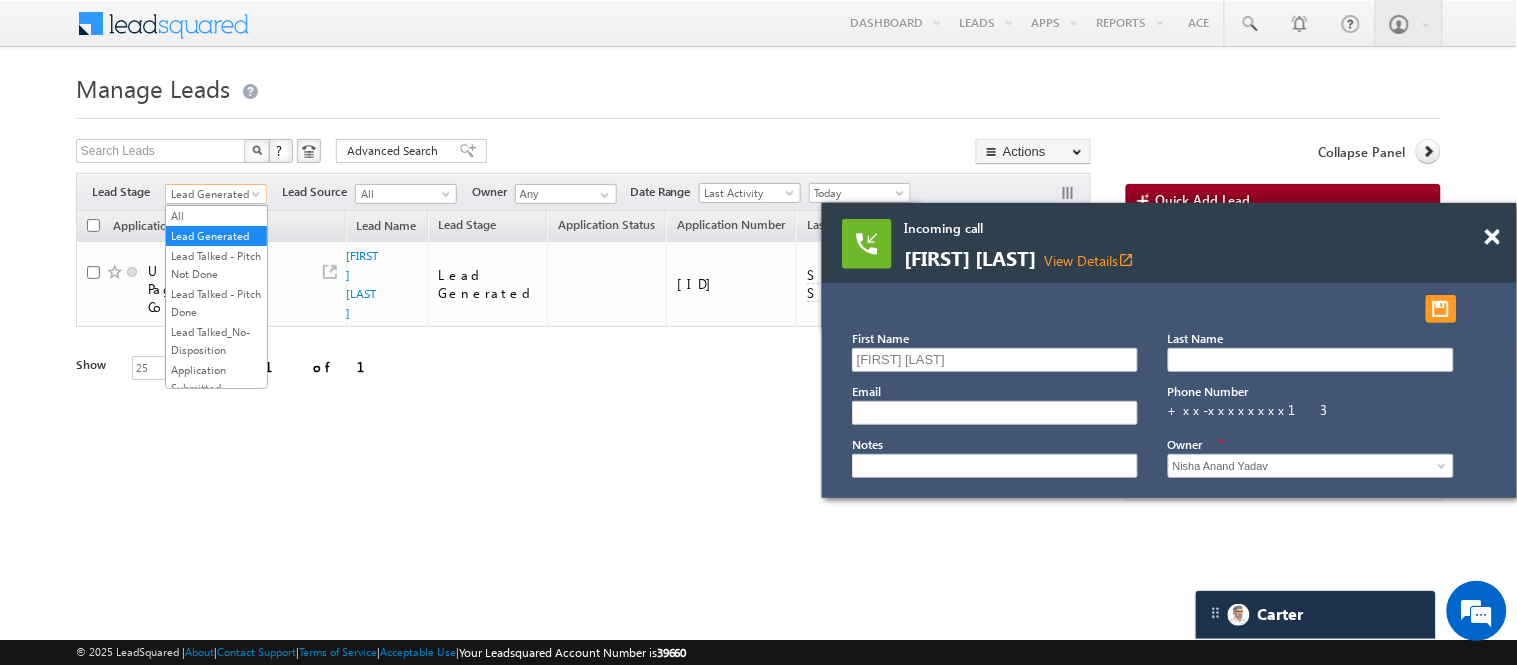click on "Lead Generated" at bounding box center (213, 194) 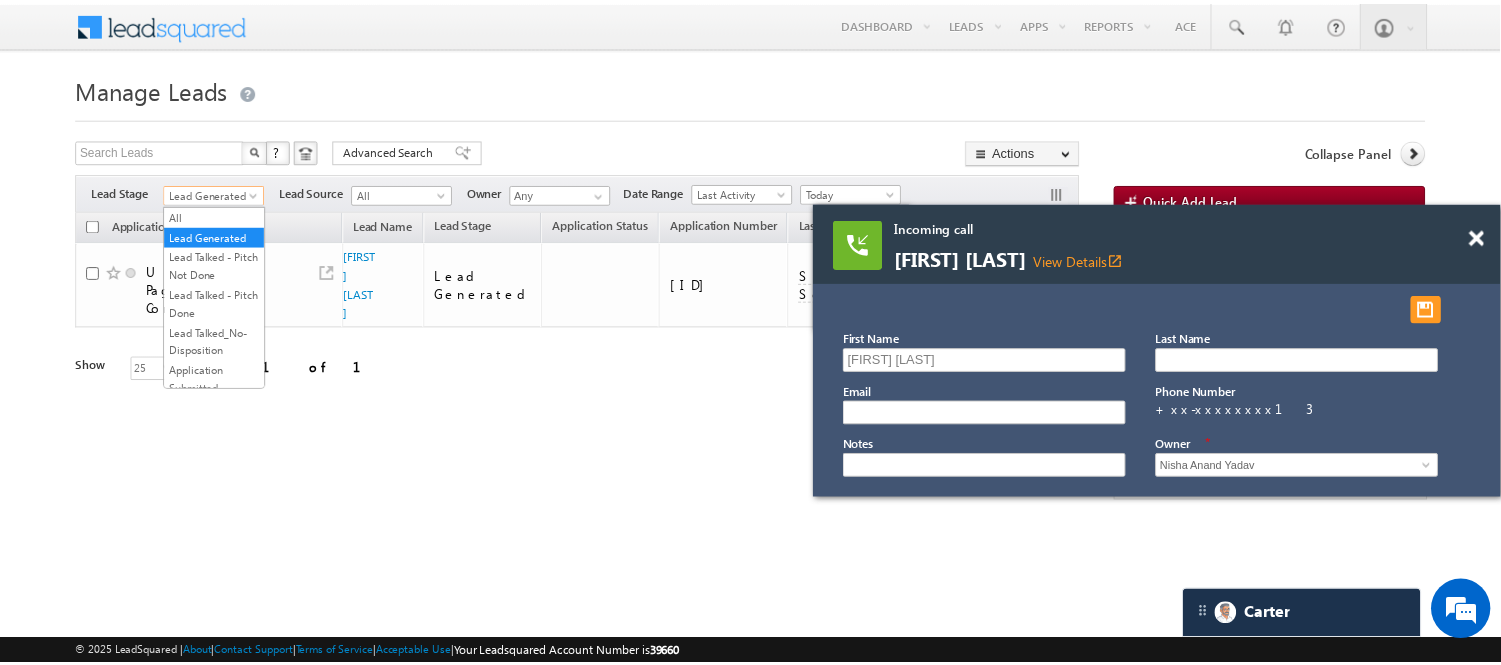 scroll, scrollTop: 496, scrollLeft: 0, axis: vertical 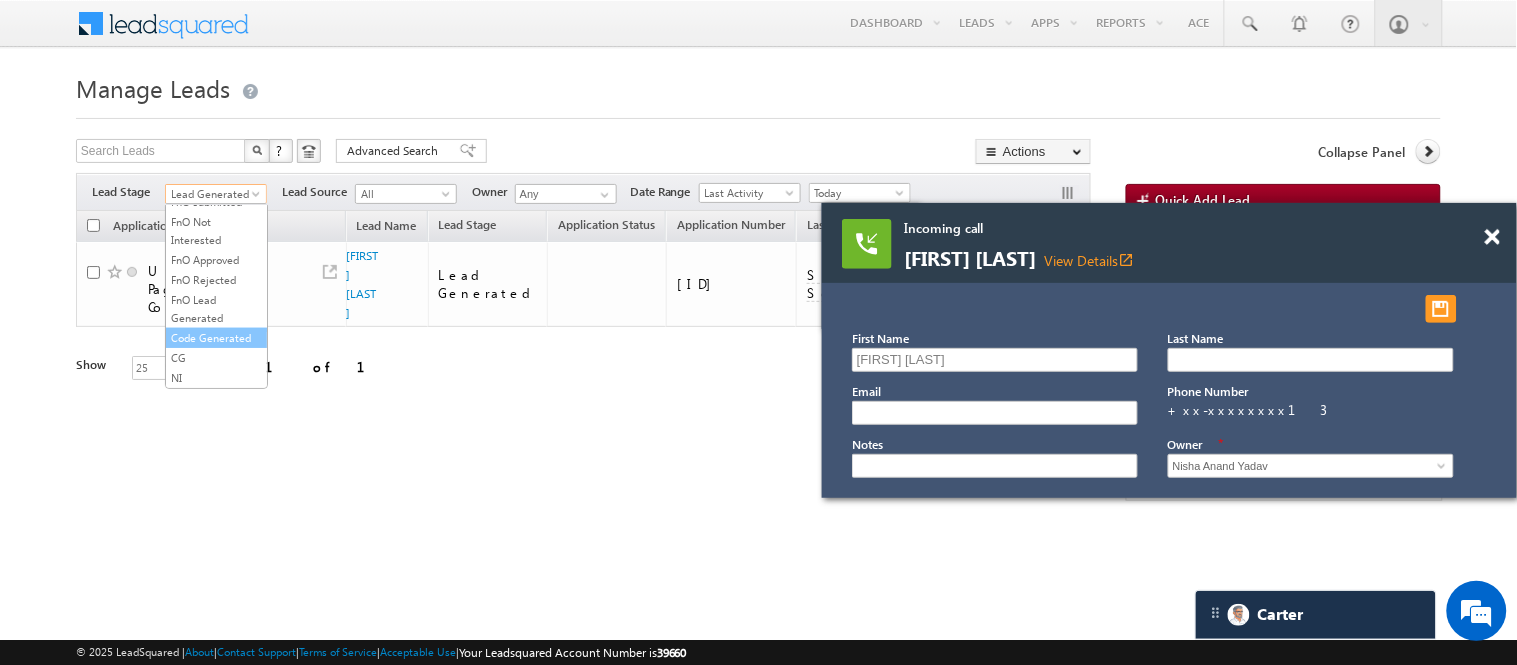 click on "Code Generated" at bounding box center (216, 338) 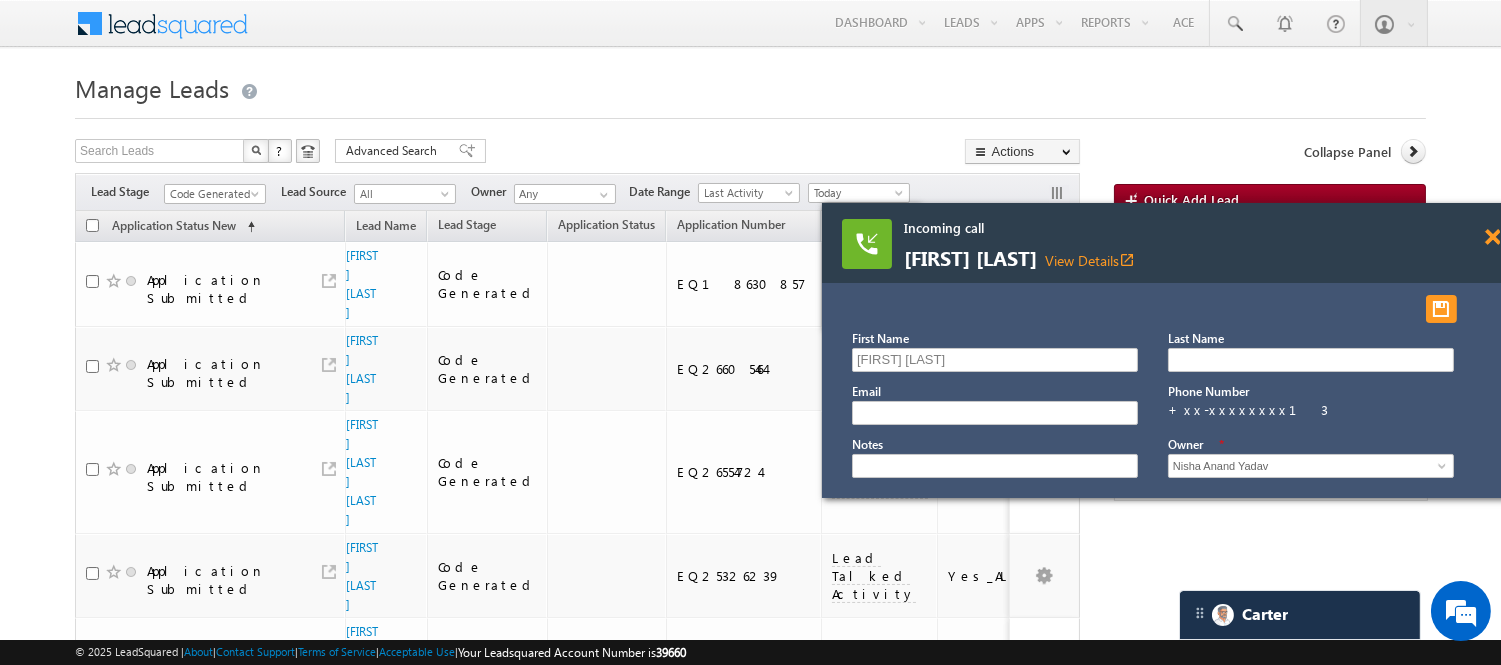 click at bounding box center [894, 237] 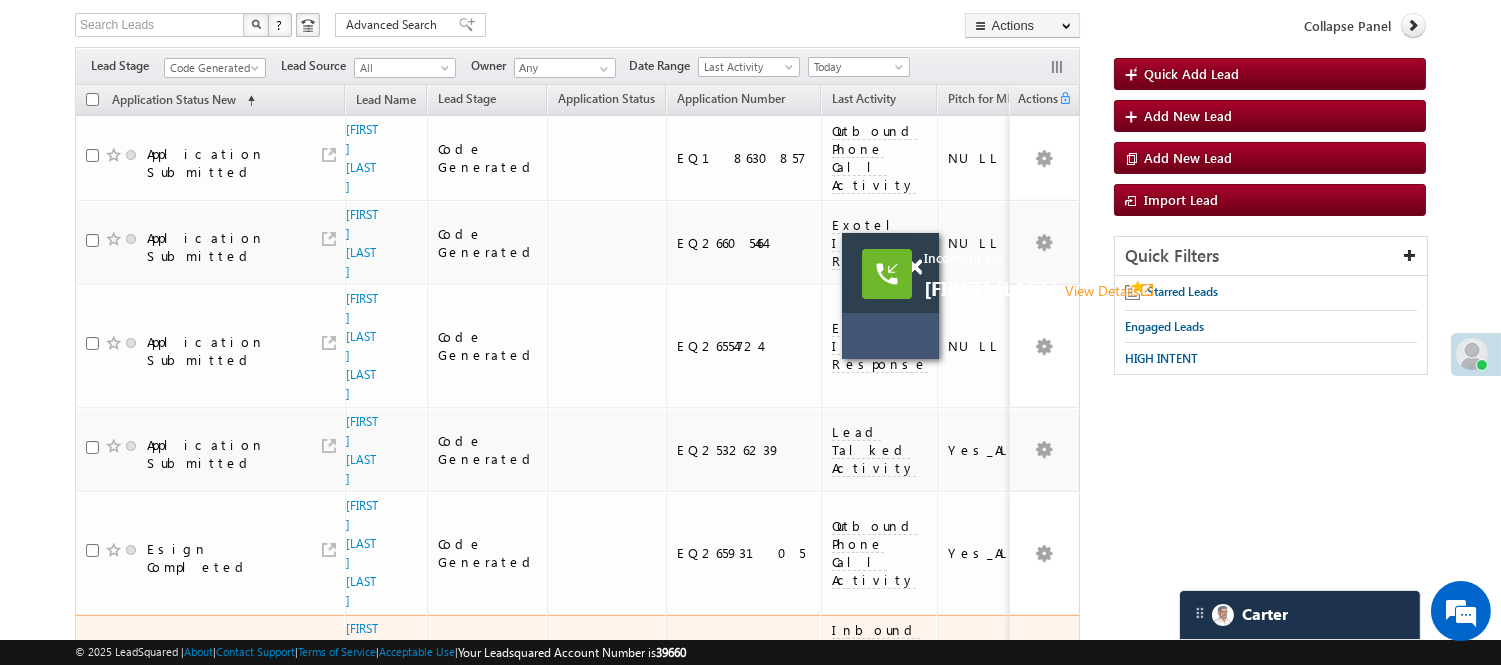 scroll, scrollTop: 86, scrollLeft: 0, axis: vertical 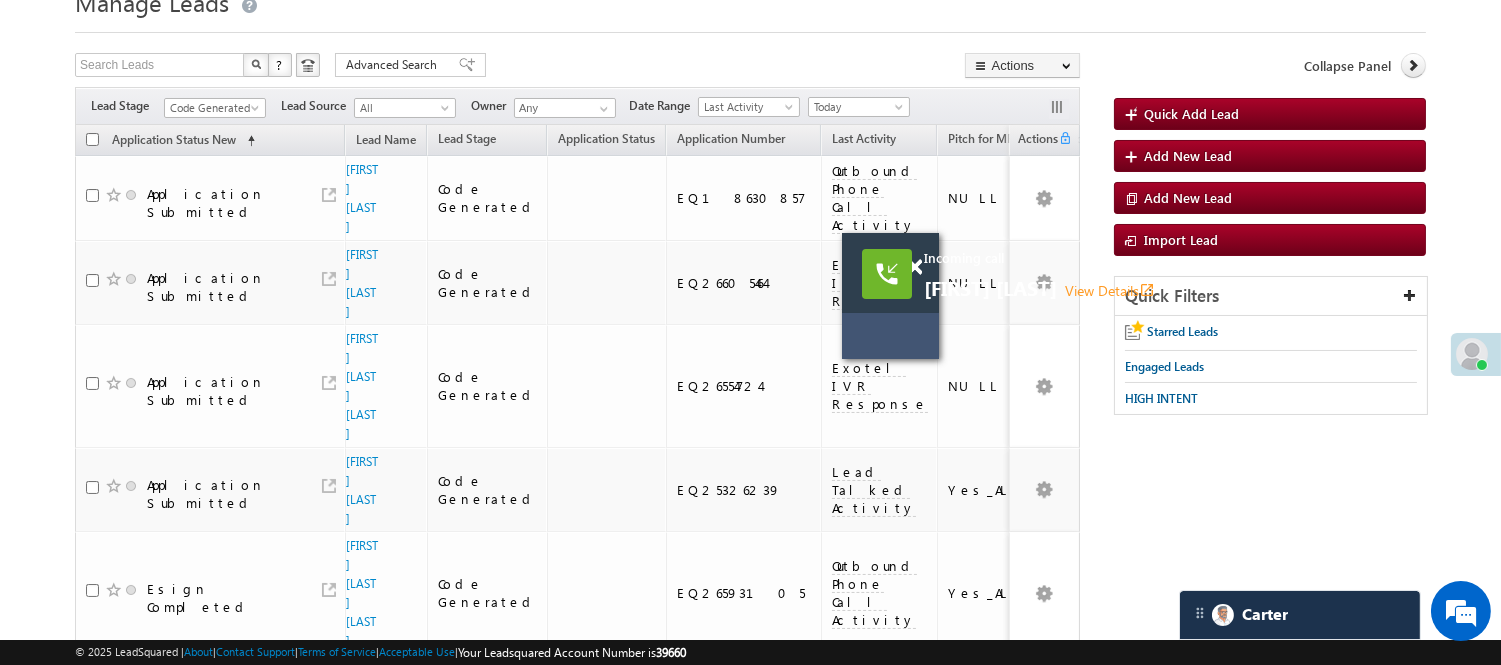 click on "Filters
Lead Stage
All Lead Generated Lead Talked - Pitch Not Done Lead Talked - Pitch Done Lead Talked_No-Disposition Application Submitted Payment Done Application Resubmitted Under Objection Lead Called Lead Talked Not Interested FnO Lead Called FnO Lead Talked FnO submitted FnO Not Interested FnO Approved FnO Rejected FnO Lead Generated Code Generated CG NI Code Generated
Lead Source
All All
Owner Any Any" at bounding box center [577, 106] 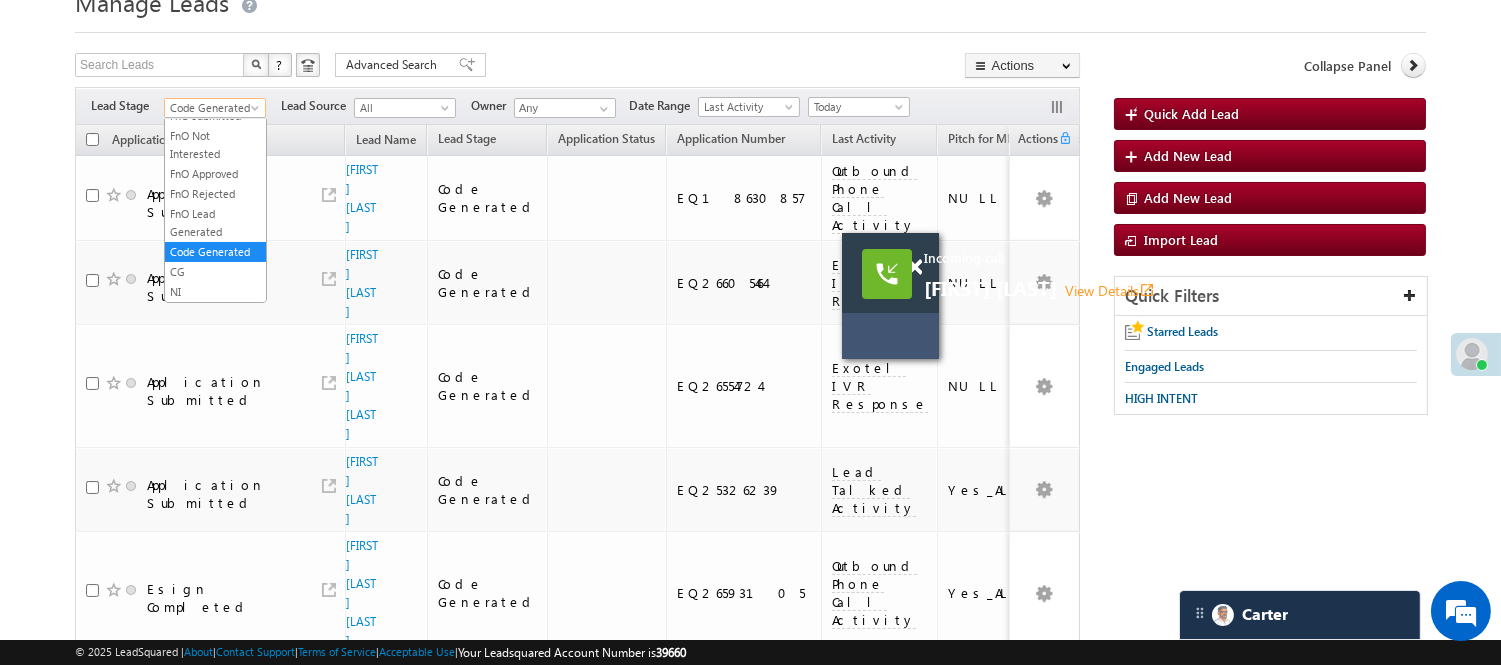 click on "Code Generated" at bounding box center (212, 108) 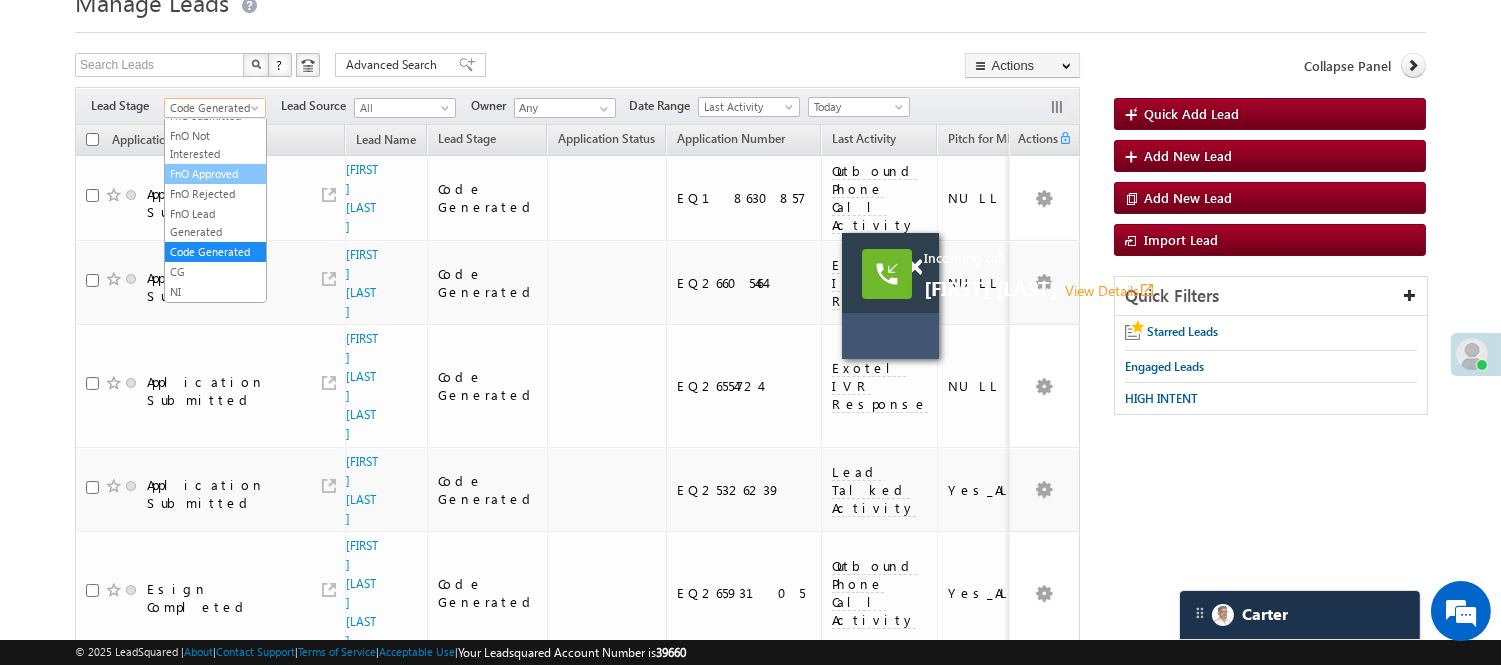 scroll, scrollTop: 0, scrollLeft: 0, axis: both 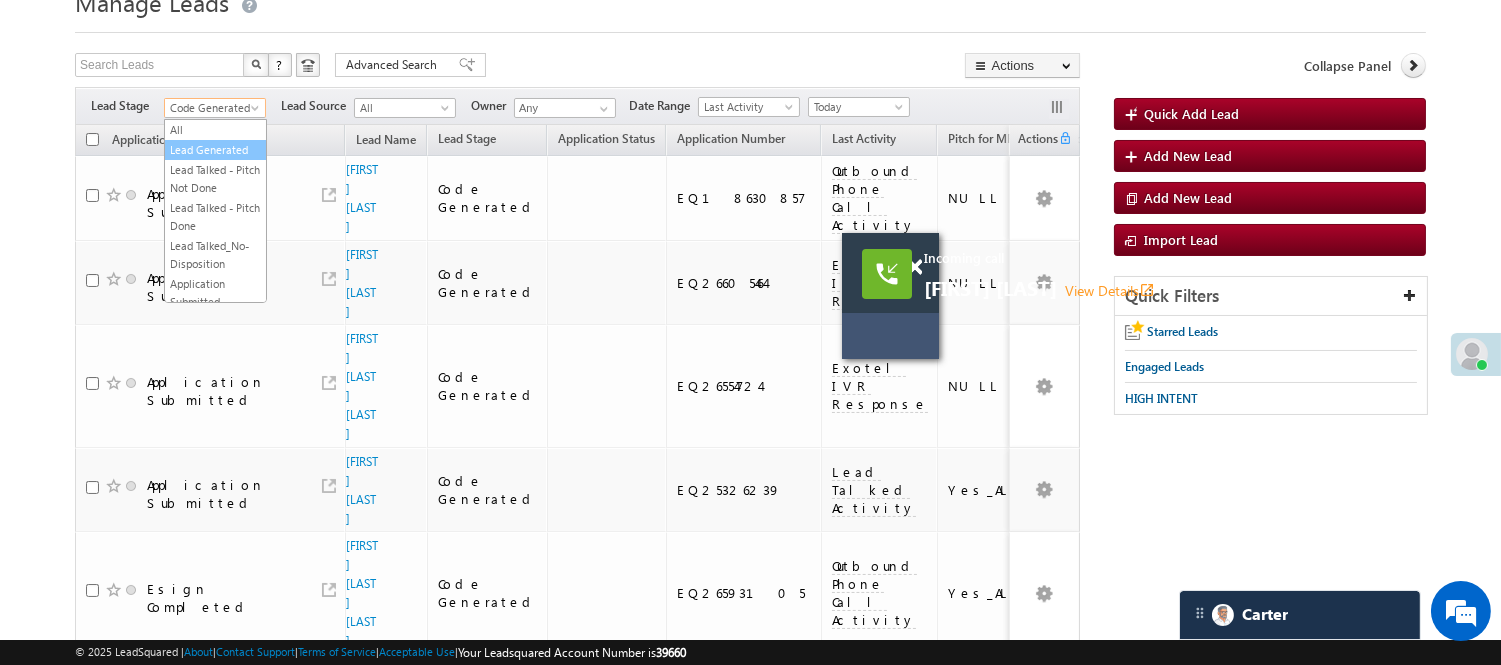 click on "Lead Generated" at bounding box center [215, 150] 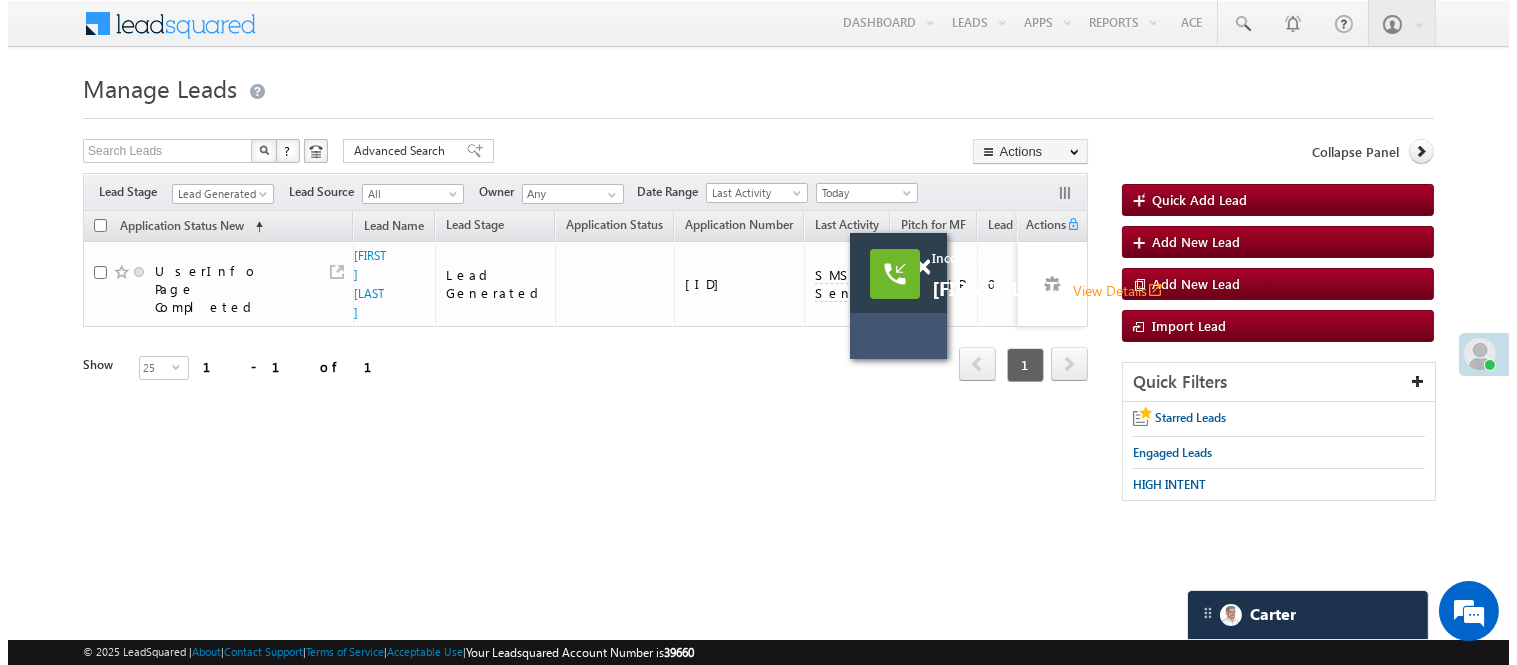 scroll, scrollTop: 0, scrollLeft: 0, axis: both 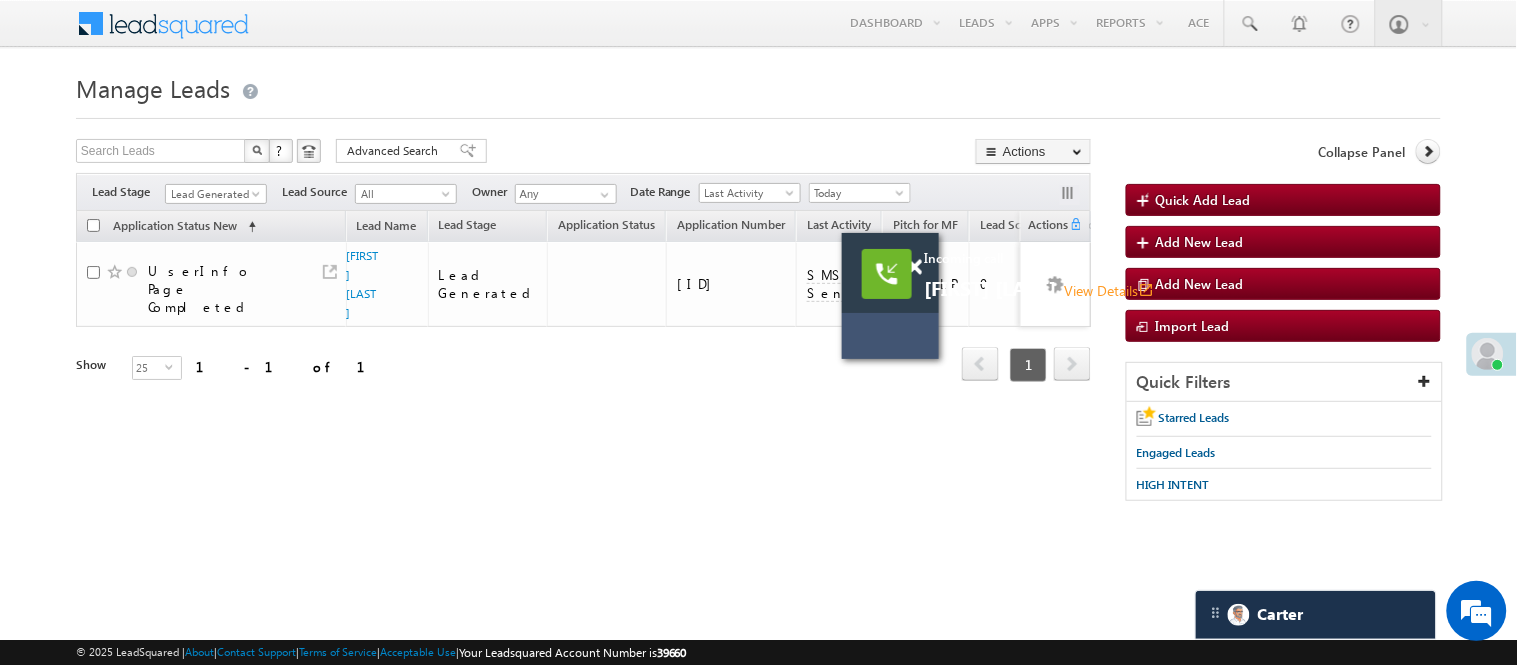 click on "Incoming call  Siddam Bhai   View Details  open_in_new" at bounding box center (1164, 274) 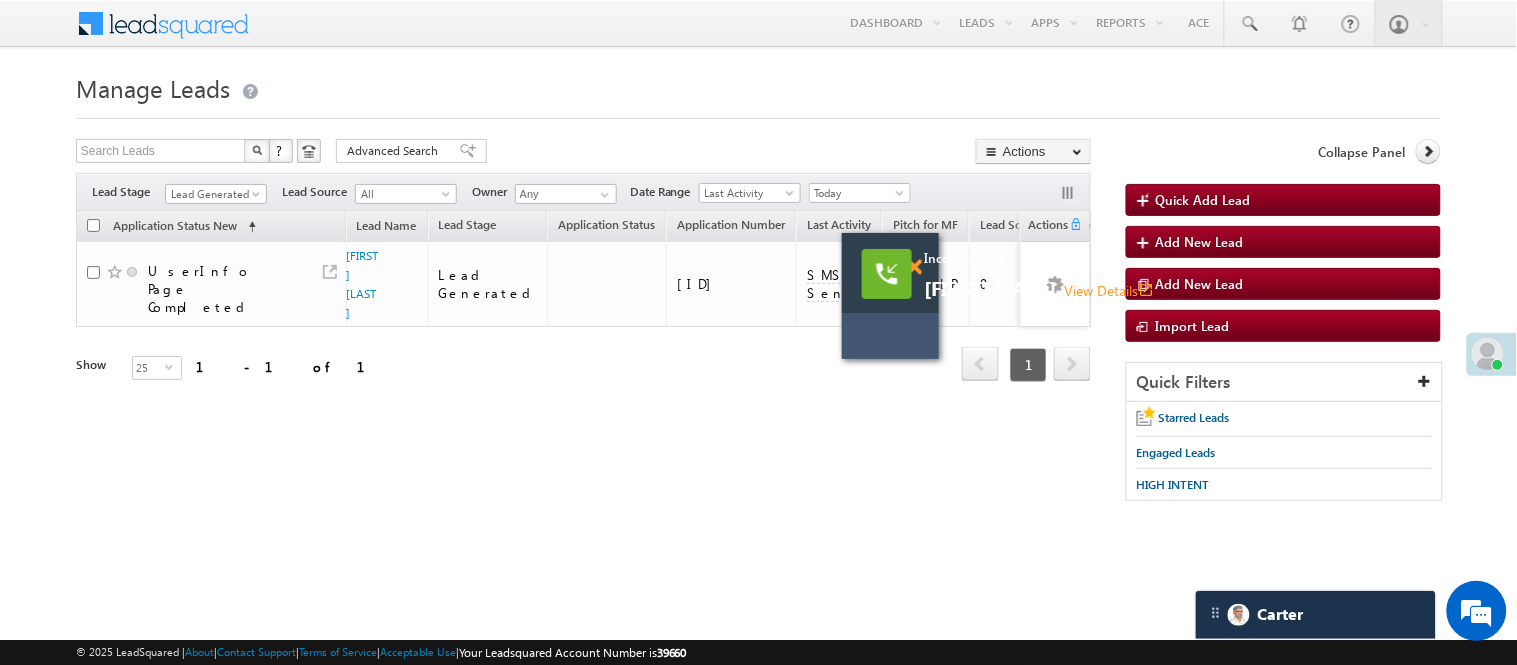 click at bounding box center [914, 267] 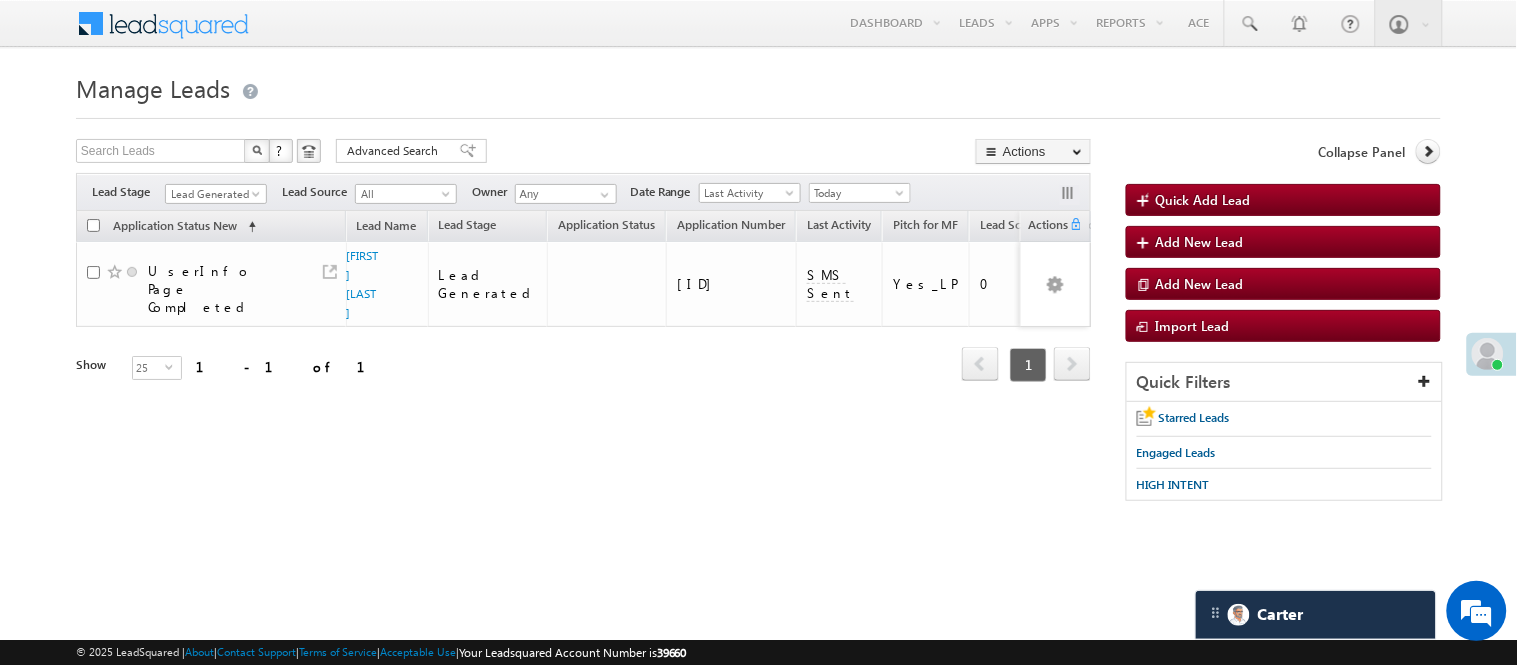 click on "Filters
Lead Stage
All Lead Generated Lead Talked - Pitch Not Done Lead Talked - Pitch Done Lead Talked_No-Disposition Application Submitted Payment Done Application Resubmitted Under Objection Lead Called Lead Talked Not Interested FnO Lead Called FnO Lead Talked FnO submitted FnO Not Interested FnO Approved FnO Rejected FnO Lead Generated Code Generated CG NI Lead Generated
Lead Source
All All
Owner Any Any" at bounding box center [583, 192] 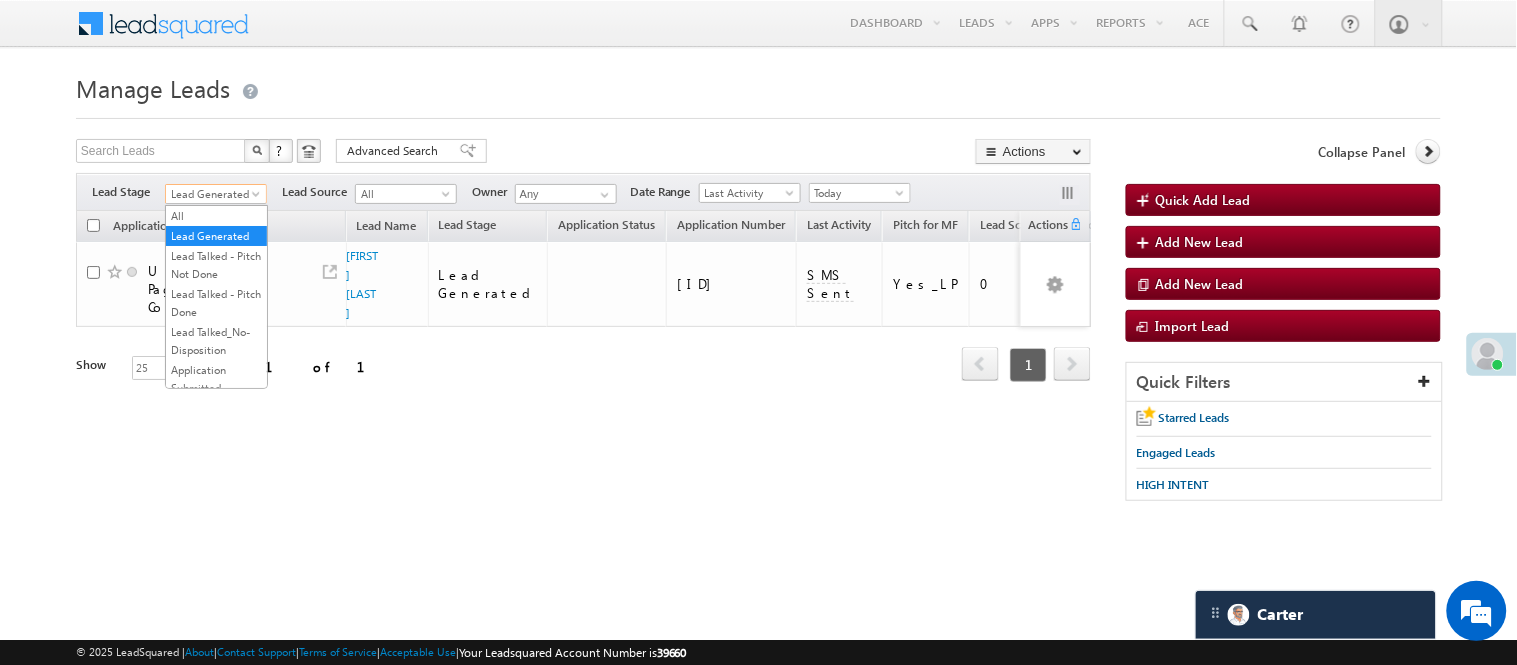 click on "Lead Generated" at bounding box center [213, 194] 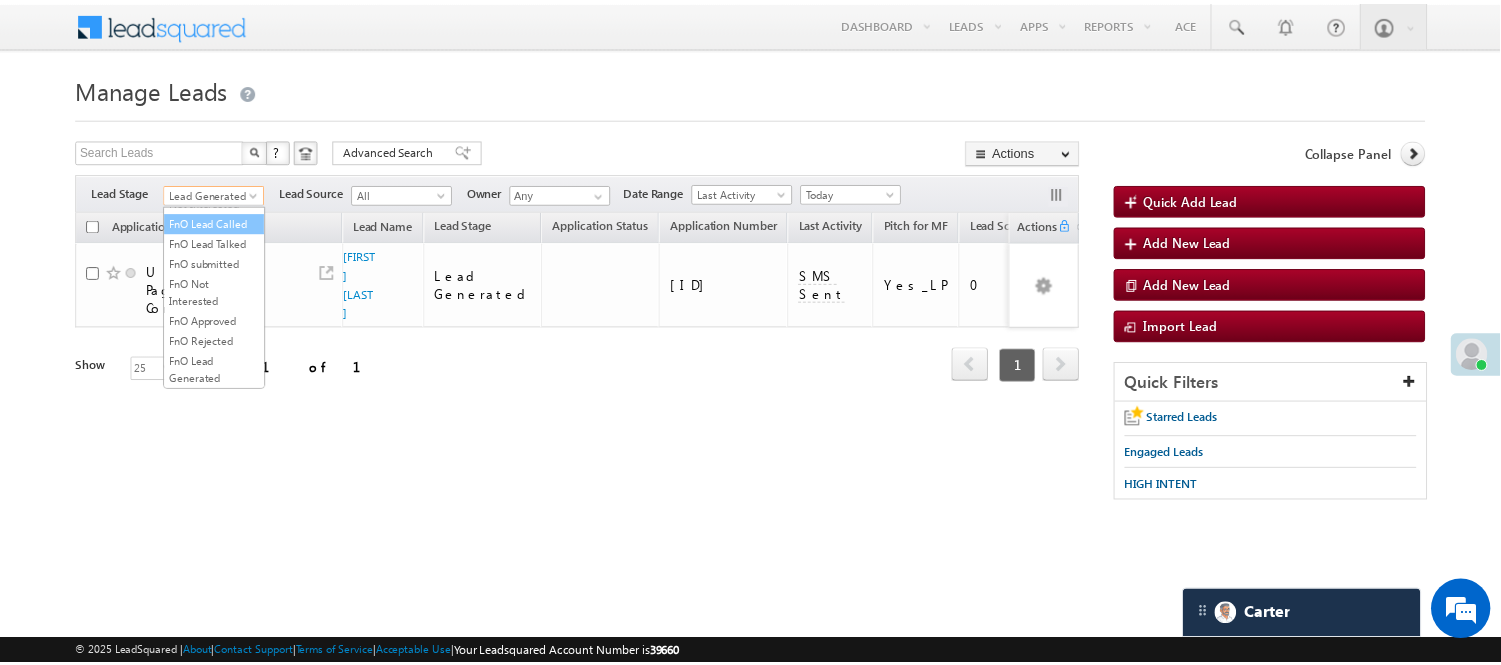 scroll, scrollTop: 333, scrollLeft: 0, axis: vertical 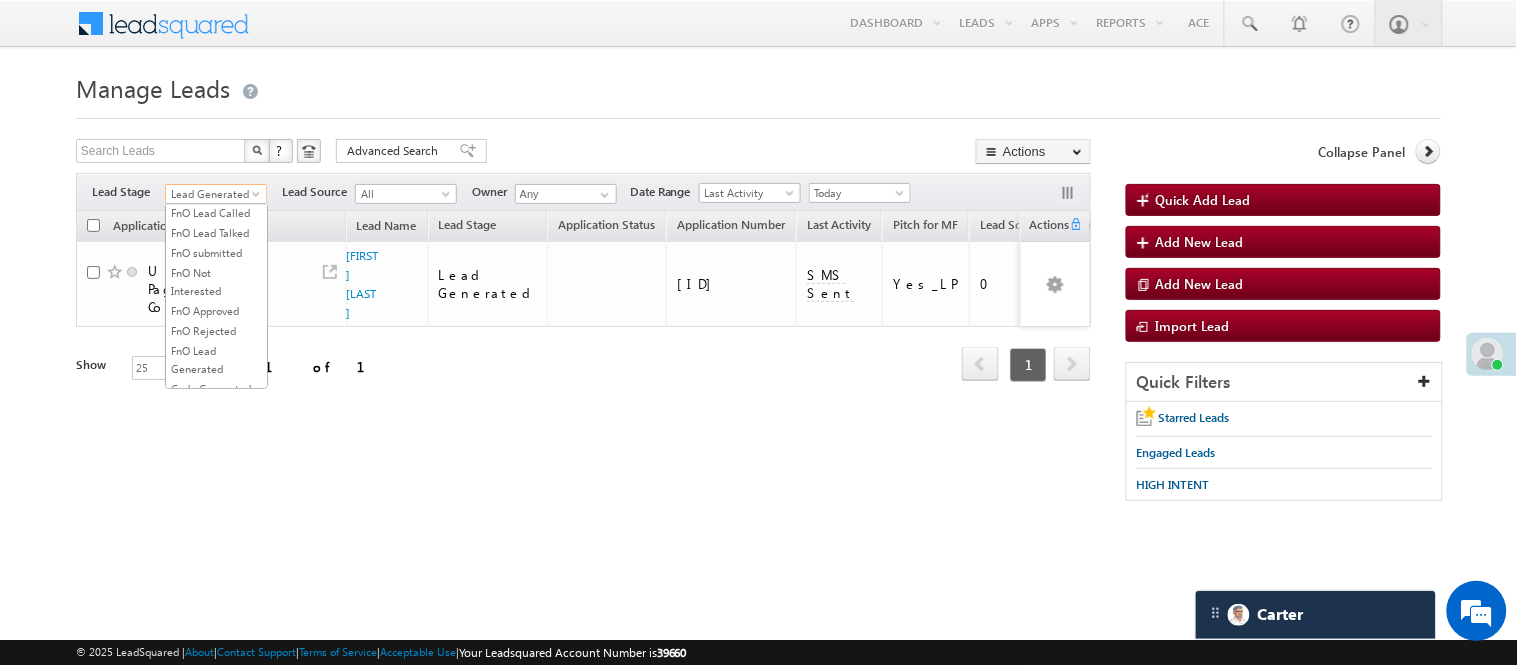 click on "Lead Called" at bounding box center [216, 153] 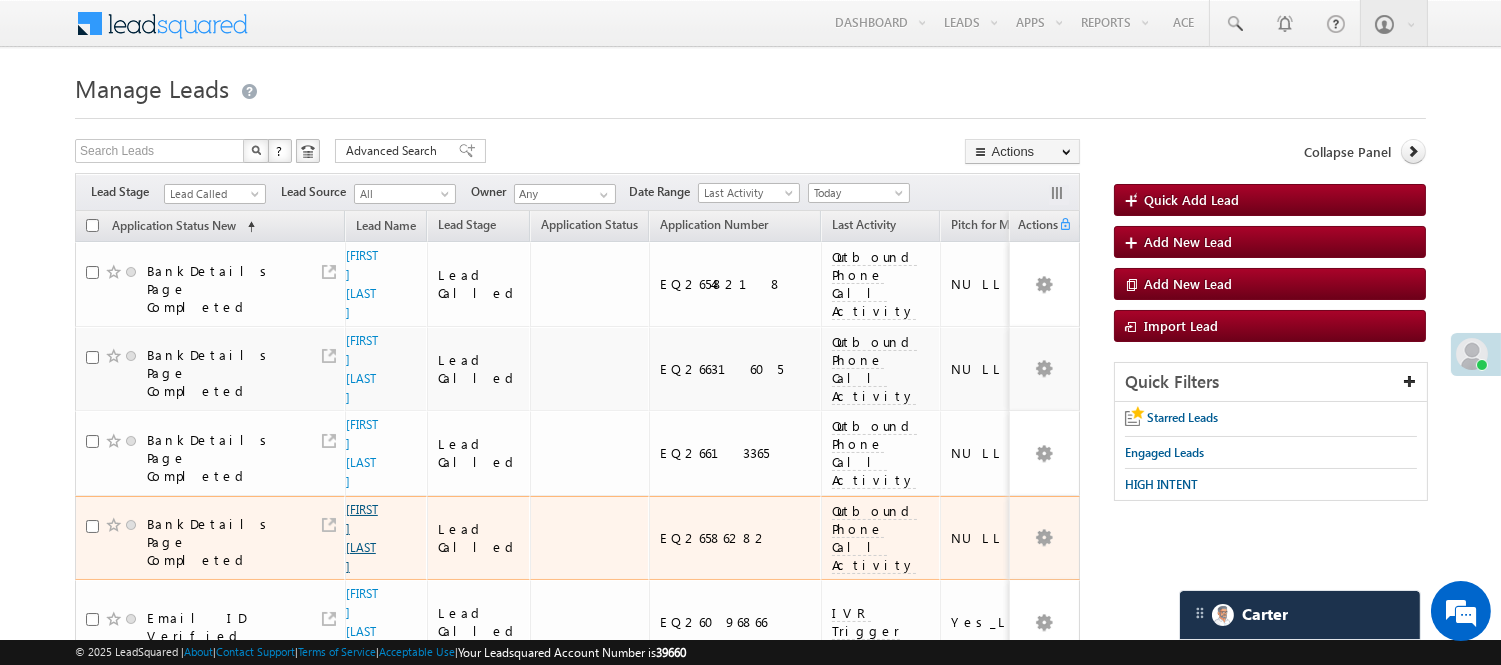 click on "[FIRST] [LAST]" at bounding box center [362, 538] 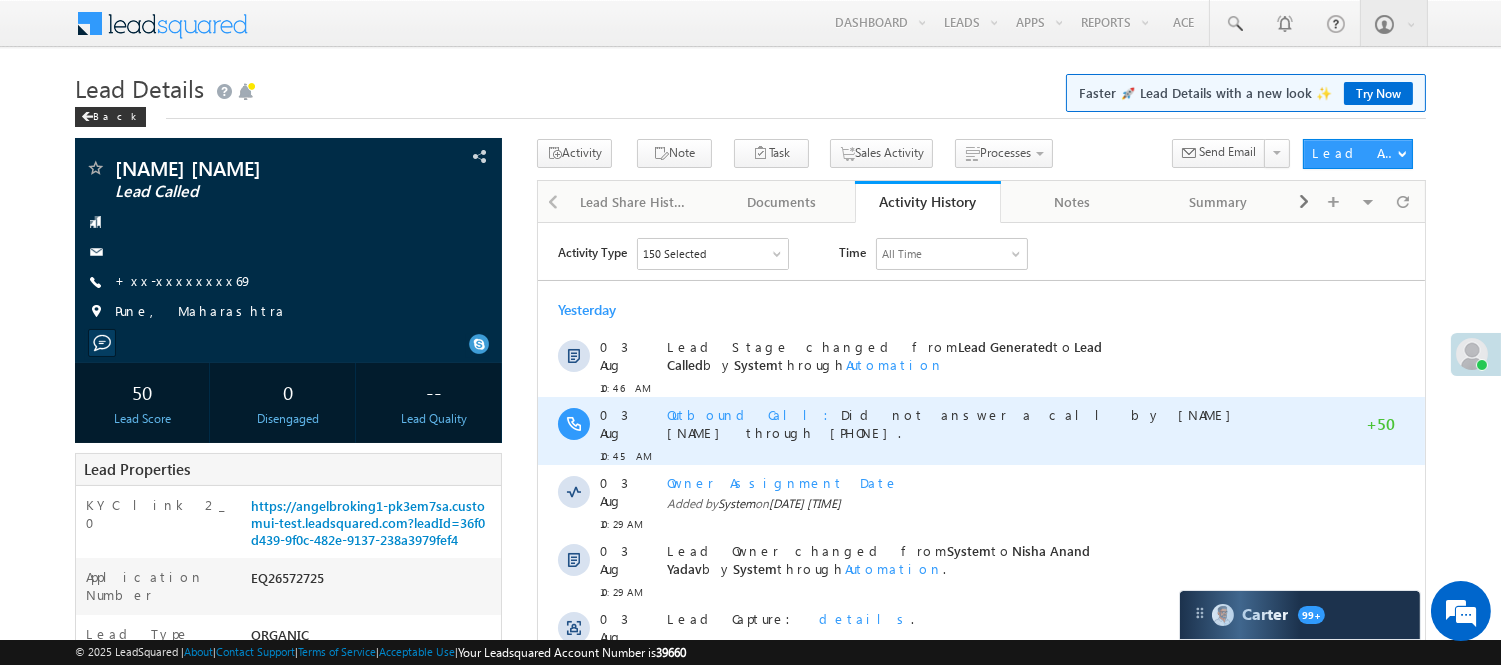 scroll, scrollTop: 0, scrollLeft: 0, axis: both 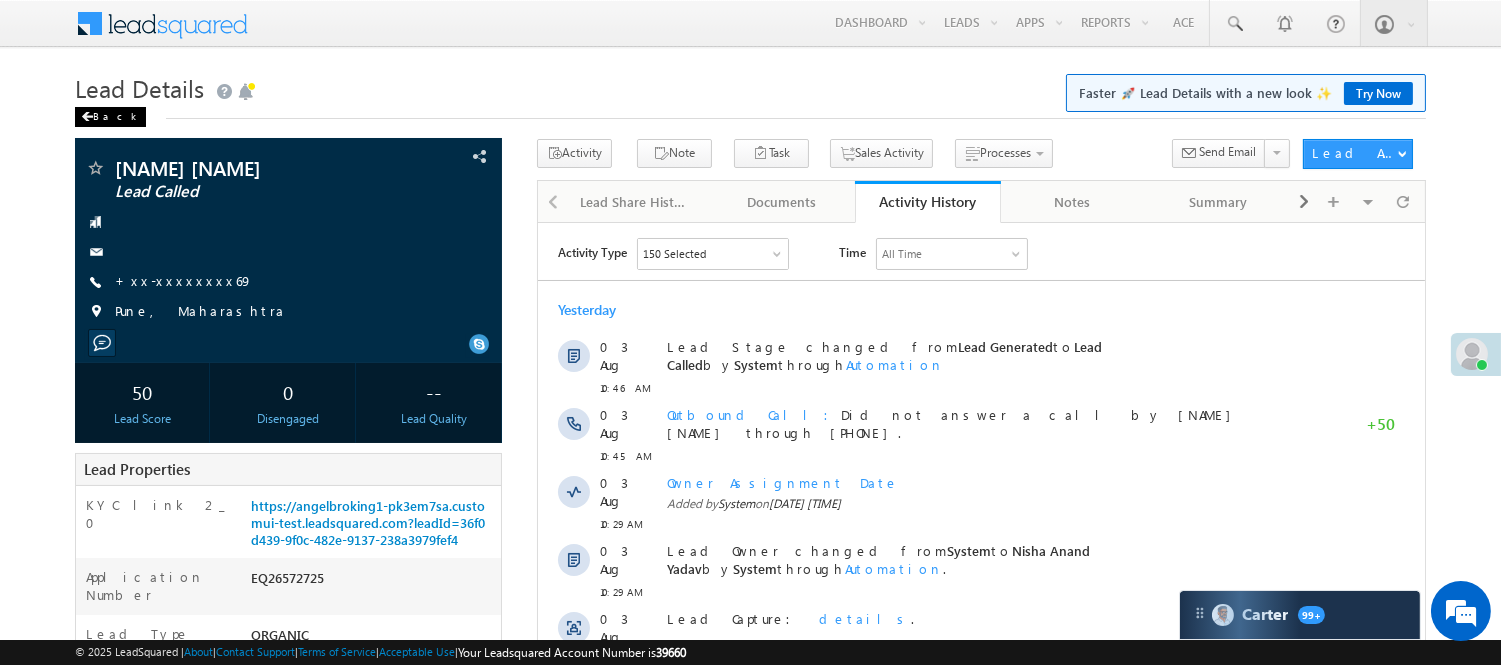 click on "Back" at bounding box center [110, 117] 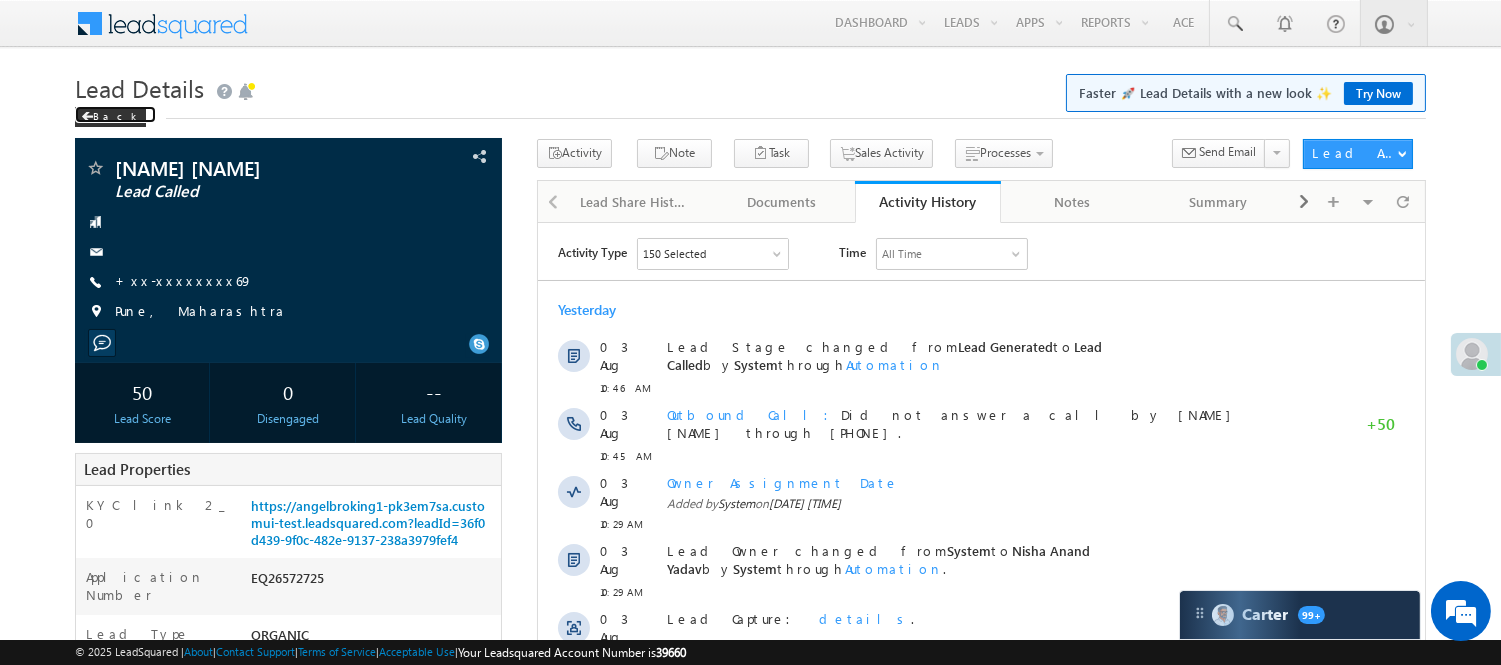 click on "Back" at bounding box center [110, 117] 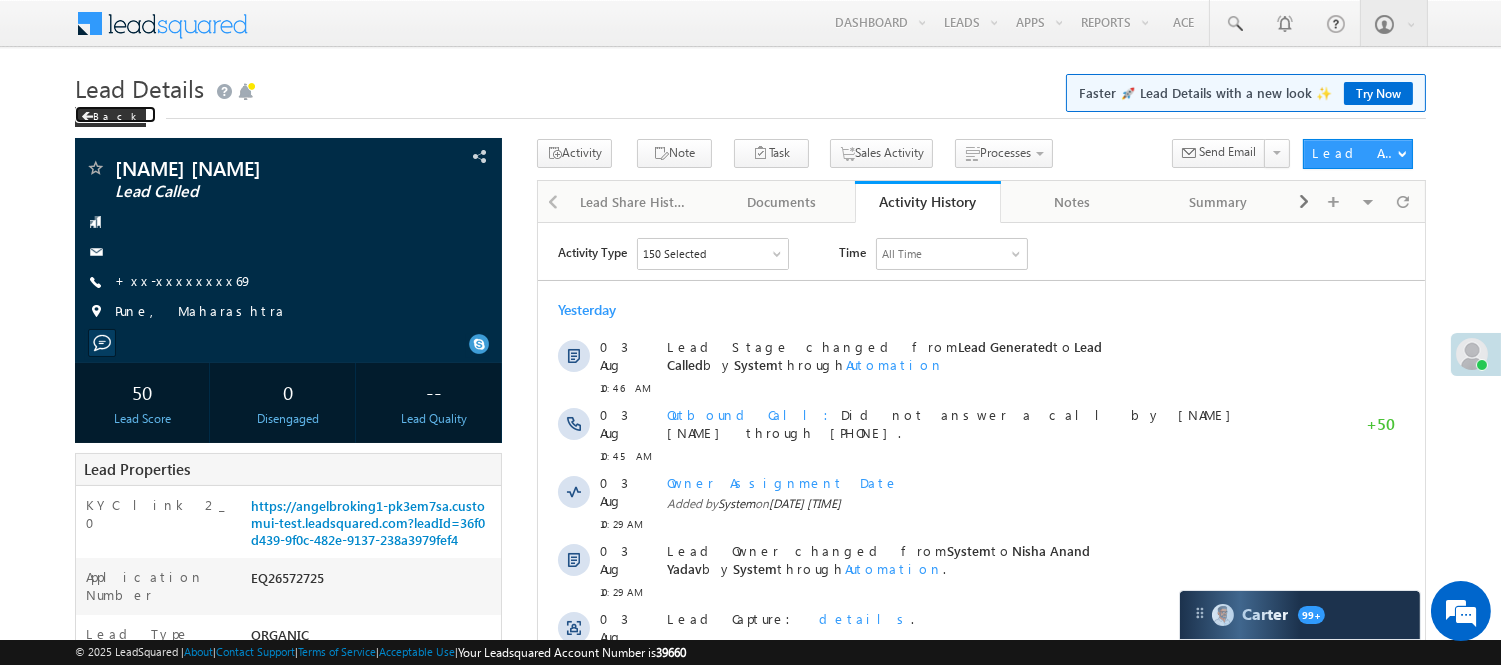 scroll, scrollTop: 0, scrollLeft: 0, axis: both 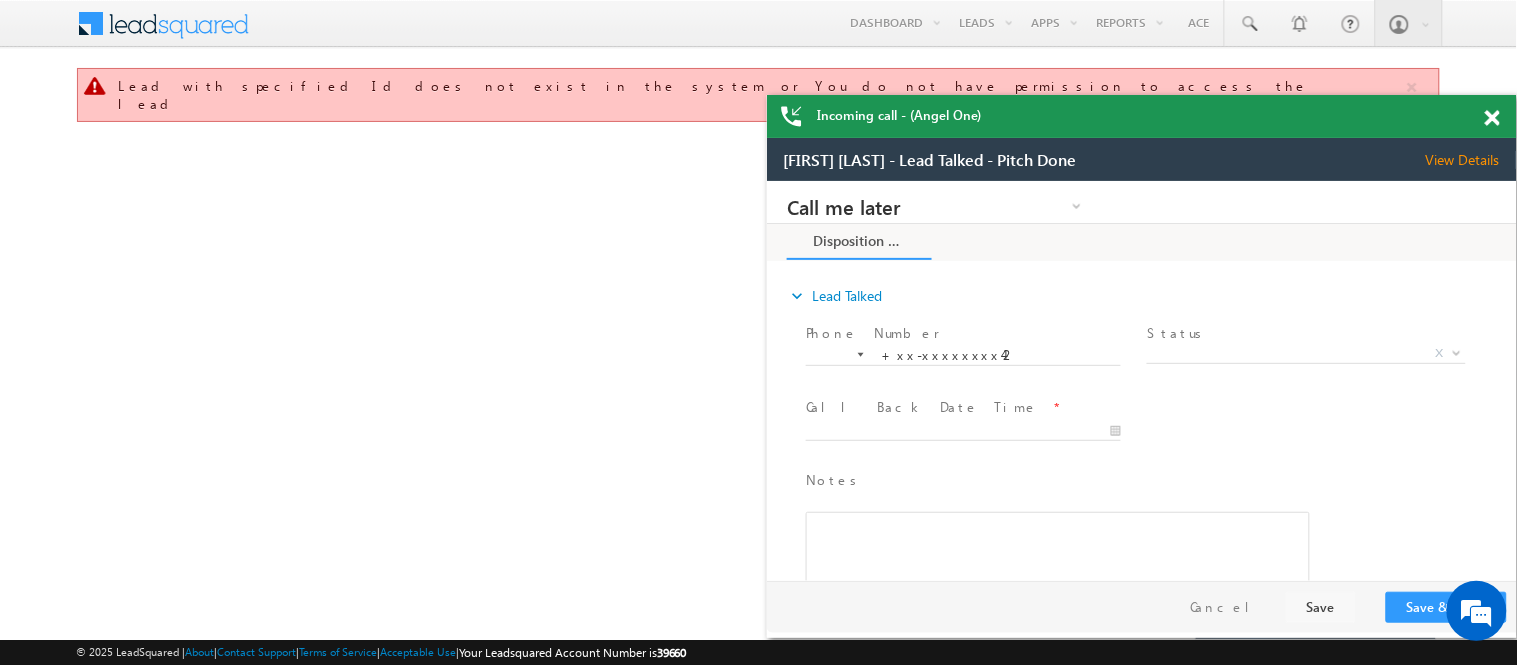 click at bounding box center [1492, 118] 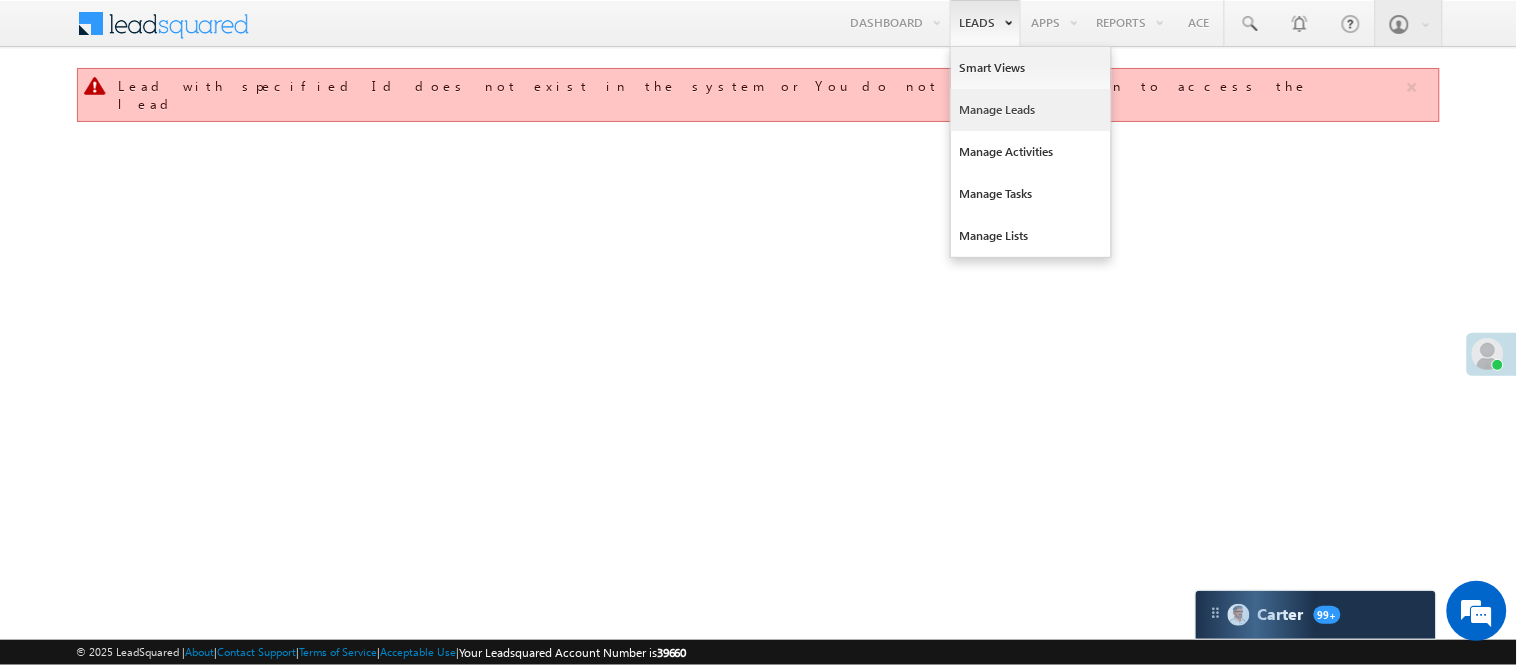 click on "Manage Leads" at bounding box center (1031, 110) 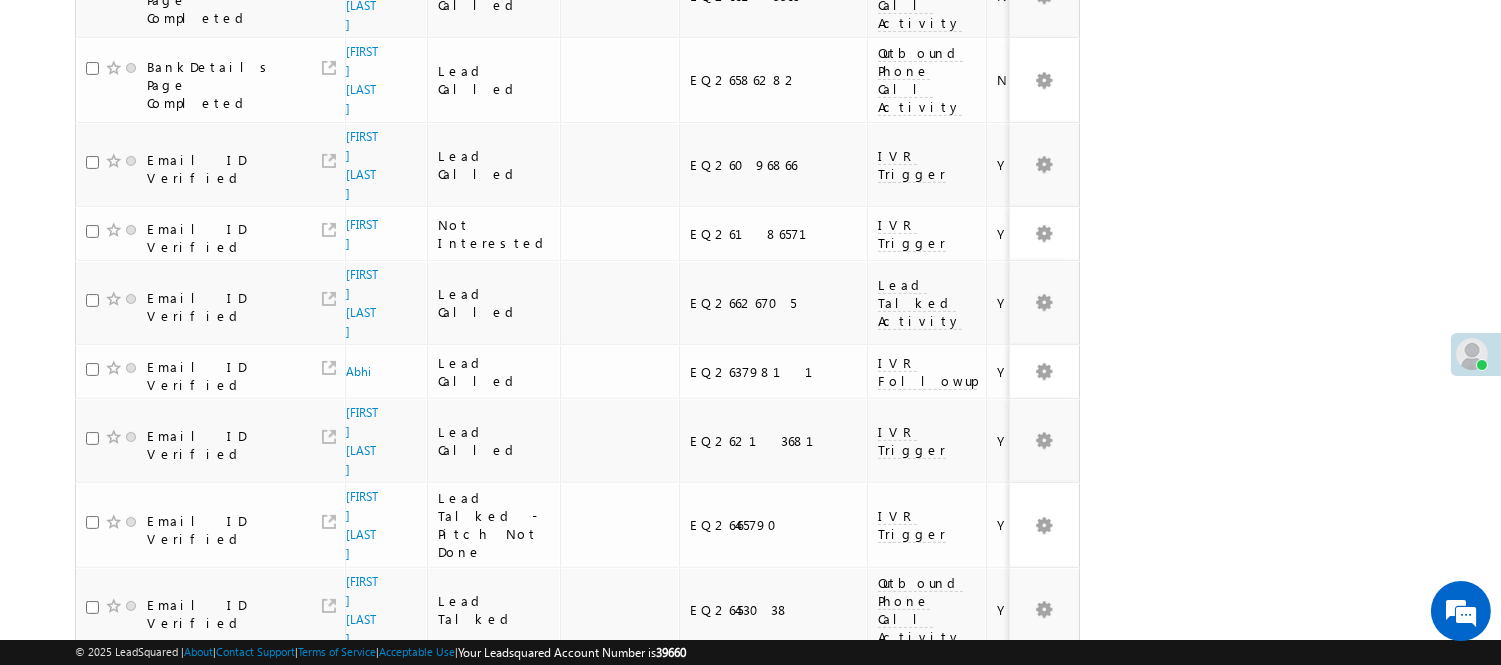 scroll, scrollTop: 111, scrollLeft: 0, axis: vertical 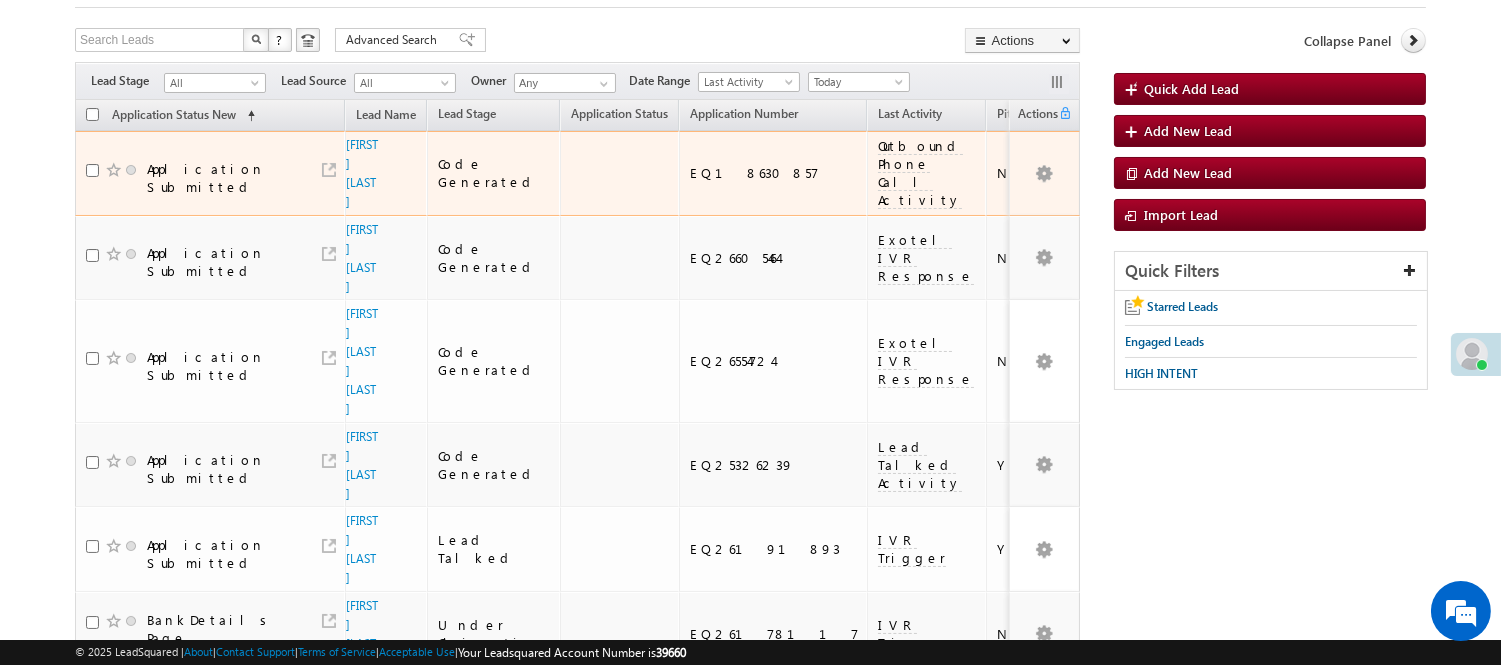 click on "All" at bounding box center [212, 83] 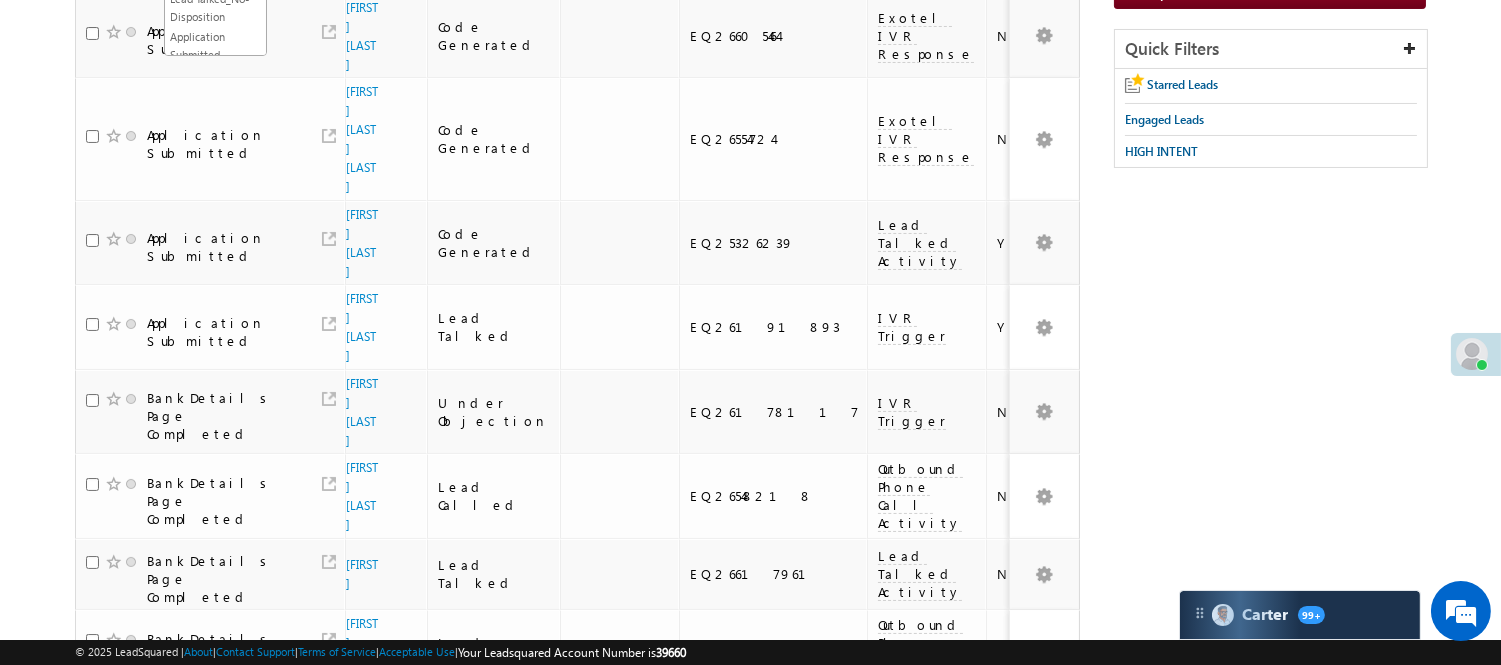 scroll, scrollTop: 0, scrollLeft: 0, axis: both 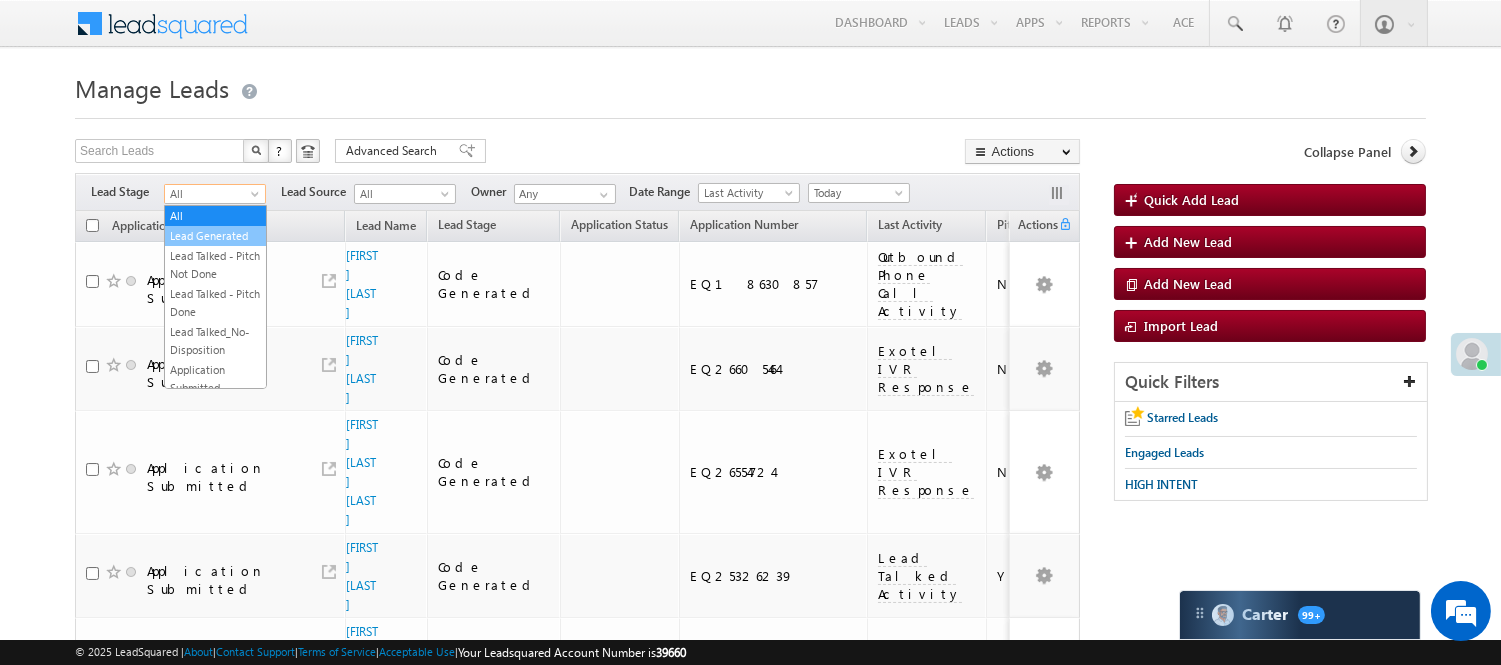 click on "Lead Generated" at bounding box center (215, 236) 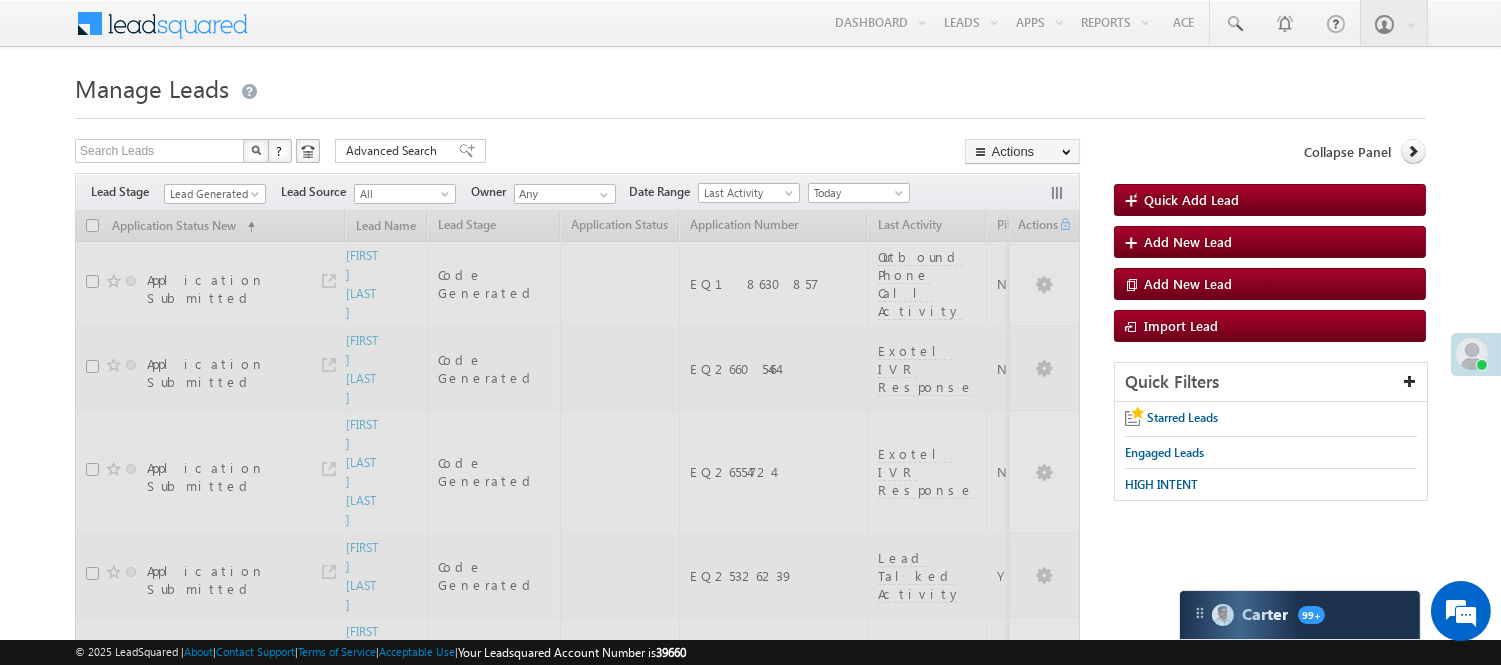 click on "Menu
[FIRST] [LAST] [LAST]
[FIRST] .Yada v@[DOMAIN]. com
Angel Broki" at bounding box center [750, 24] 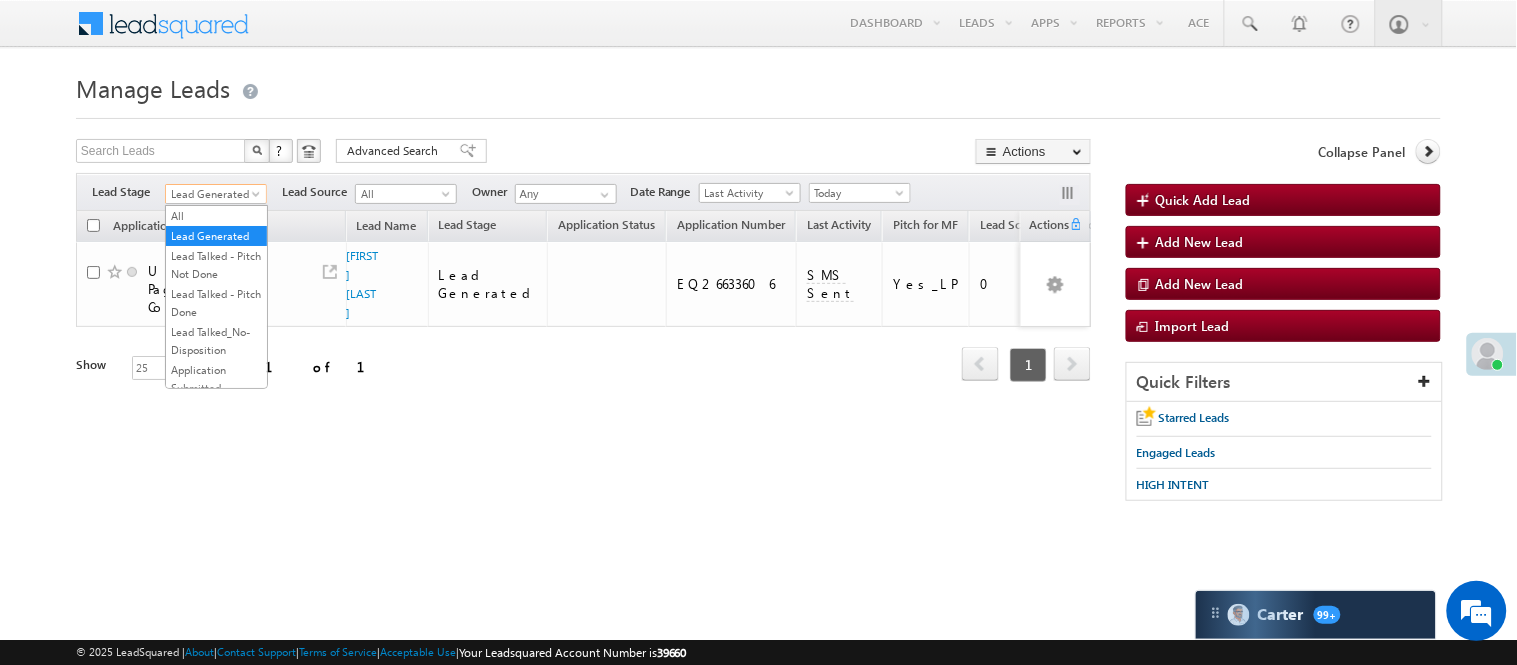 click on "Lead Generated" at bounding box center [213, 194] 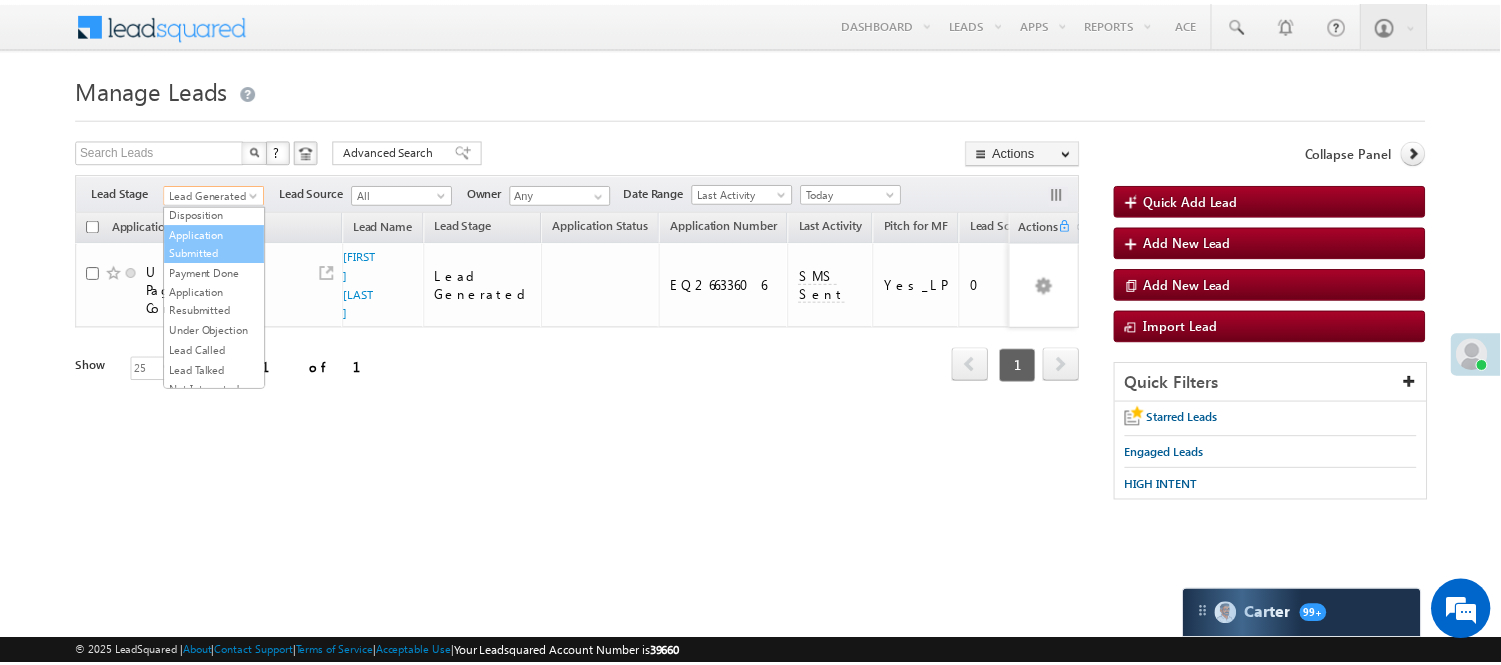 scroll, scrollTop: 222, scrollLeft: 0, axis: vertical 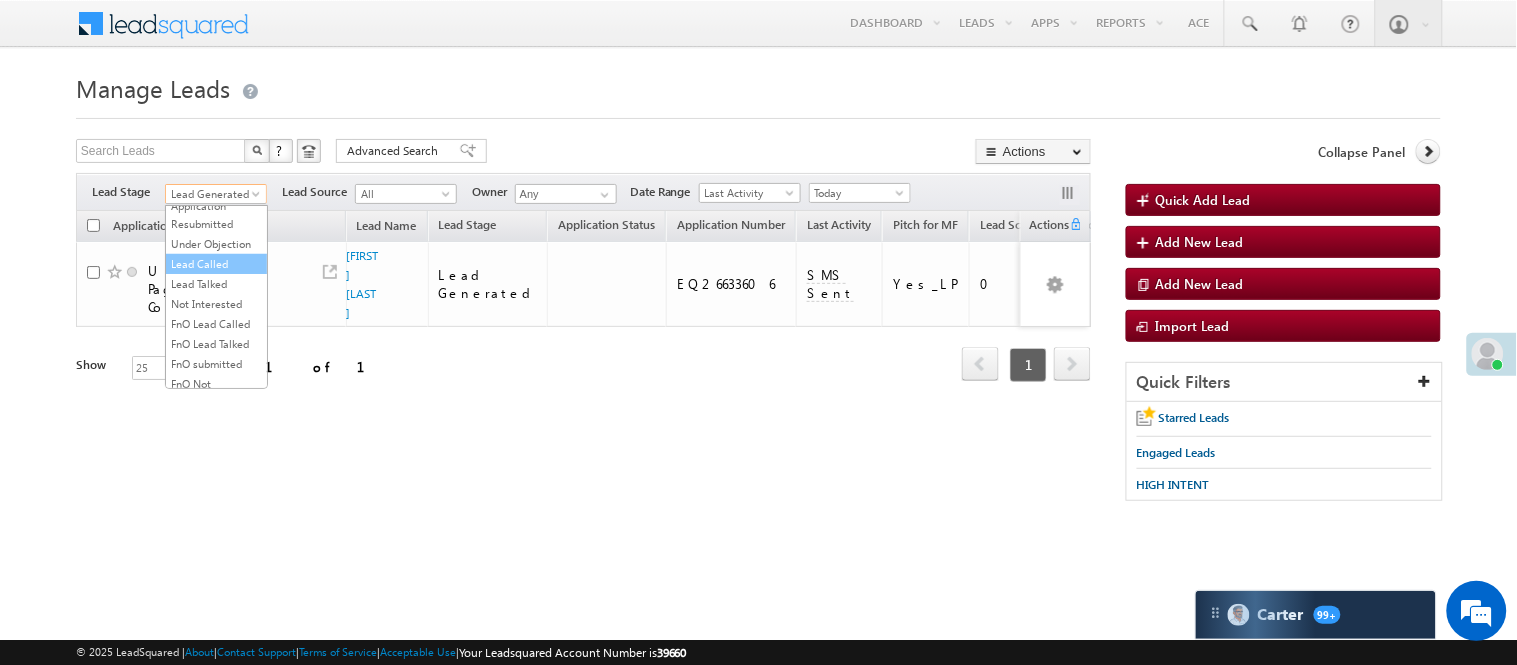 click on "Lead Called" at bounding box center (216, 264) 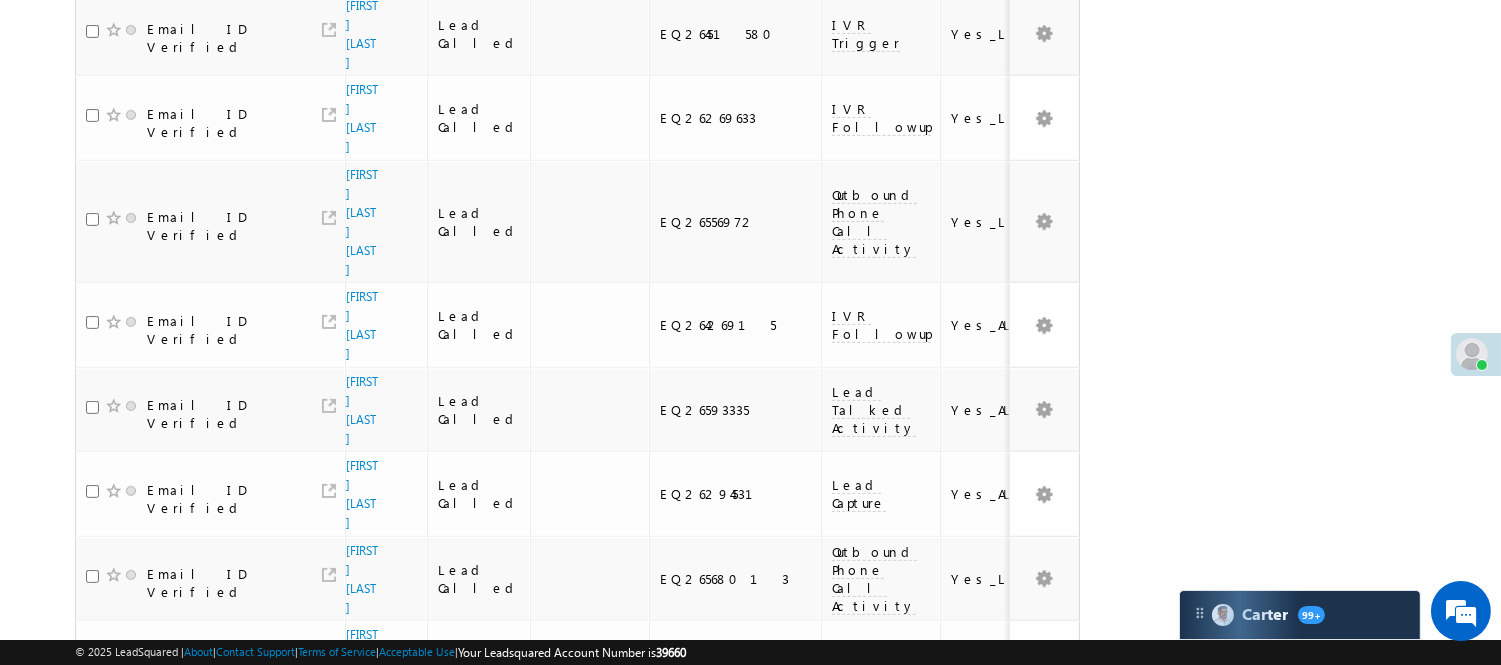 scroll, scrollTop: 1405, scrollLeft: 0, axis: vertical 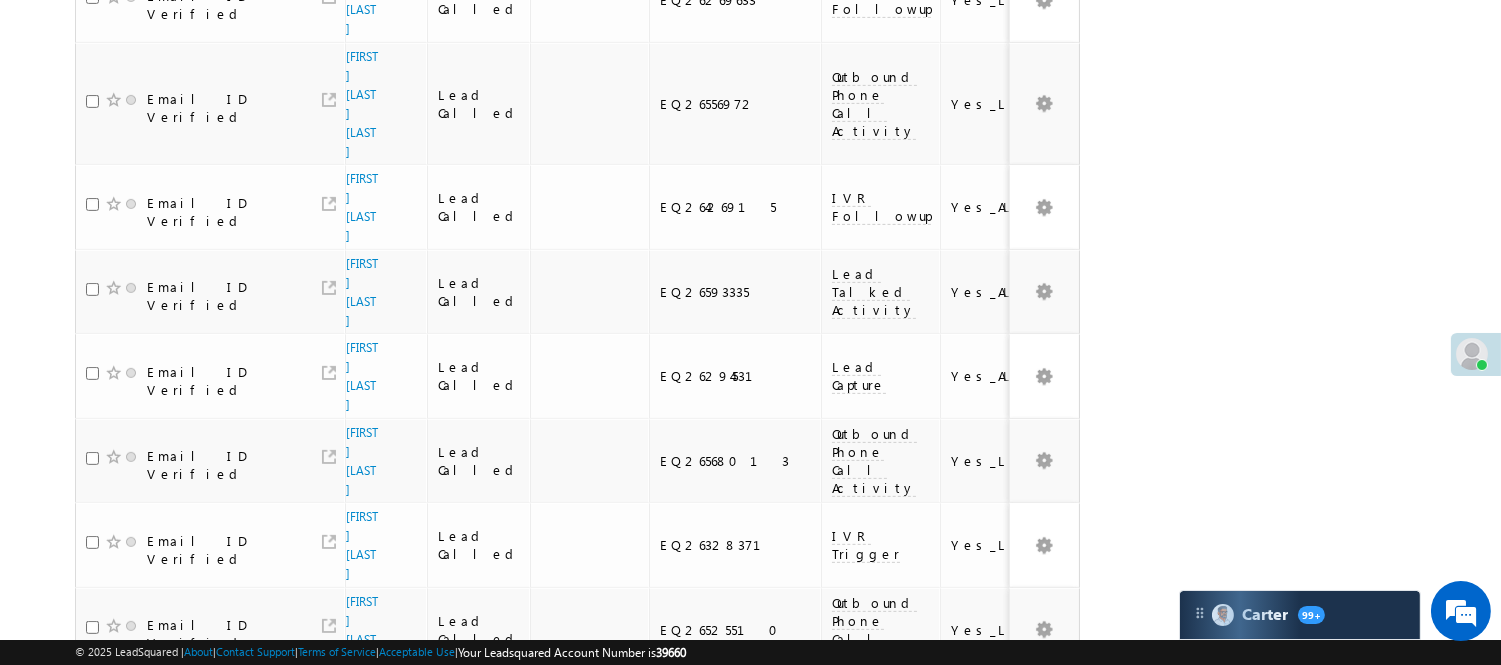 click on "2" at bounding box center (938, 1002) 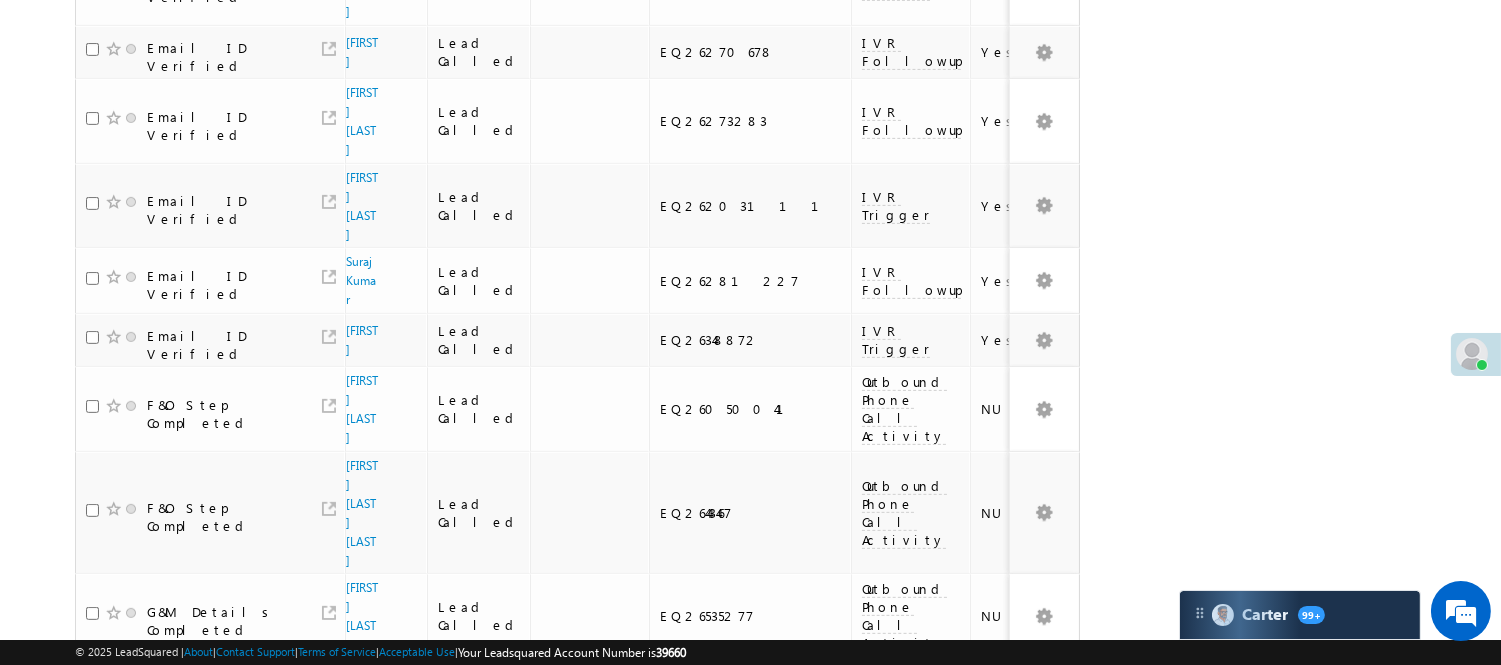 scroll, scrollTop: 1322, scrollLeft: 0, axis: vertical 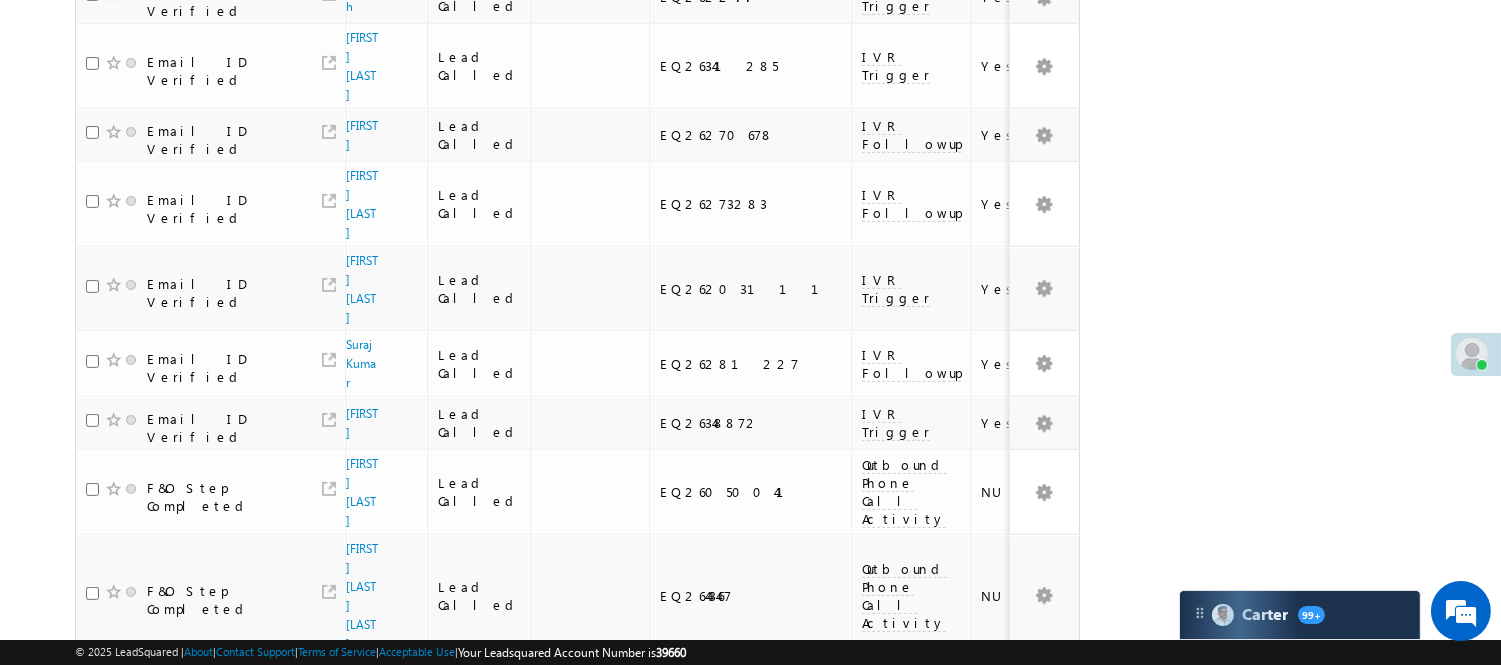 click on "[FIRST] [LAST]" at bounding box center (362, 784) 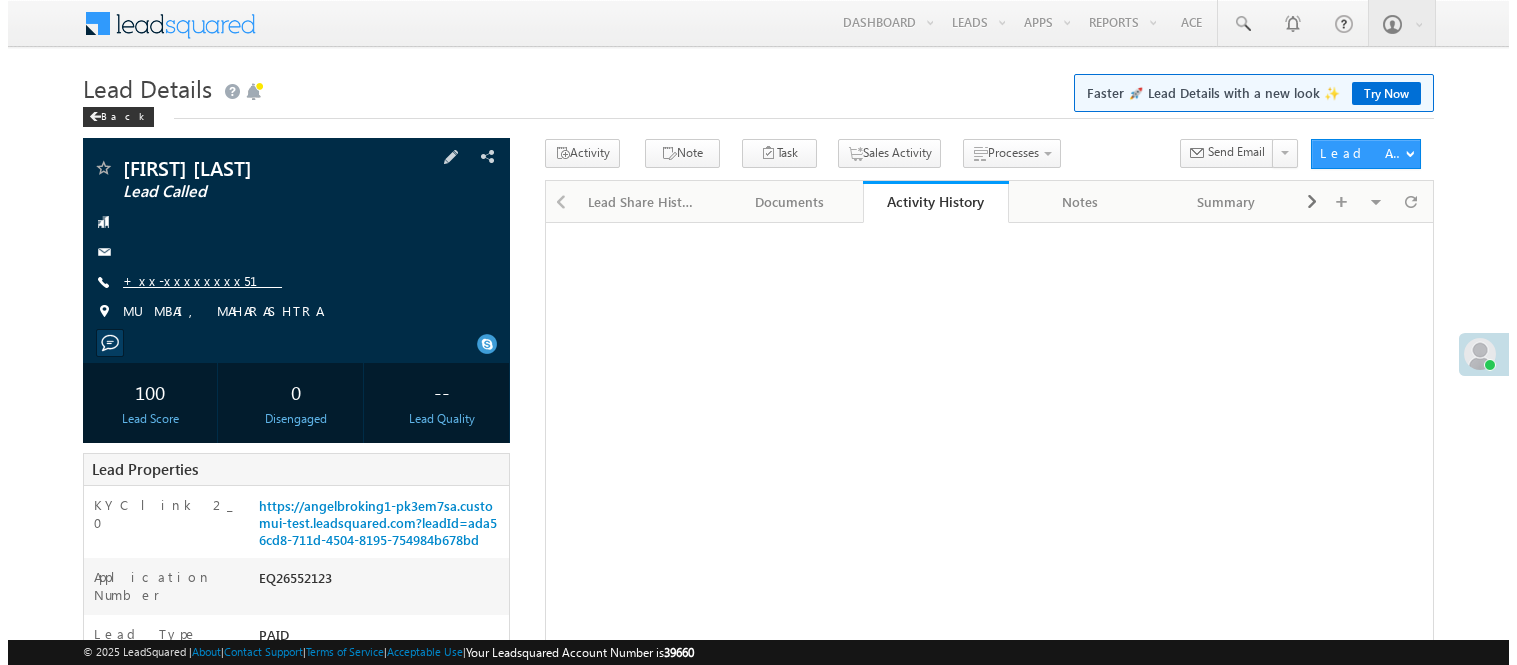 scroll, scrollTop: 0, scrollLeft: 0, axis: both 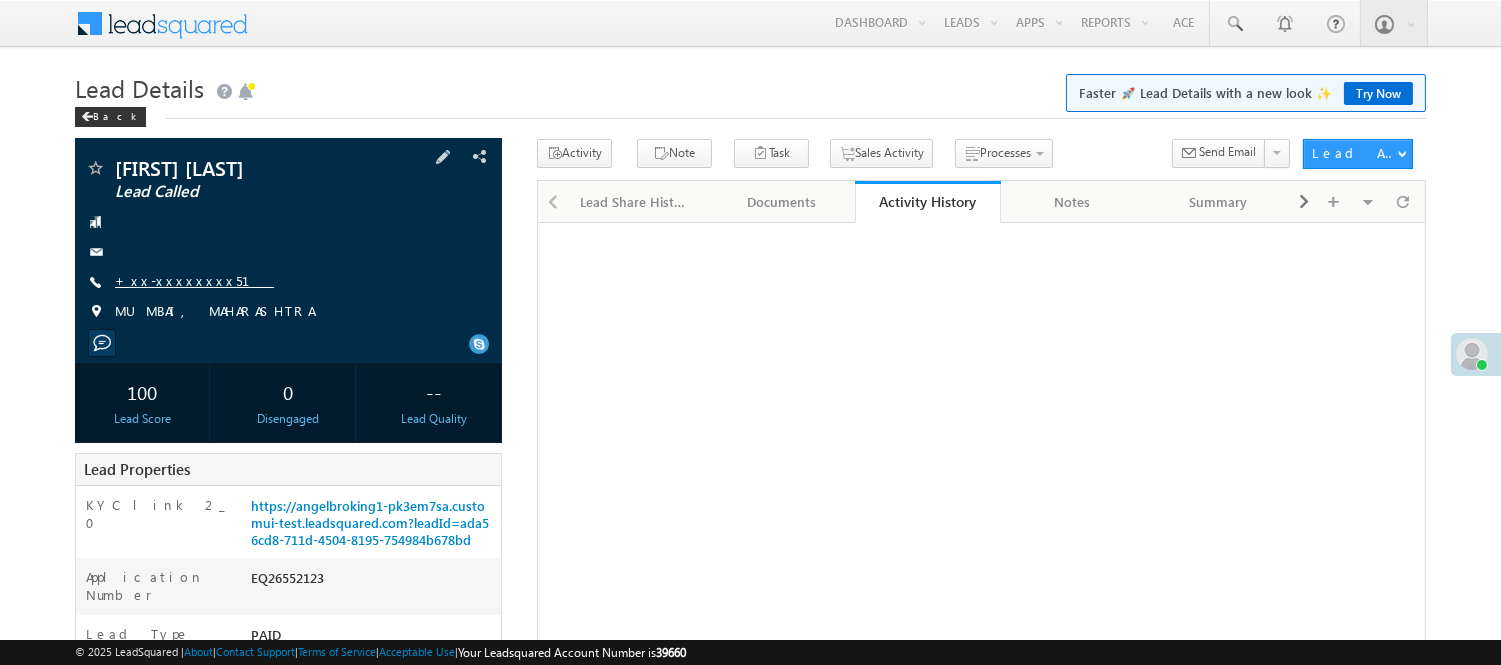 click on "+xx-xxxxxxxx51" at bounding box center [194, 280] 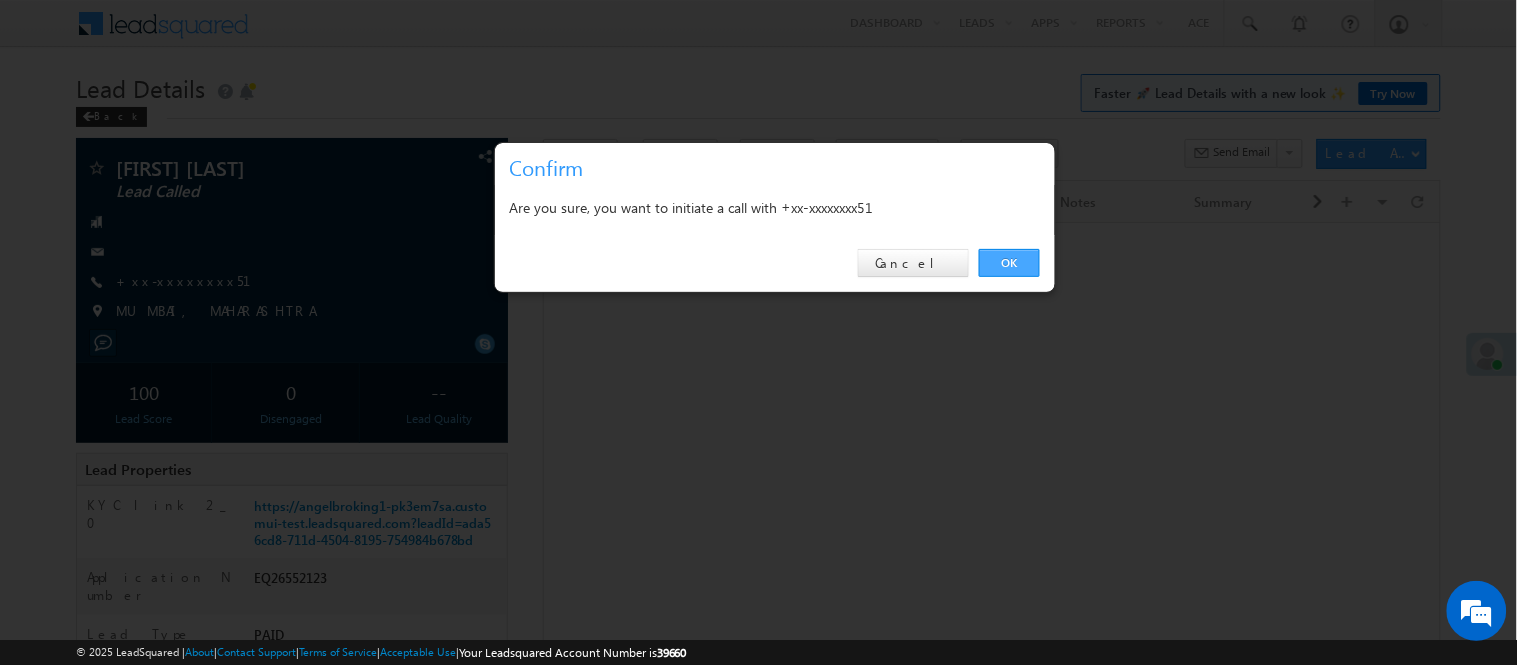 click on "OK" at bounding box center (1009, 263) 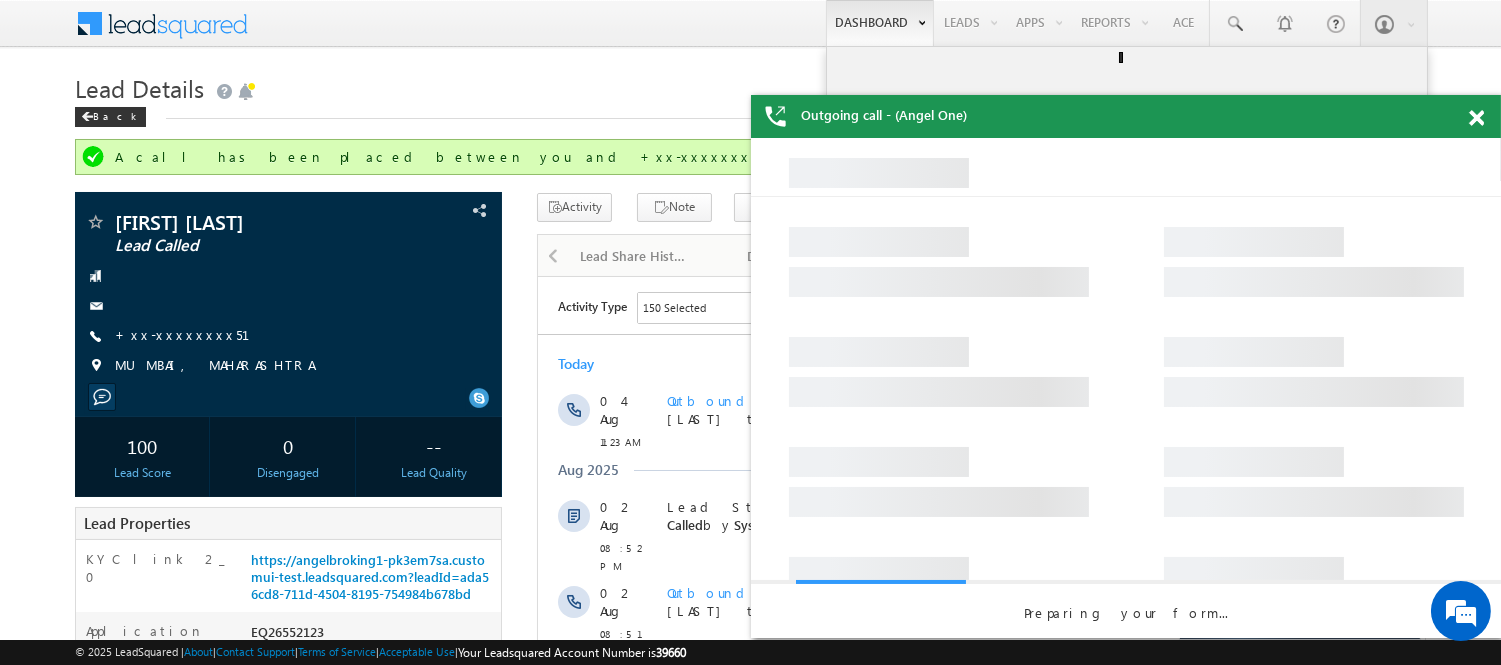 scroll, scrollTop: 0, scrollLeft: 0, axis: both 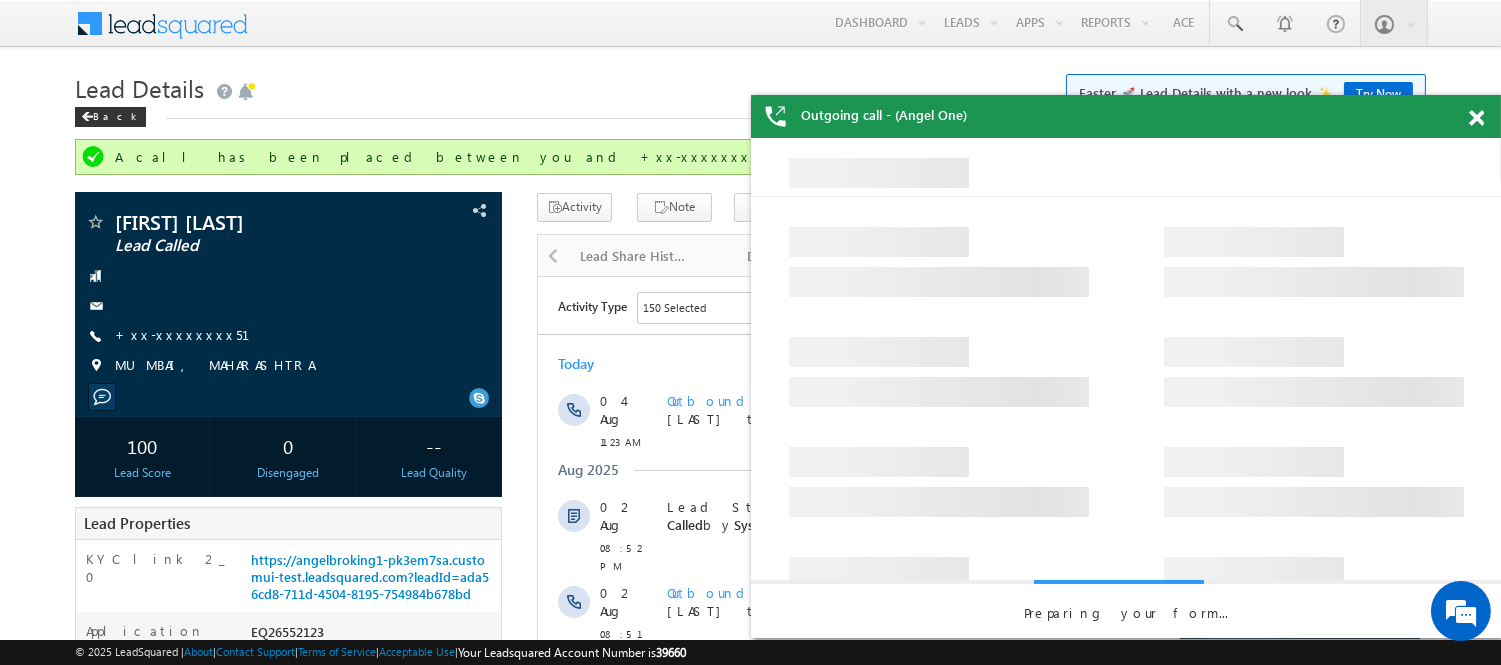 click on "Show More" at bounding box center [980, 1243] 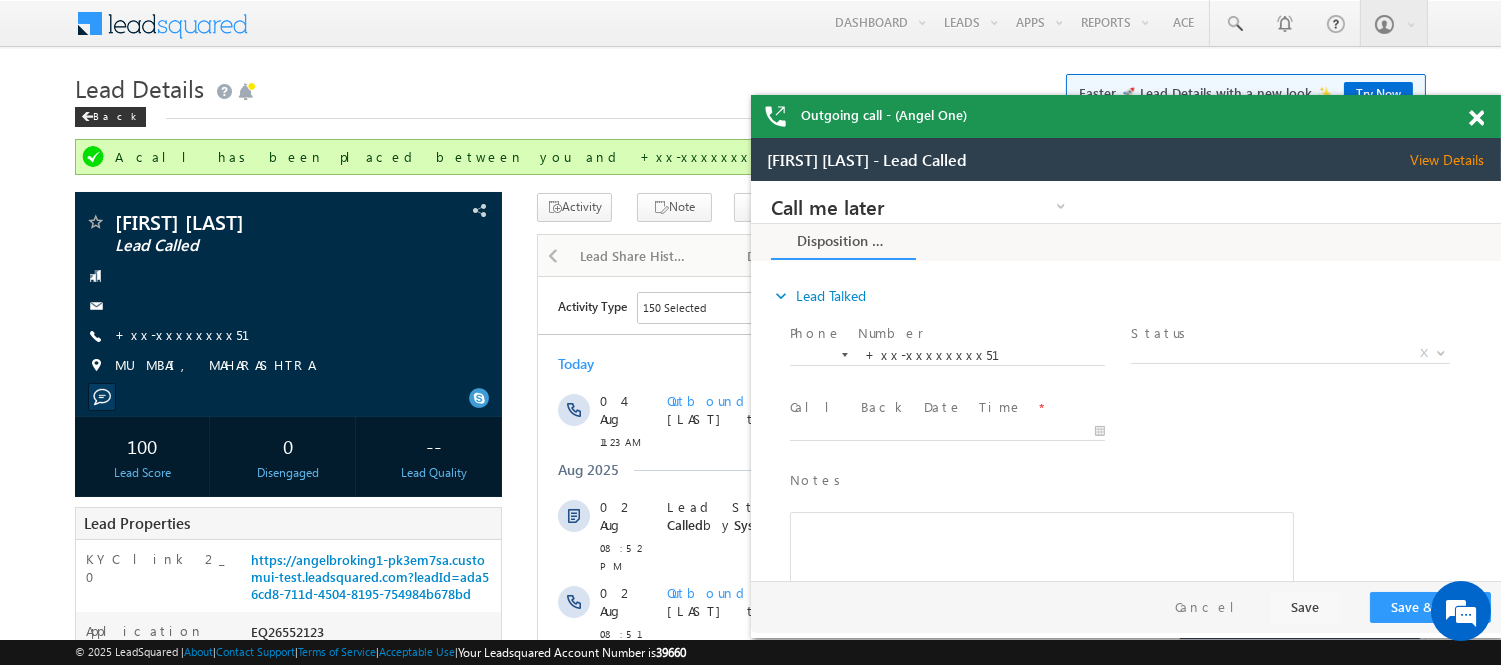 scroll, scrollTop: 0, scrollLeft: 0, axis: both 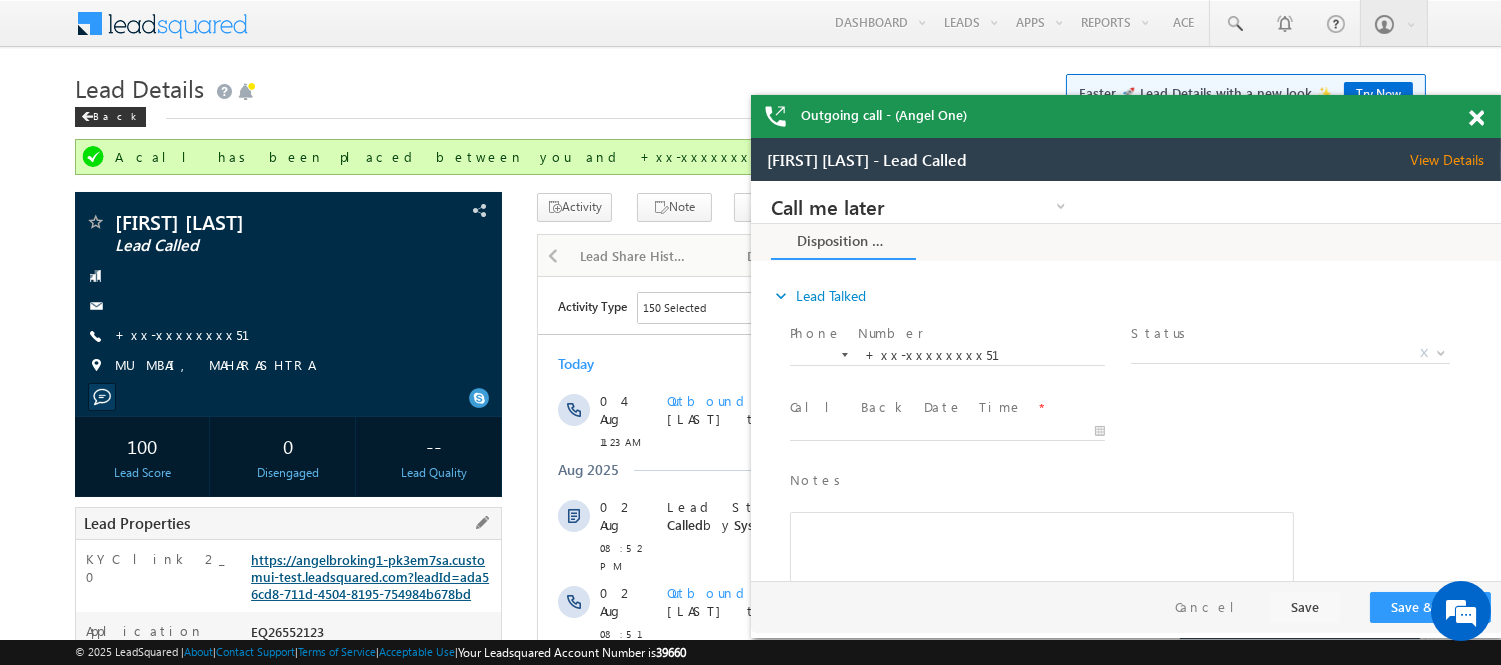 click on "https://angelbroking1-pk3em7sa.customui-test.leadsquared.com?leadId=ada56cd8-711d-4504-8195-754984b678bd" at bounding box center (370, 576) 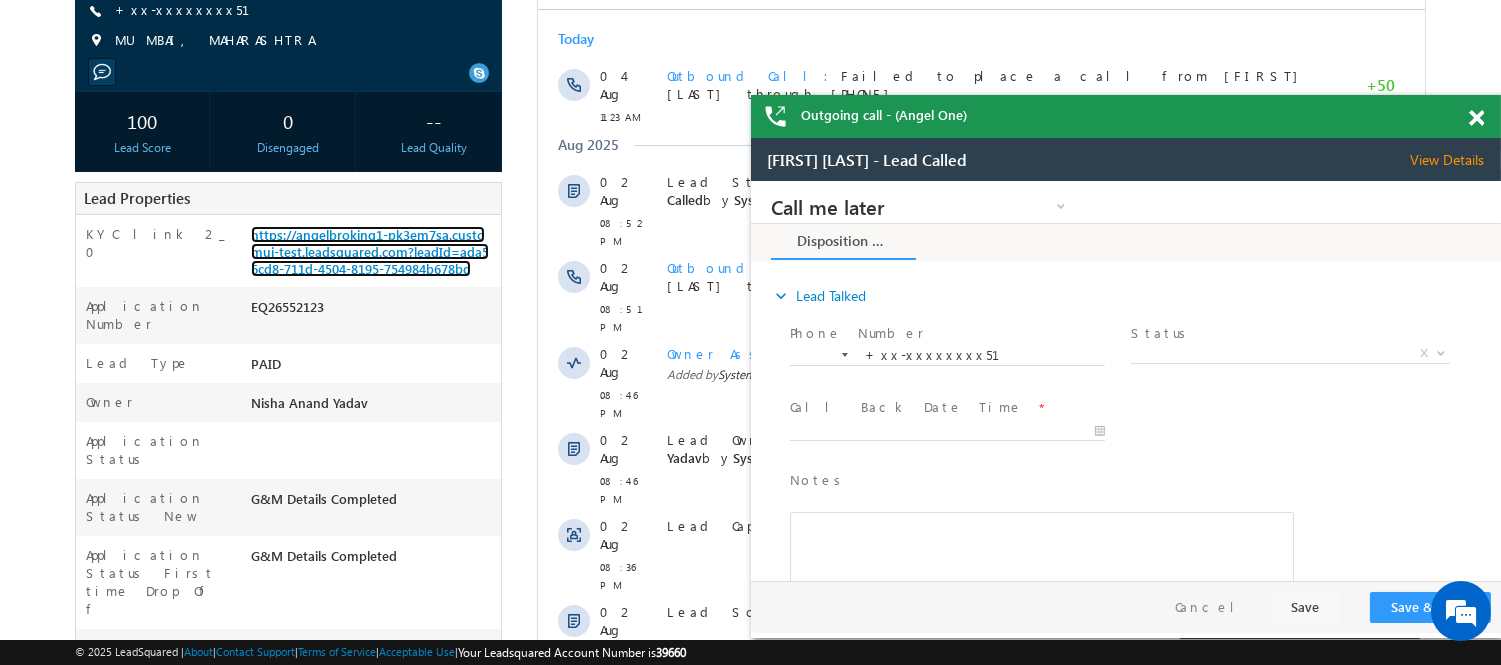 scroll, scrollTop: 0, scrollLeft: 0, axis: both 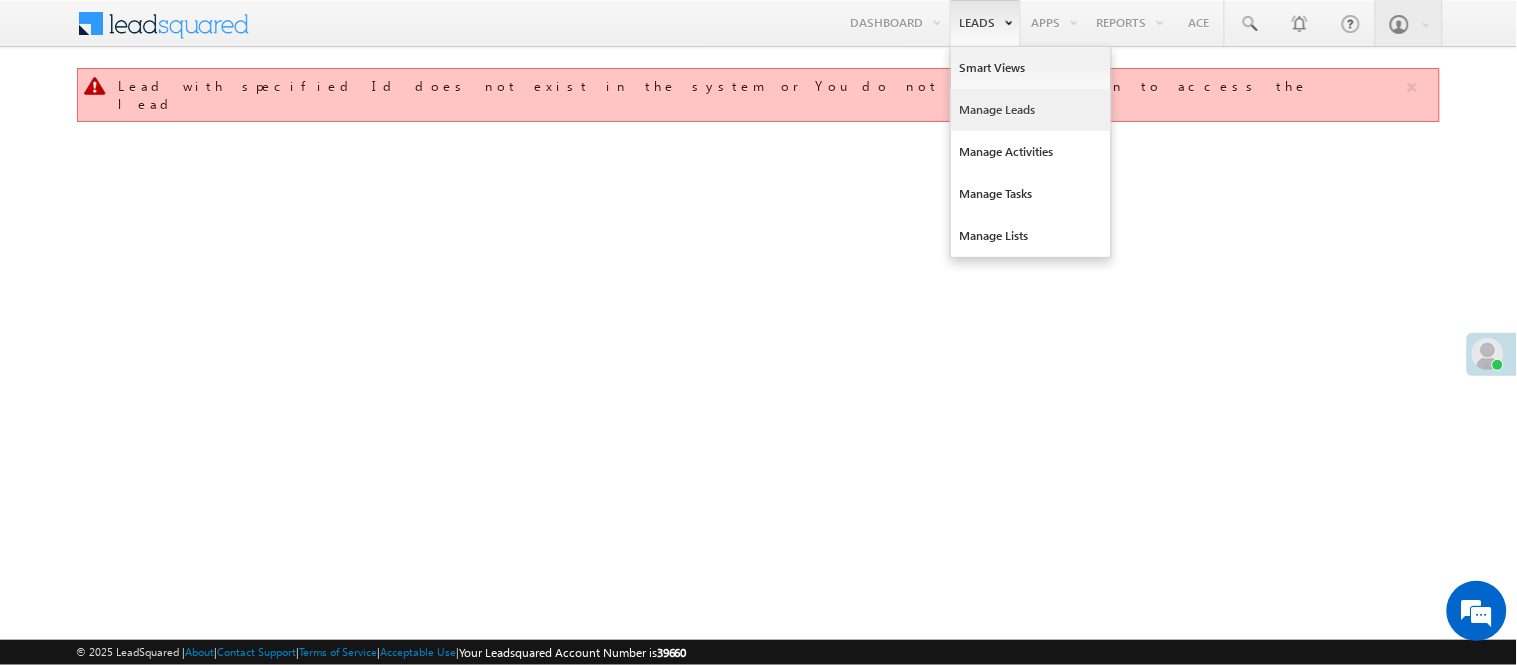 click on "Manage Leads" at bounding box center [1031, 110] 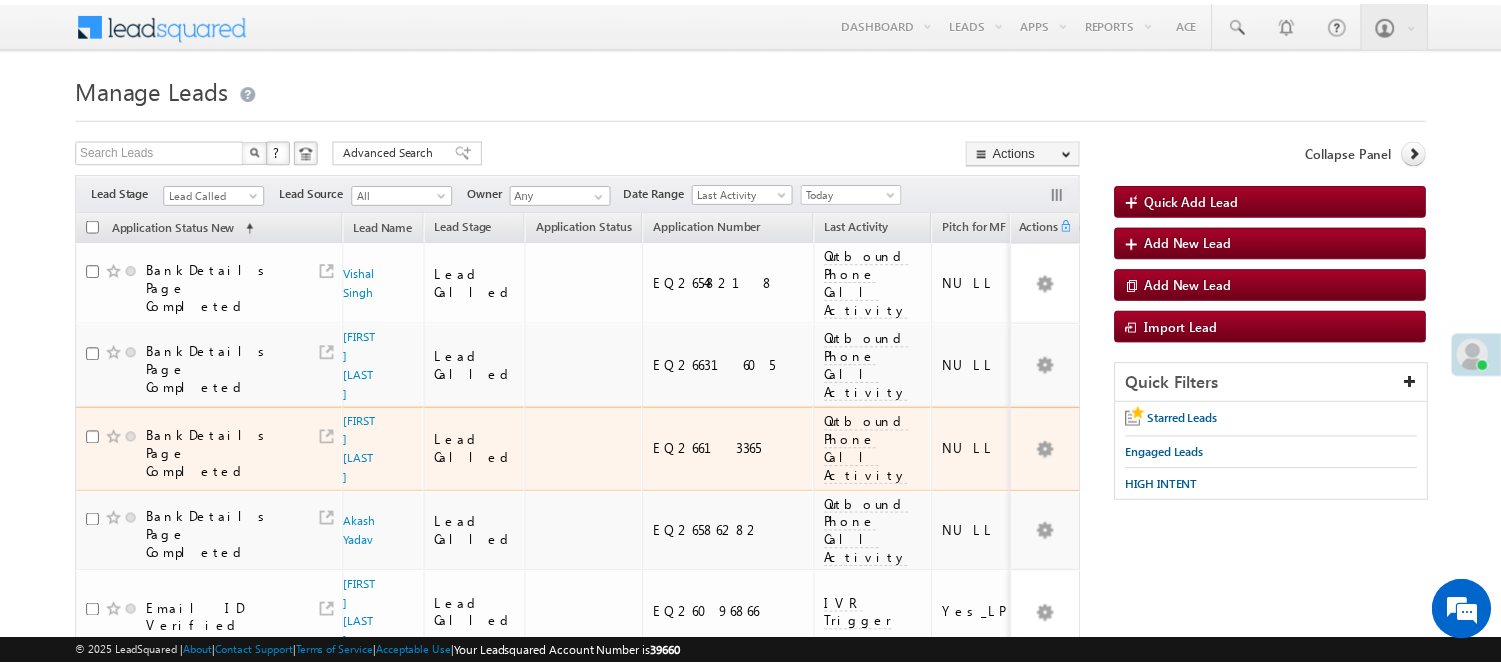 scroll, scrollTop: 0, scrollLeft: 0, axis: both 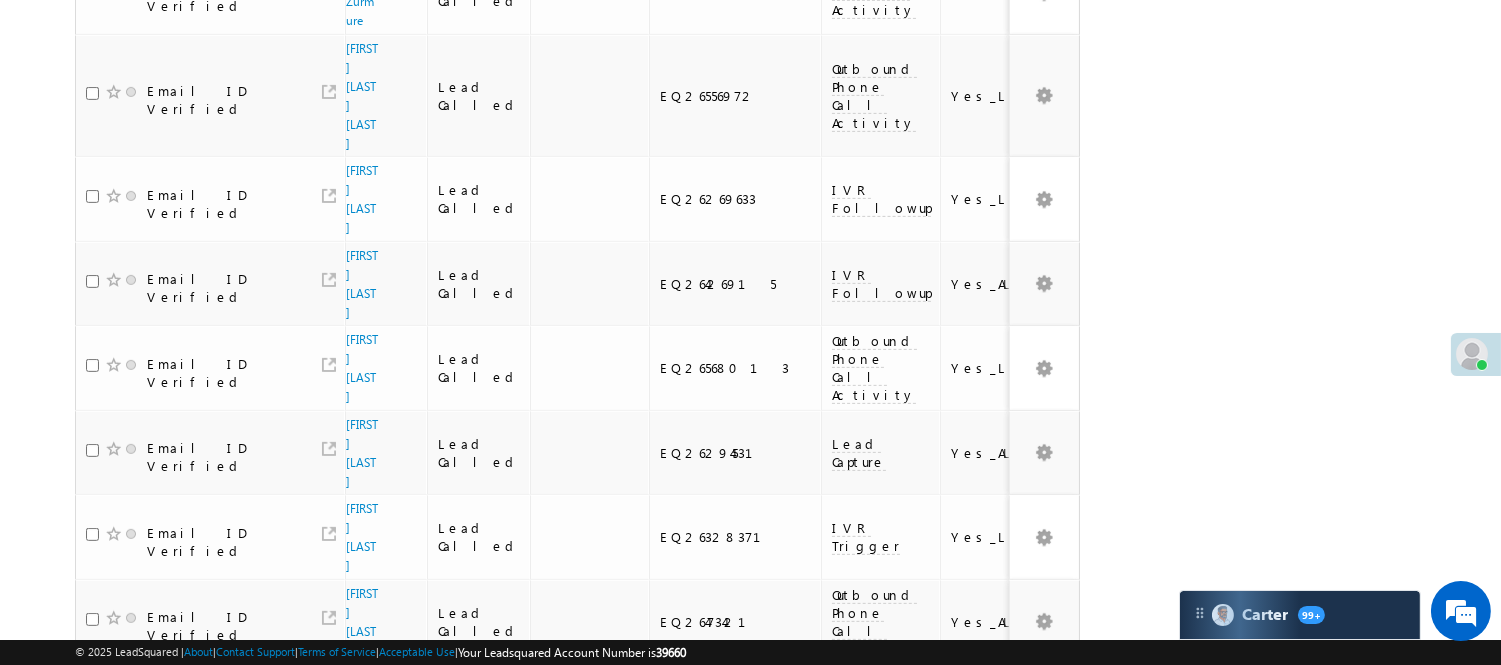 click on "2" at bounding box center [938, 994] 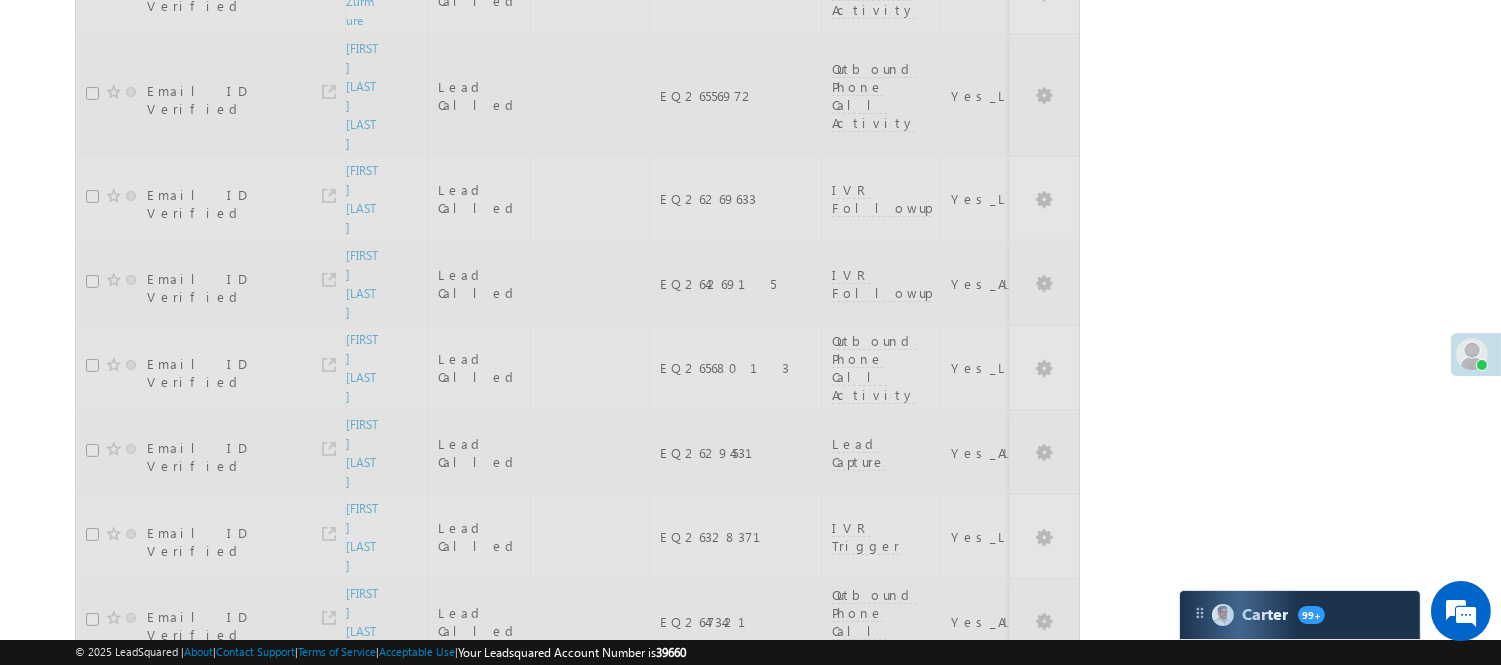 scroll, scrollTop: 0, scrollLeft: 0, axis: both 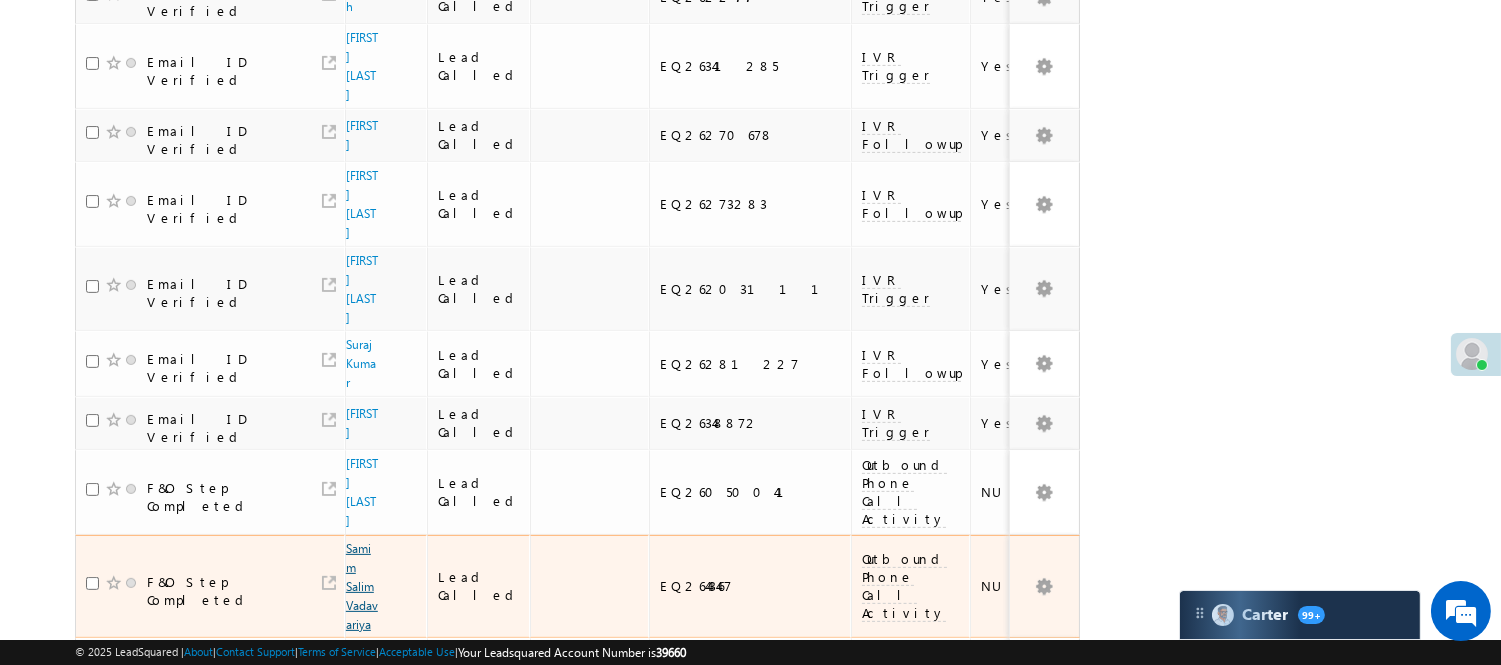 click on "Samim Salim Vadavariya" at bounding box center [362, 586] 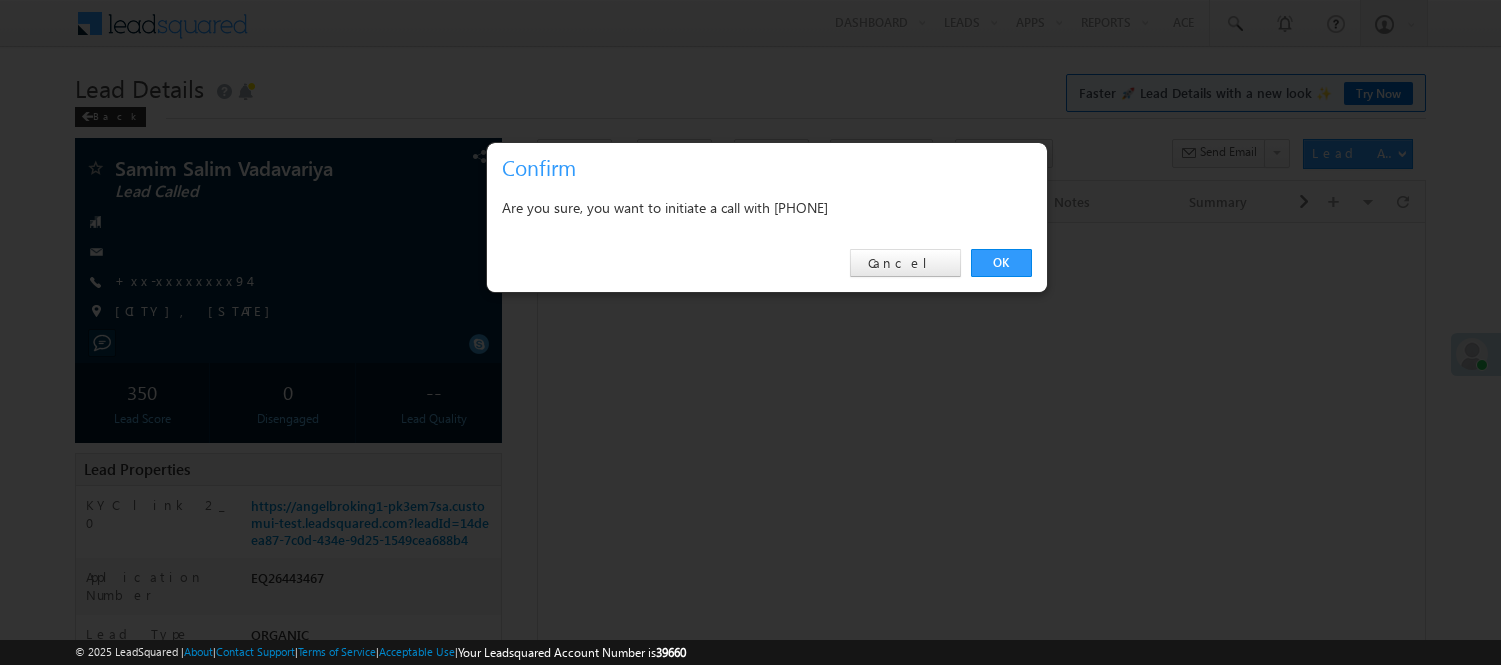 click on "OK" at bounding box center (1001, 263) 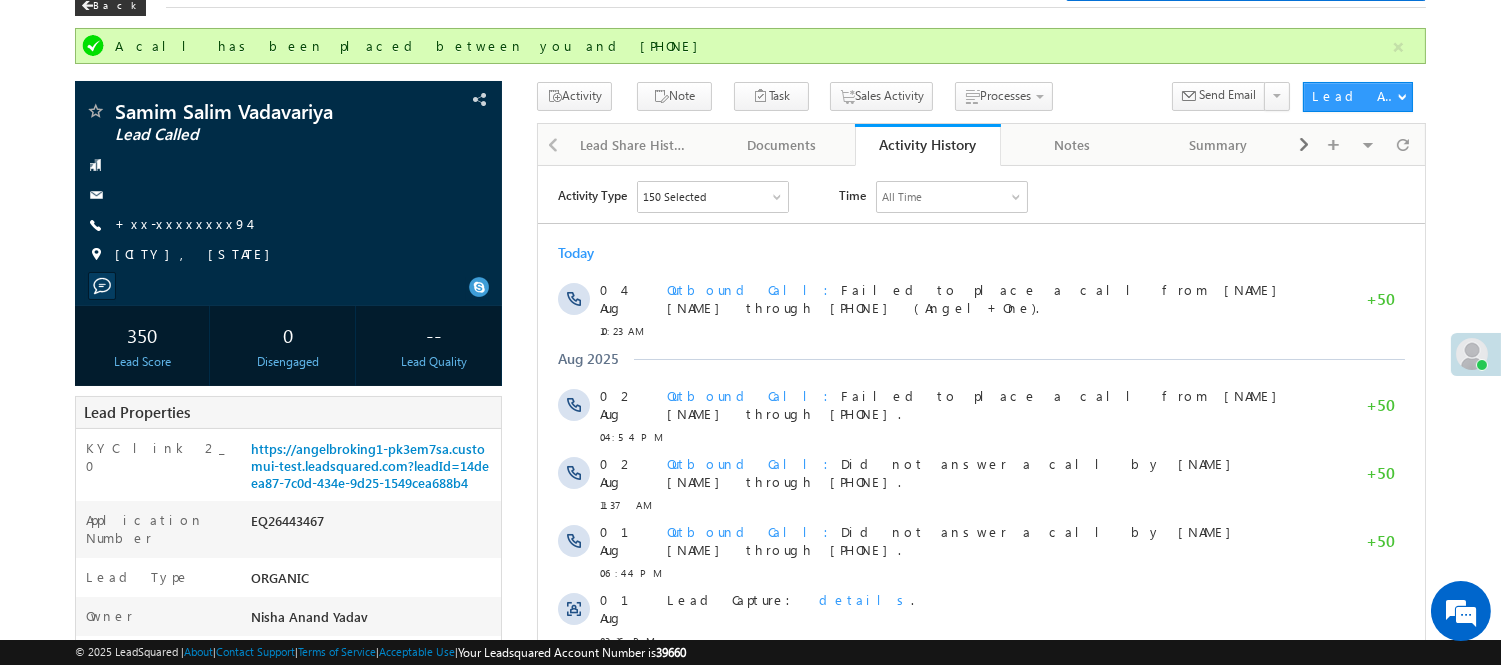 scroll, scrollTop: 0, scrollLeft: 0, axis: both 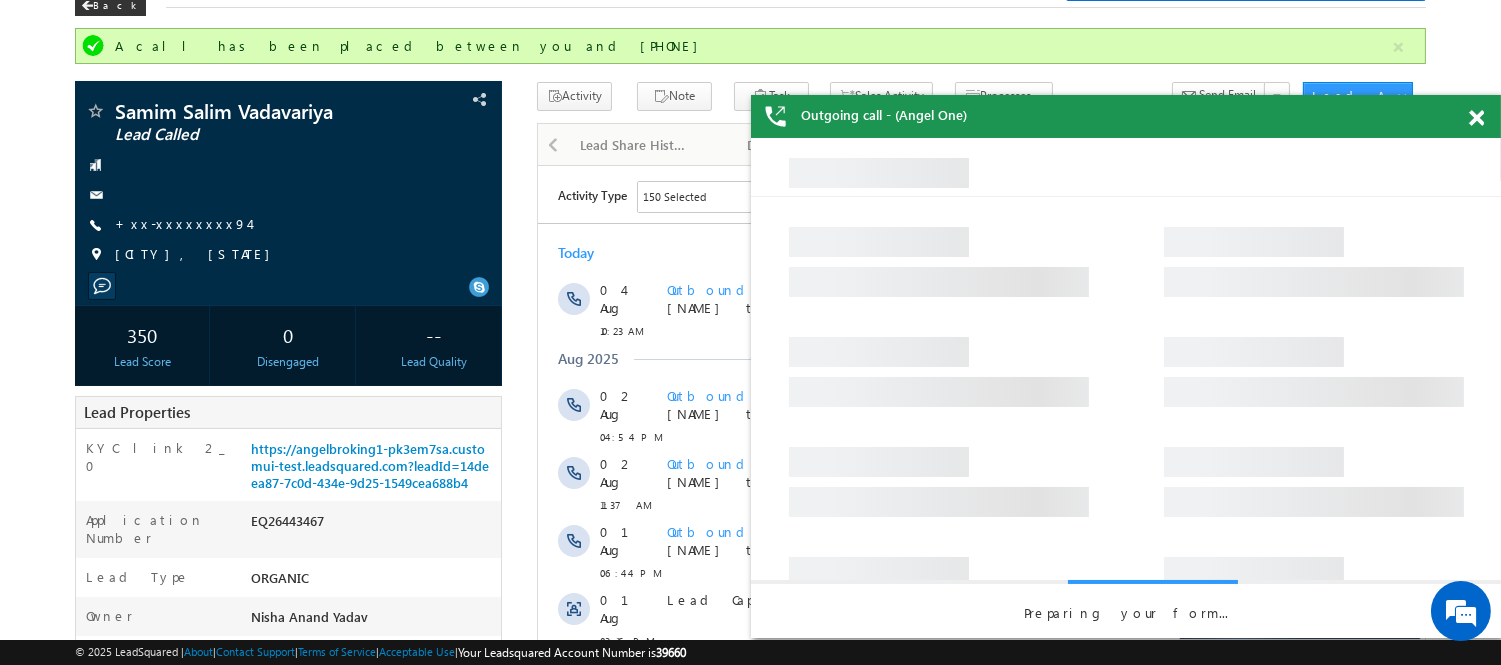 click at bounding box center (1476, 118) 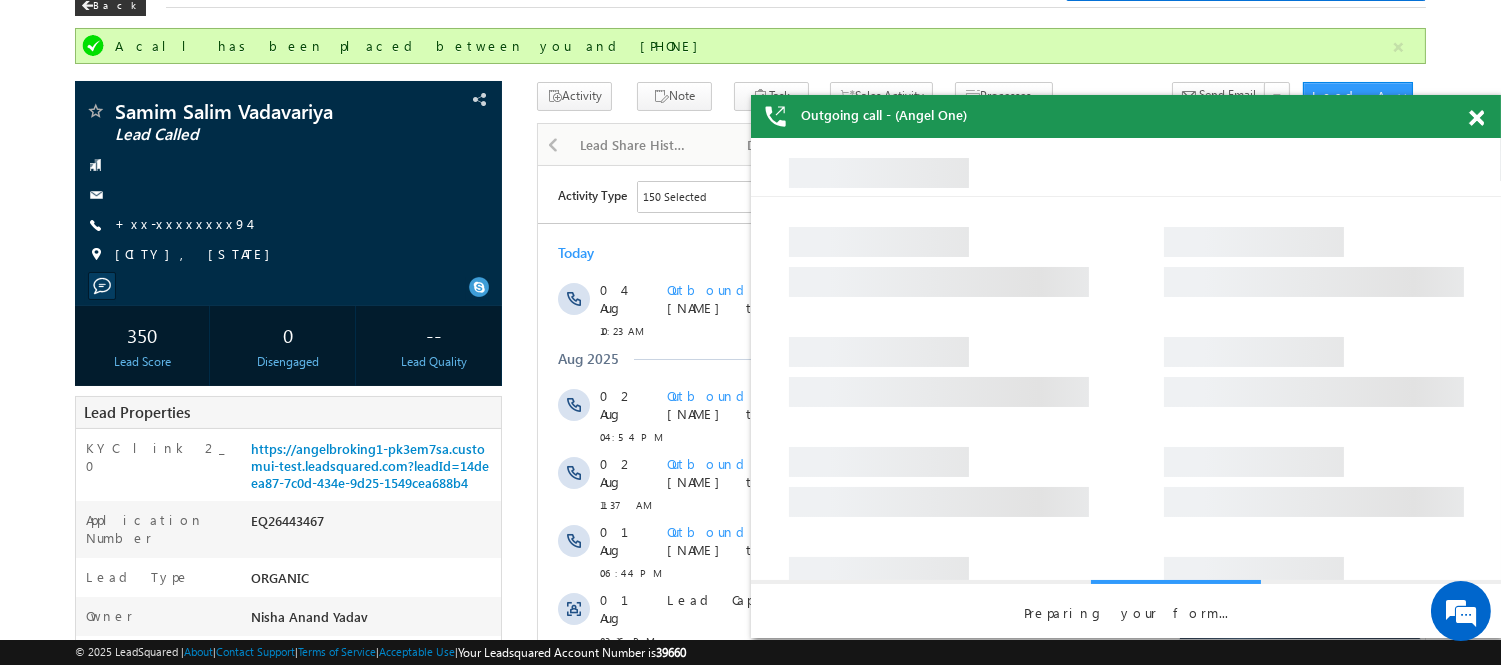 scroll, scrollTop: 0, scrollLeft: 0, axis: both 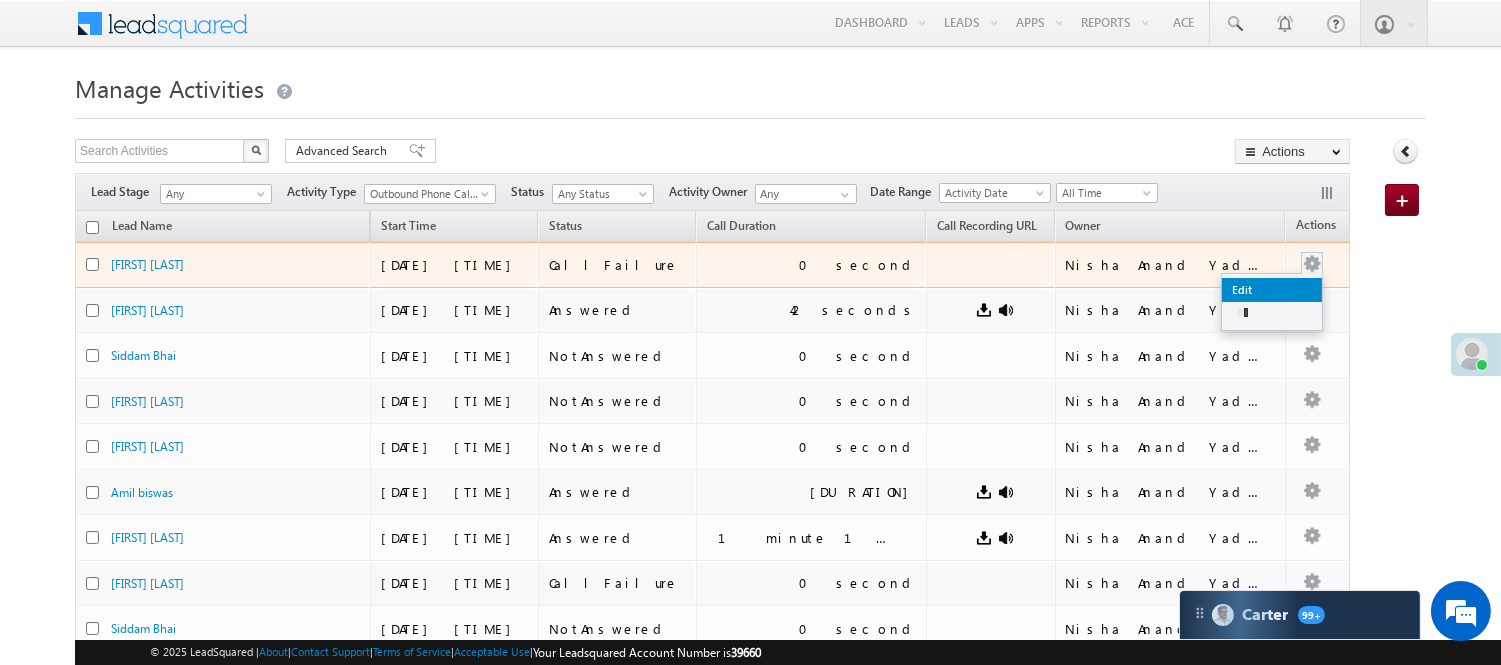click on "Edit" at bounding box center [1272, 290] 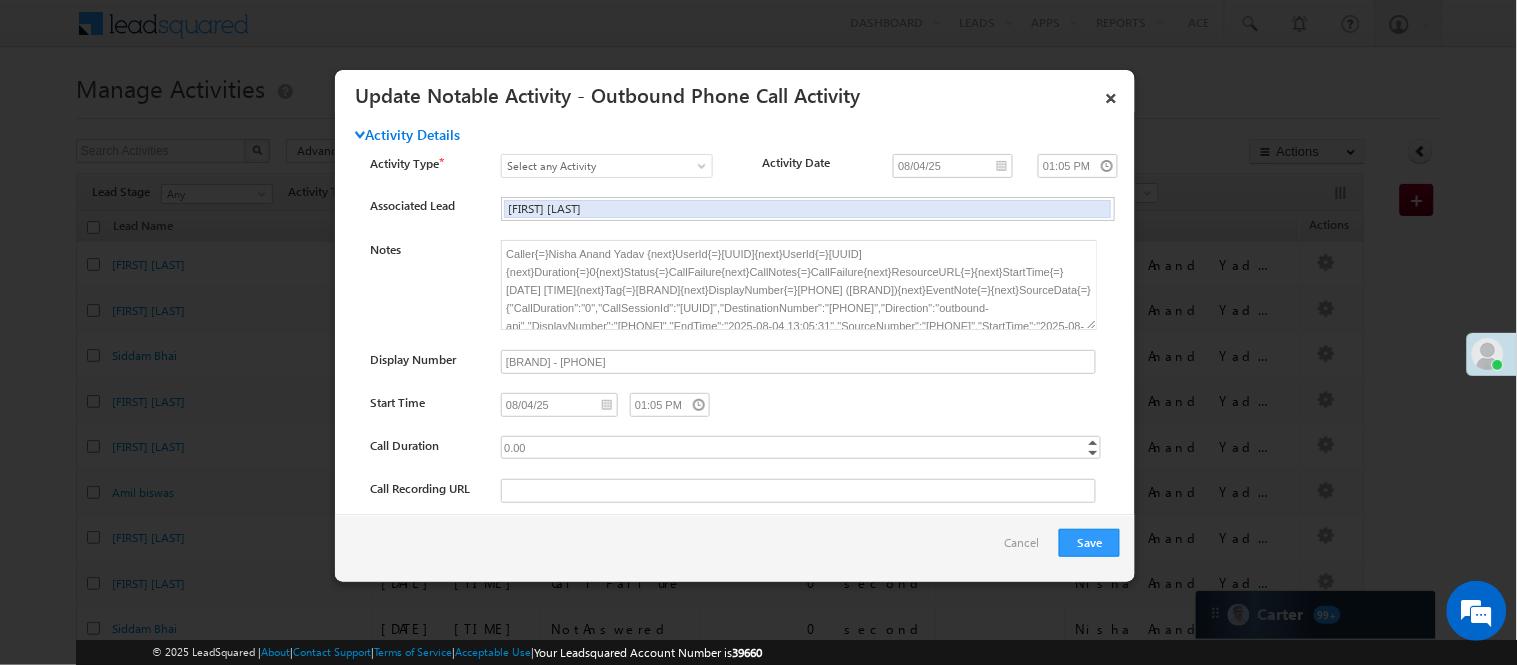scroll, scrollTop: 0, scrollLeft: 0, axis: both 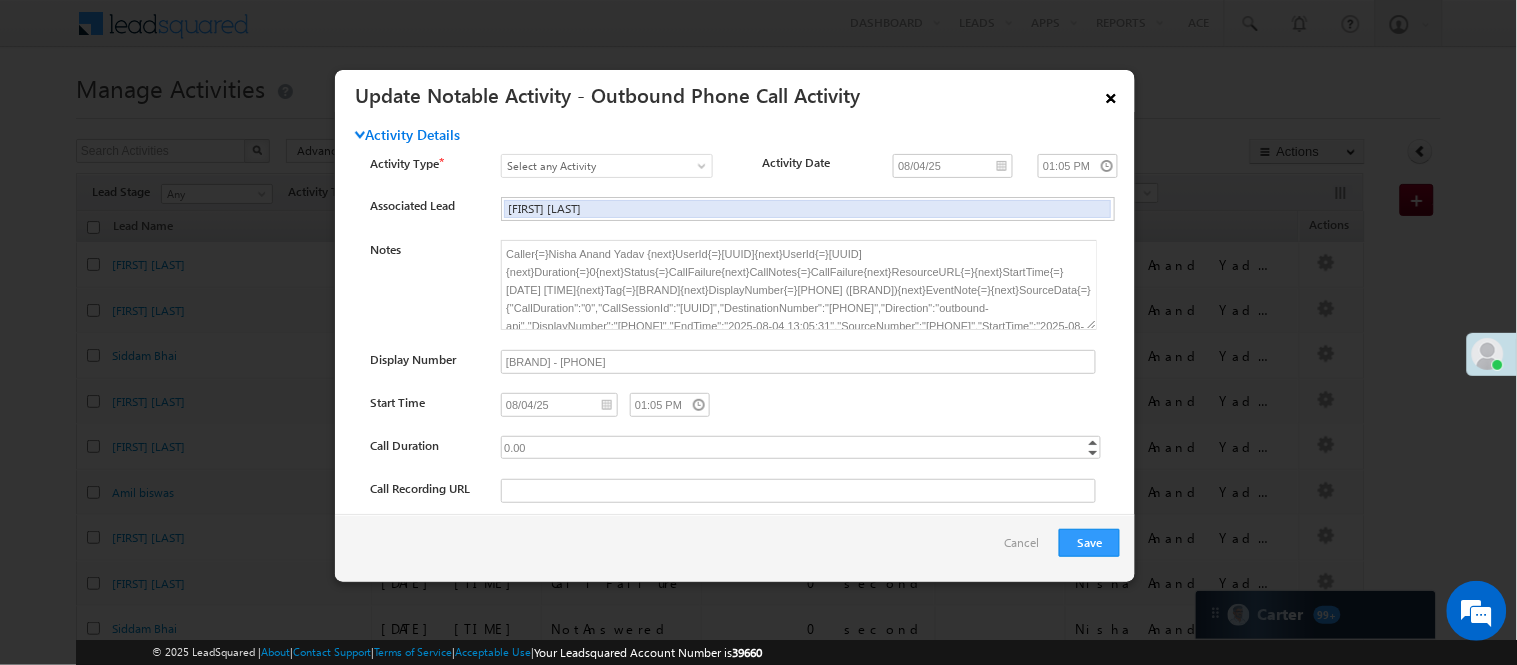 click on "×" at bounding box center [1111, 94] 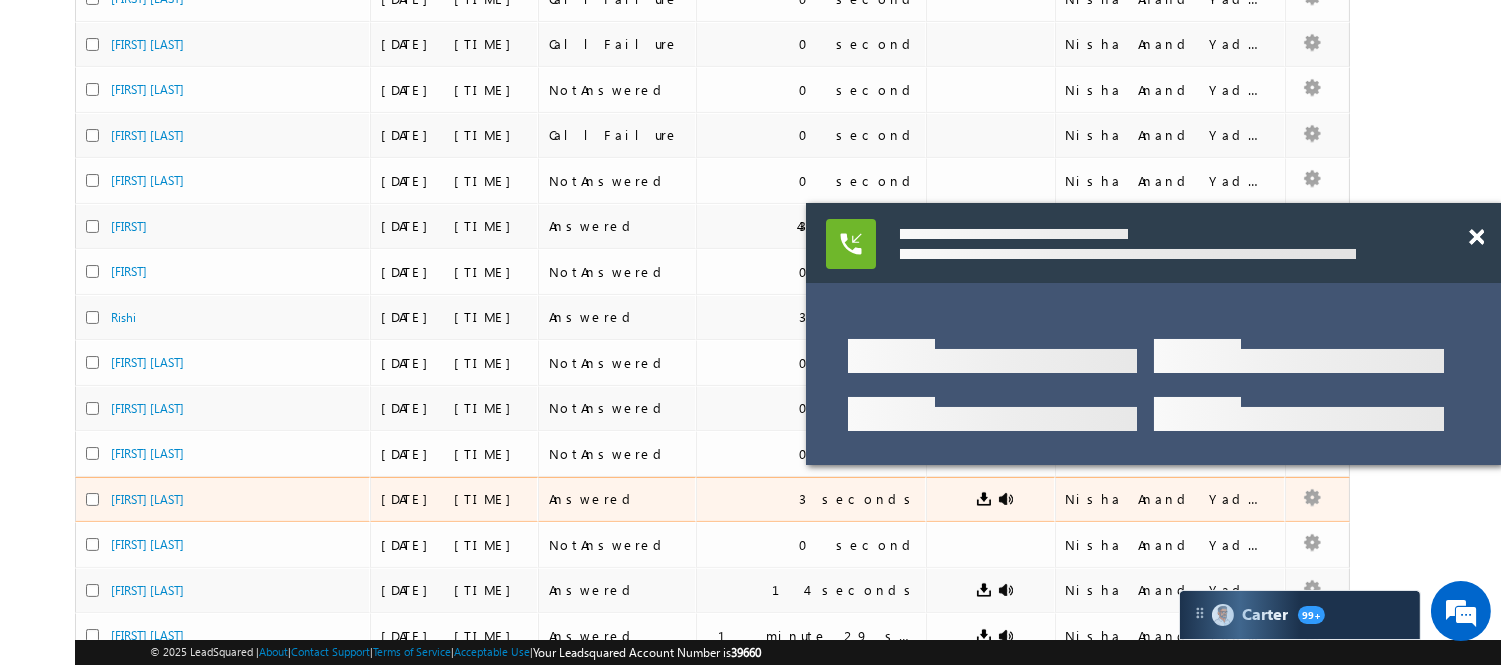 scroll, scrollTop: 881, scrollLeft: 0, axis: vertical 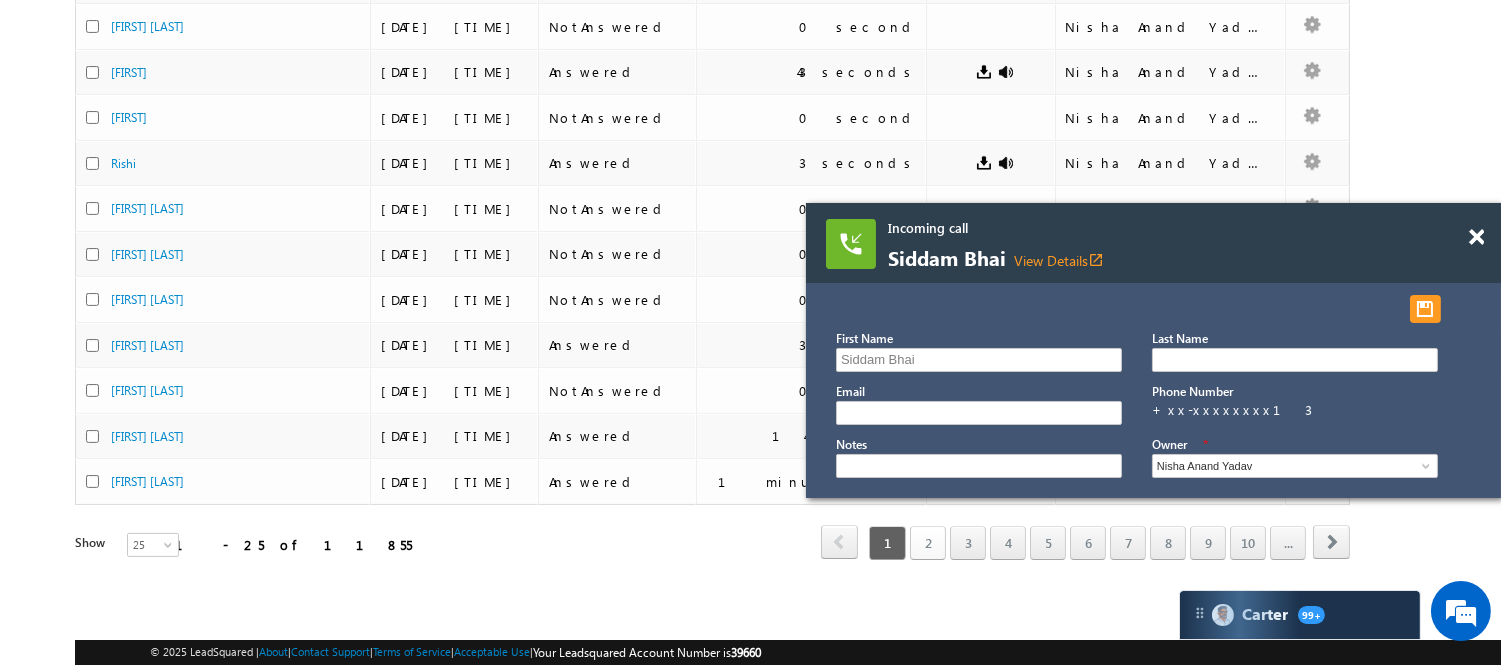 click on "2" at bounding box center (928, 543) 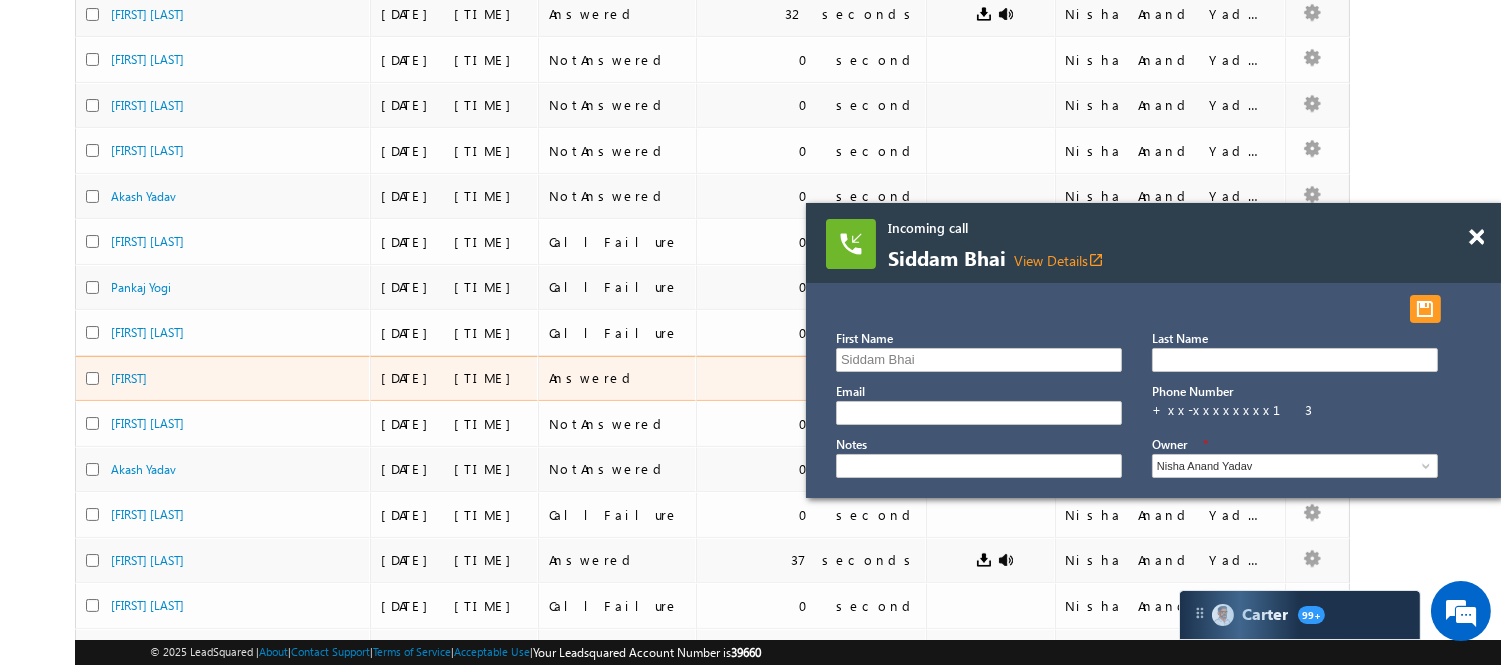 scroll, scrollTop: 658, scrollLeft: 0, axis: vertical 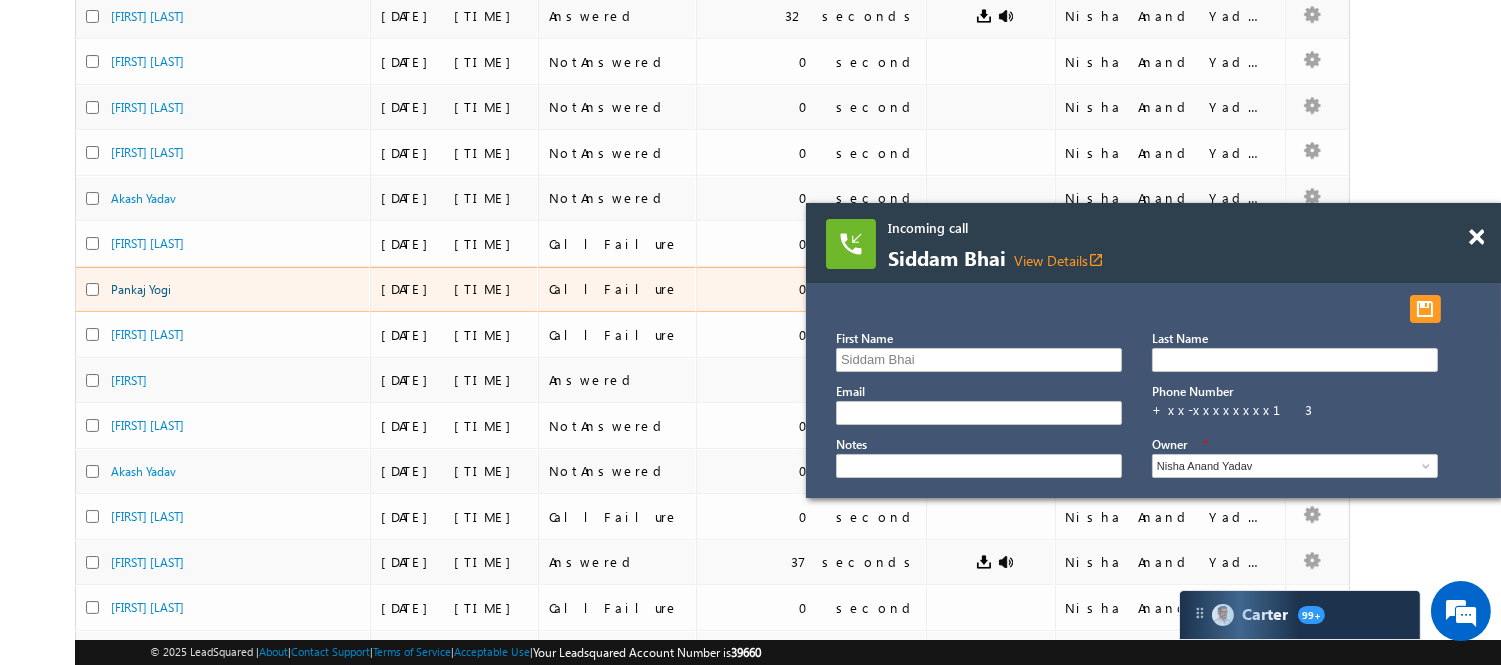 click on "Pankaj Yogi" at bounding box center (141, 289) 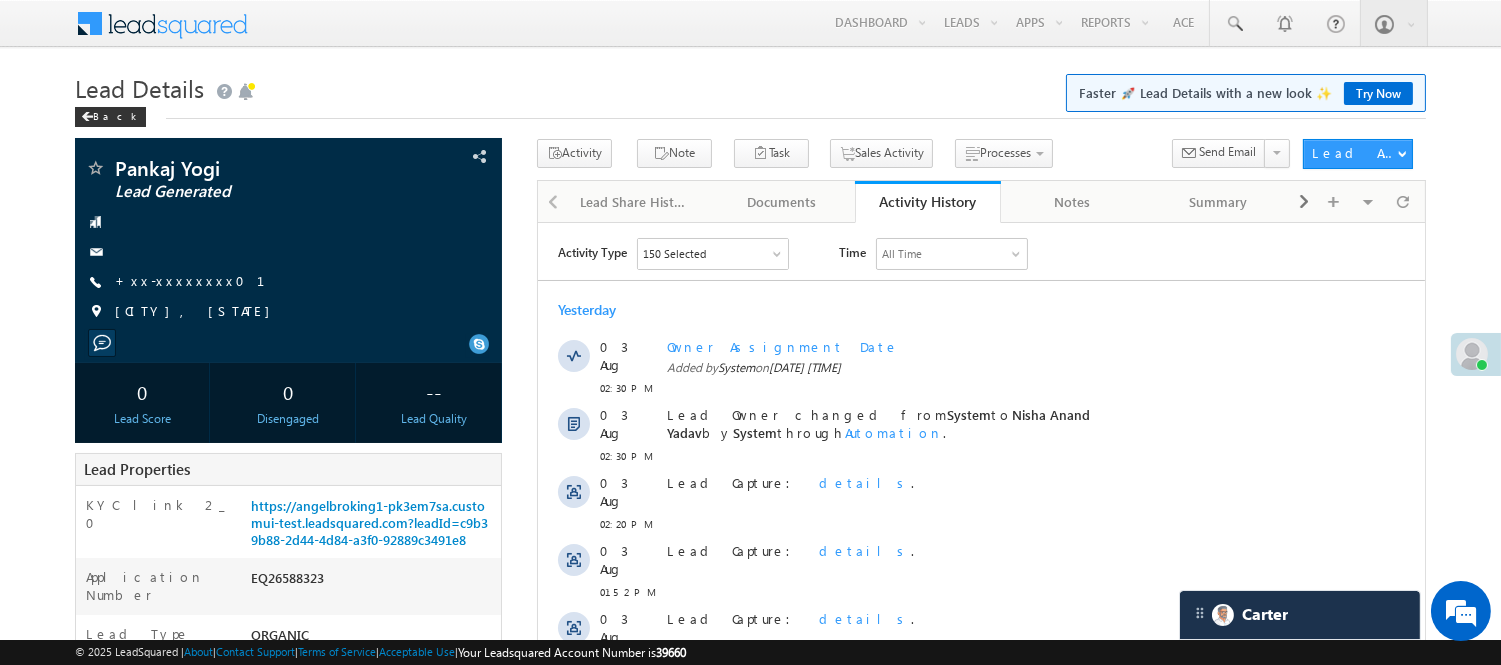 scroll, scrollTop: 0, scrollLeft: 0, axis: both 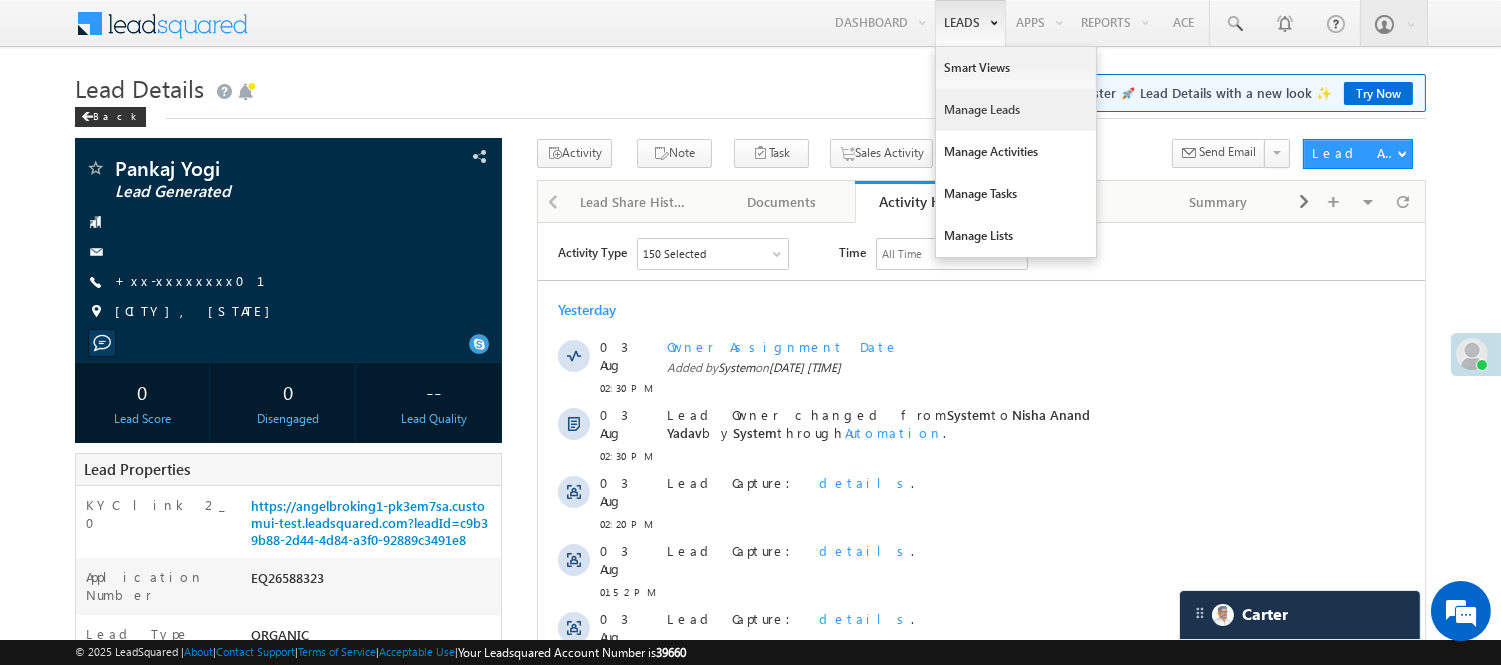 click on "Manage Leads" at bounding box center (1016, 110) 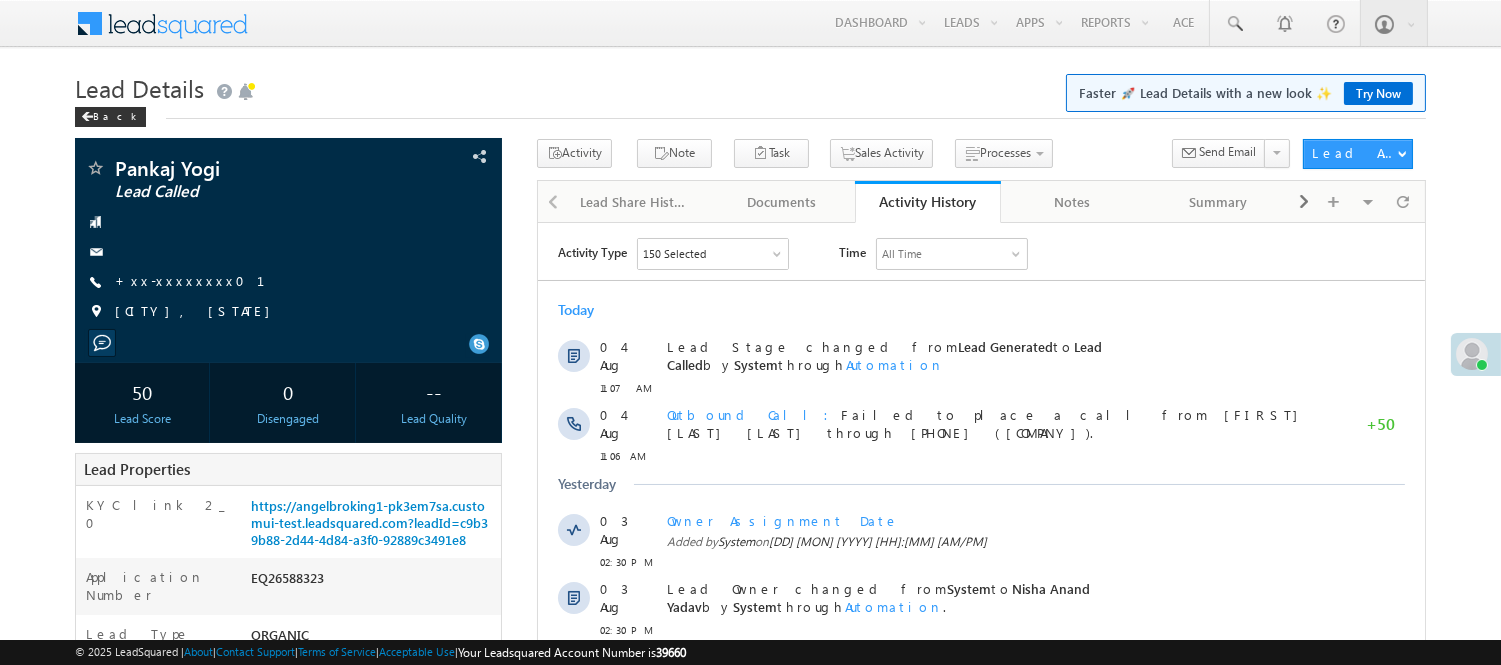 scroll, scrollTop: 0, scrollLeft: 0, axis: both 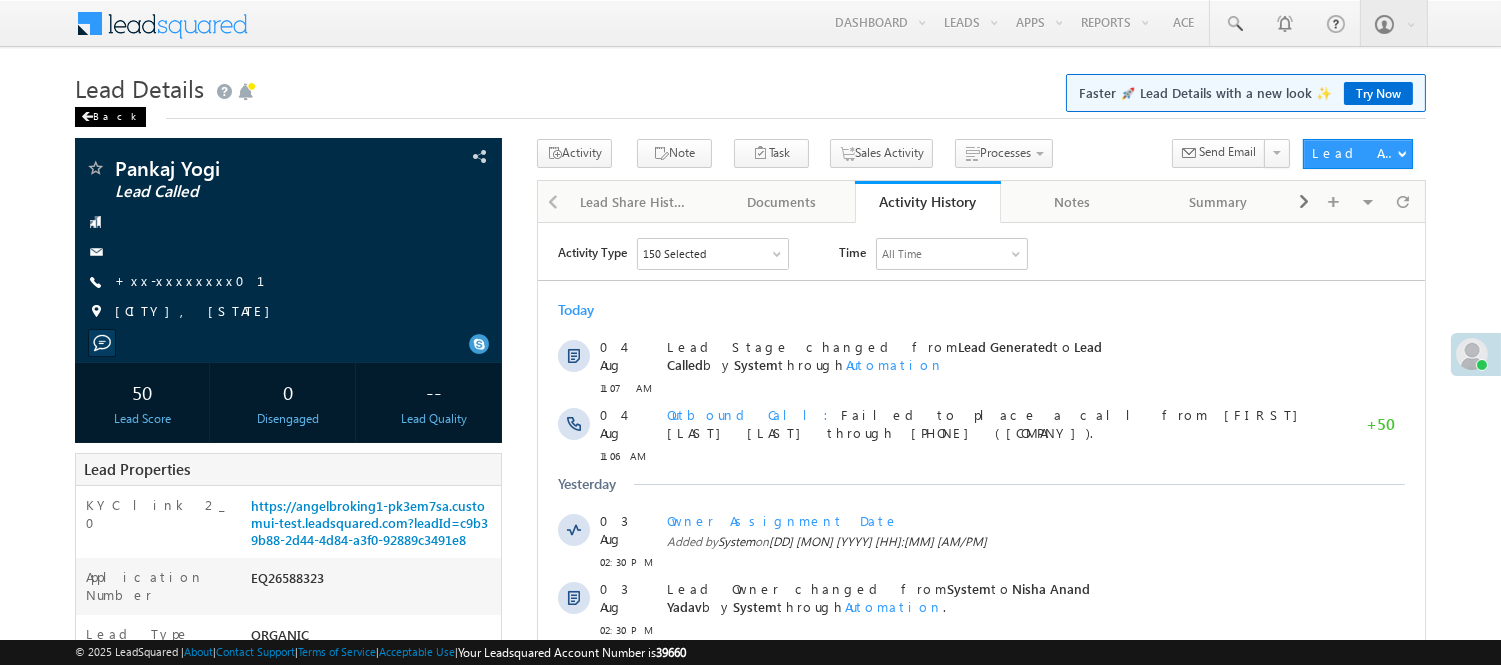 click at bounding box center (87, 117) 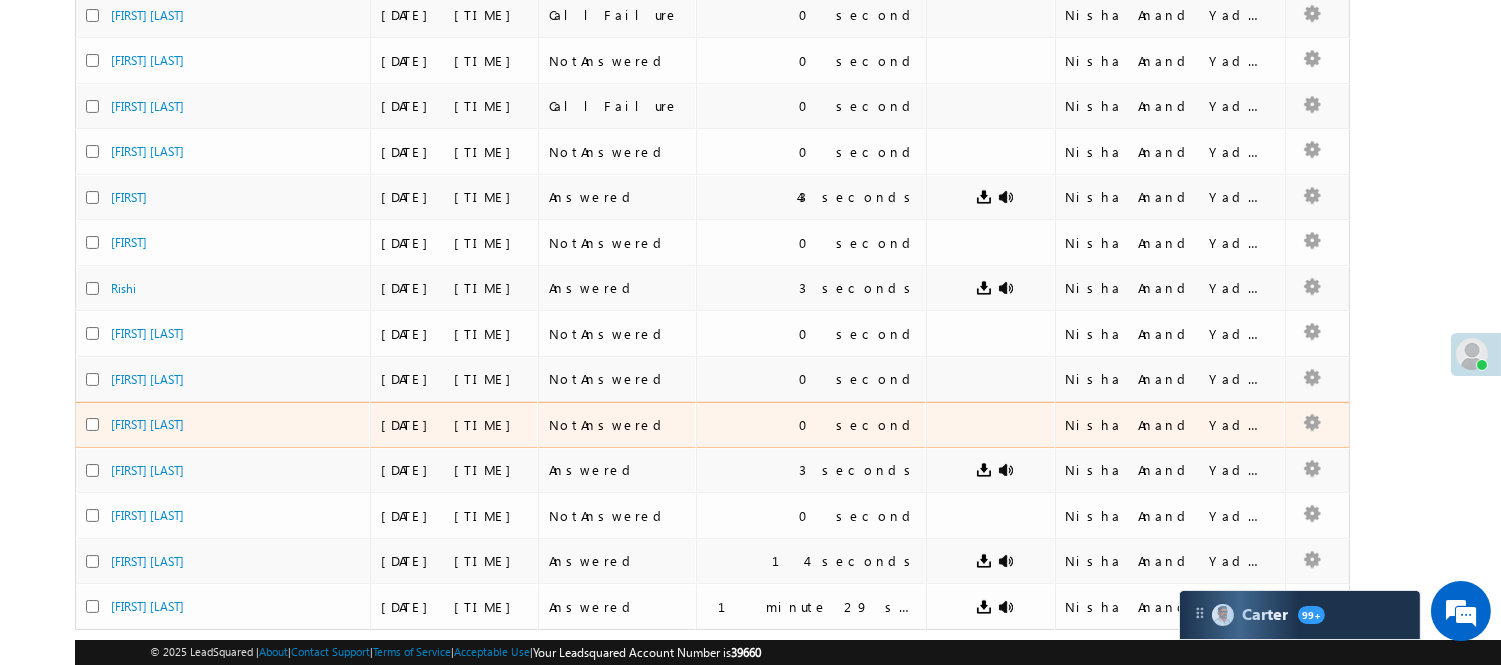 scroll, scrollTop: 881, scrollLeft: 0, axis: vertical 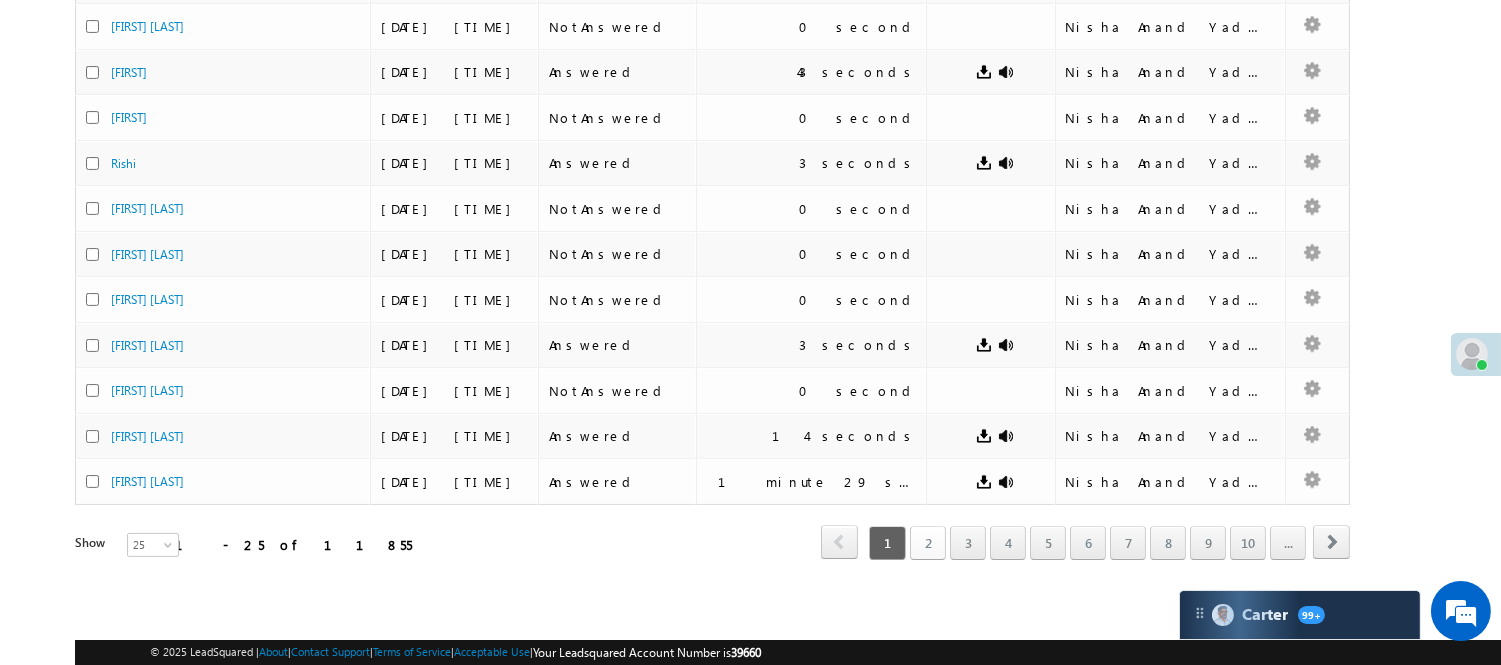 click on "2" at bounding box center [928, 543] 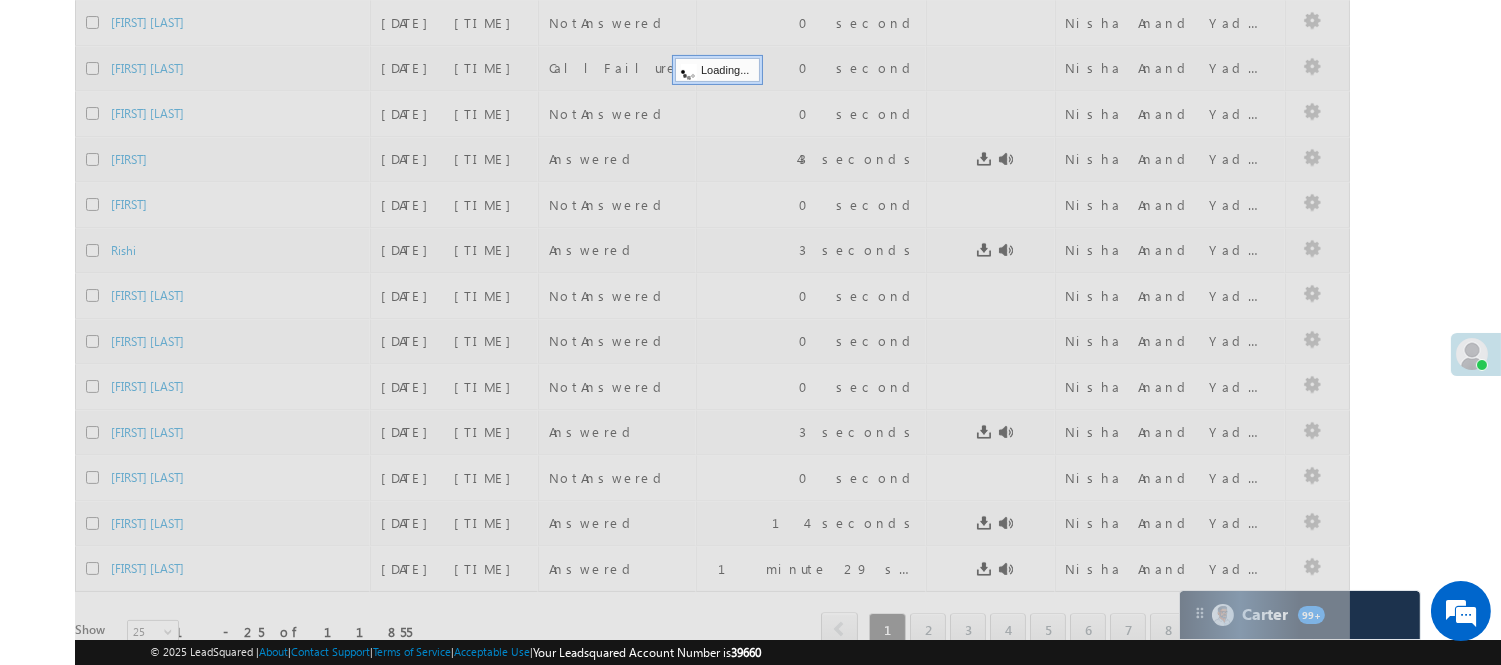 scroll, scrollTop: 881, scrollLeft: 0, axis: vertical 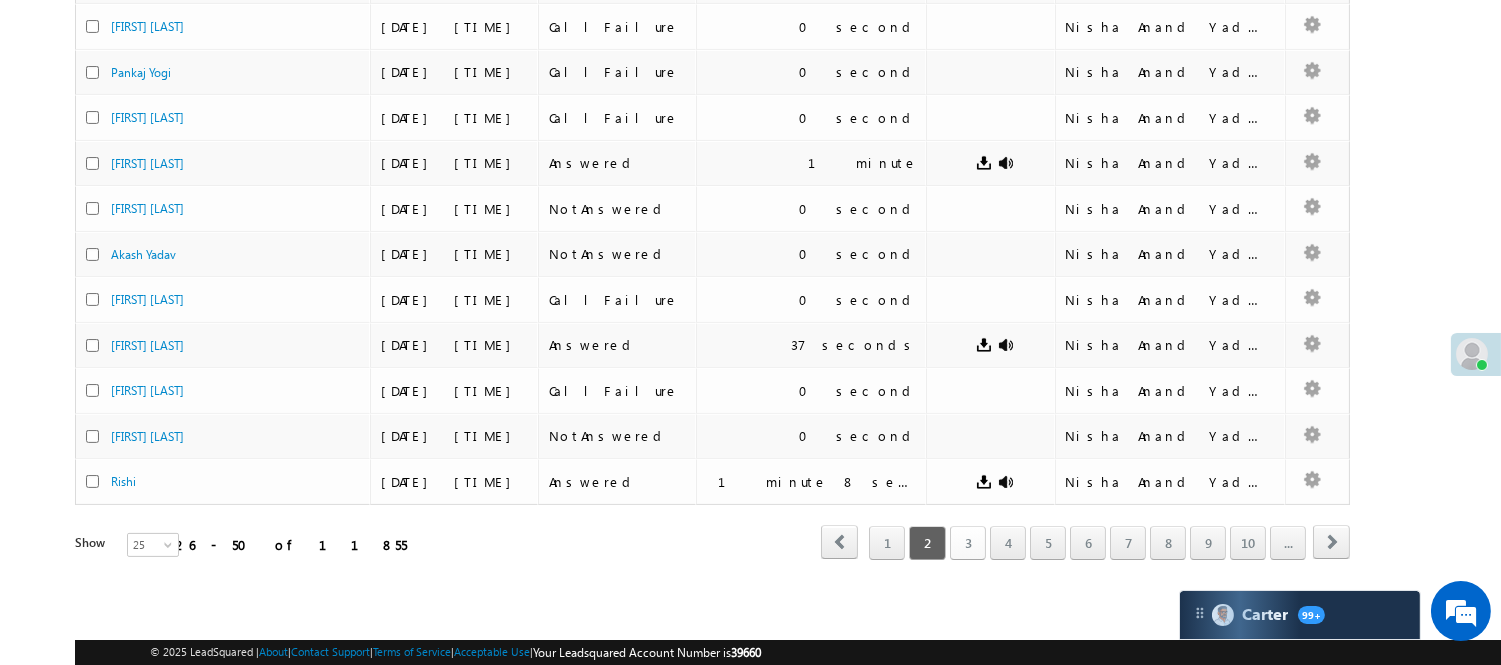 click on "3" at bounding box center (968, 543) 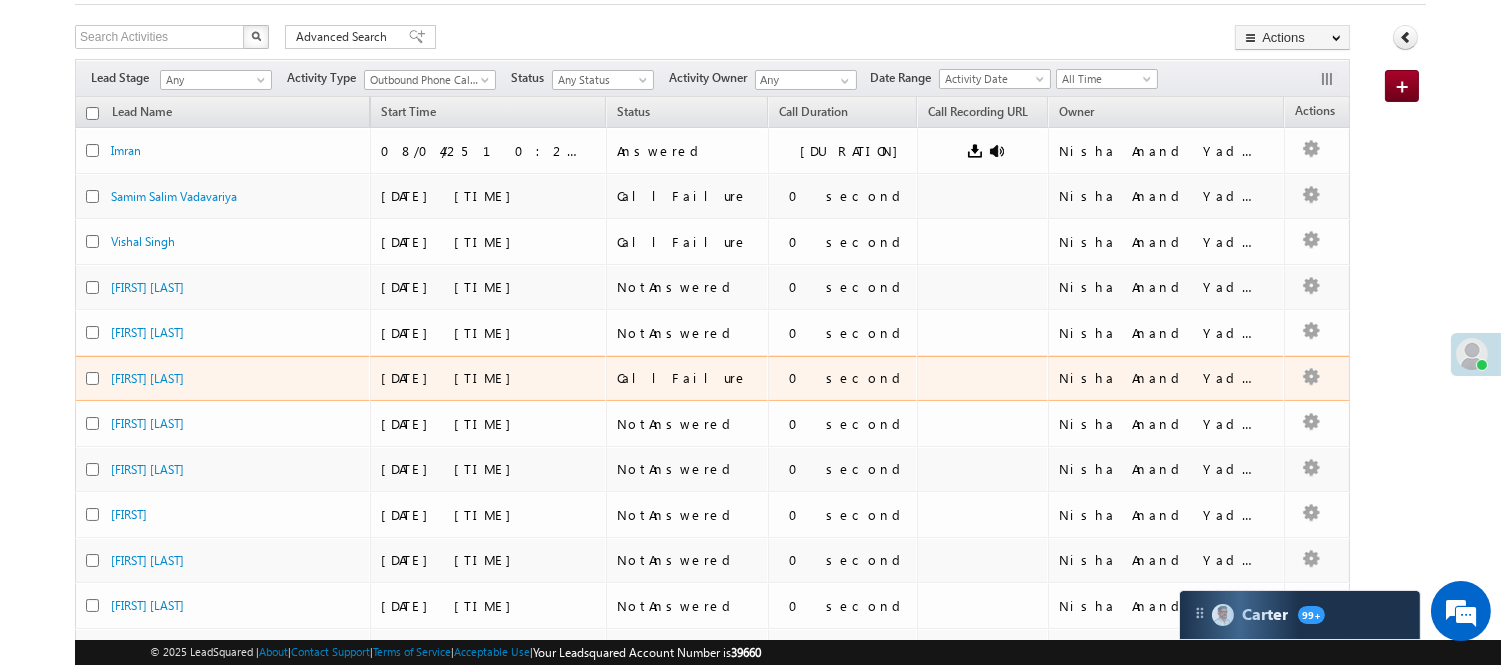 scroll, scrollTop: 103, scrollLeft: 0, axis: vertical 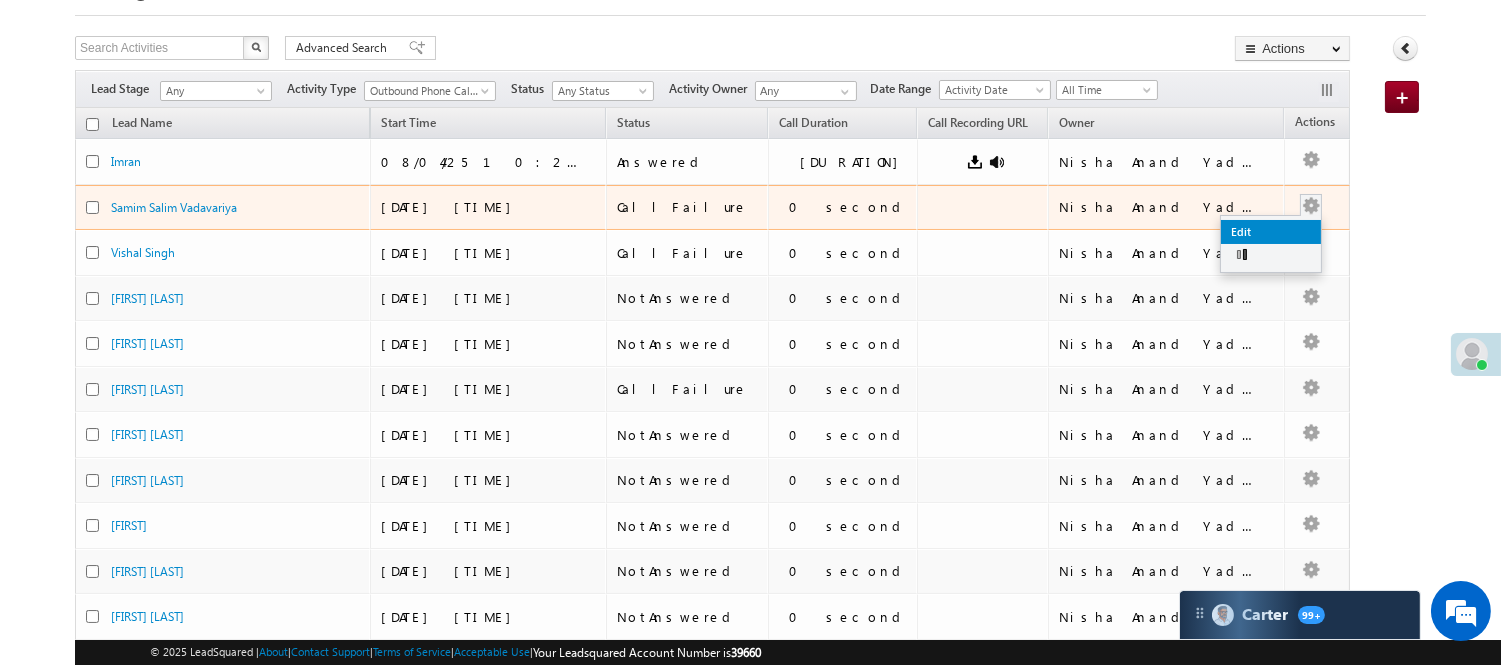 click on "Edit" at bounding box center (1271, 232) 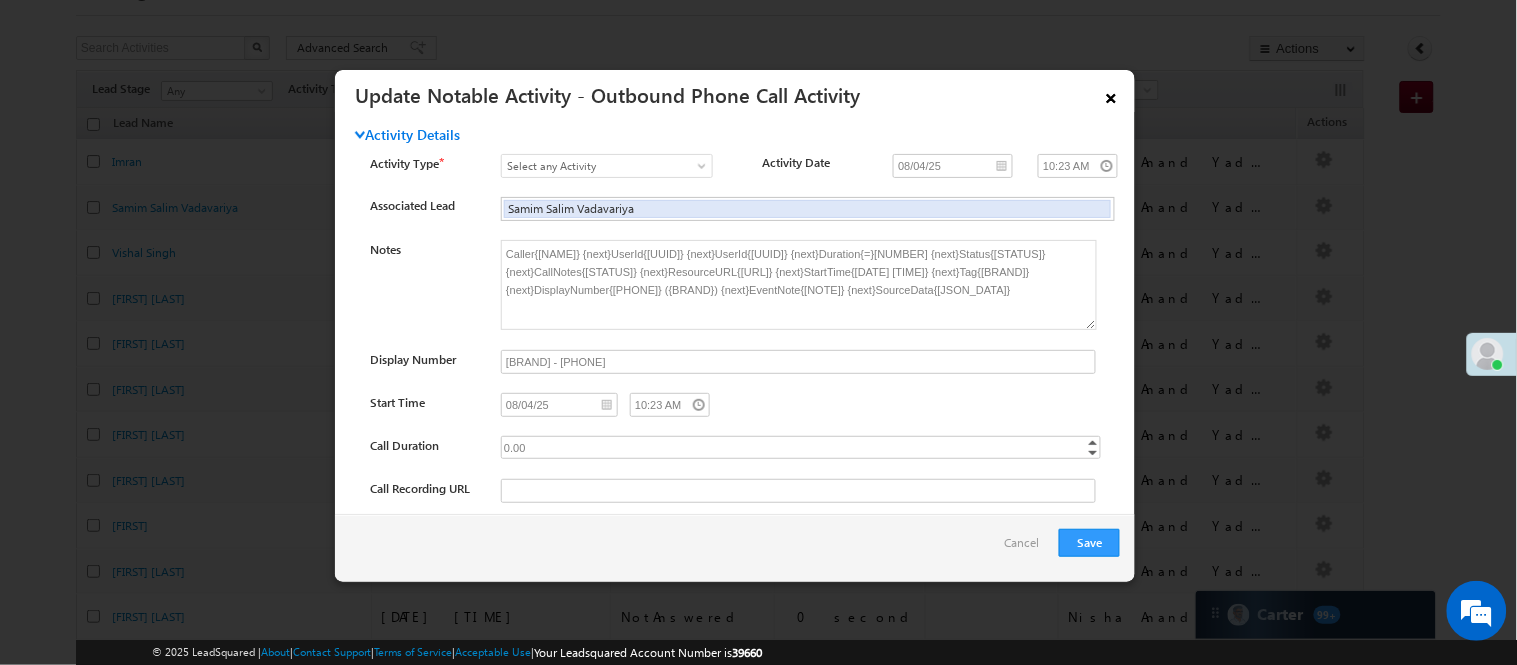 click on "×" at bounding box center [1111, 94] 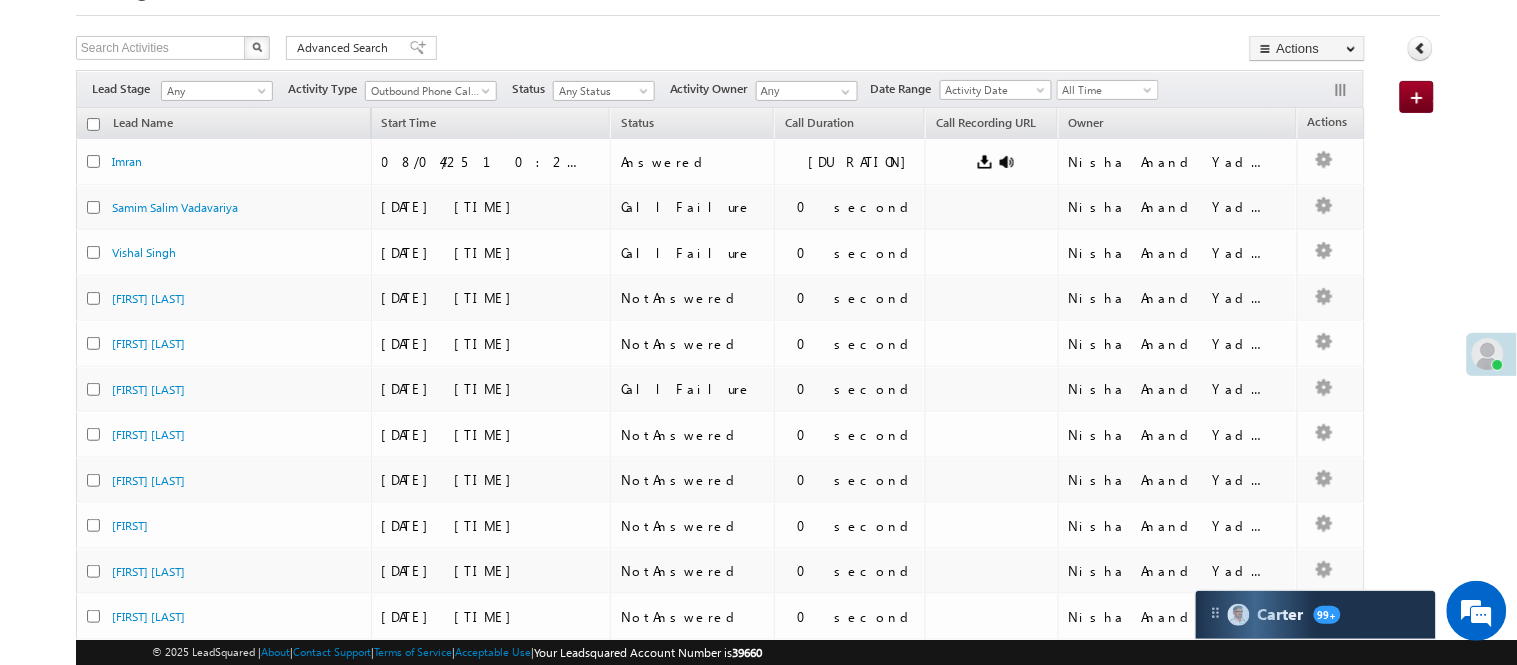click on "All Time" at bounding box center [1105, 90] 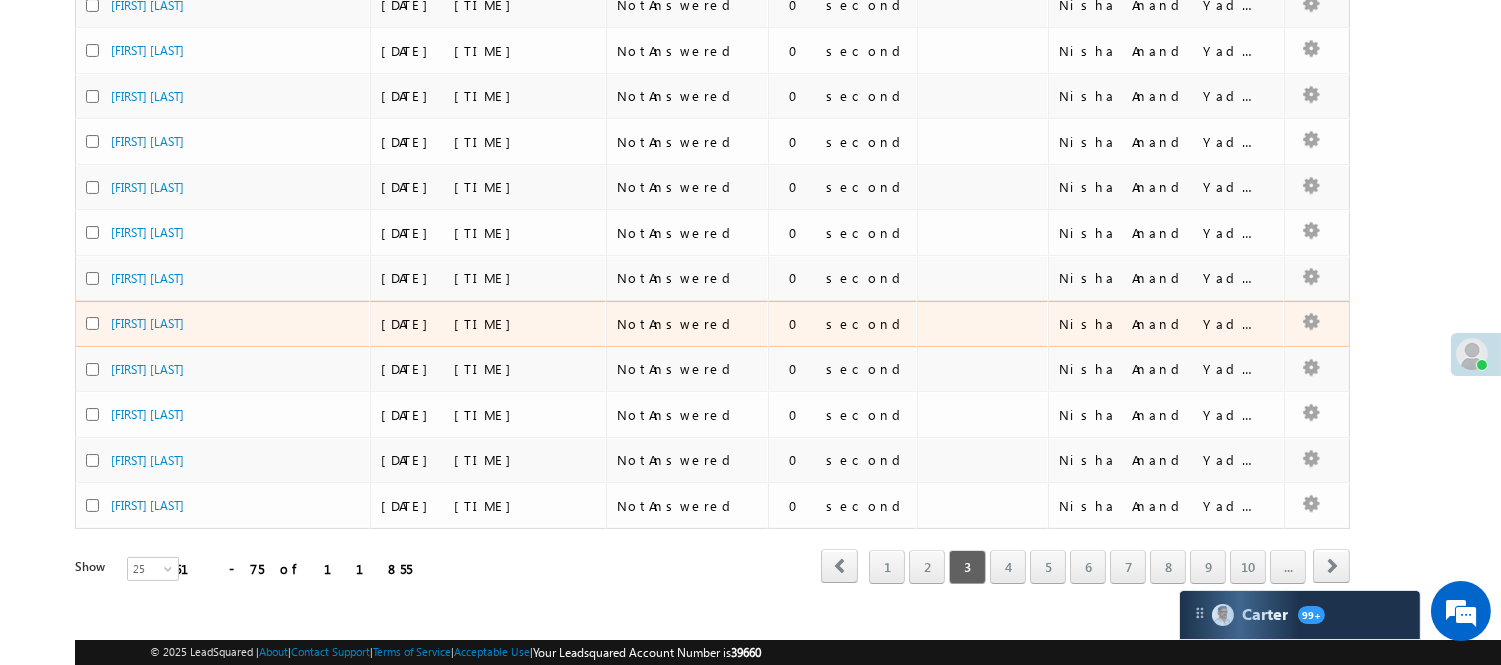scroll, scrollTop: 881, scrollLeft: 0, axis: vertical 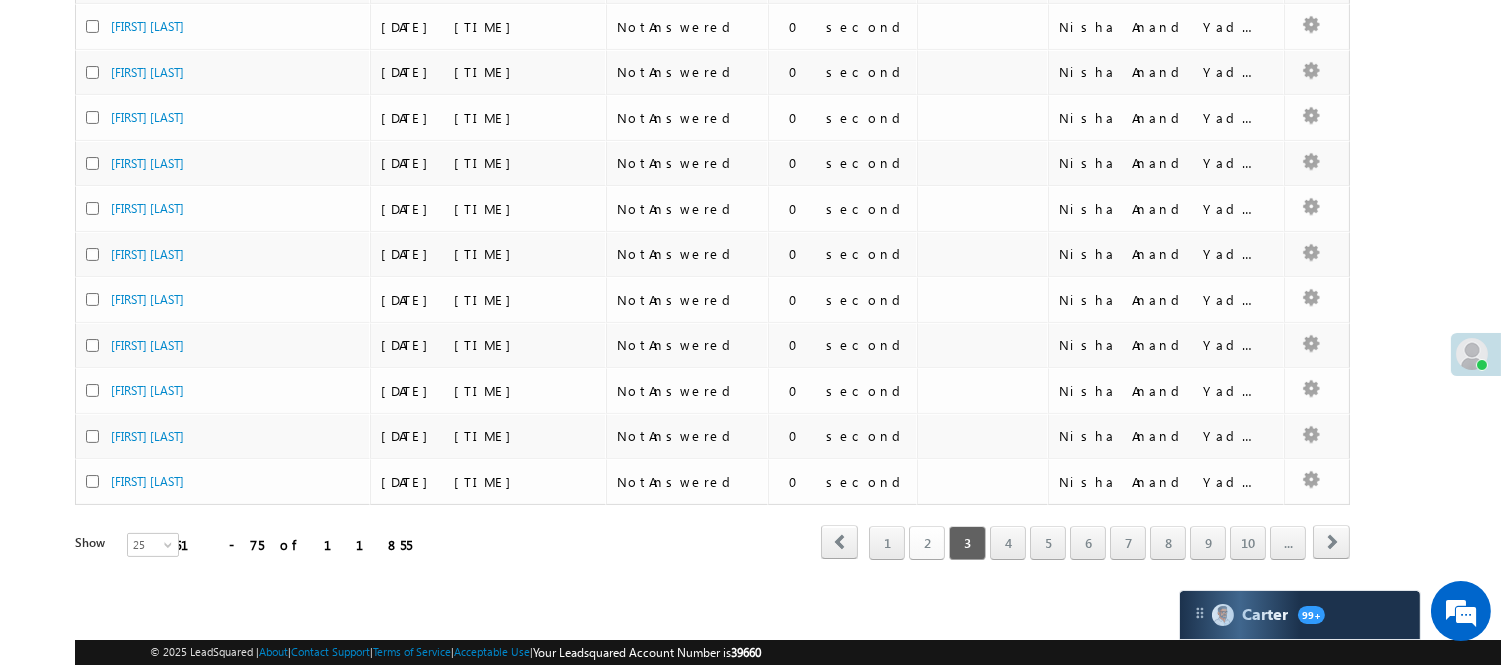 click on "2" at bounding box center (927, 543) 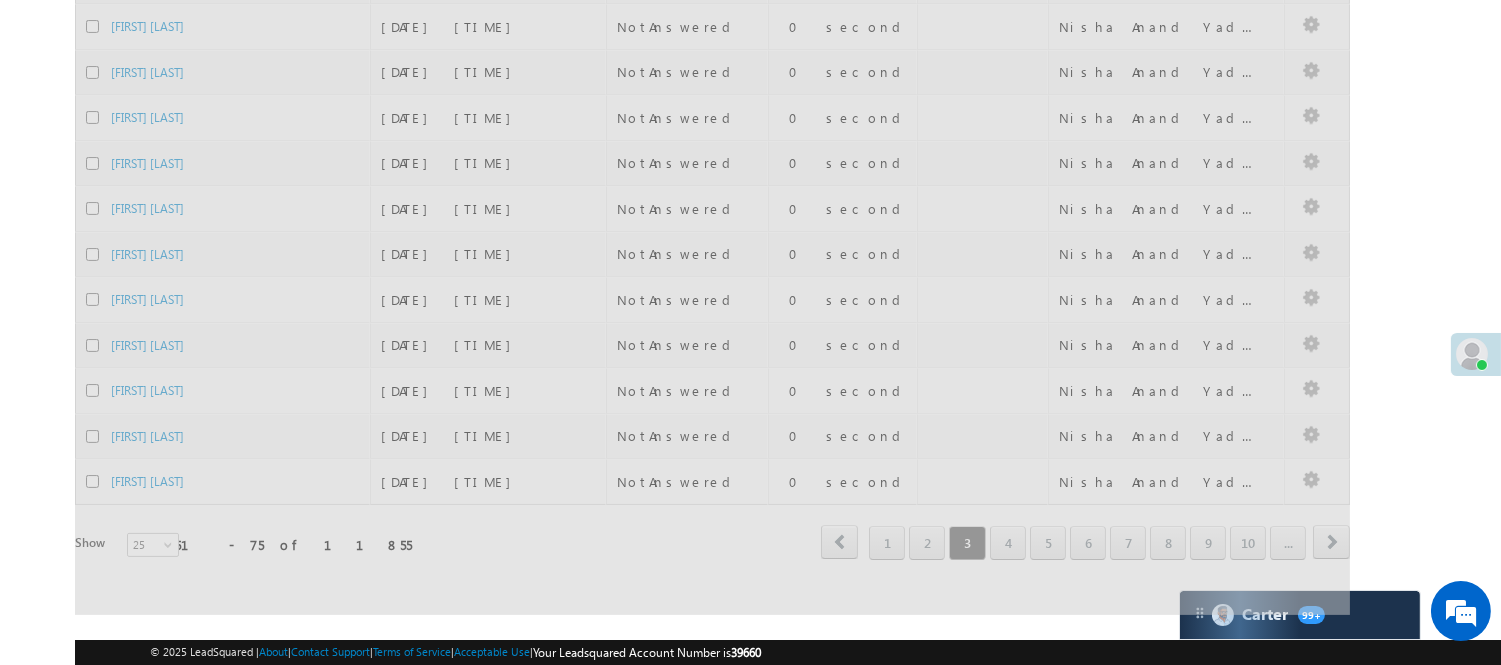 click at bounding box center (712, -25) 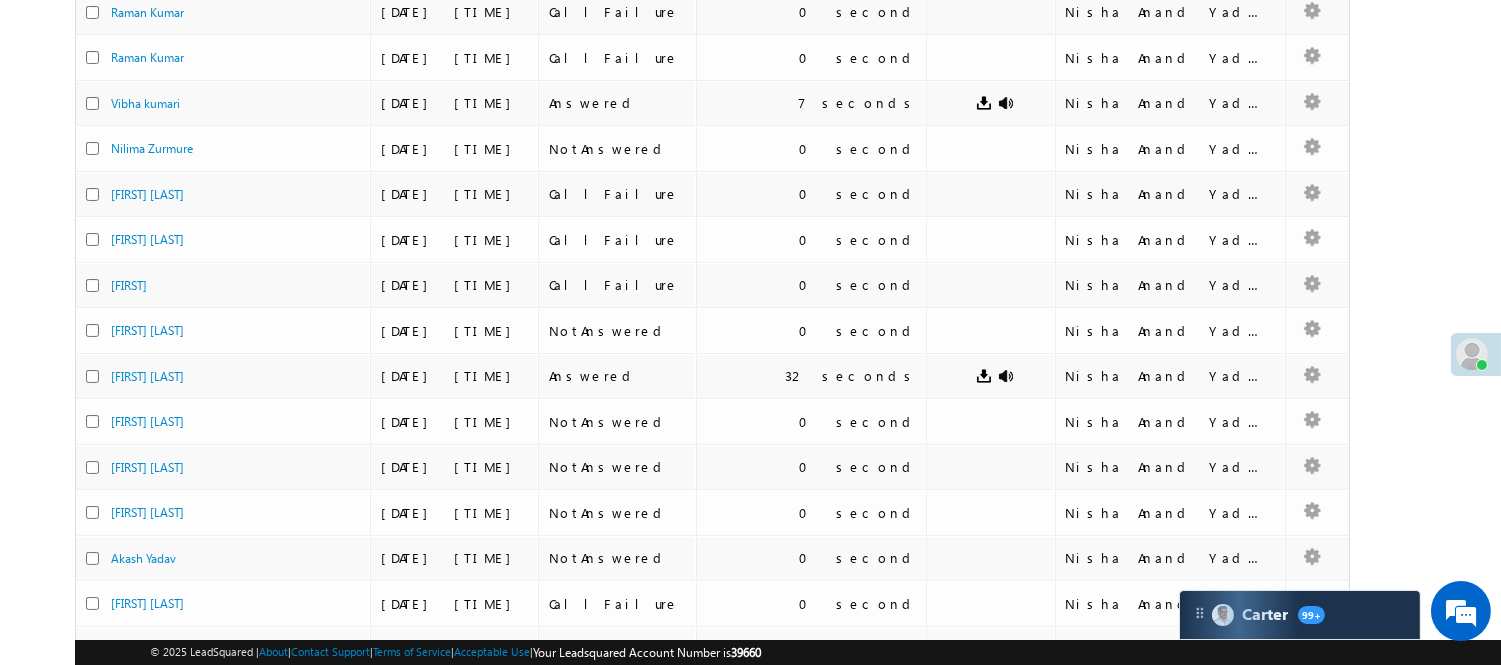 scroll, scrollTop: 37, scrollLeft: 0, axis: vertical 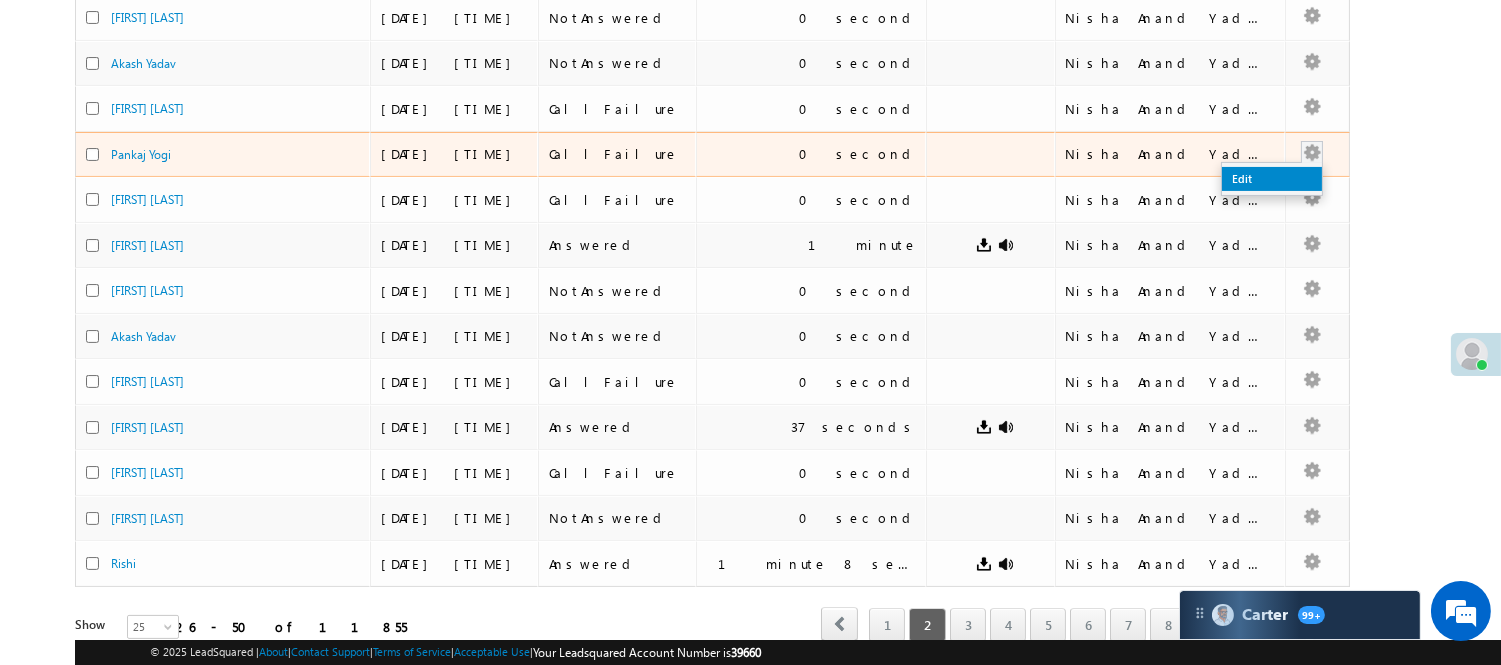 click on "Edit" at bounding box center [1272, 179] 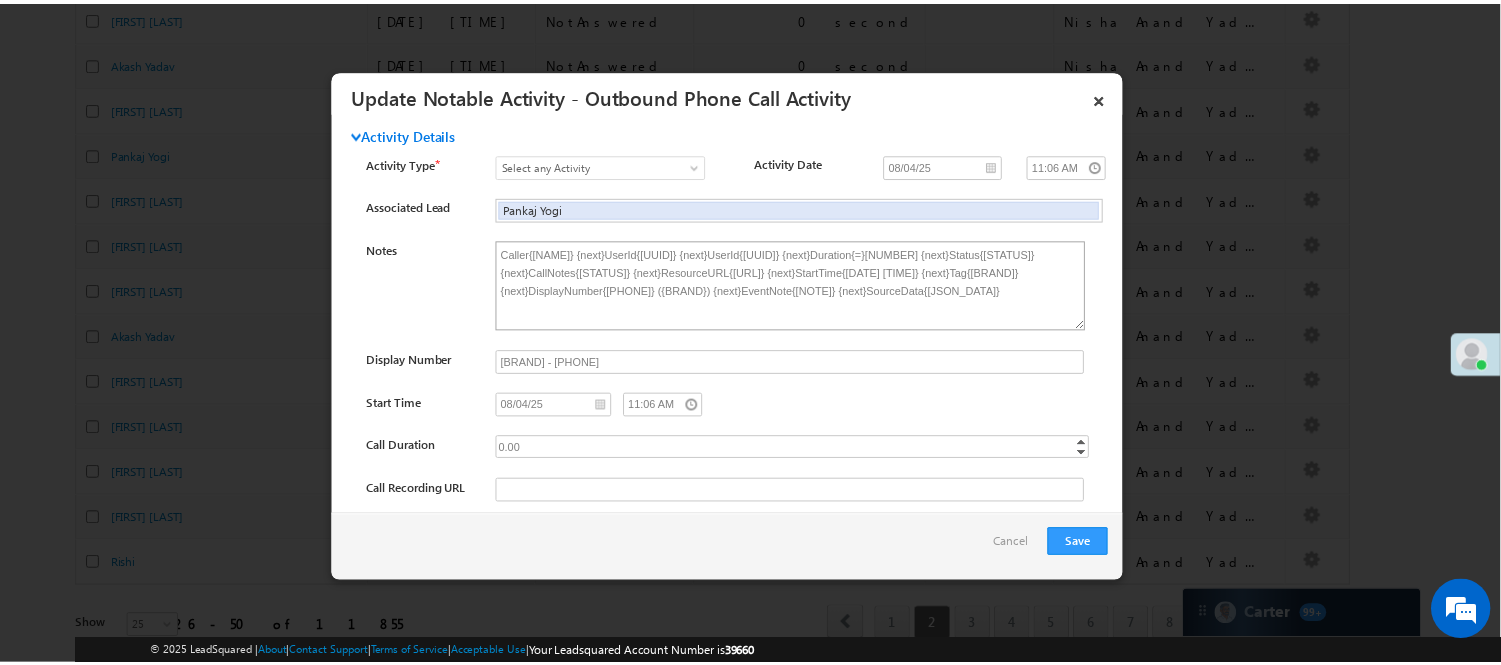 scroll, scrollTop: 0, scrollLeft: 0, axis: both 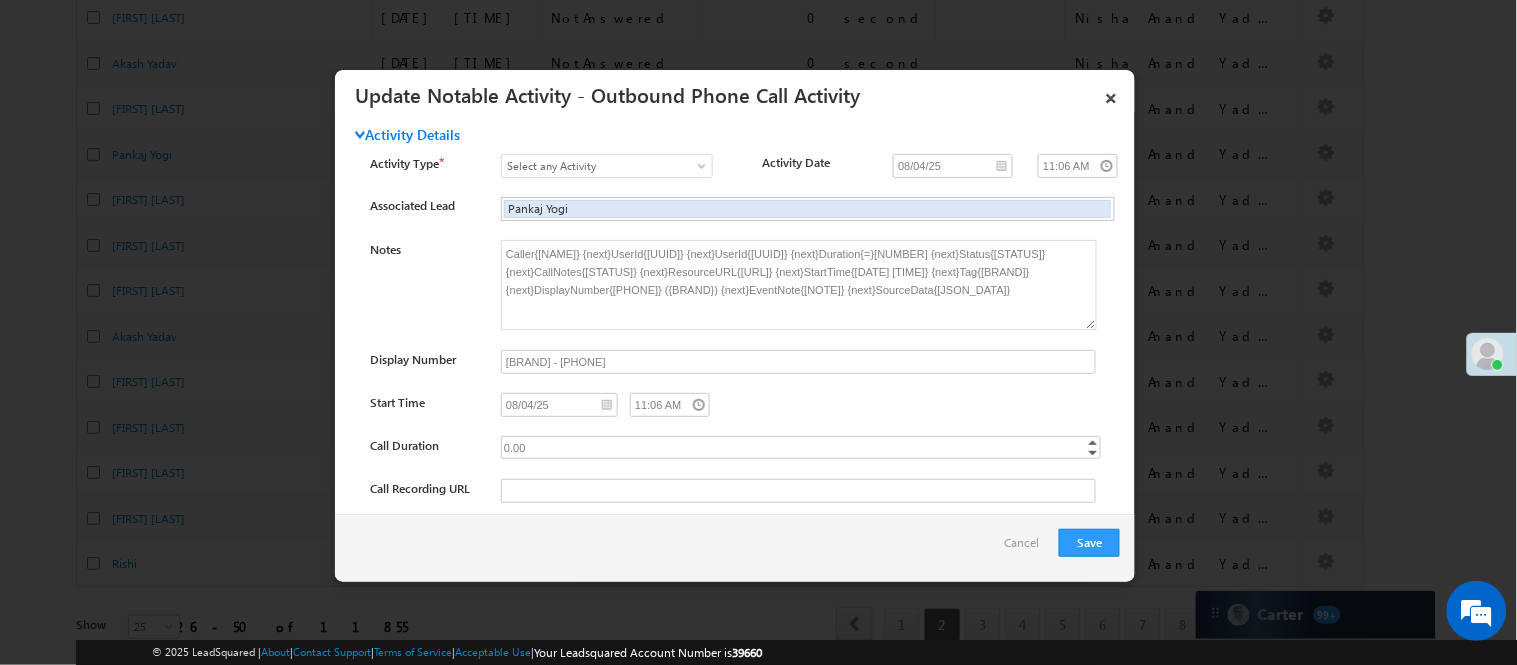 click on "×" at bounding box center [1111, 94] 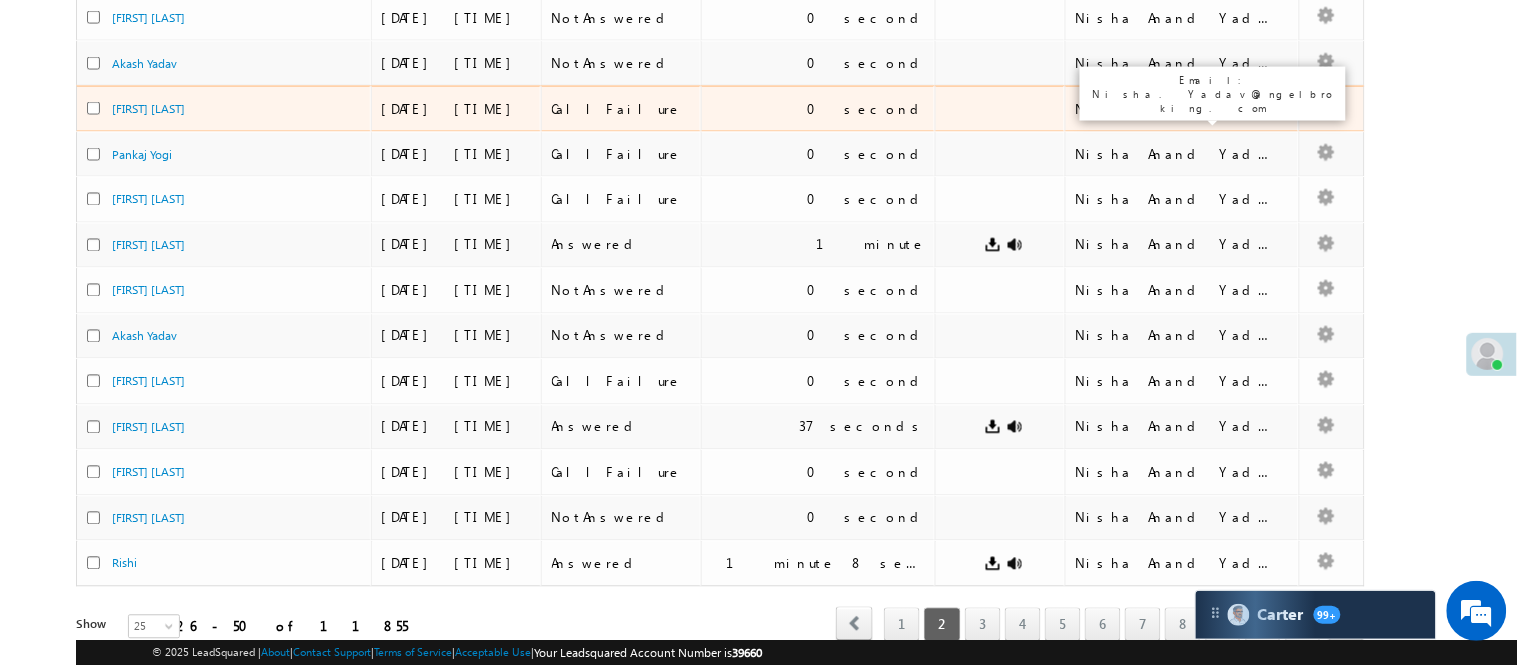 click on "Nisha Anand Yadav" at bounding box center [1176, 109] 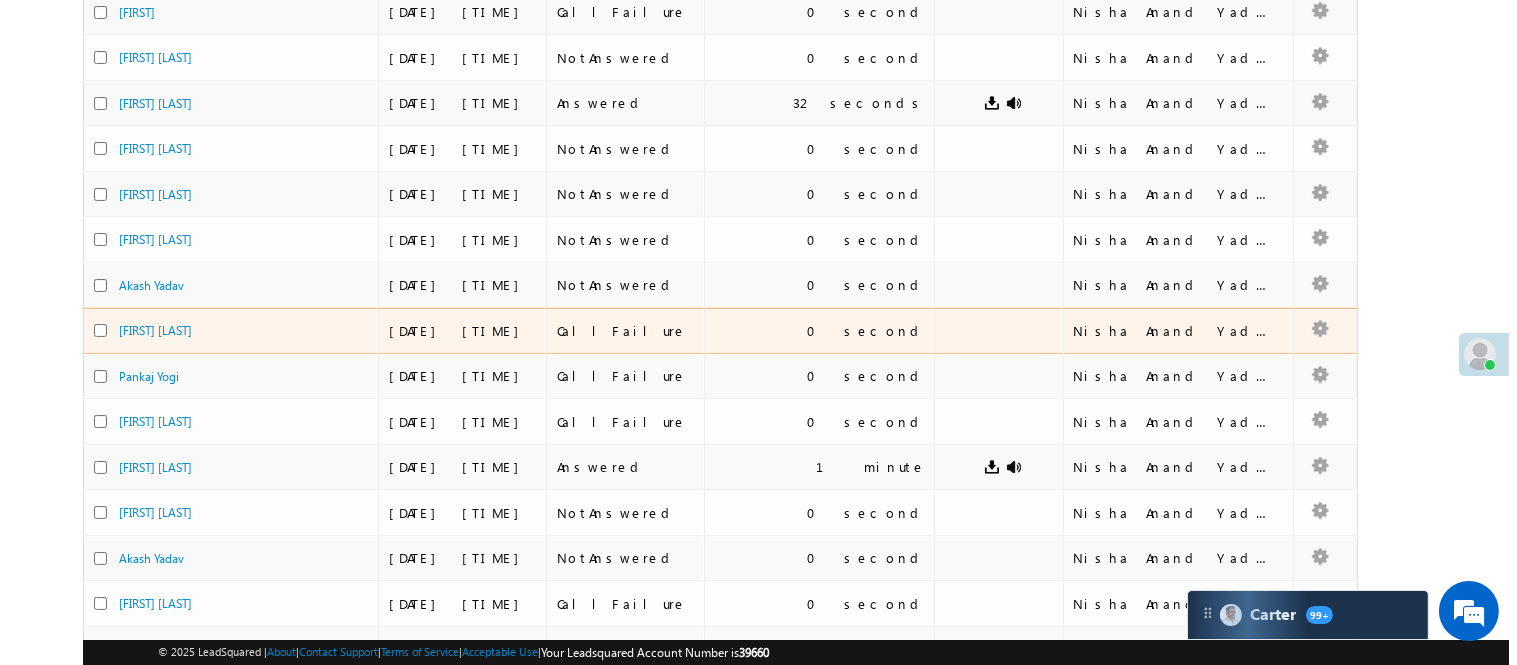 scroll, scrollTop: 460, scrollLeft: 0, axis: vertical 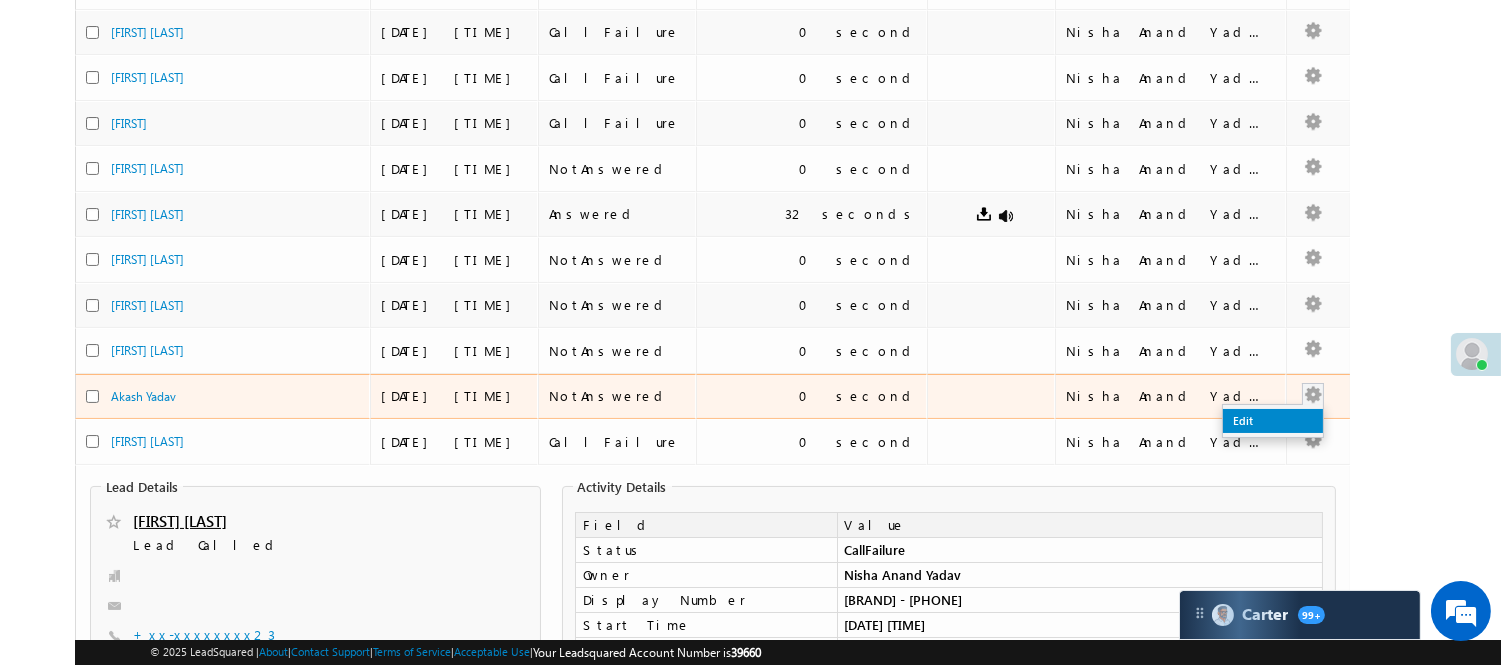 click on "Edit" at bounding box center [1273, 421] 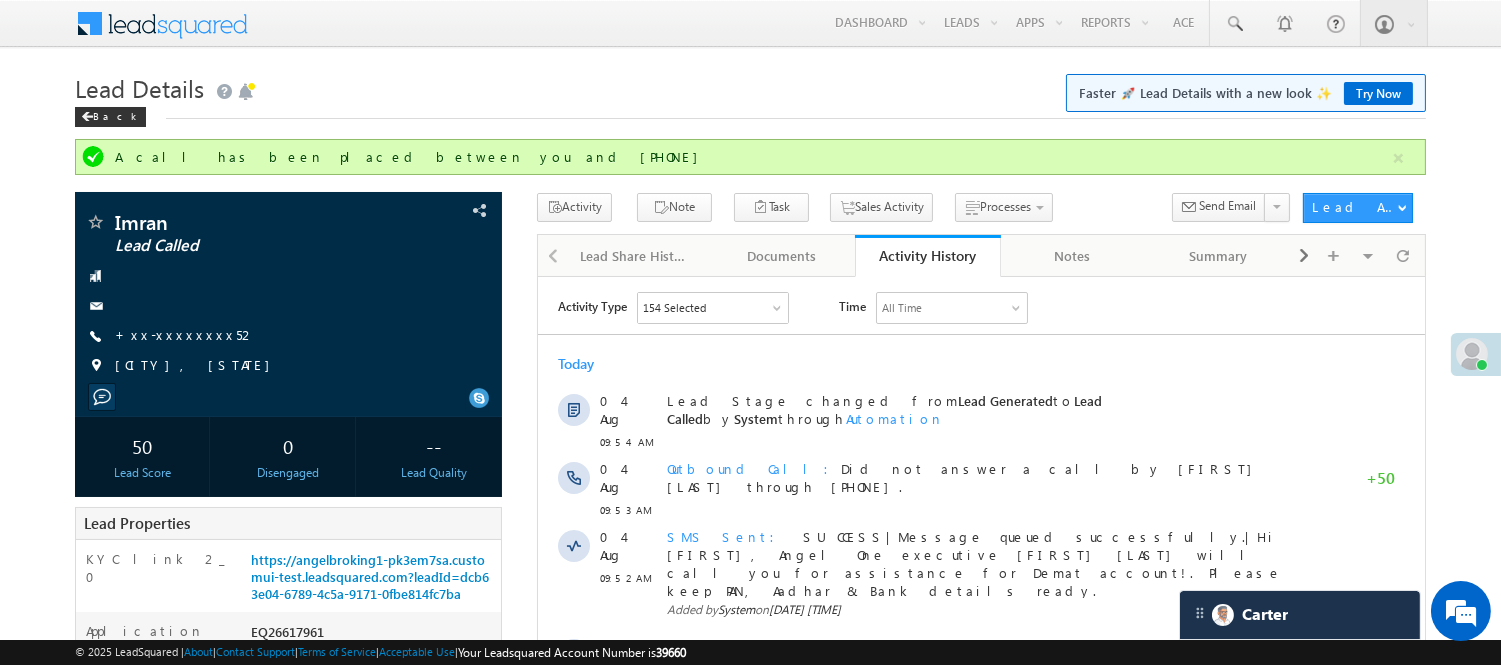 scroll, scrollTop: 0, scrollLeft: 0, axis: both 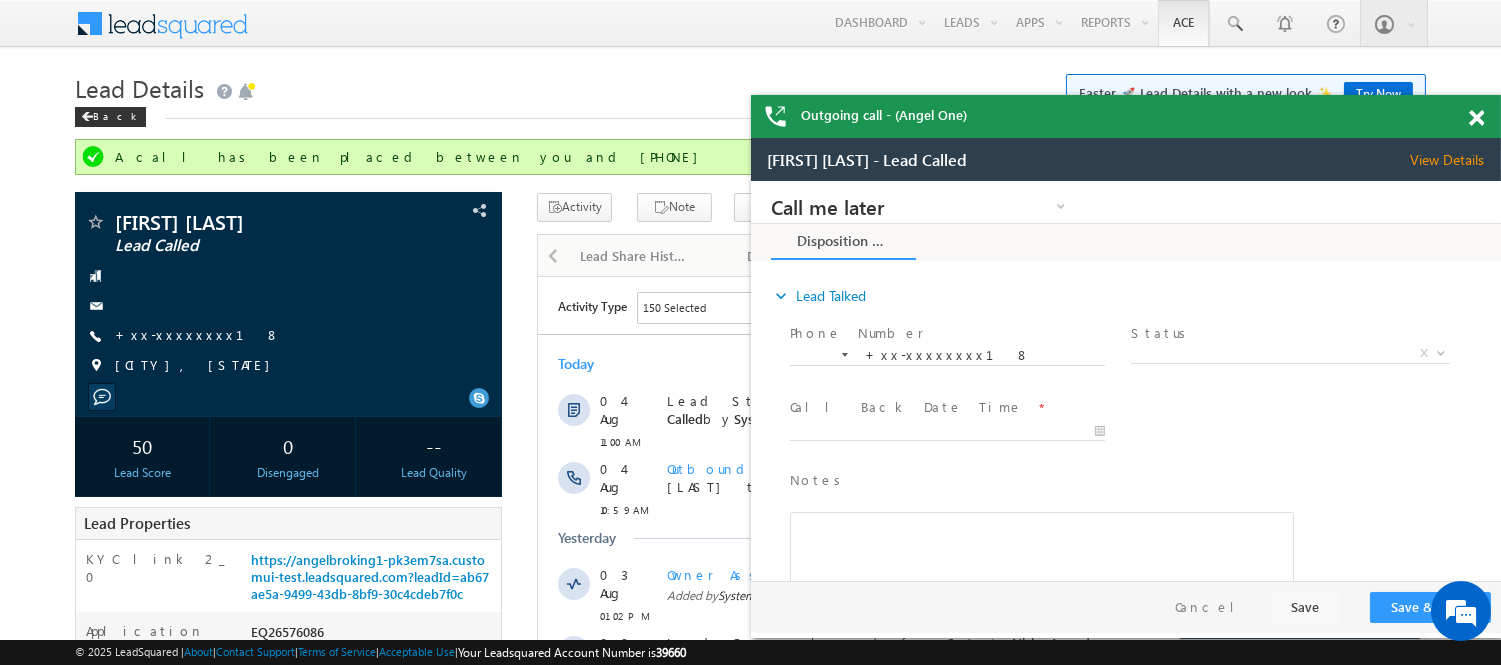 click at bounding box center (1476, 118) 